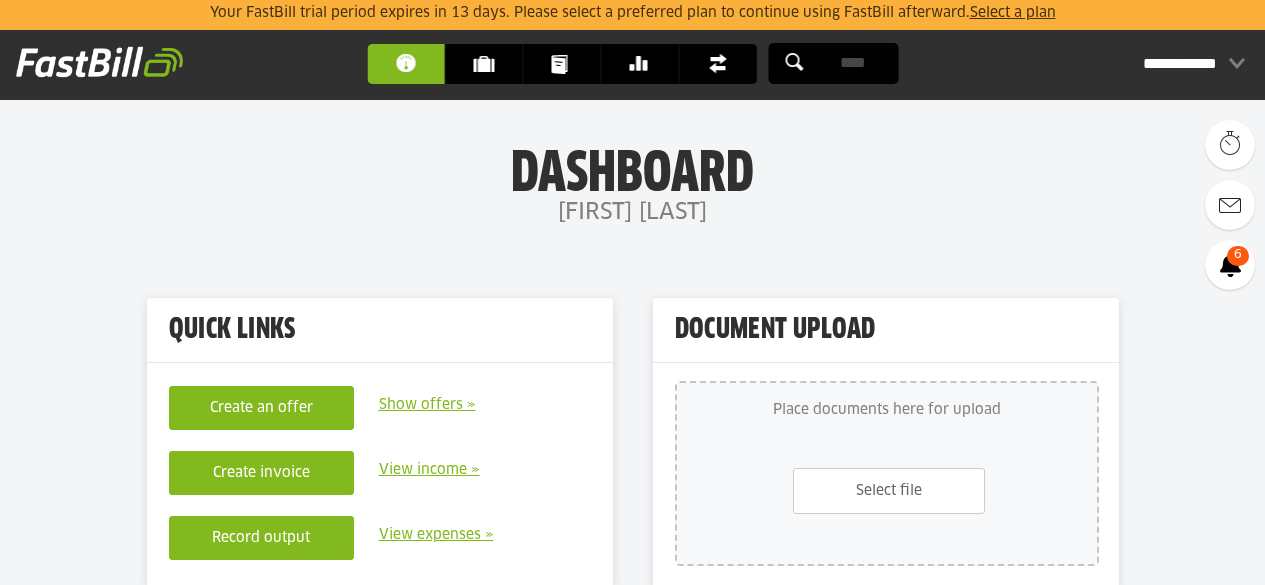 scroll, scrollTop: 89, scrollLeft: 0, axis: vertical 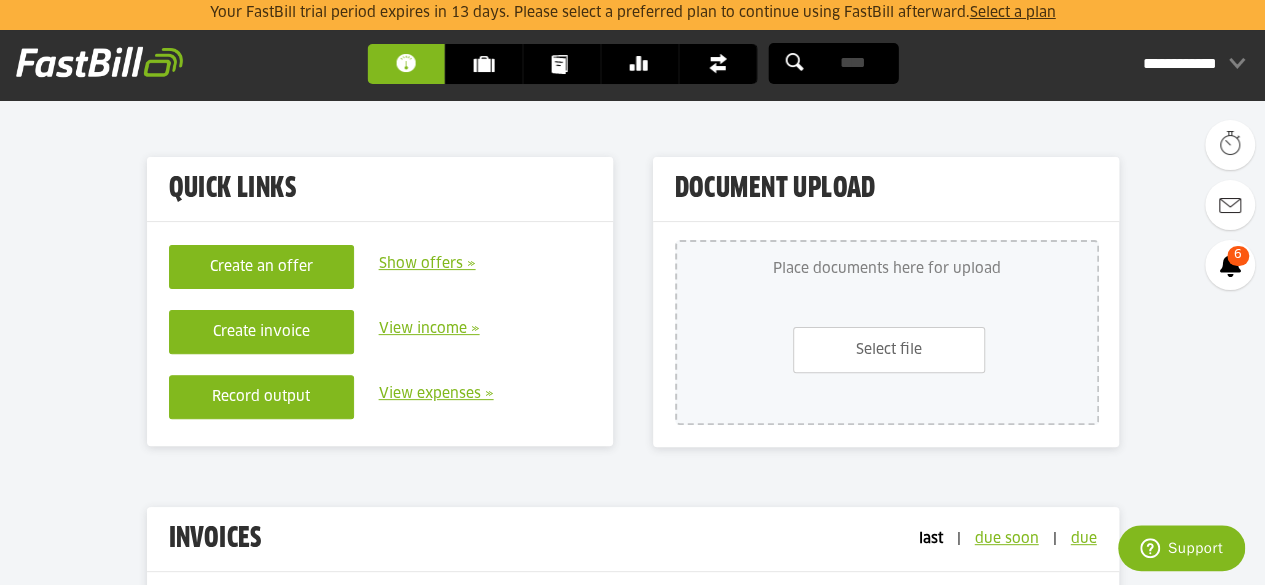 click on "**********" at bounding box center [1194, 64] 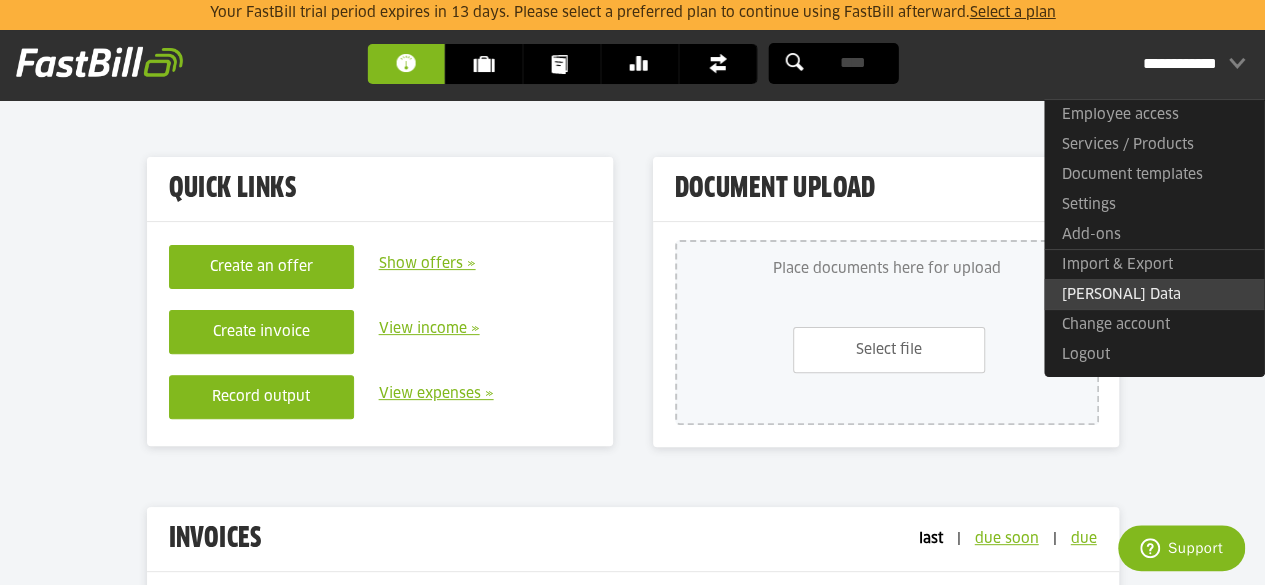 click on "Personal Data" at bounding box center [1121, 295] 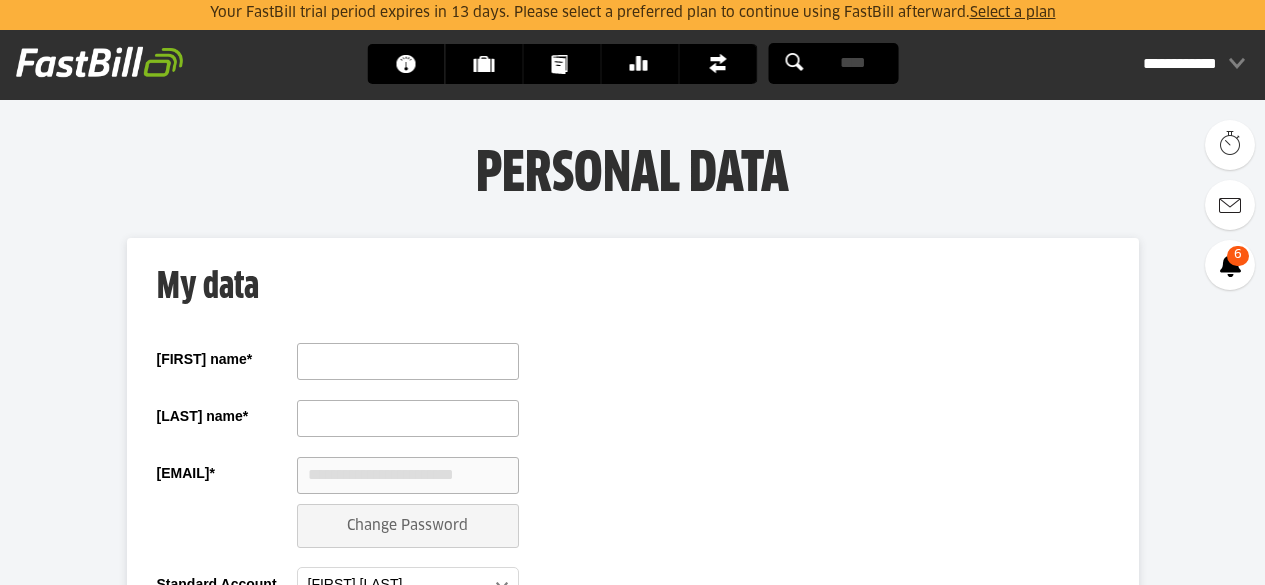 scroll, scrollTop: 216, scrollLeft: 0, axis: vertical 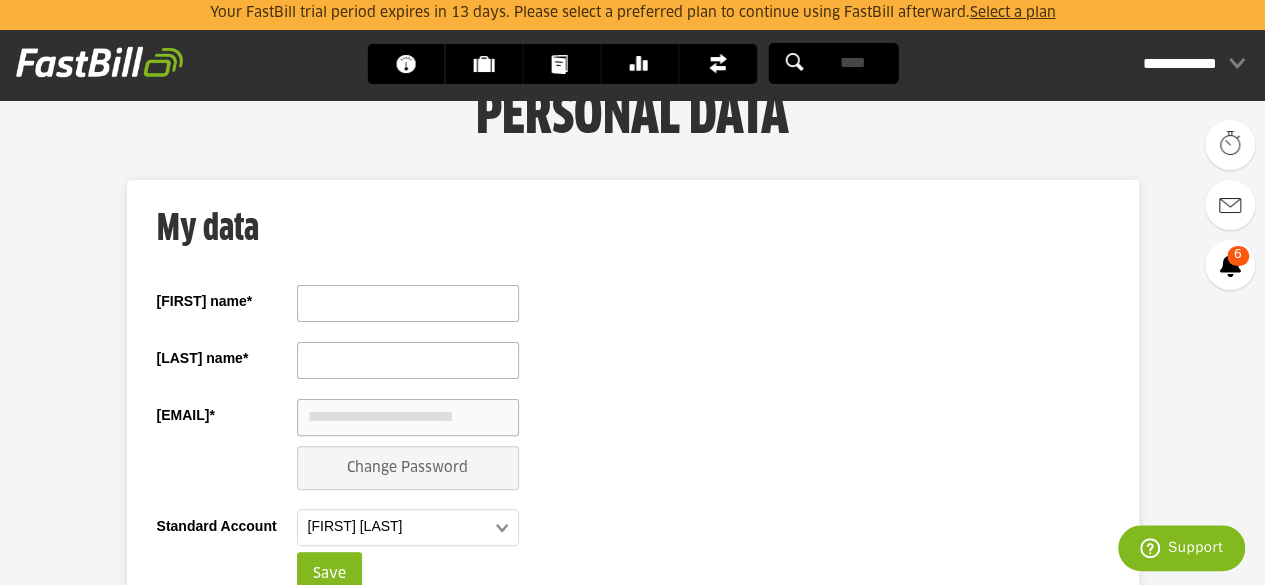 click at bounding box center [408, 303] 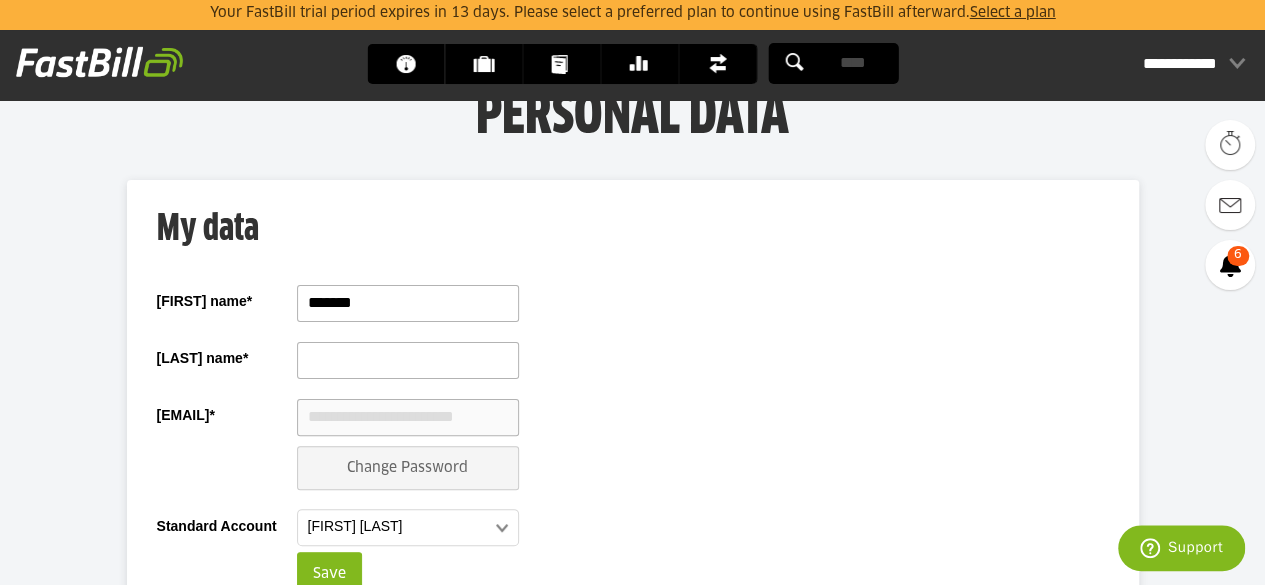 click at bounding box center (408, 360) 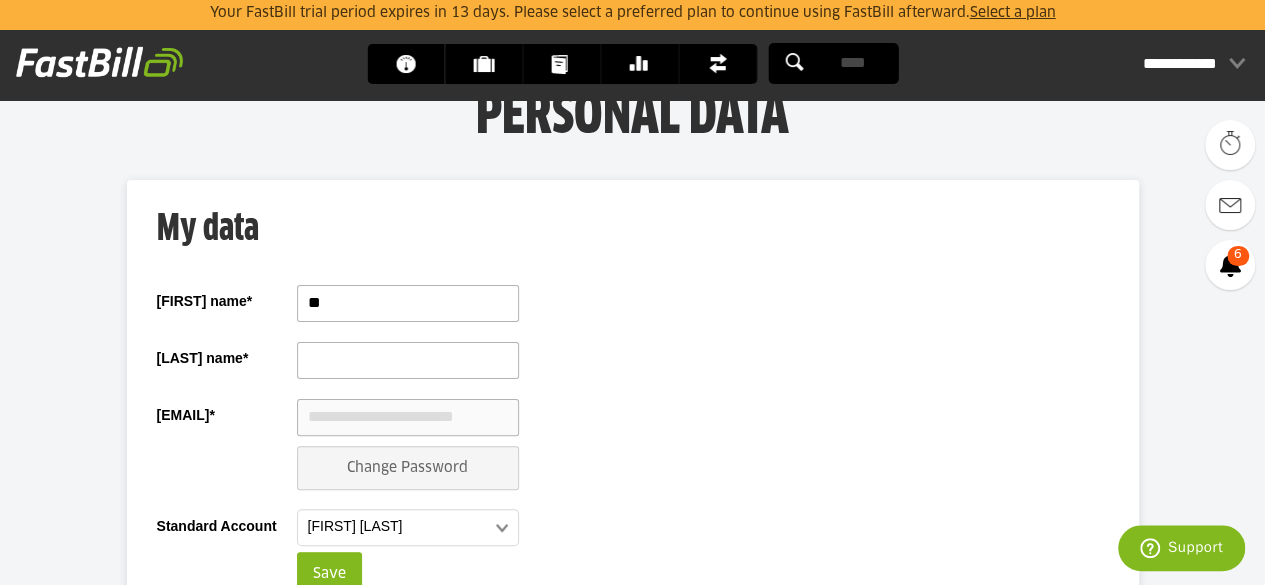 type on "*" 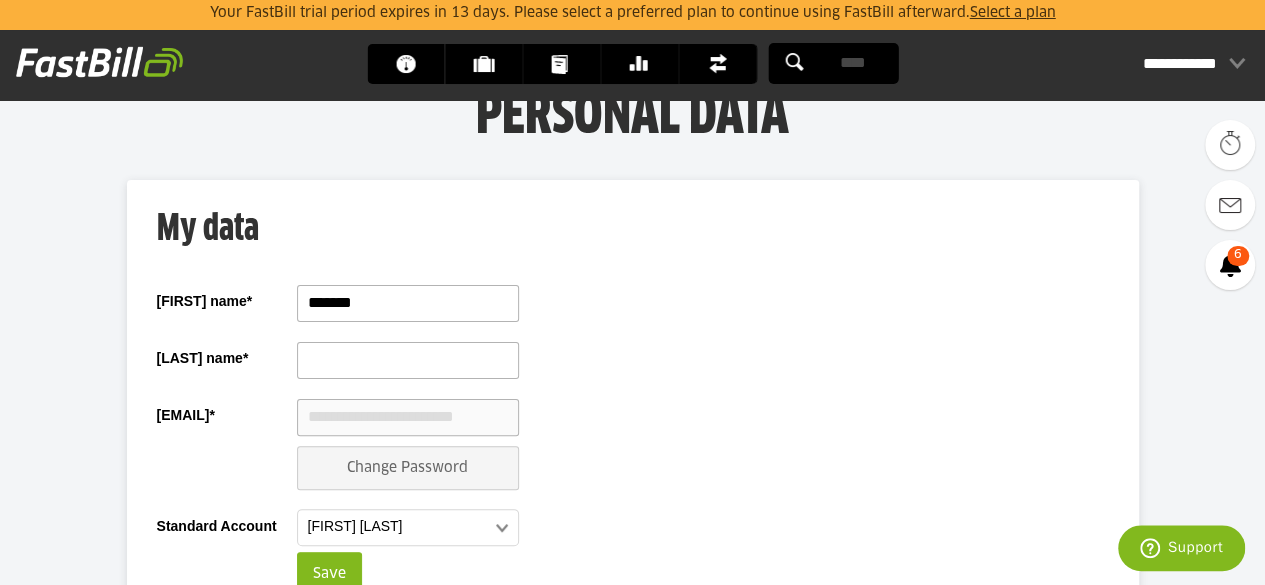 type on "*******" 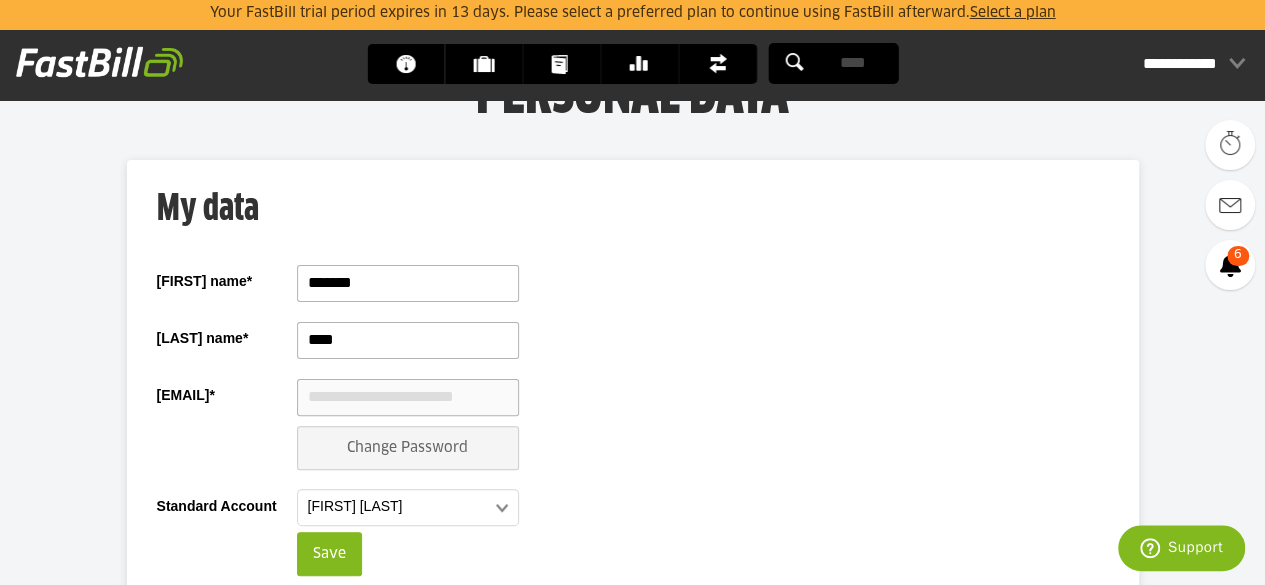 scroll, scrollTop: 176, scrollLeft: 0, axis: vertical 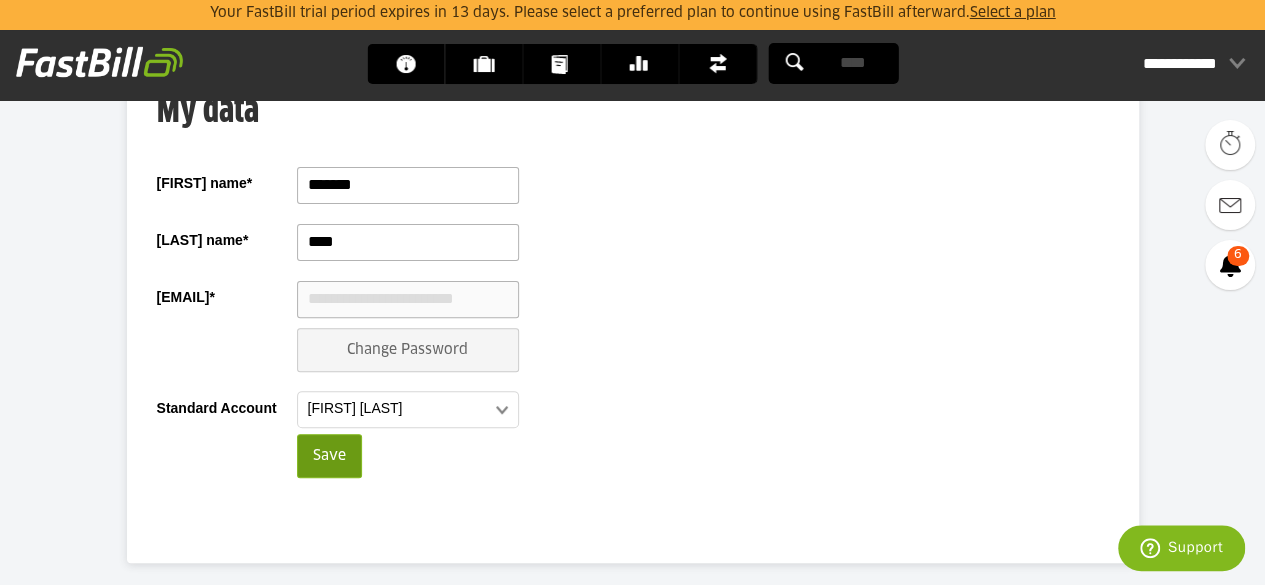 type on "****" 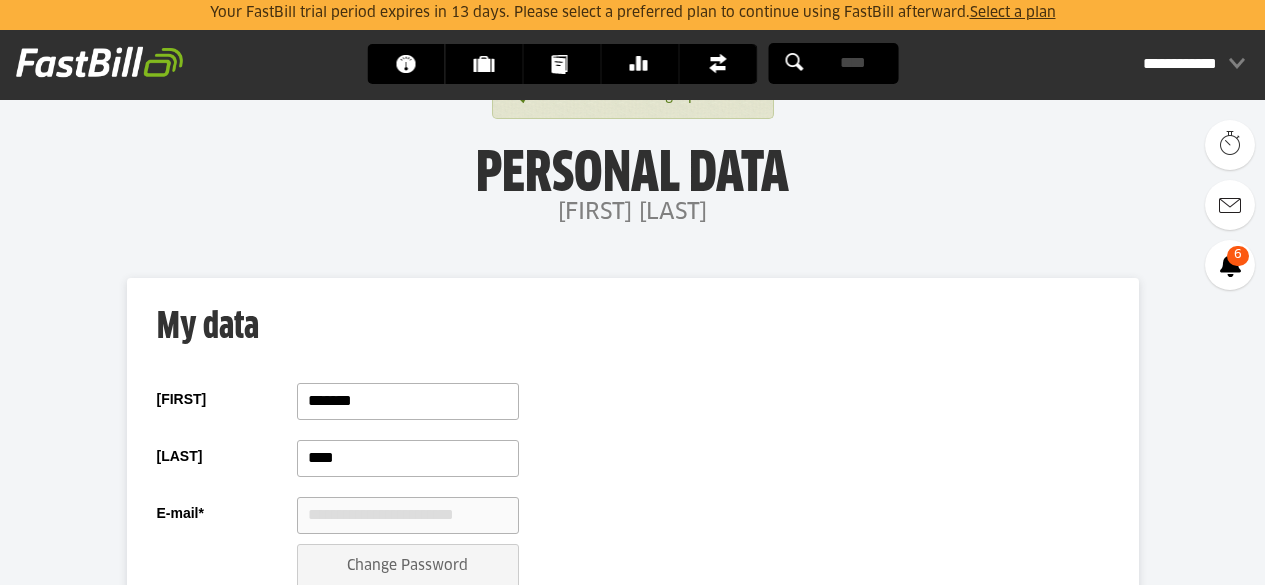 scroll, scrollTop: 0, scrollLeft: 0, axis: both 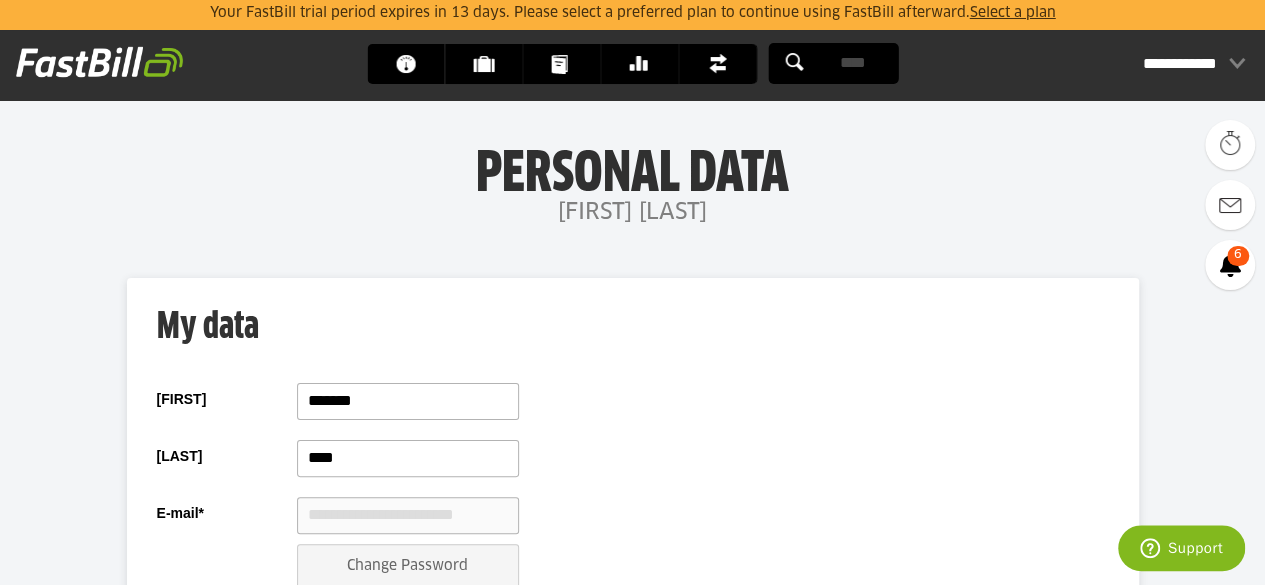 click on "**********" at bounding box center (1194, 64) 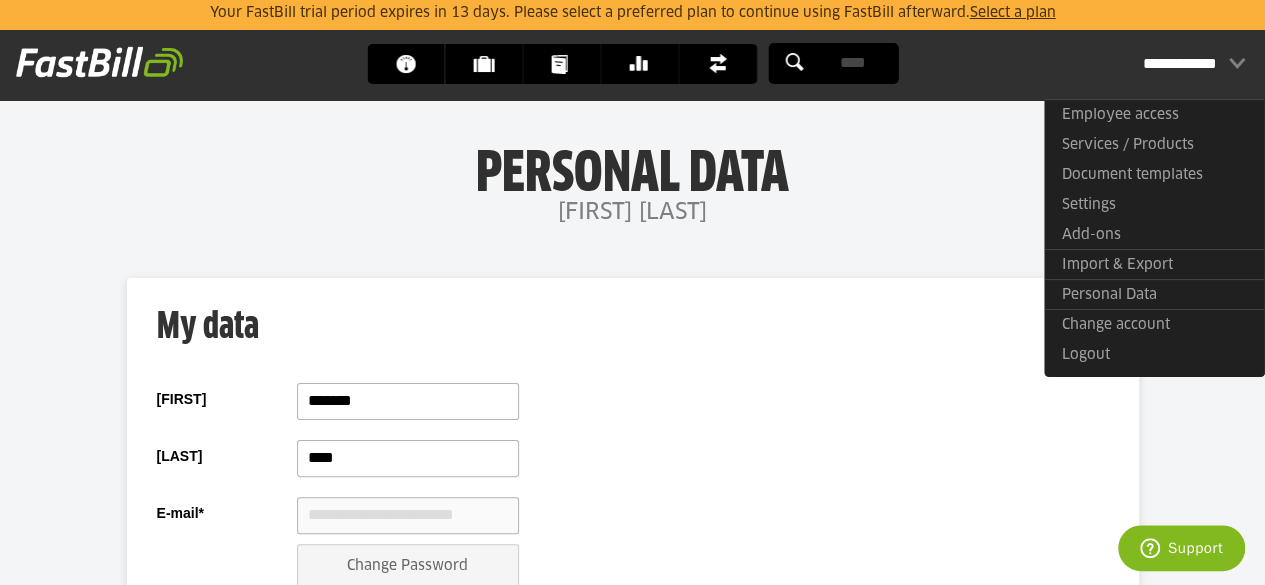 click on "Select a plan" at bounding box center (1013, 13) 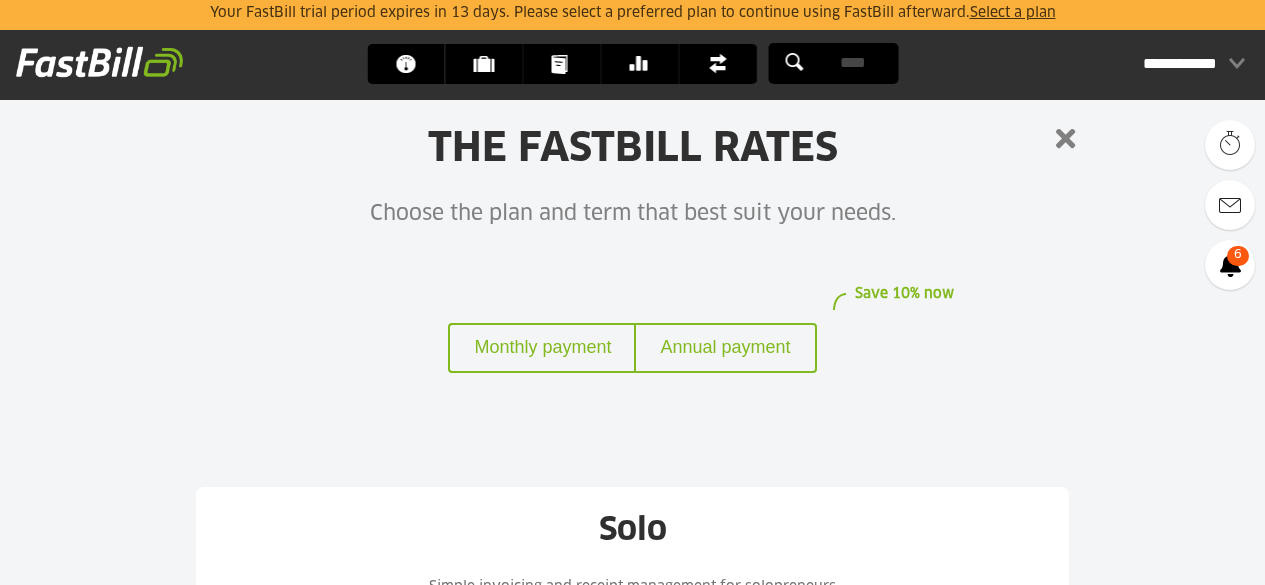 scroll, scrollTop: 423, scrollLeft: 0, axis: vertical 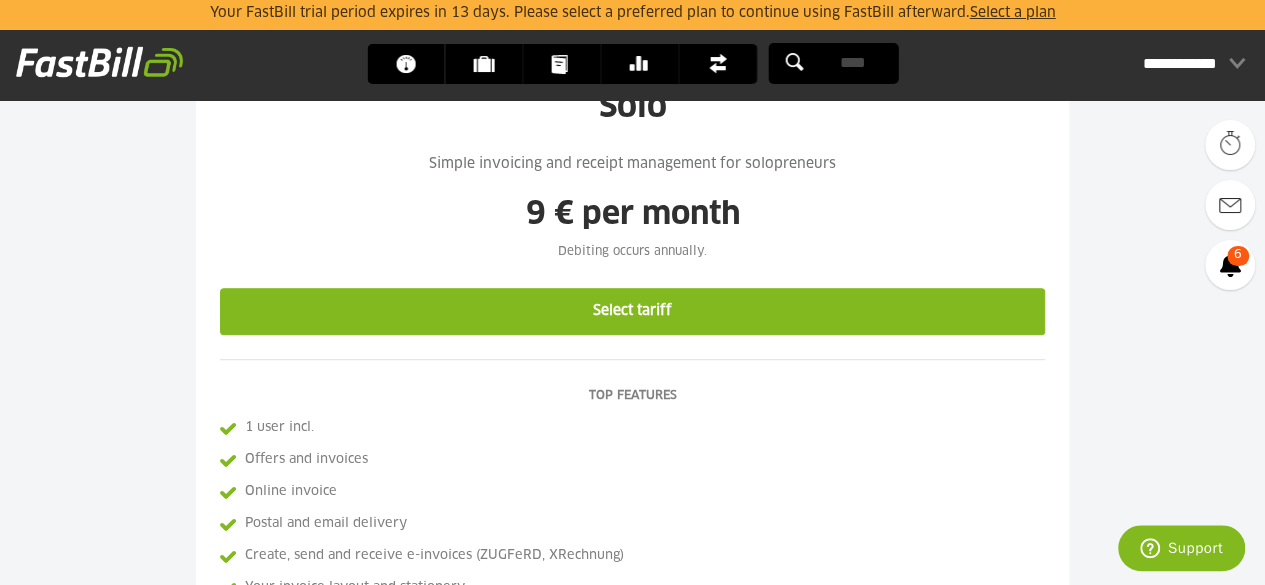 click on "**********" at bounding box center (1194, 64) 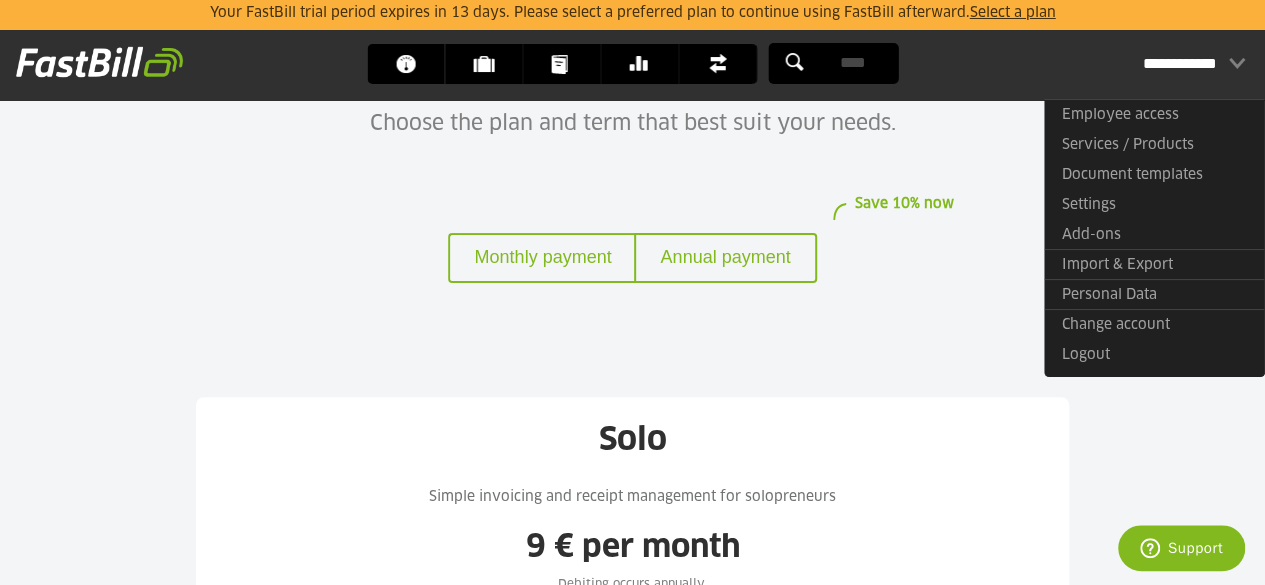 scroll, scrollTop: 0, scrollLeft: 0, axis: both 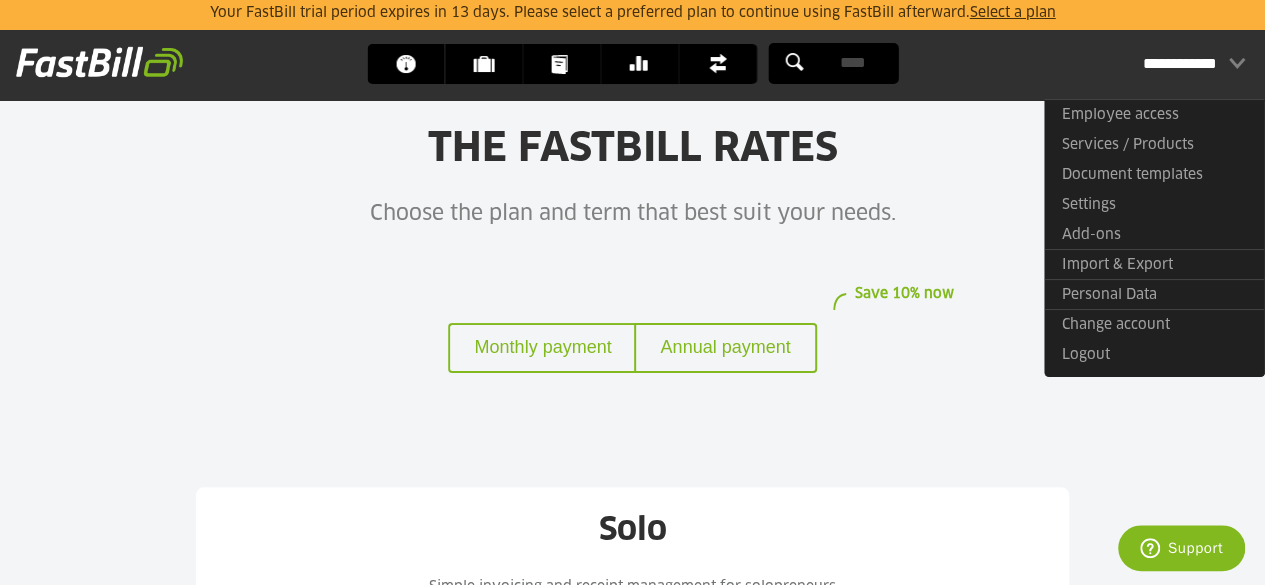 click on "**********" at bounding box center [1180, 63] 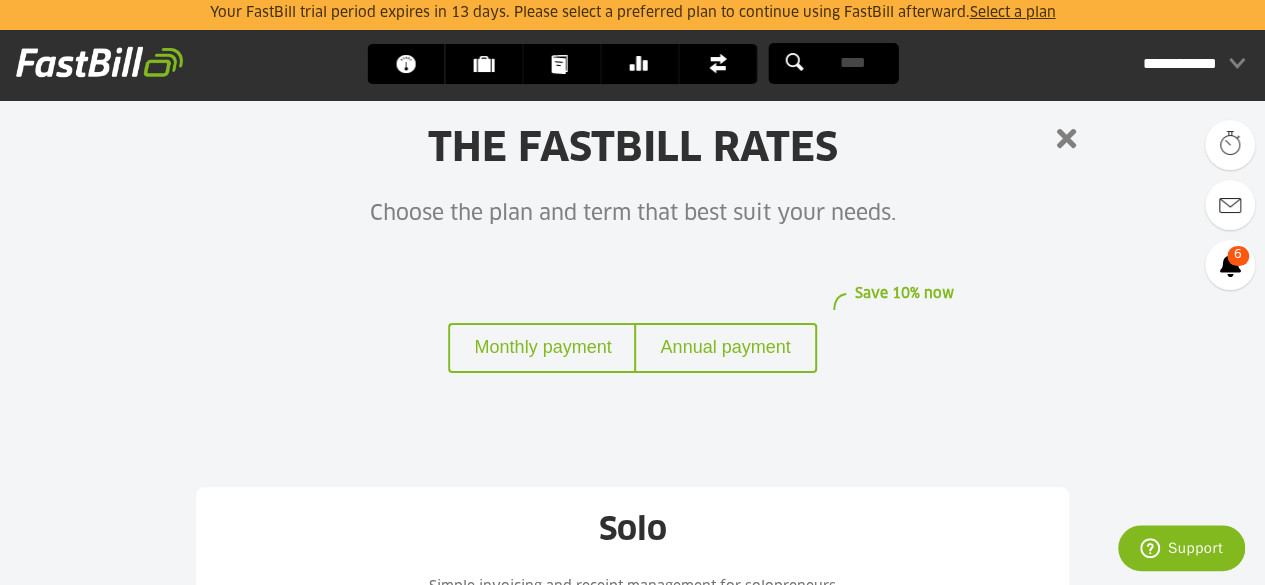 click on "**********" at bounding box center [1180, 63] 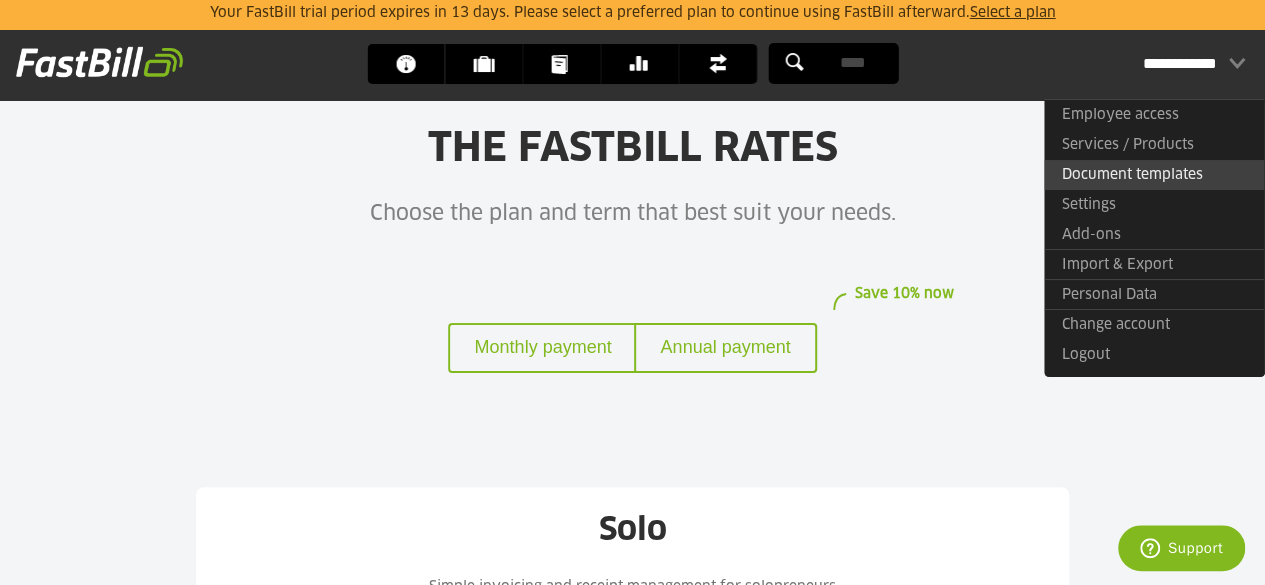 click on "Document templates" at bounding box center (1132, 175) 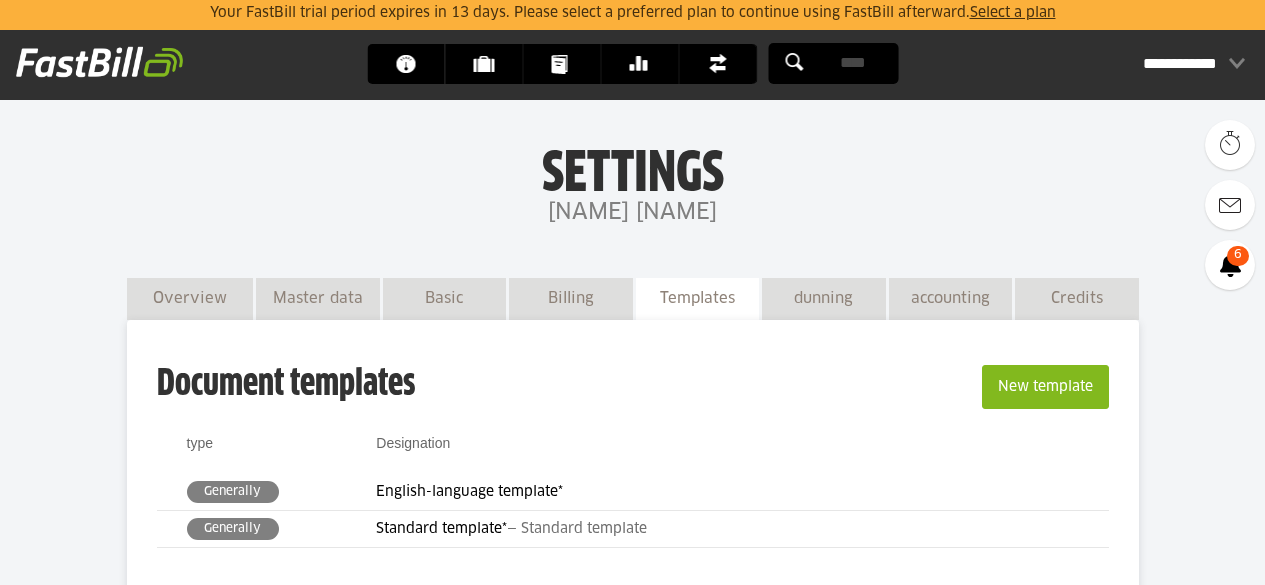 scroll, scrollTop: 0, scrollLeft: 0, axis: both 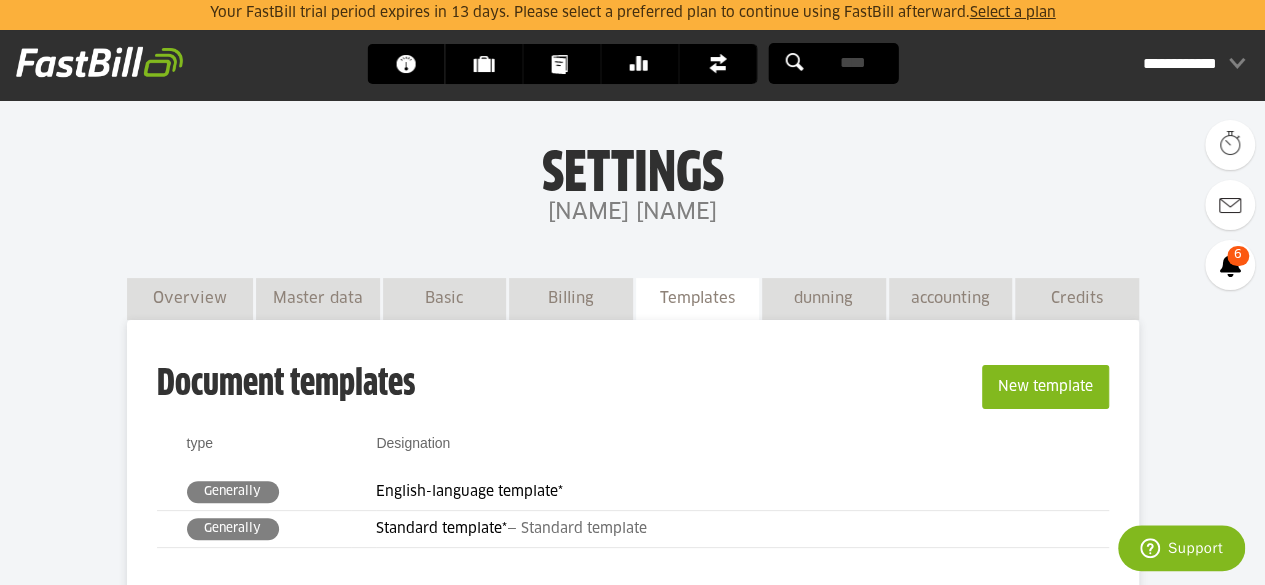 click on "**********" at bounding box center [1180, 63] 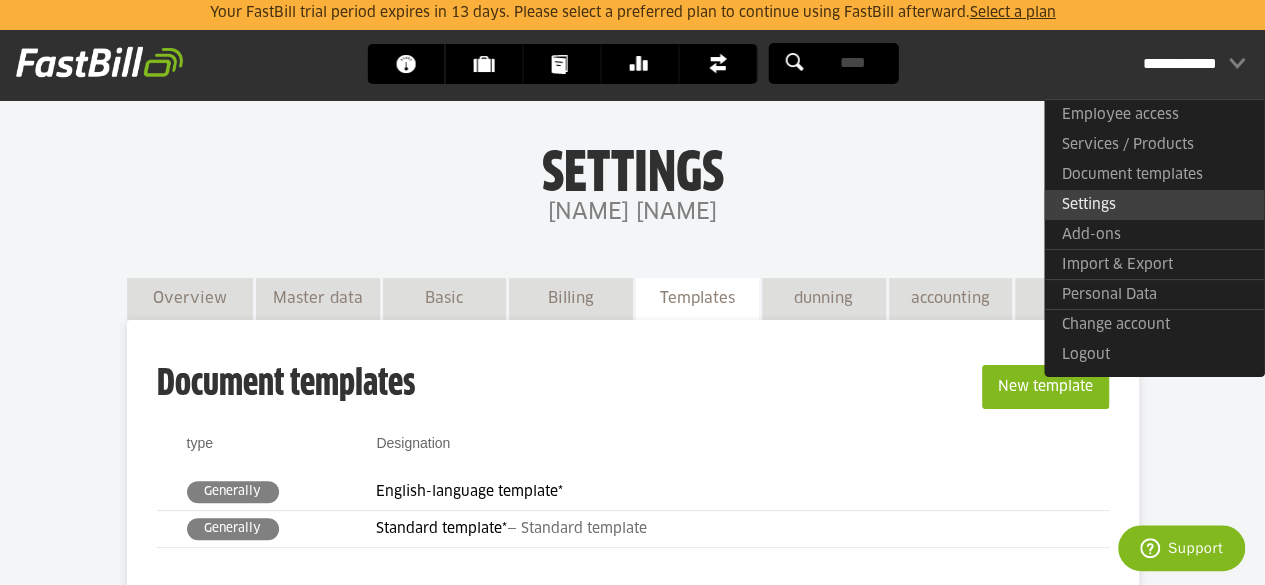 click on "Settings" at bounding box center (1154, 205) 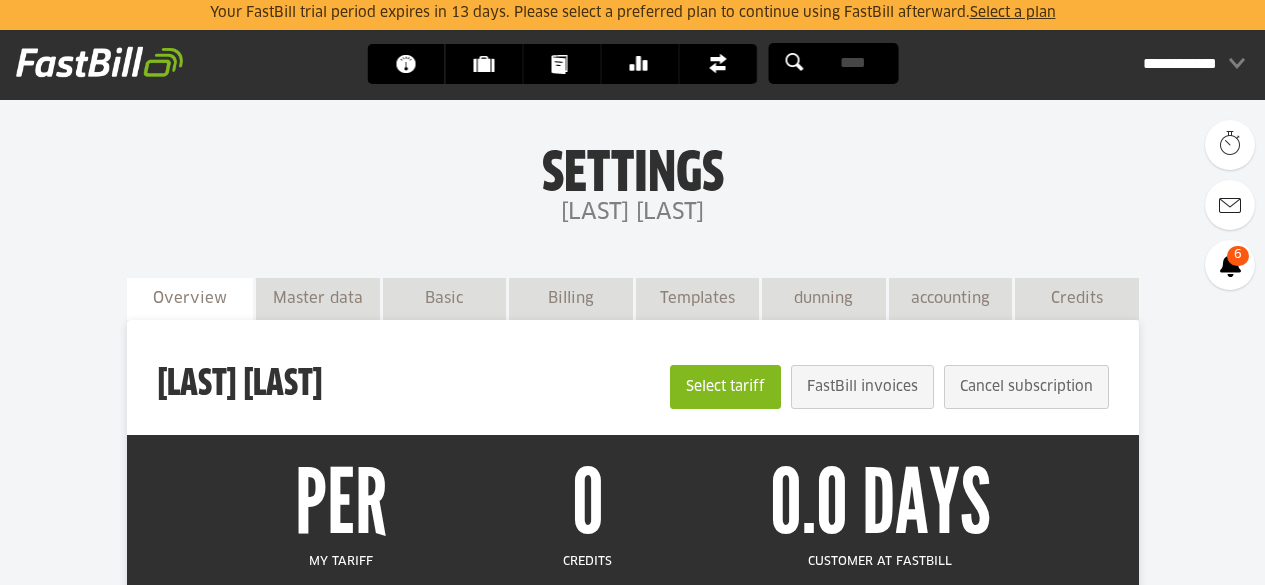 scroll, scrollTop: 0, scrollLeft: 0, axis: both 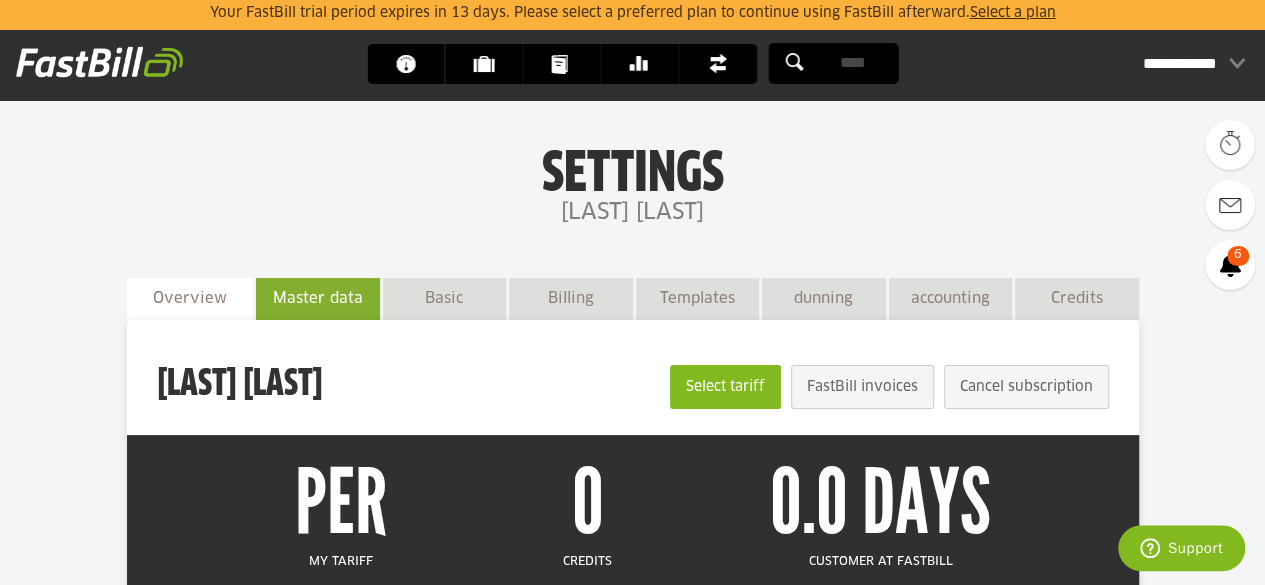 click on "Master data" at bounding box center [318, 298] 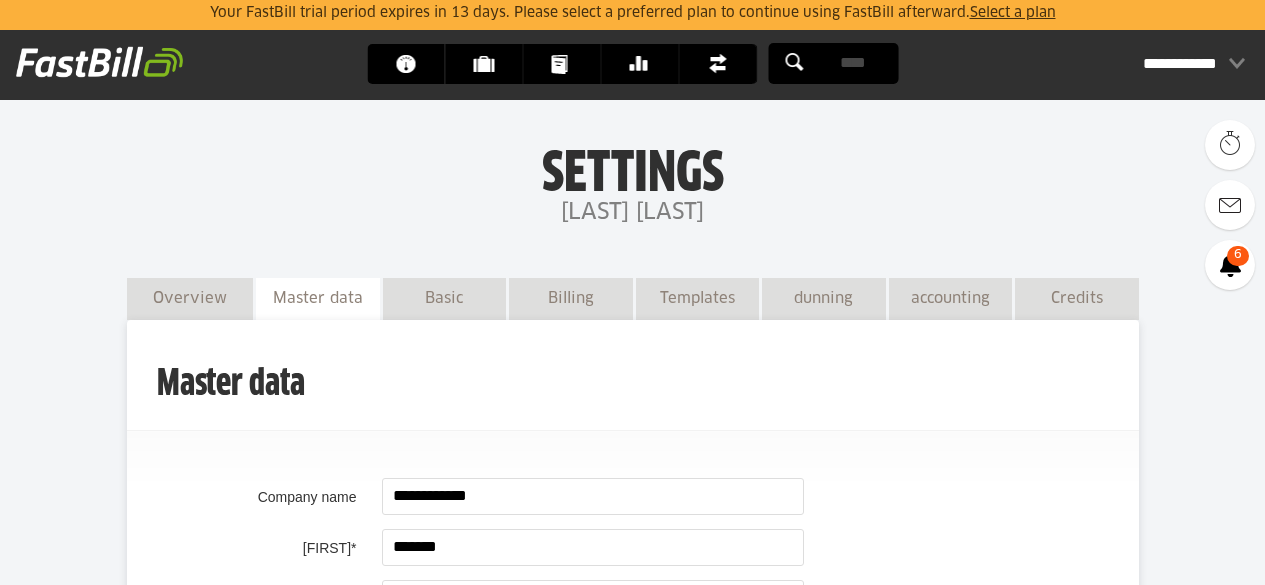 scroll, scrollTop: 0, scrollLeft: 0, axis: both 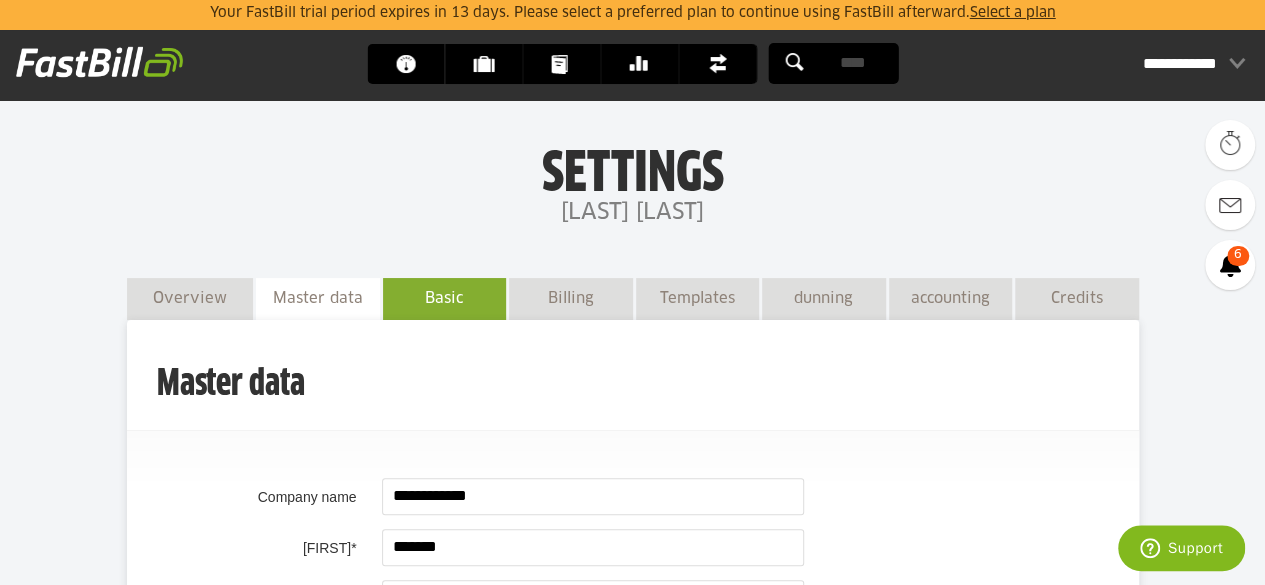 click on "Basic settings" at bounding box center (445, 319) 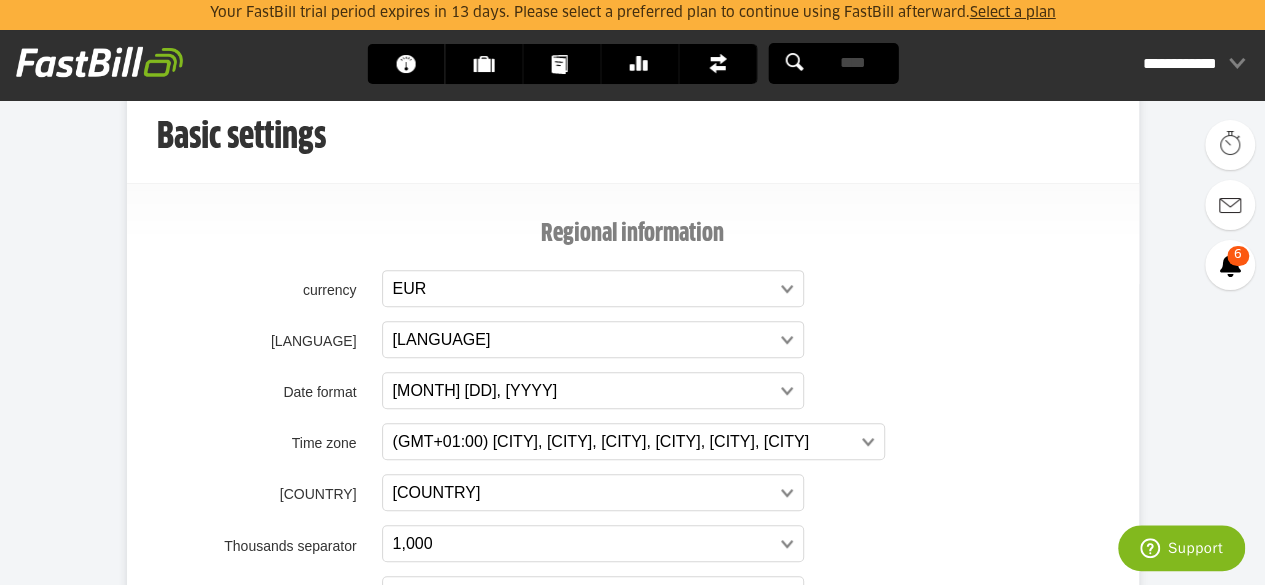 scroll, scrollTop: 0, scrollLeft: 0, axis: both 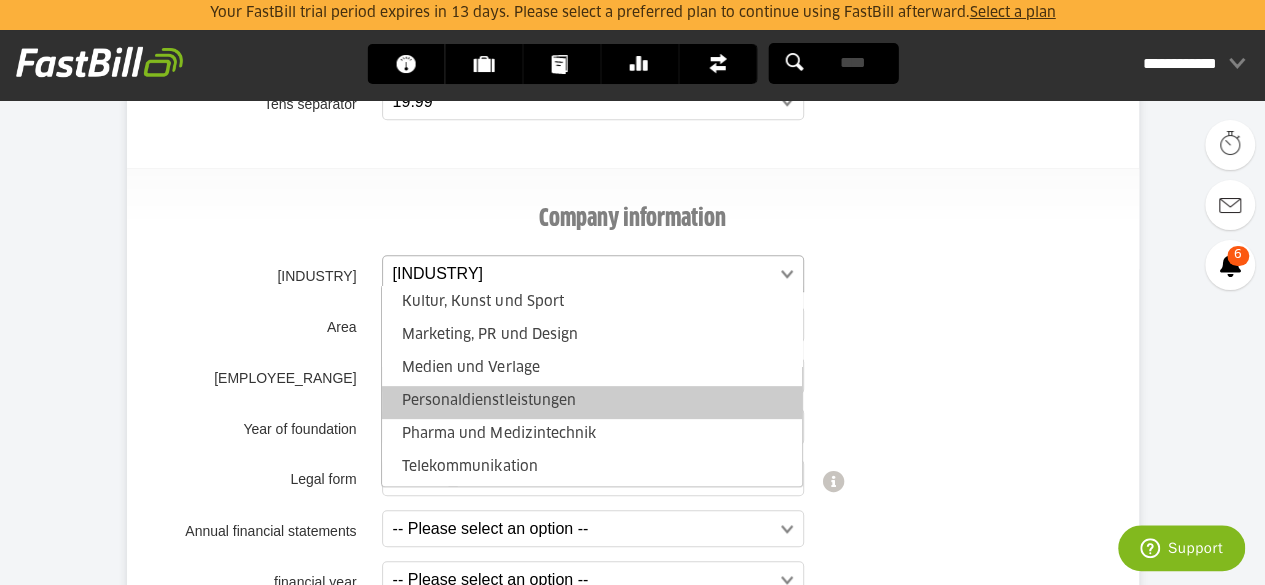 click at bounding box center (583, 274) 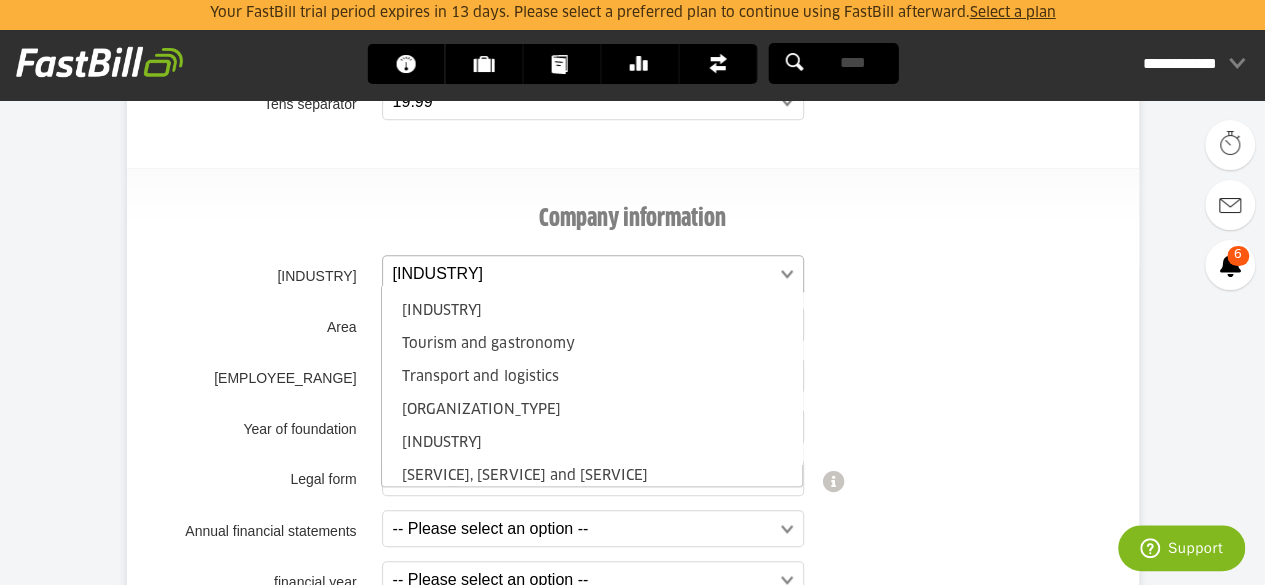 scroll, scrollTop: 624, scrollLeft: 0, axis: vertical 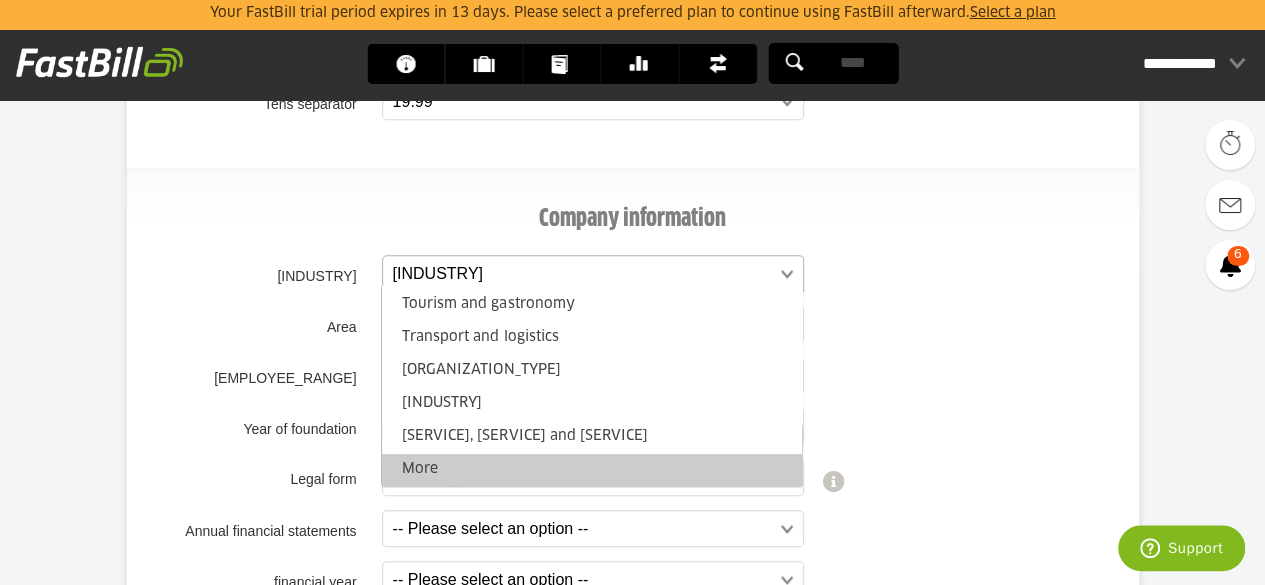 click on "More" at bounding box center [592, 470] 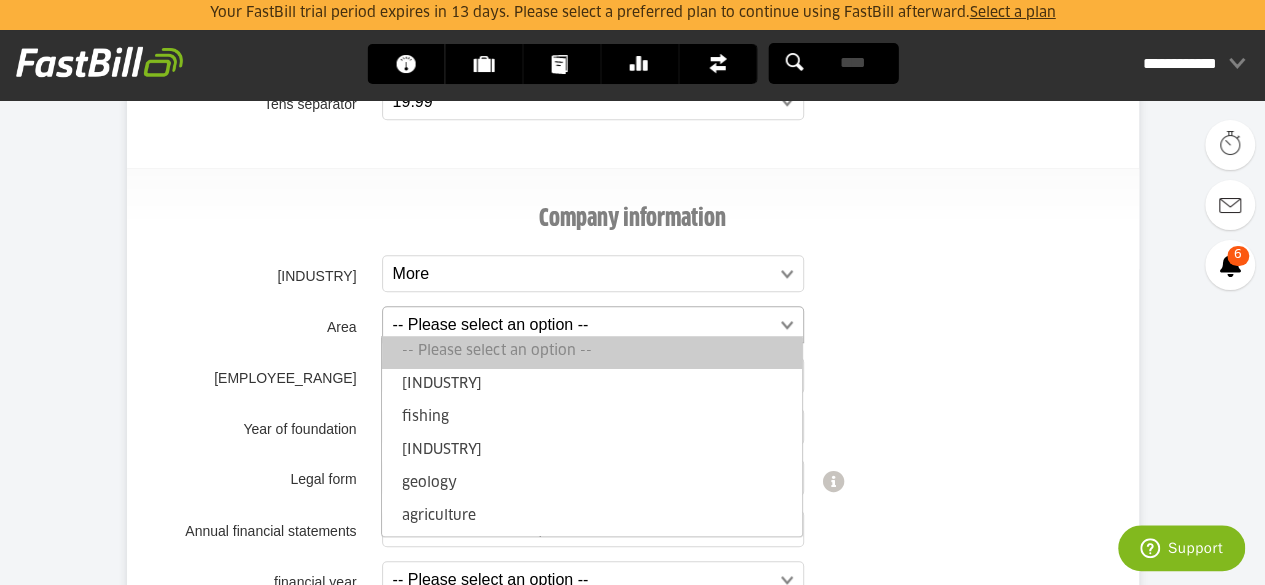click at bounding box center [583, 325] 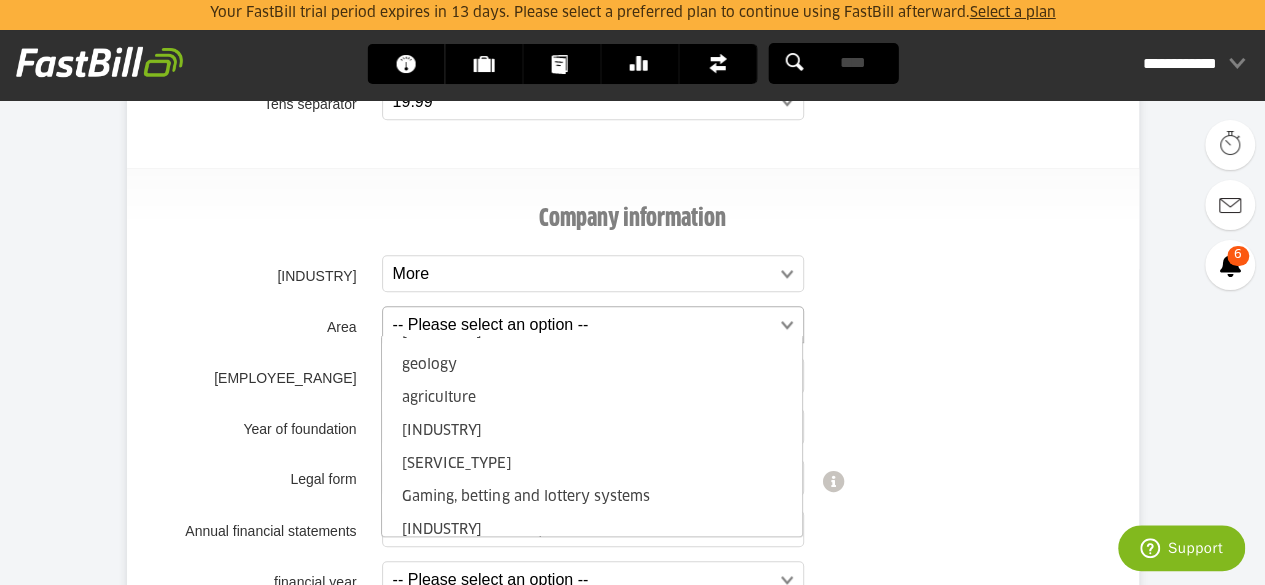 scroll, scrollTop: 130, scrollLeft: 0, axis: vertical 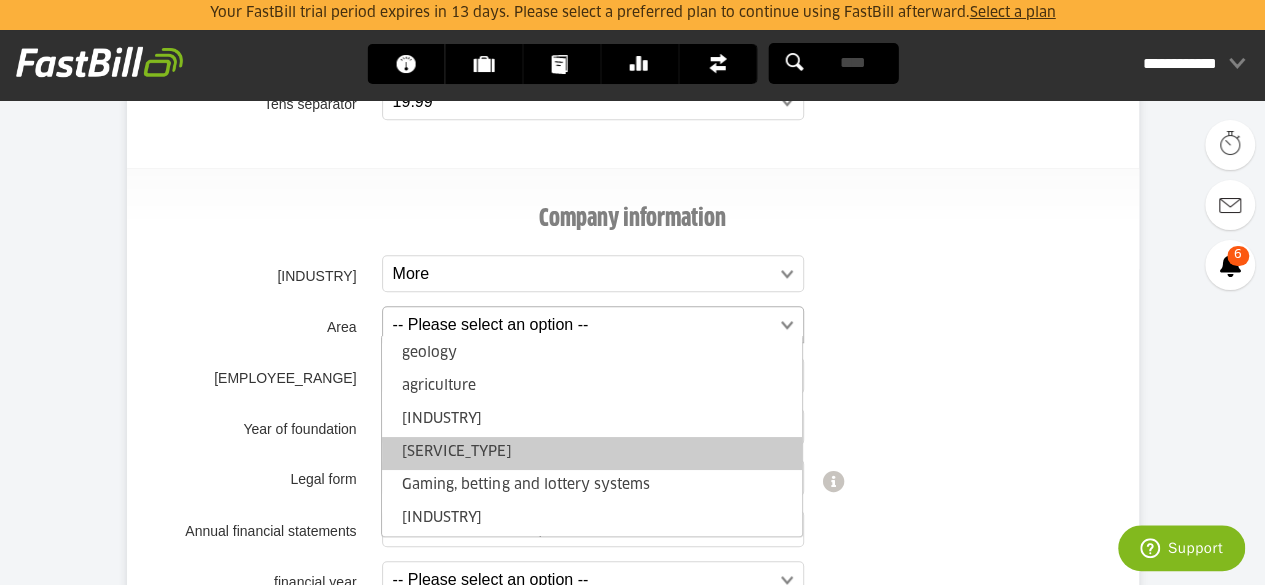 click on "Other services" at bounding box center (592, 453) 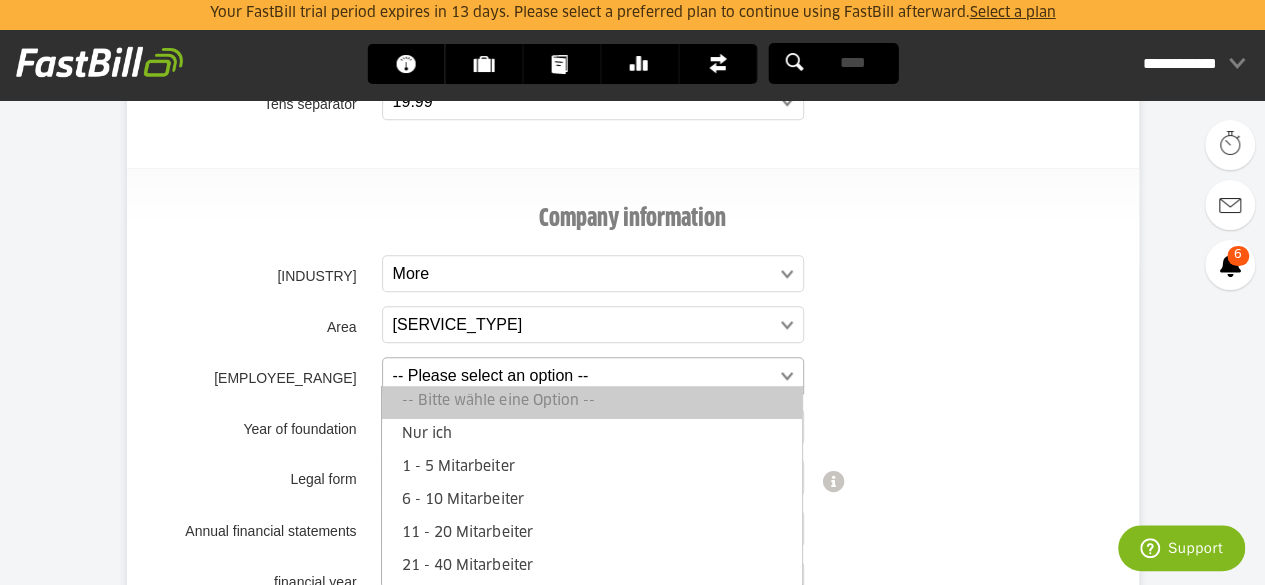 click at bounding box center (583, 376) 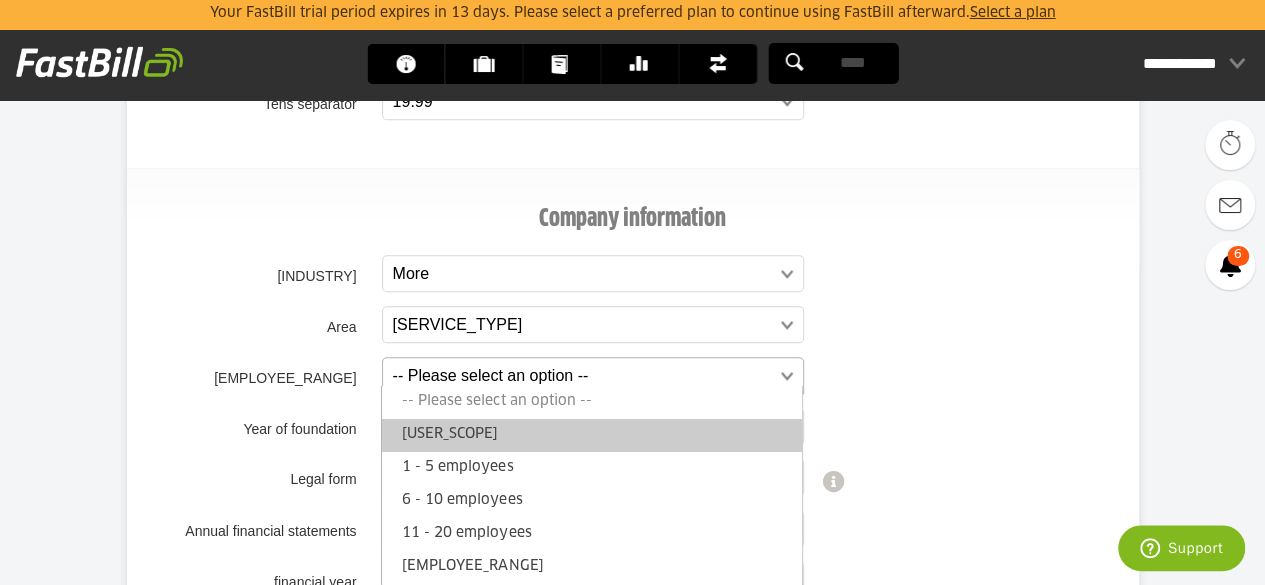 click on "Only me" at bounding box center [592, 435] 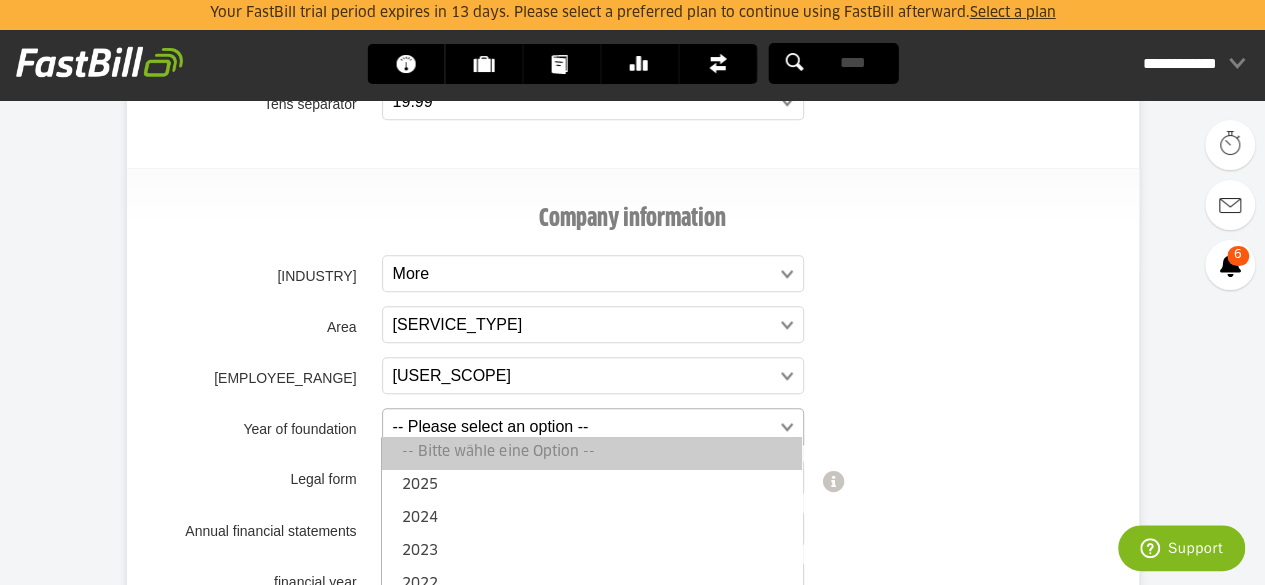 click at bounding box center [583, 427] 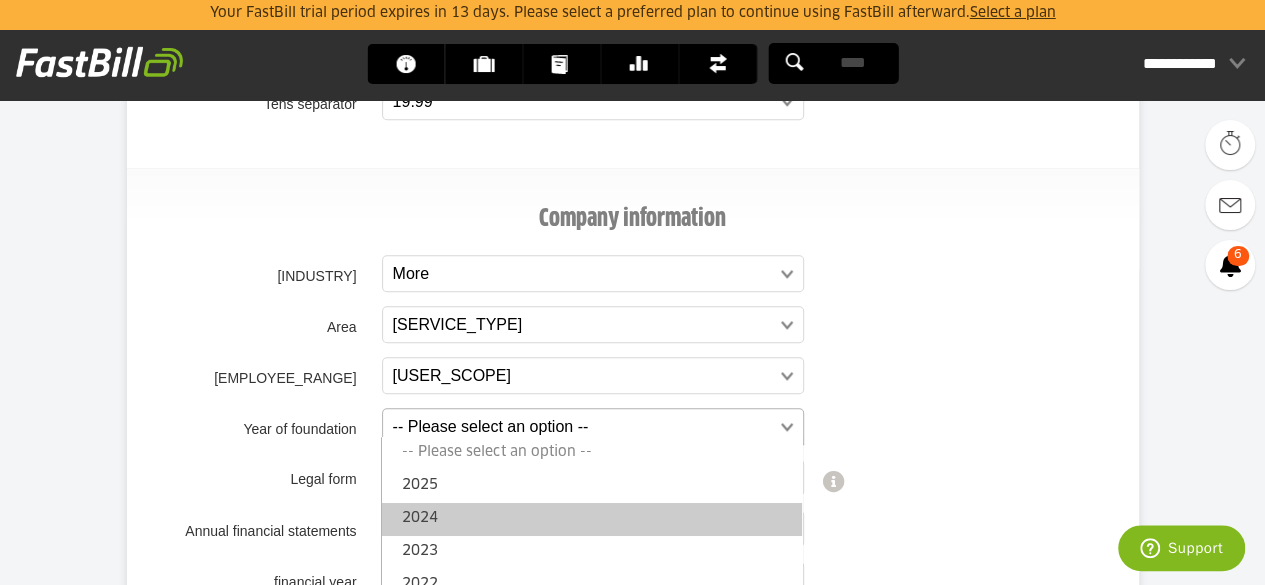 click on "2024" at bounding box center [592, 519] 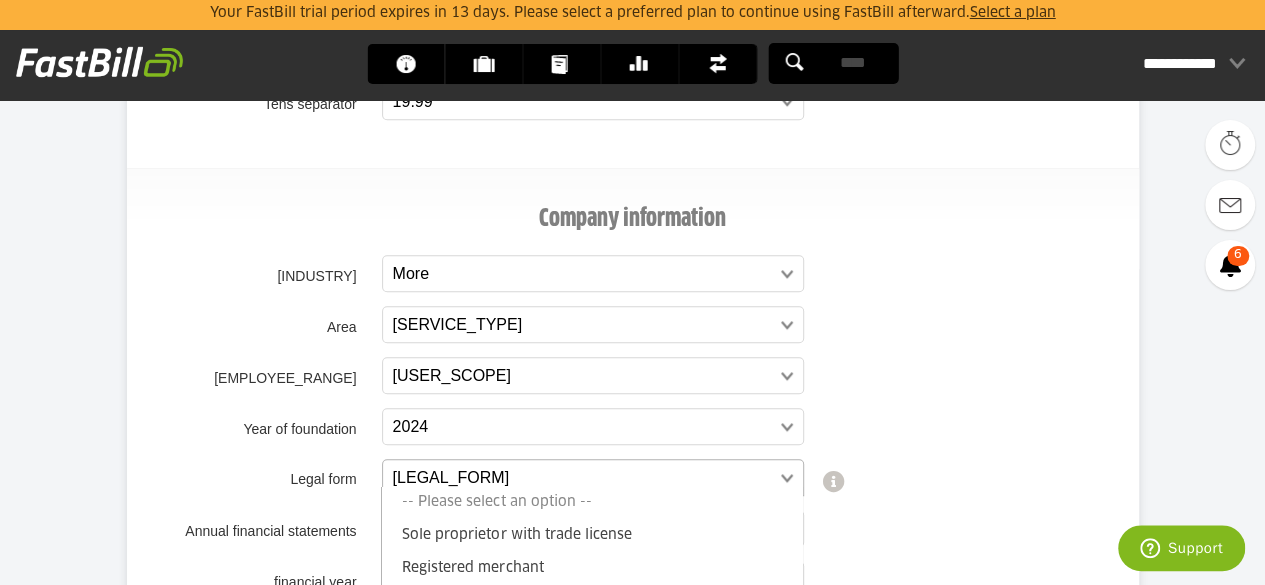 scroll, scrollTop: 64, scrollLeft: 0, axis: vertical 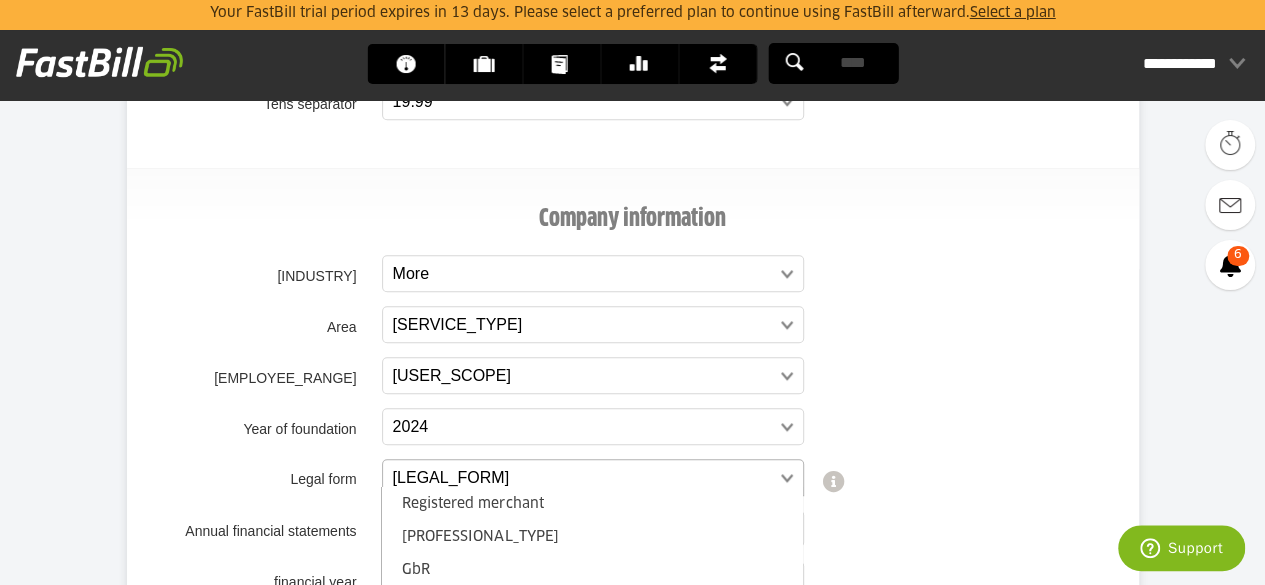 click at bounding box center (583, 478) 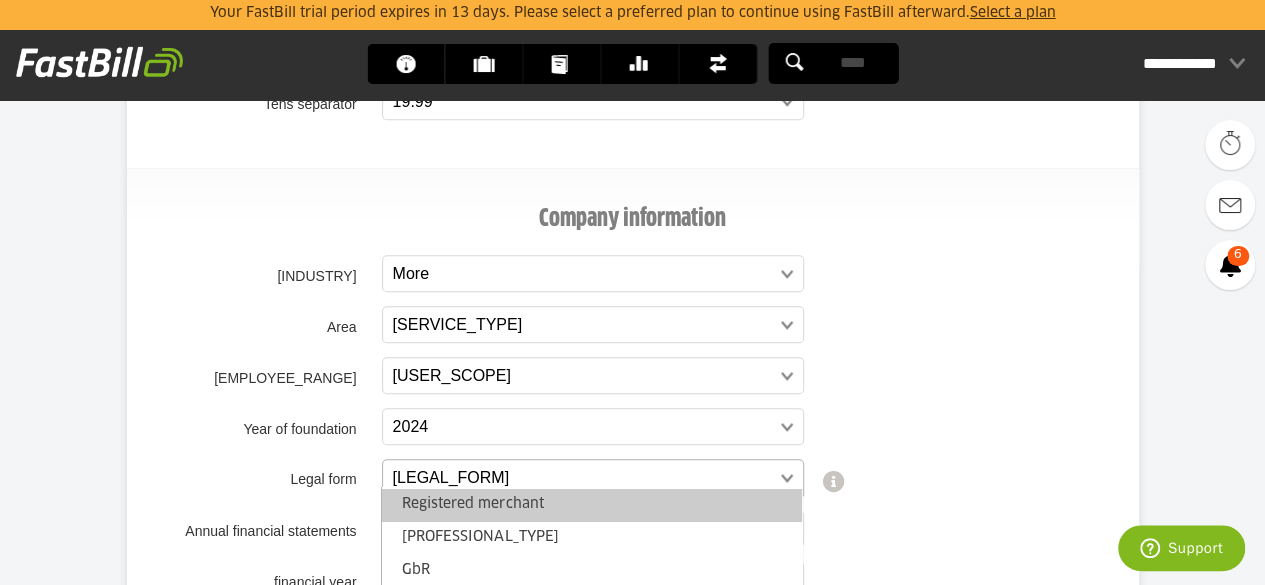 click on "Registered merchant" at bounding box center [592, 505] 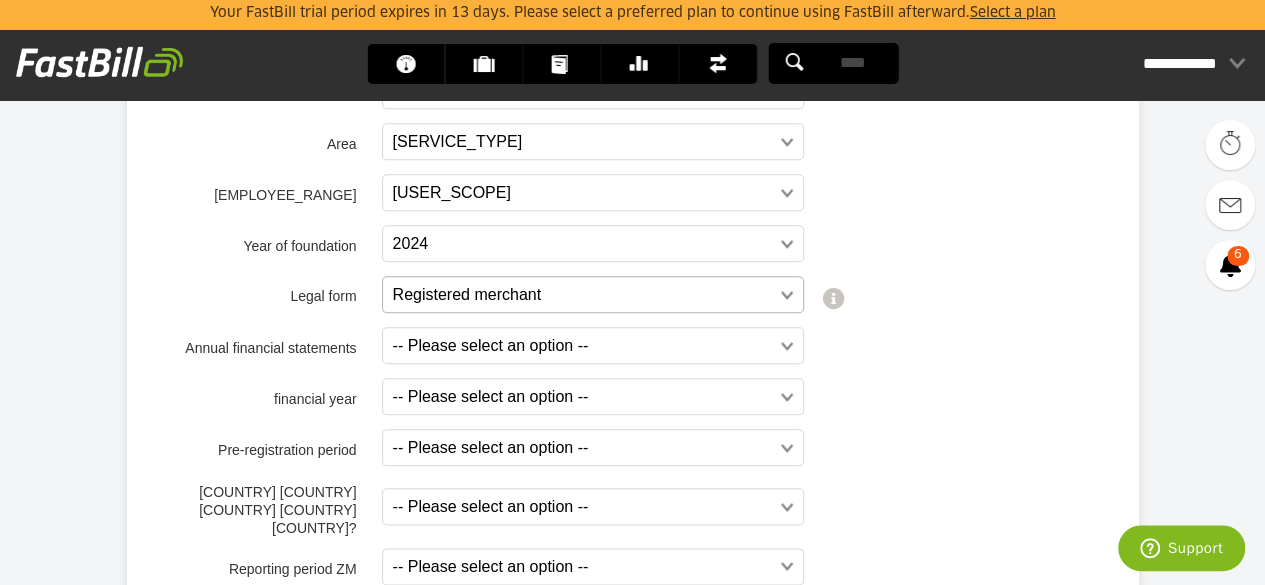 scroll, scrollTop: 929, scrollLeft: 0, axis: vertical 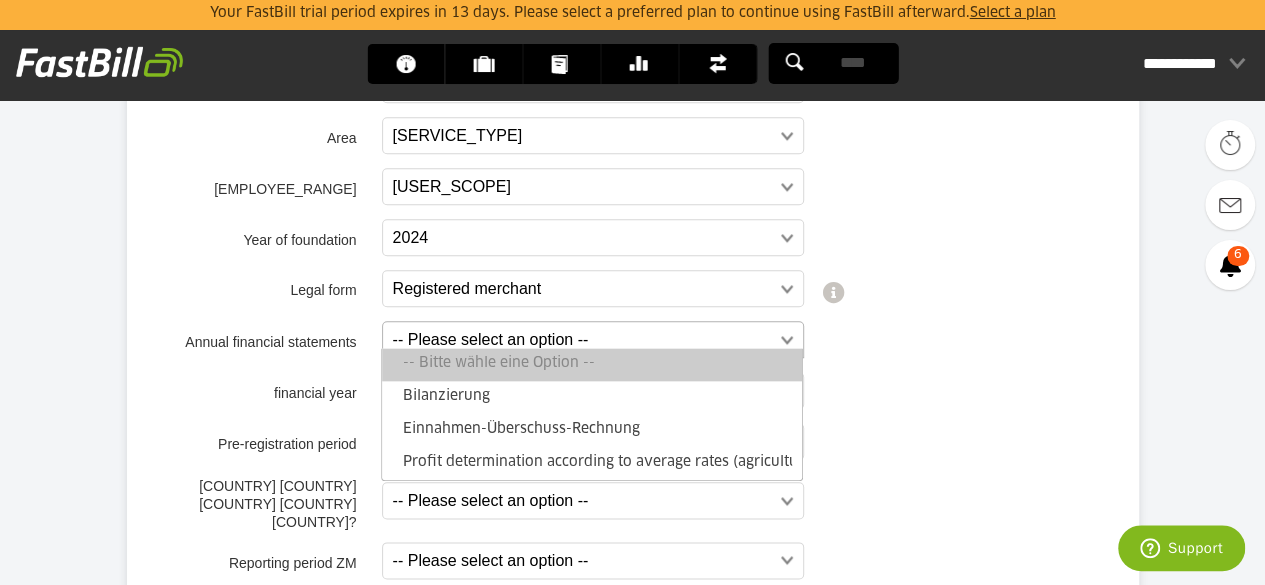 click at bounding box center (583, 340) 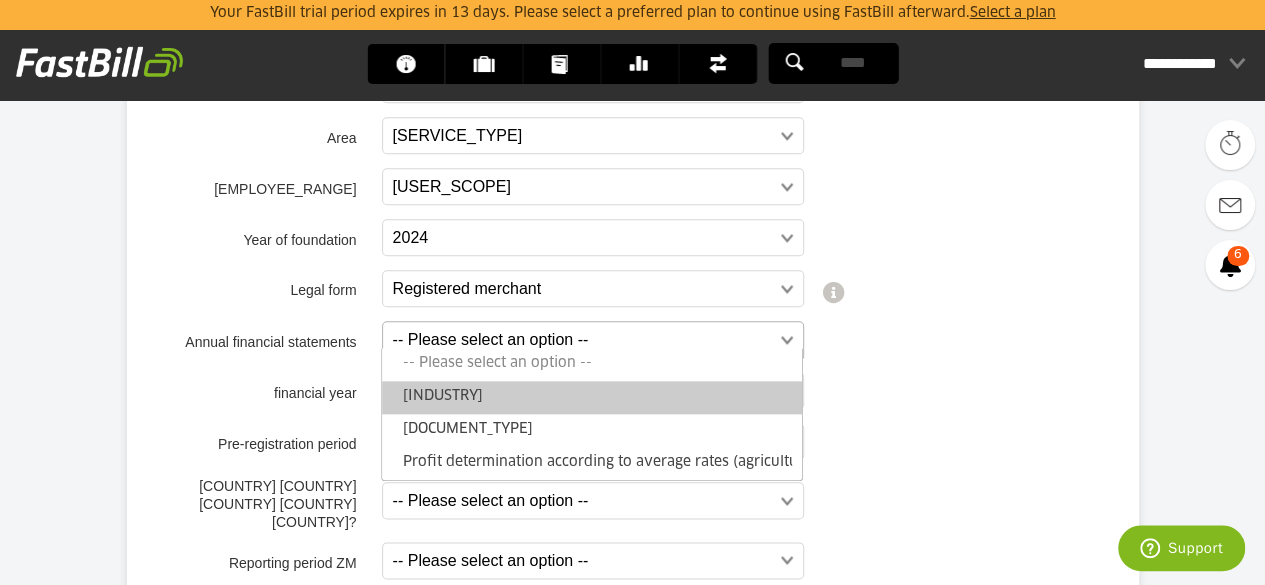 click on "Accounting" at bounding box center (592, 397) 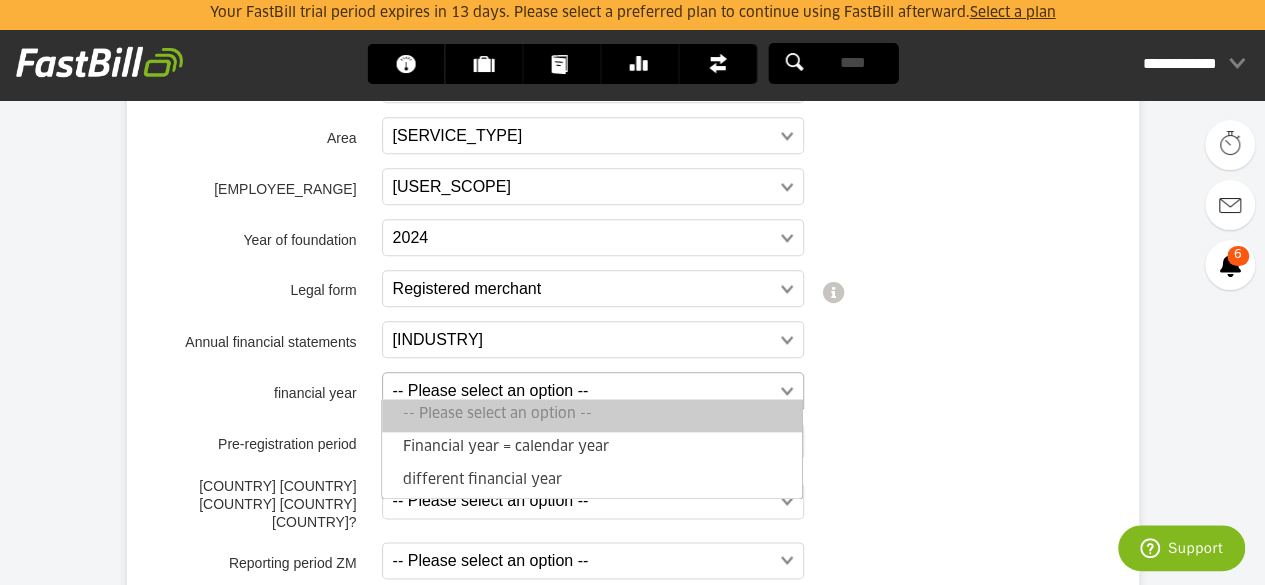 click on "Your FastBill trial period expires in 13 days. Please select a preferred plan to continue using FastBill afterward.                                                  Select a plan
Dashboard
Customers
Documents Banking Finance
Add-ons" at bounding box center [632, 825] 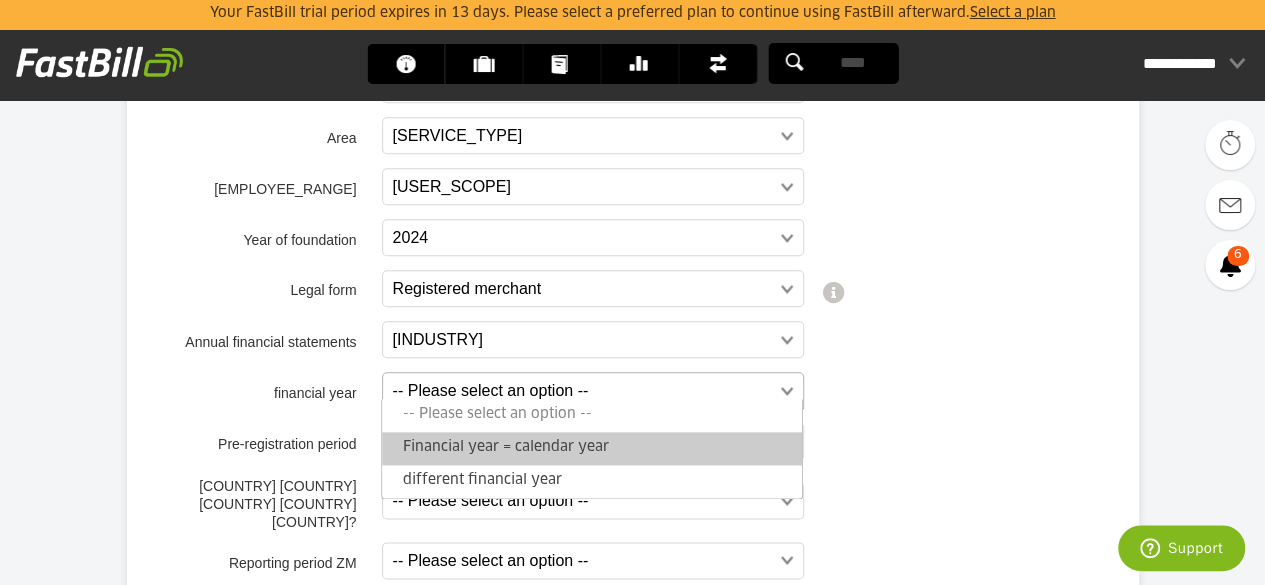 click on "Financial year = calendar year" at bounding box center (505, 447) 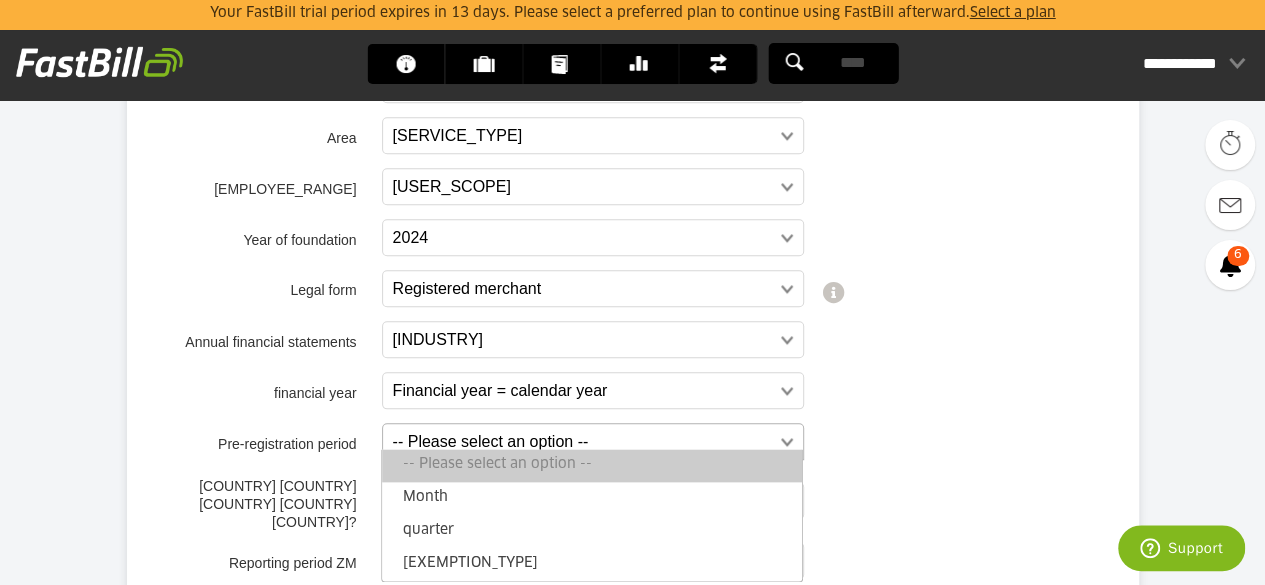 click at bounding box center (583, 442) 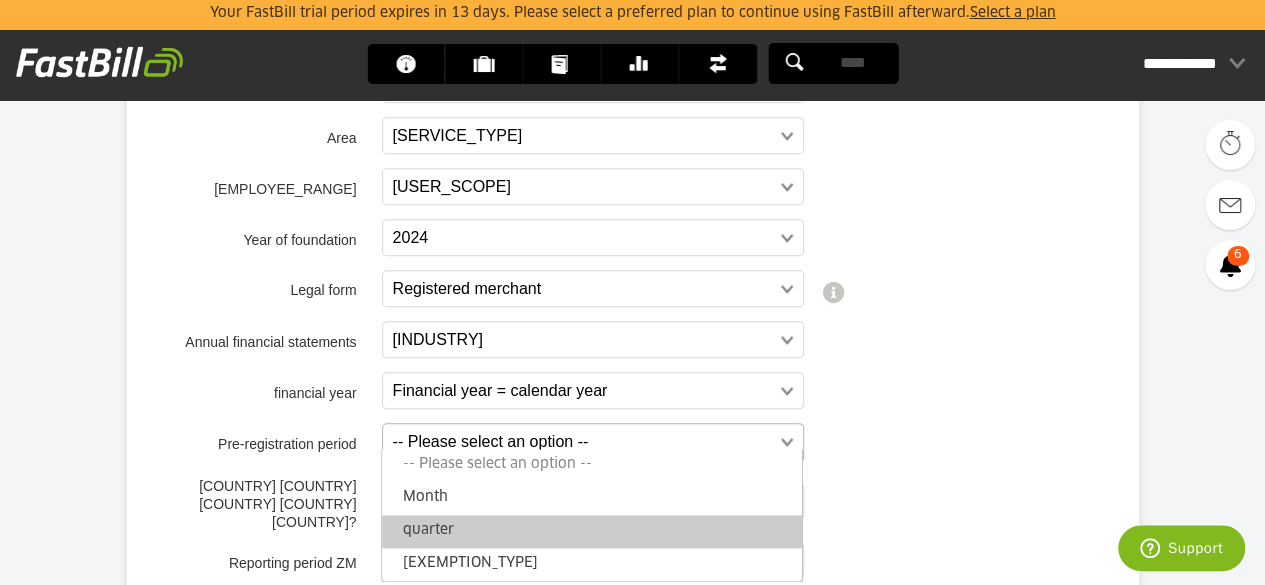 click on "quarter" at bounding box center (592, 531) 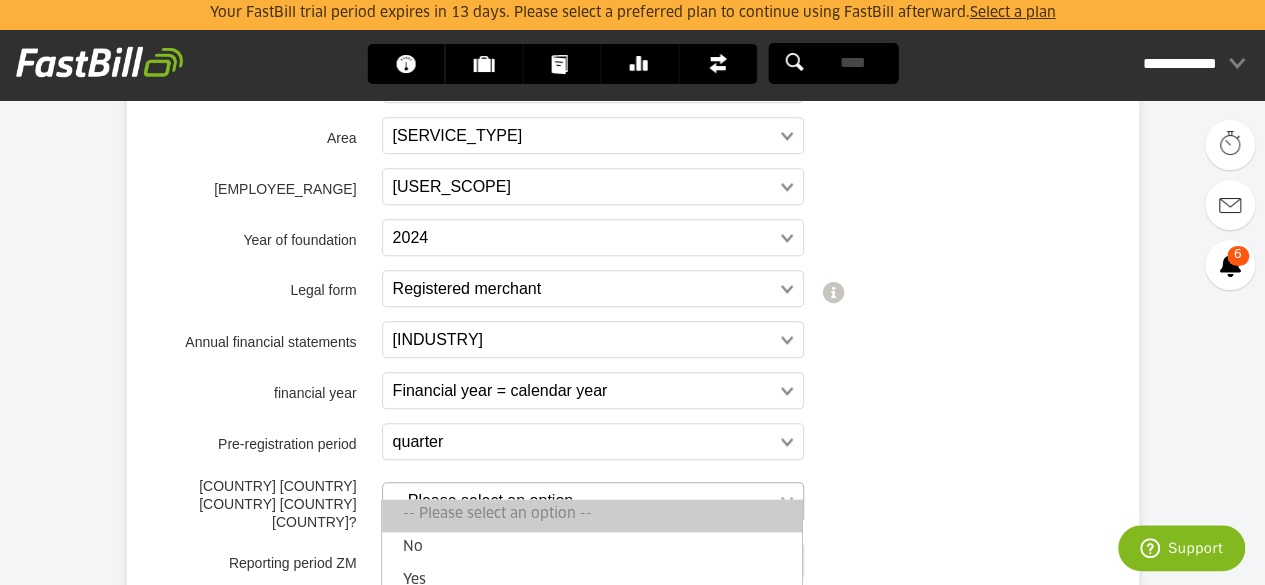 click at bounding box center (583, 501) 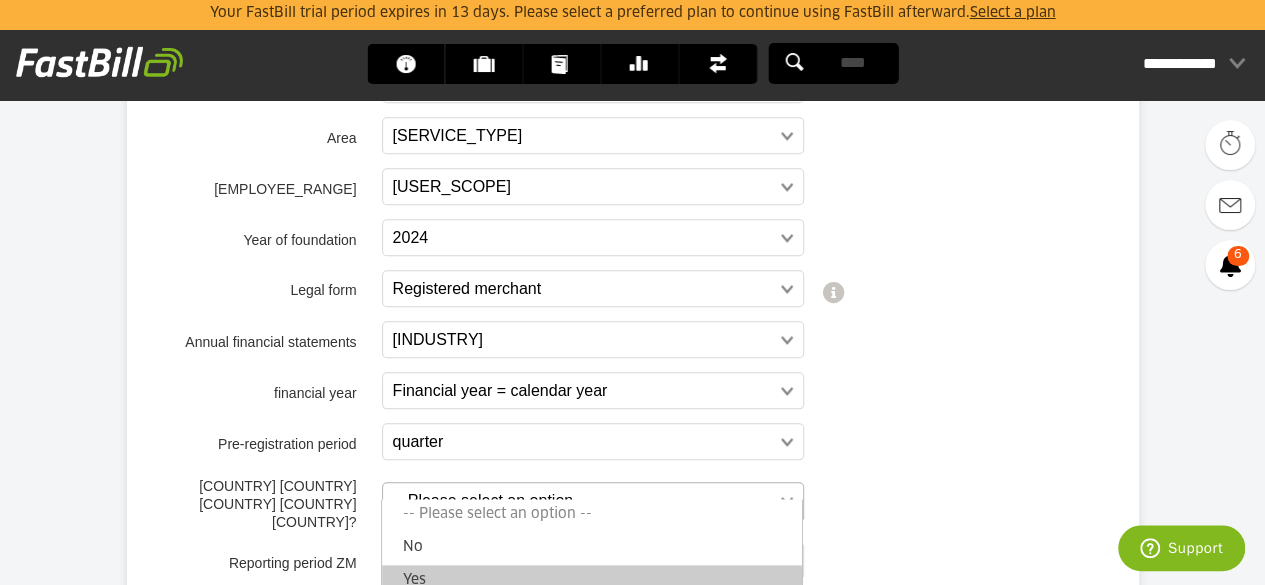 click on "Yes" at bounding box center (592, 581) 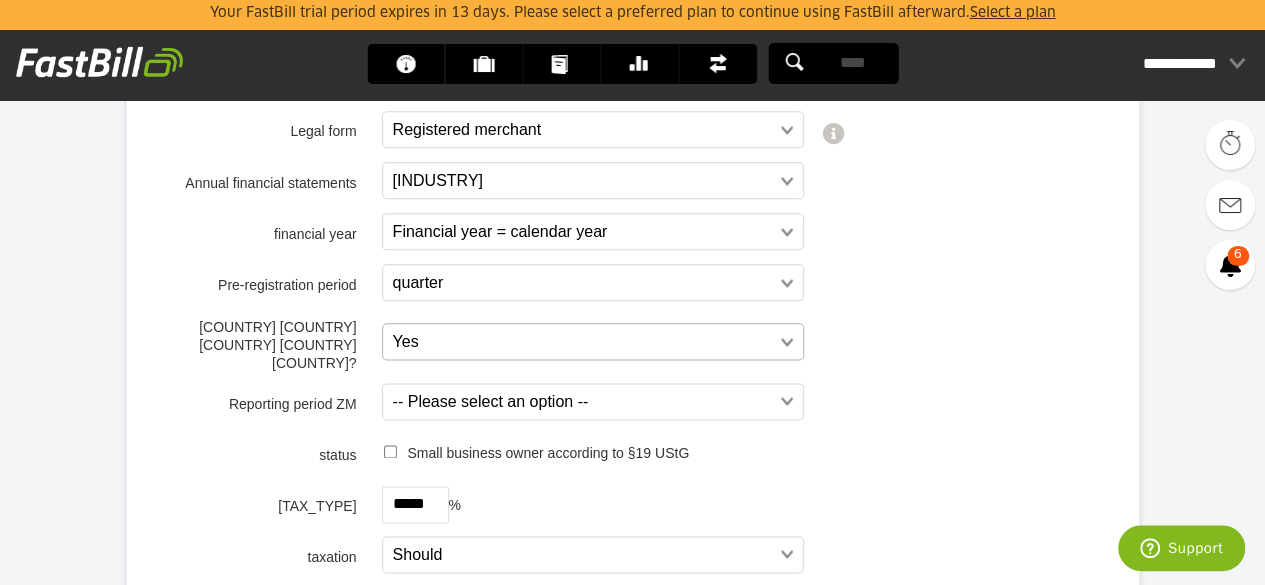 scroll, scrollTop: 1115, scrollLeft: 0, axis: vertical 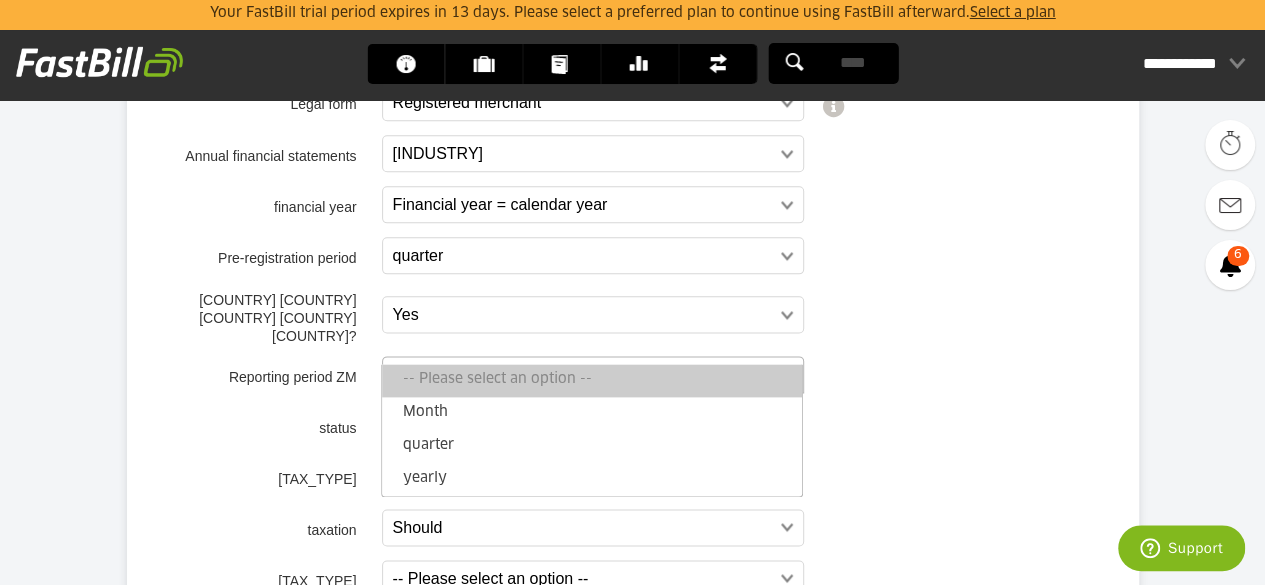click at bounding box center [583, 375] 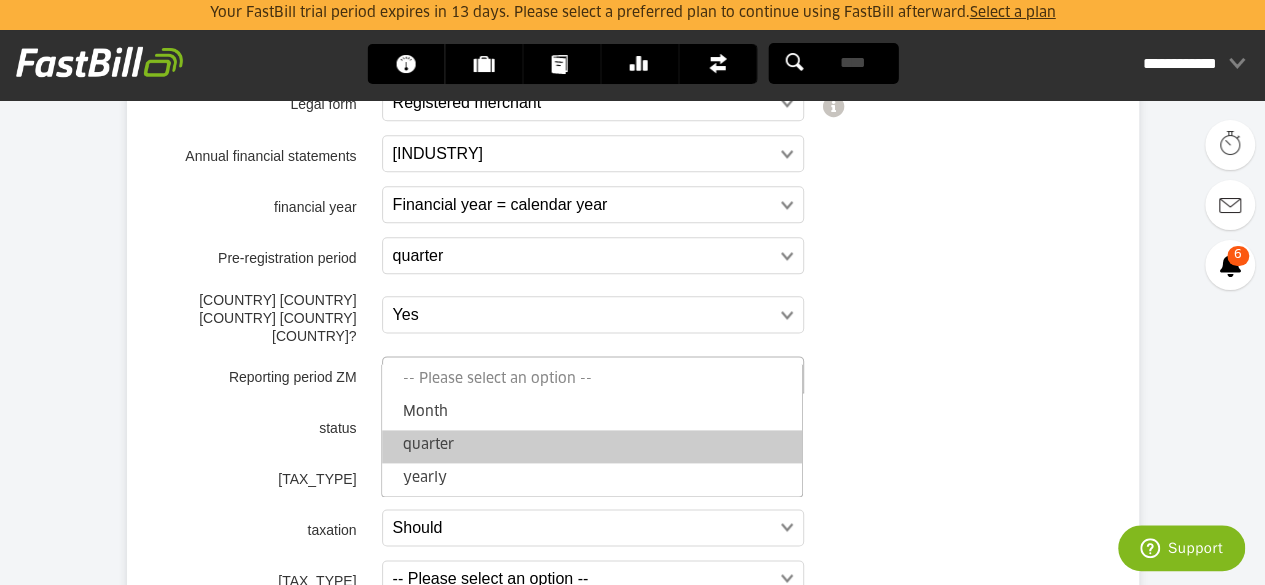 click on "quarter" at bounding box center [592, 446] 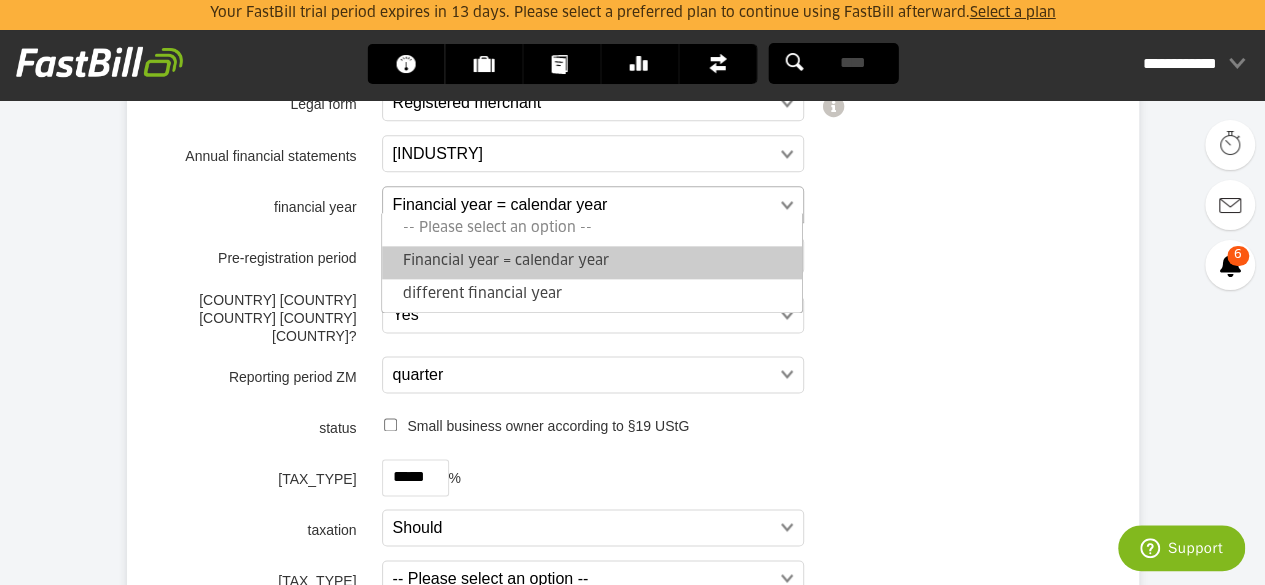 click at bounding box center [583, 205] 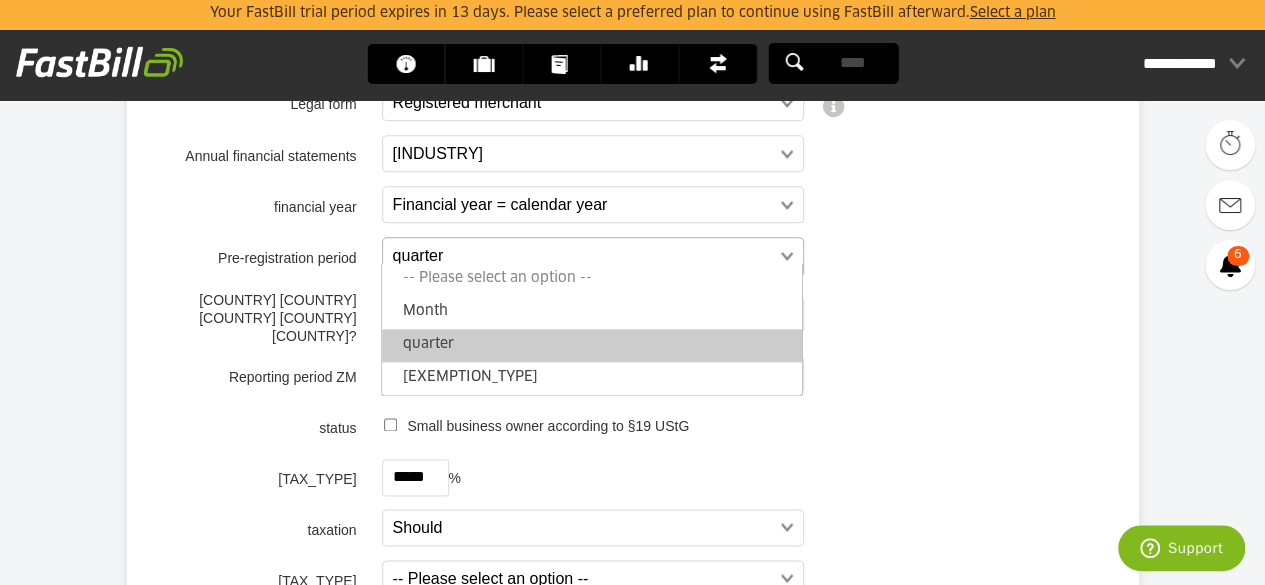 click at bounding box center (583, 256) 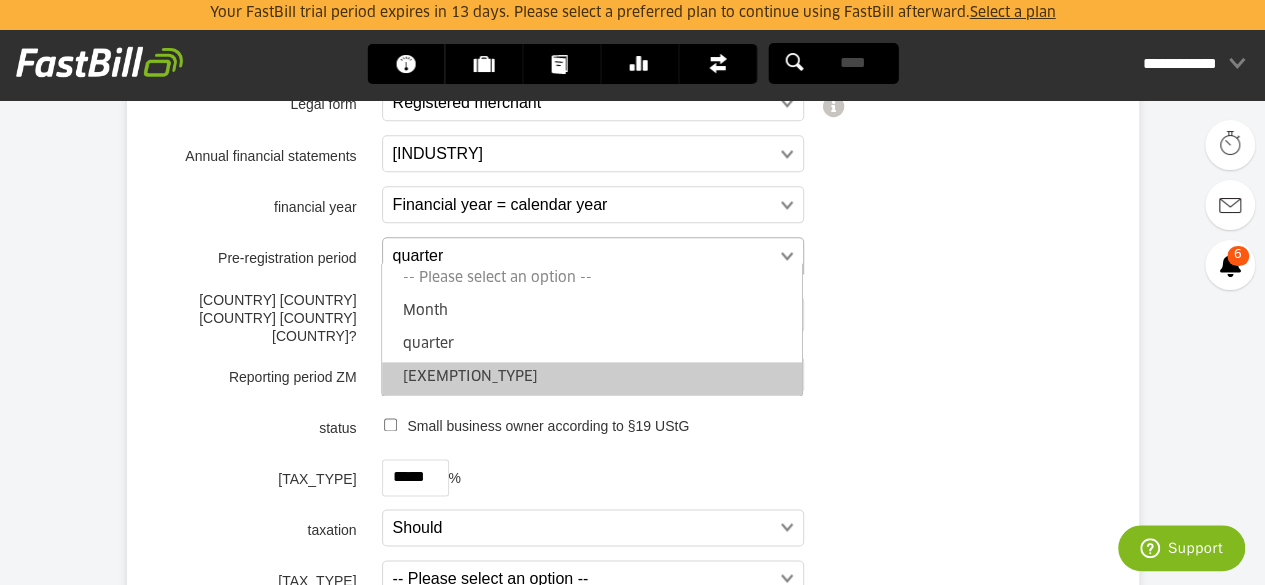 click on "Exemption from submitting advance declarations" at bounding box center (469, 377) 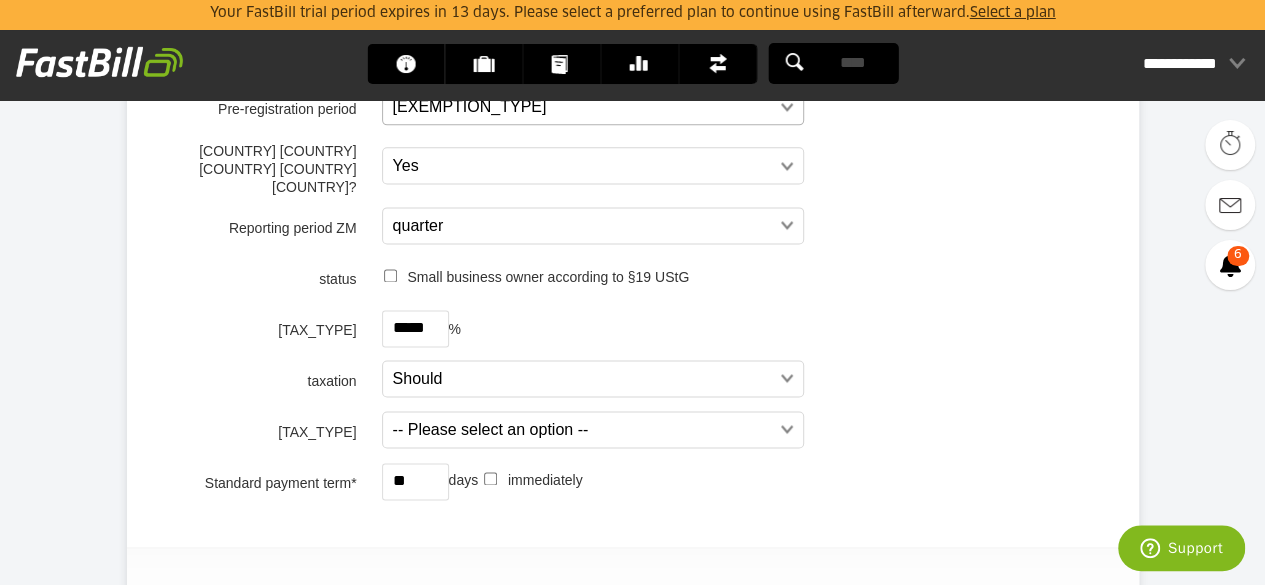 scroll, scrollTop: 1284, scrollLeft: 0, axis: vertical 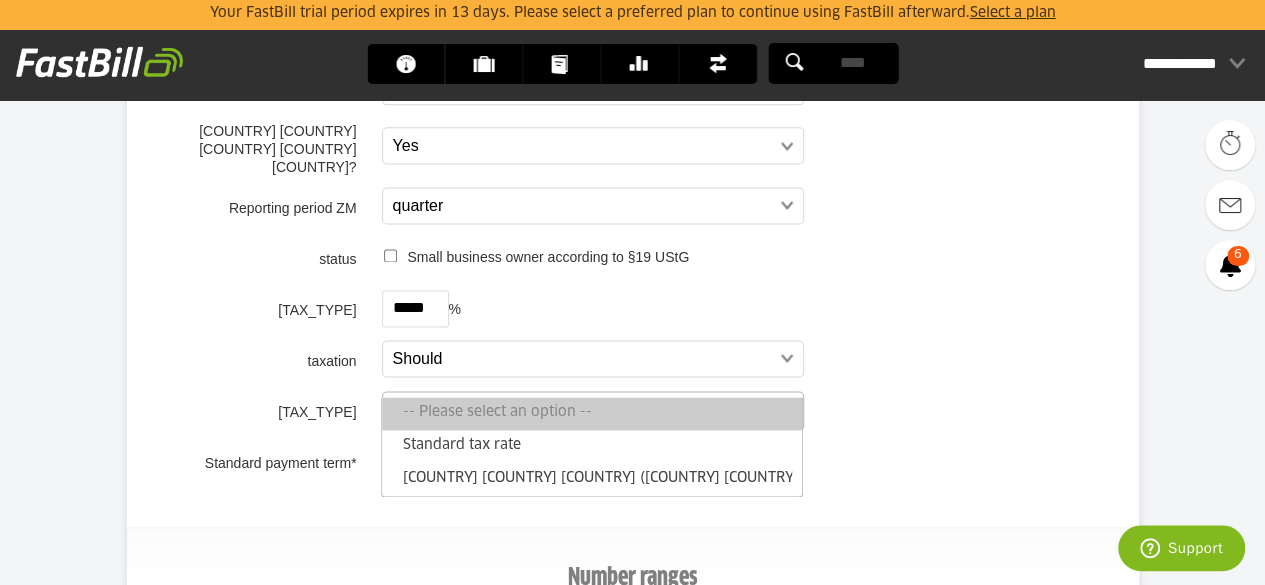 click at bounding box center (583, 410) 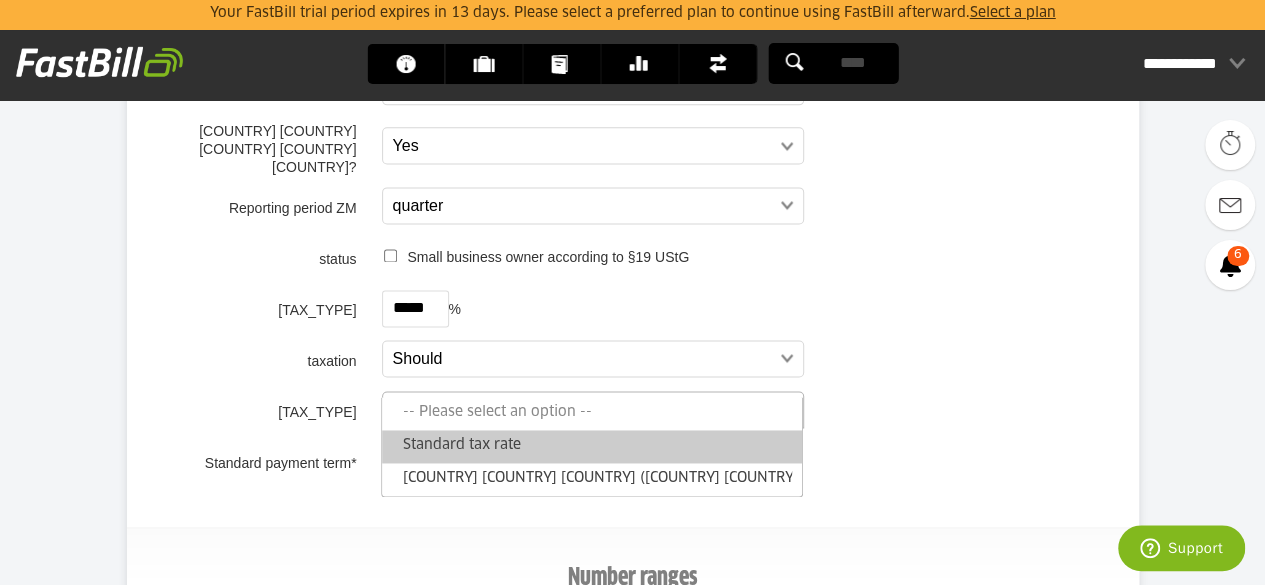 click on "Standard tax rate" at bounding box center (592, 446) 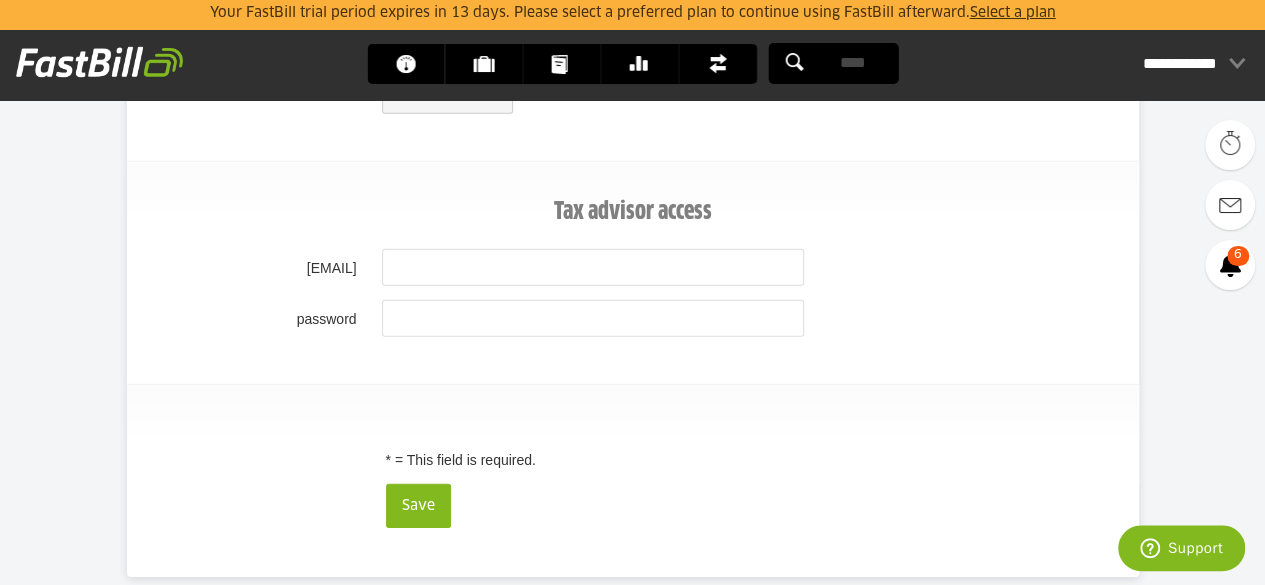 scroll, scrollTop: 2810, scrollLeft: 0, axis: vertical 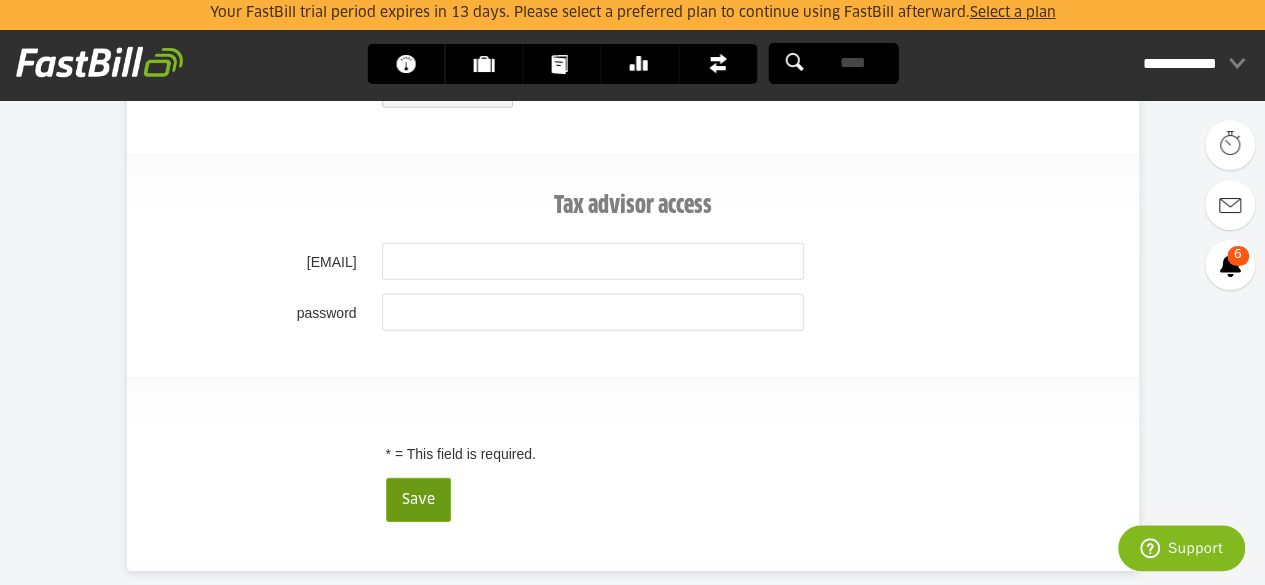 click on "Save" at bounding box center (418, 500) 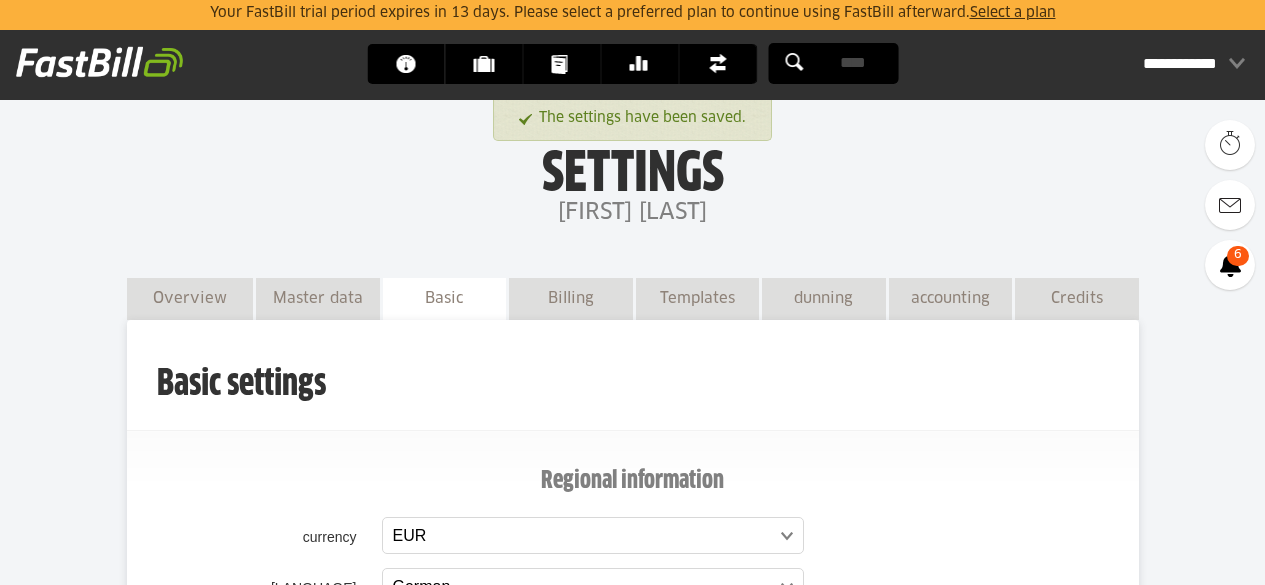 scroll, scrollTop: 0, scrollLeft: 0, axis: both 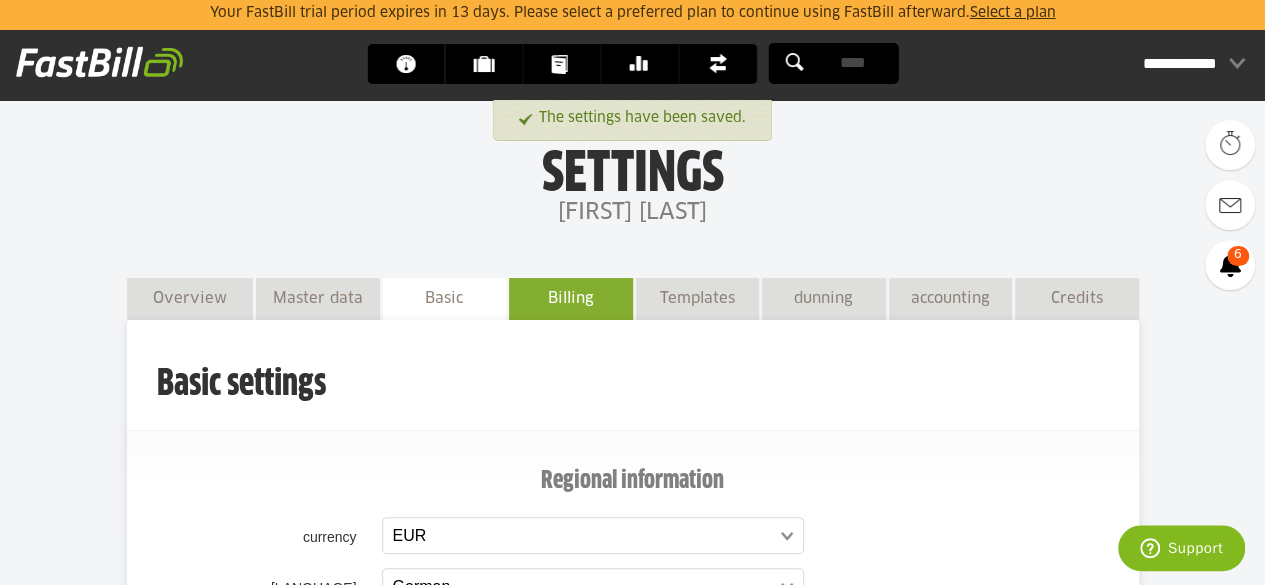 click on "Billing options" at bounding box center [571, 319] 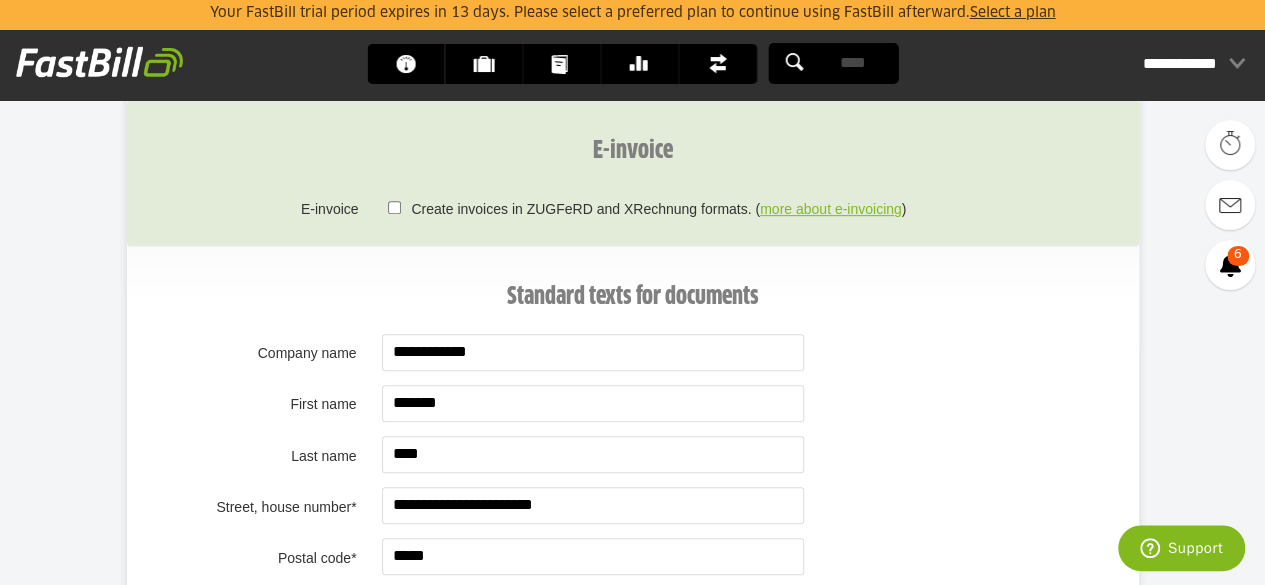 scroll, scrollTop: 0, scrollLeft: 0, axis: both 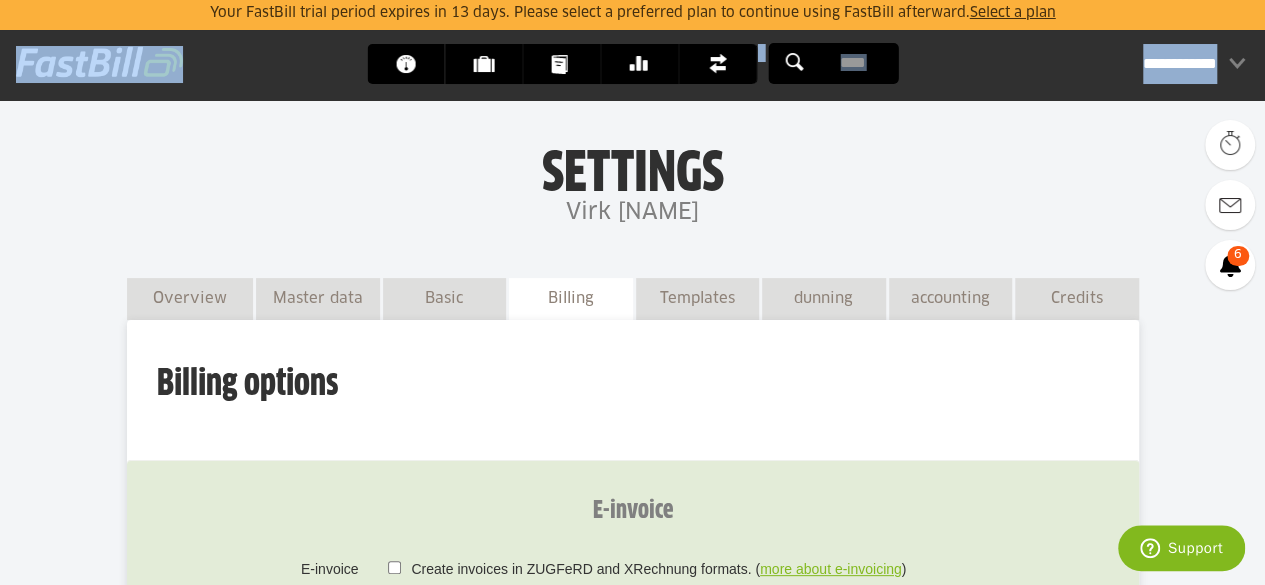 drag, startPoint x: 1246, startPoint y: 48, endPoint x: 1235, endPoint y: 60, distance: 16.27882 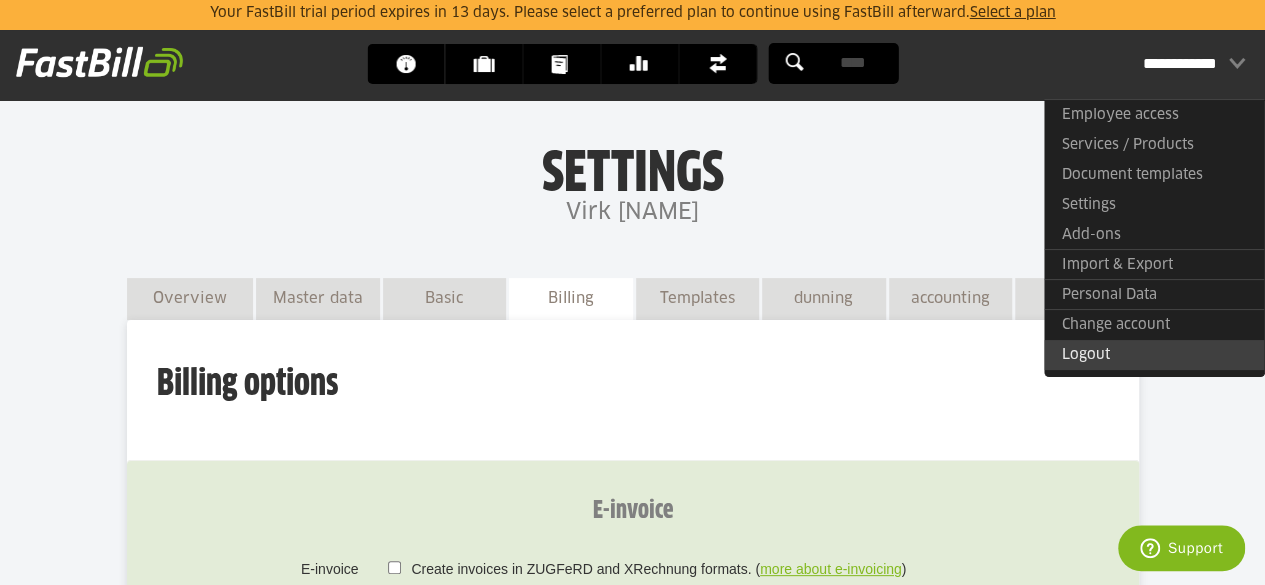 click on "Logout" at bounding box center [1086, 355] 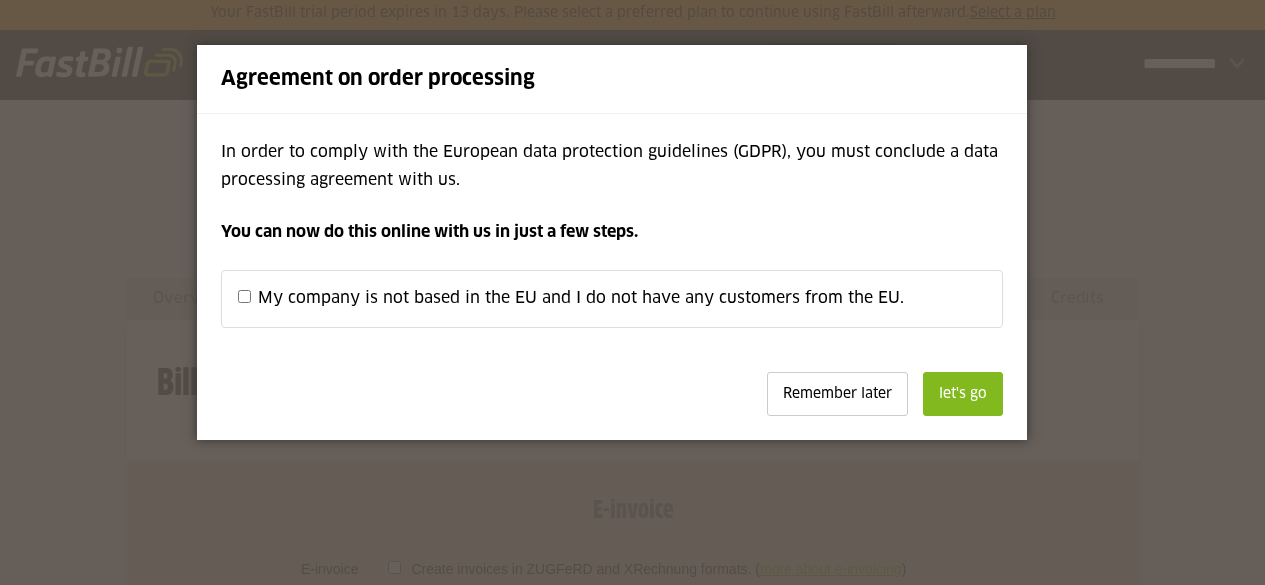 scroll, scrollTop: 0, scrollLeft: 0, axis: both 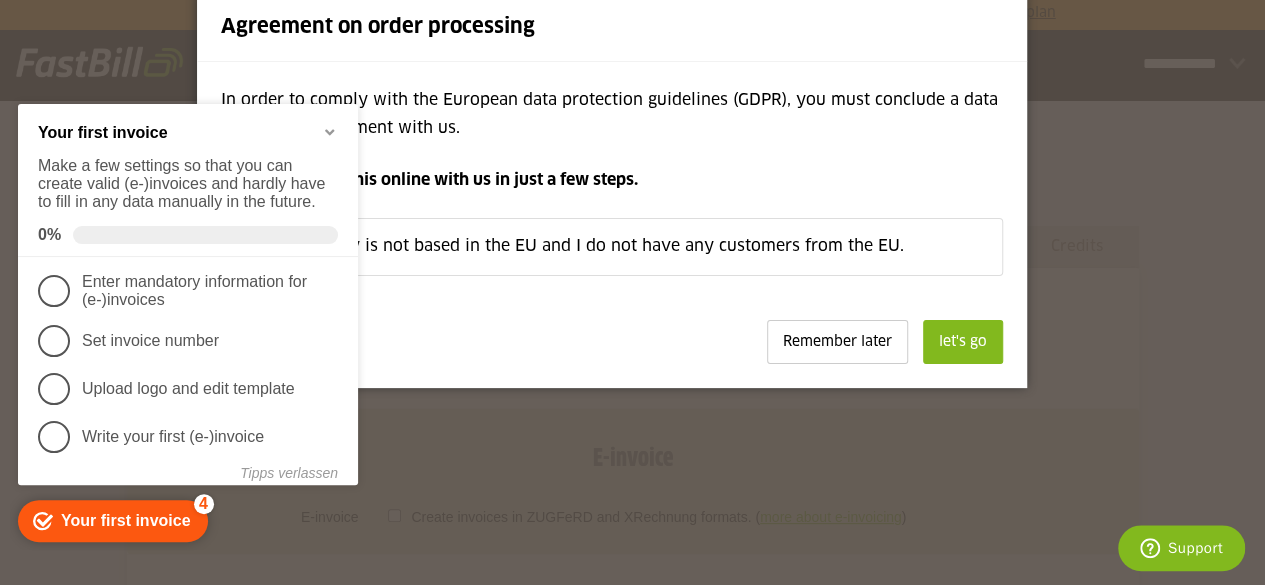 click at bounding box center (632, 292) 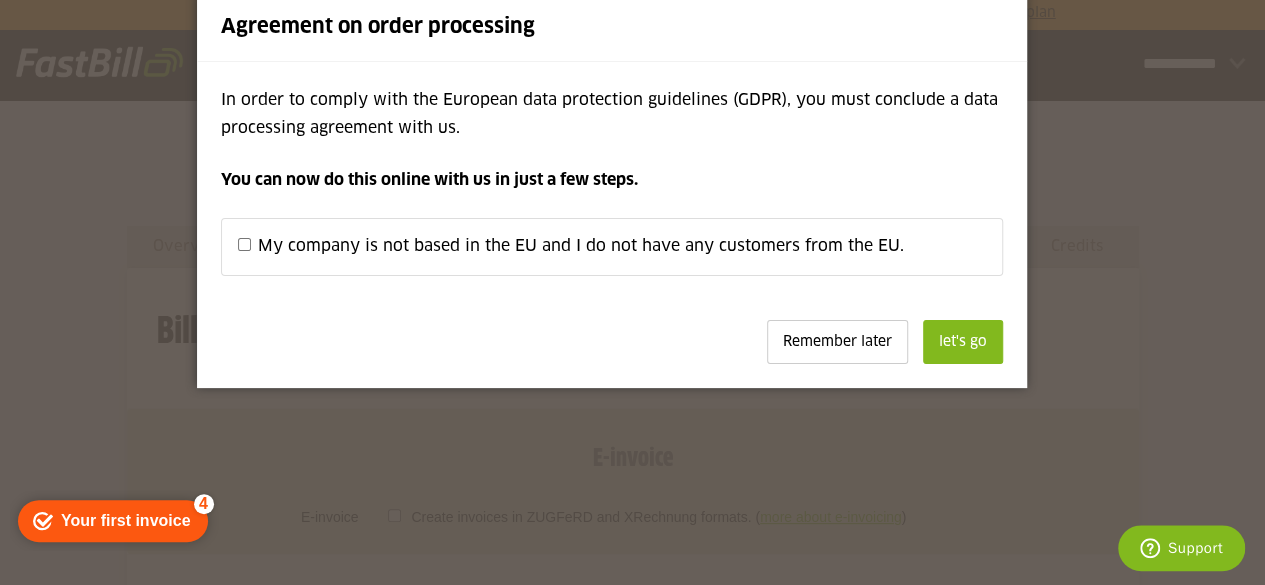 click on "Remember later" at bounding box center (837, 342) 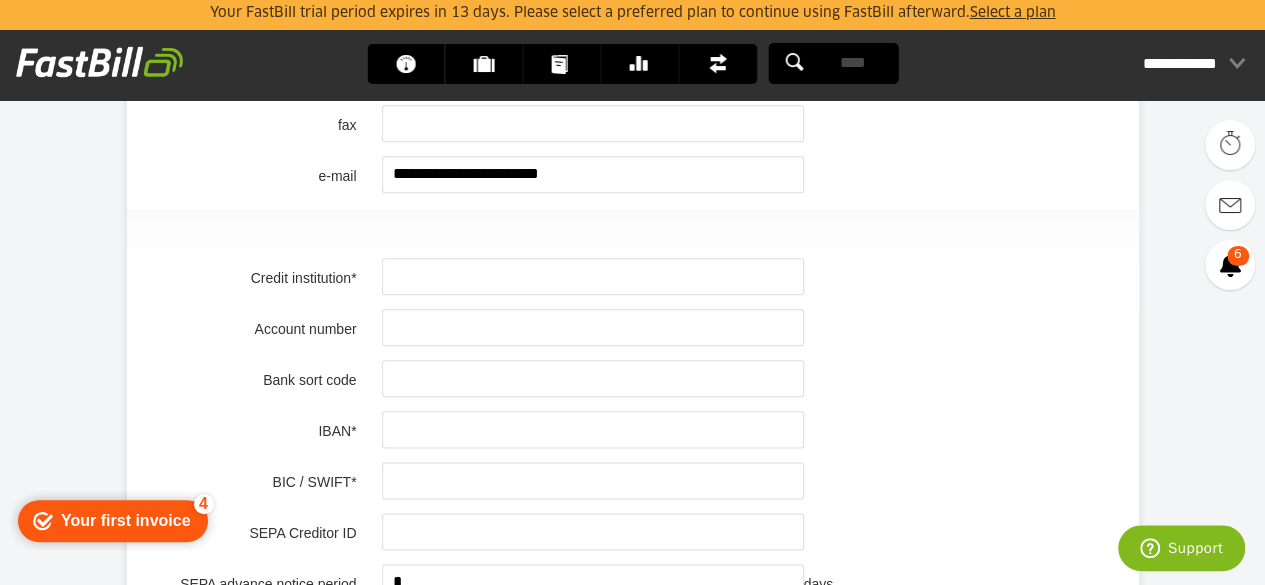 scroll, scrollTop: 1002, scrollLeft: 0, axis: vertical 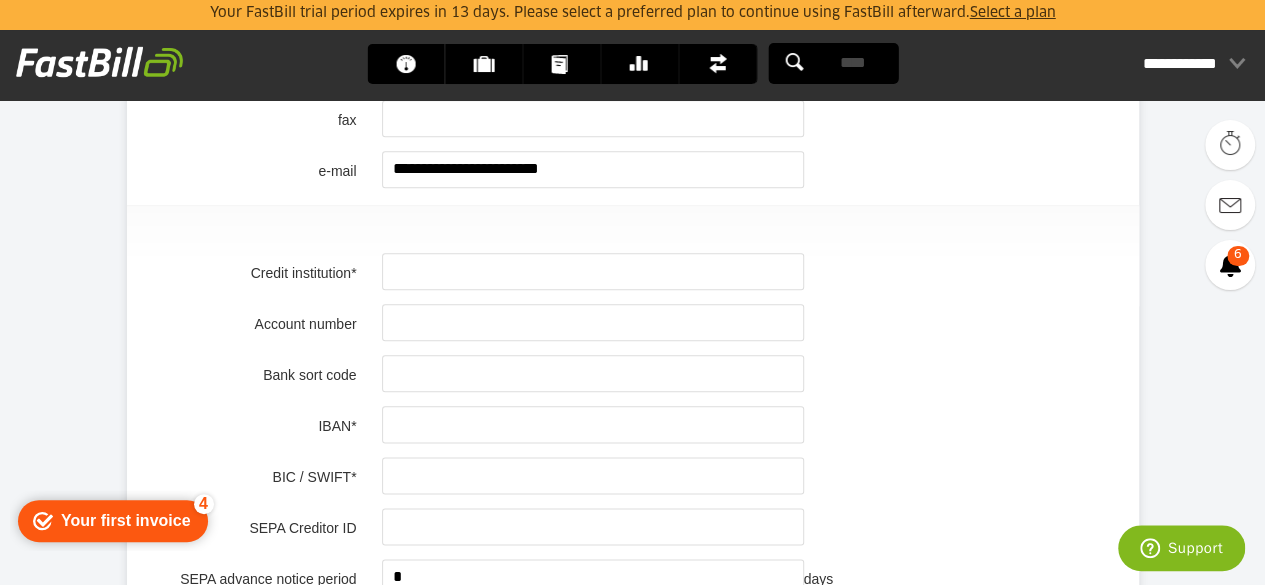 click at bounding box center (593, 271) 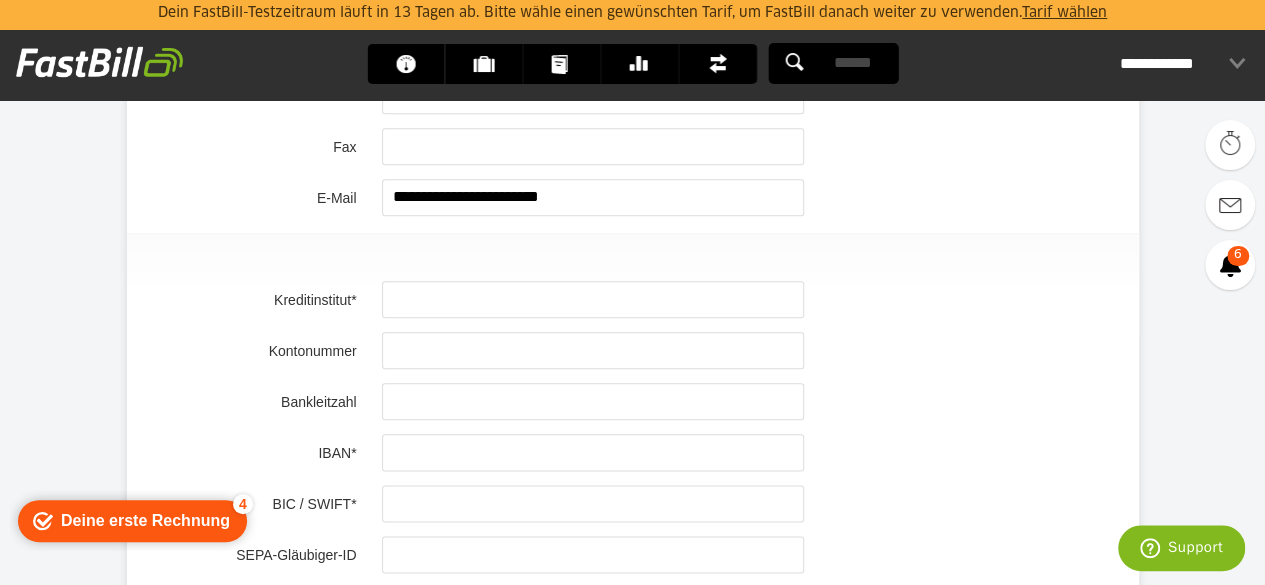 scroll, scrollTop: 975, scrollLeft: 0, axis: vertical 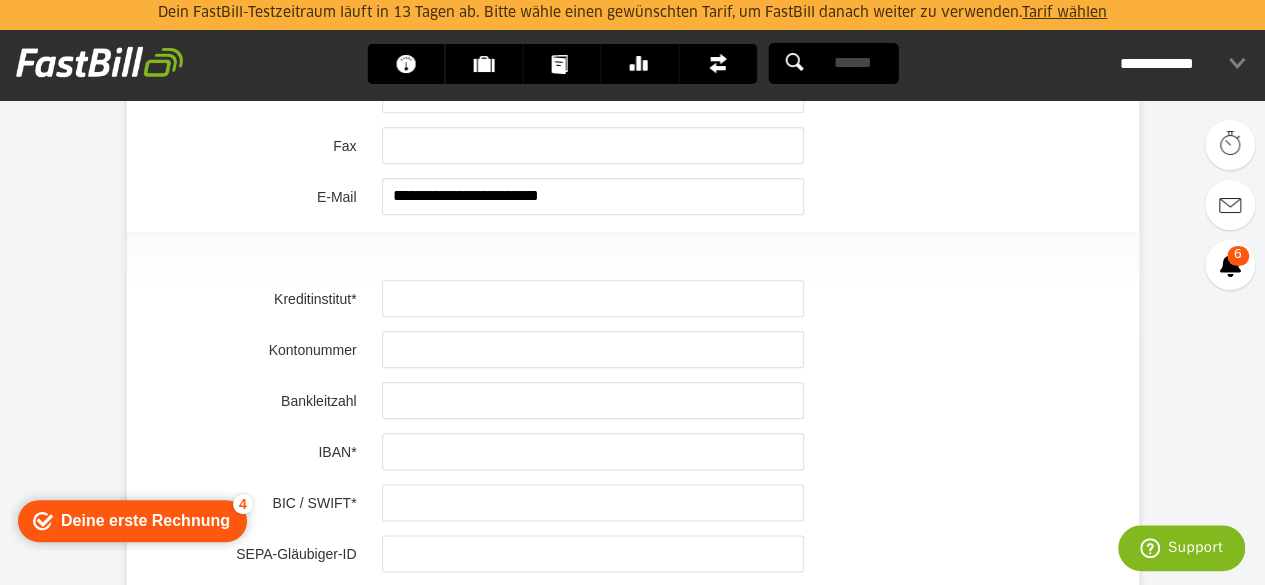 click at bounding box center [593, 298] 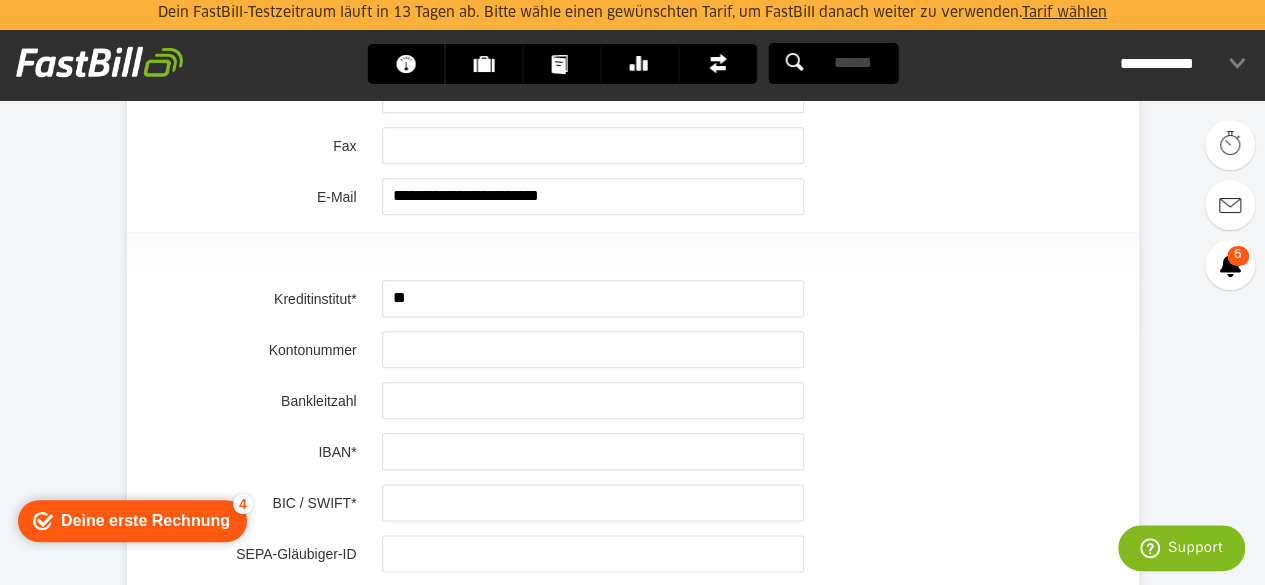 type on "*" 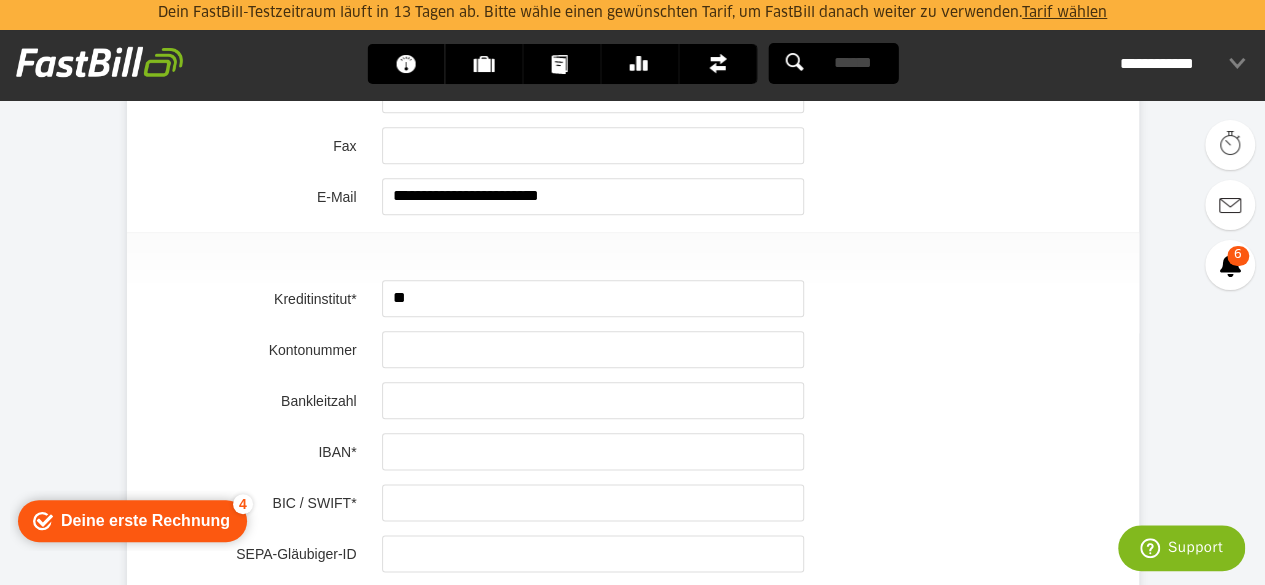 type on "*" 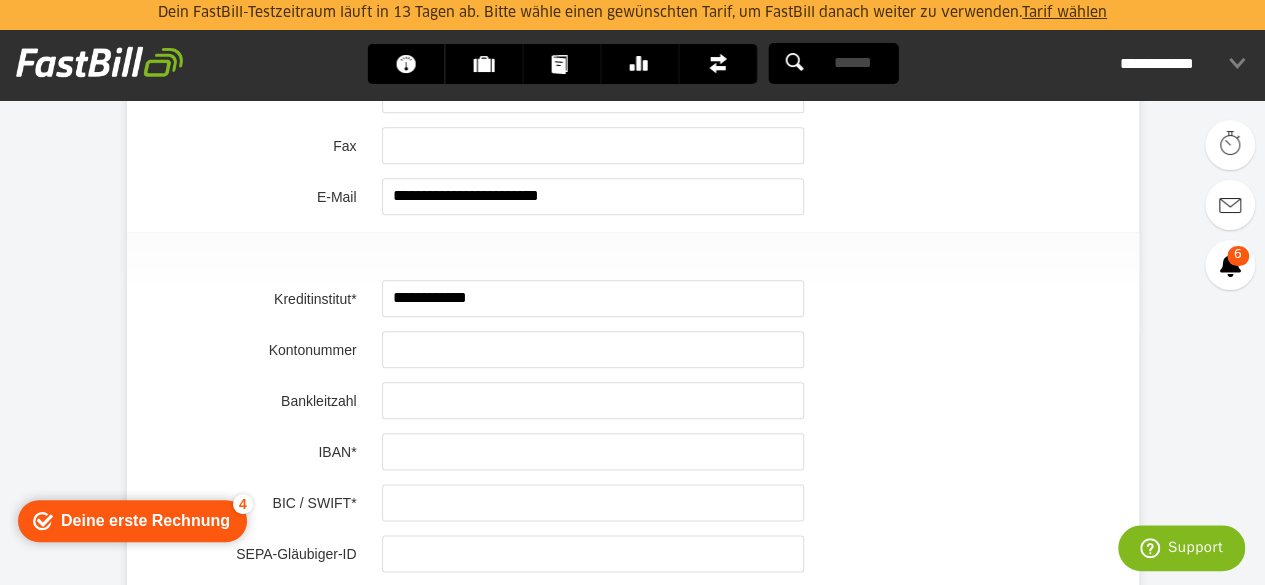 type on "**********" 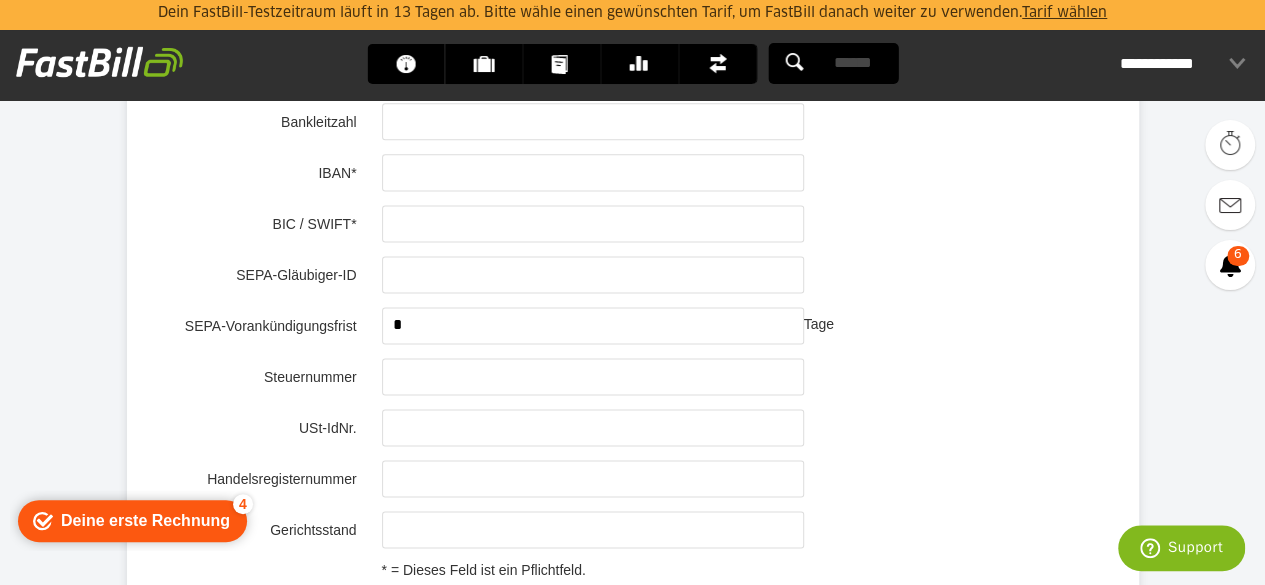 scroll, scrollTop: 1254, scrollLeft: 0, axis: vertical 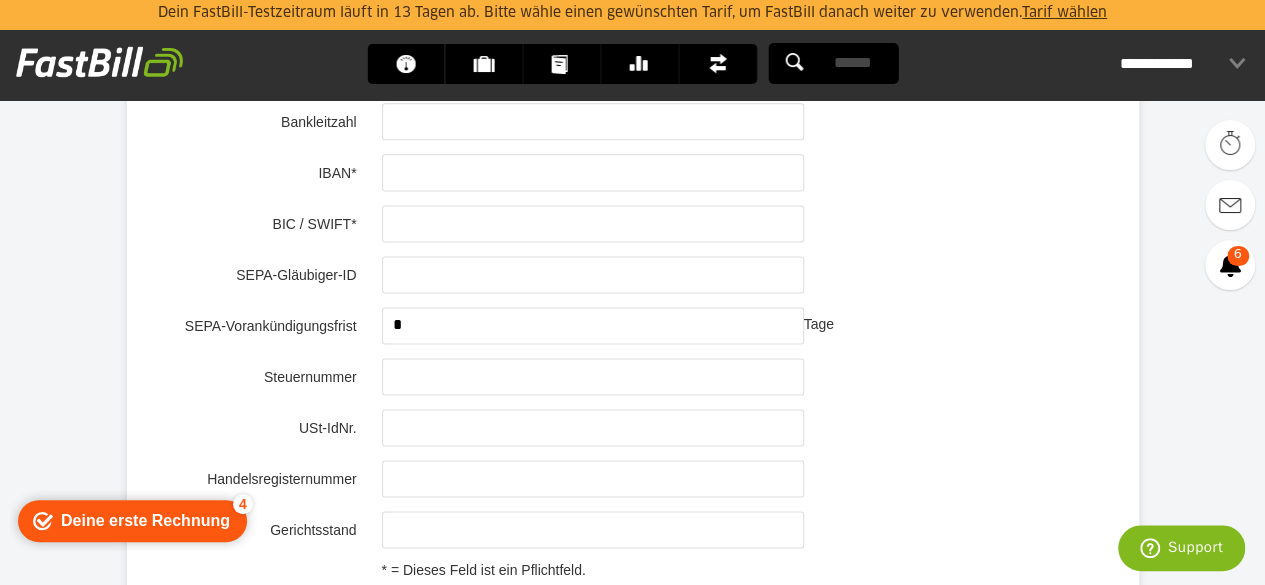 click at bounding box center (593, 376) 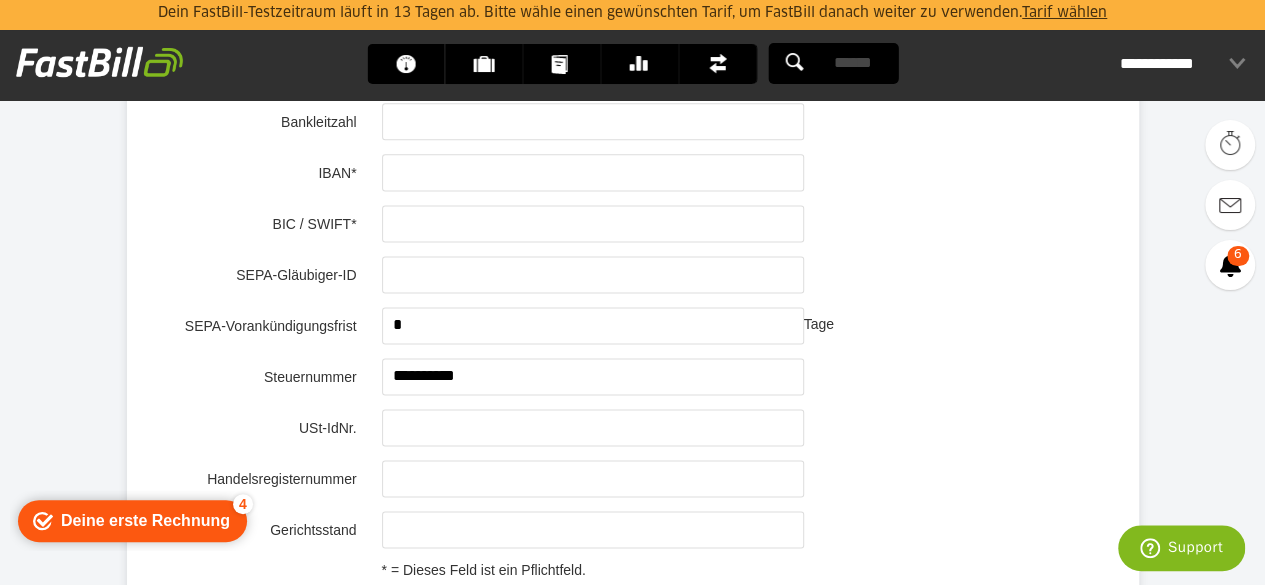 type on "**********" 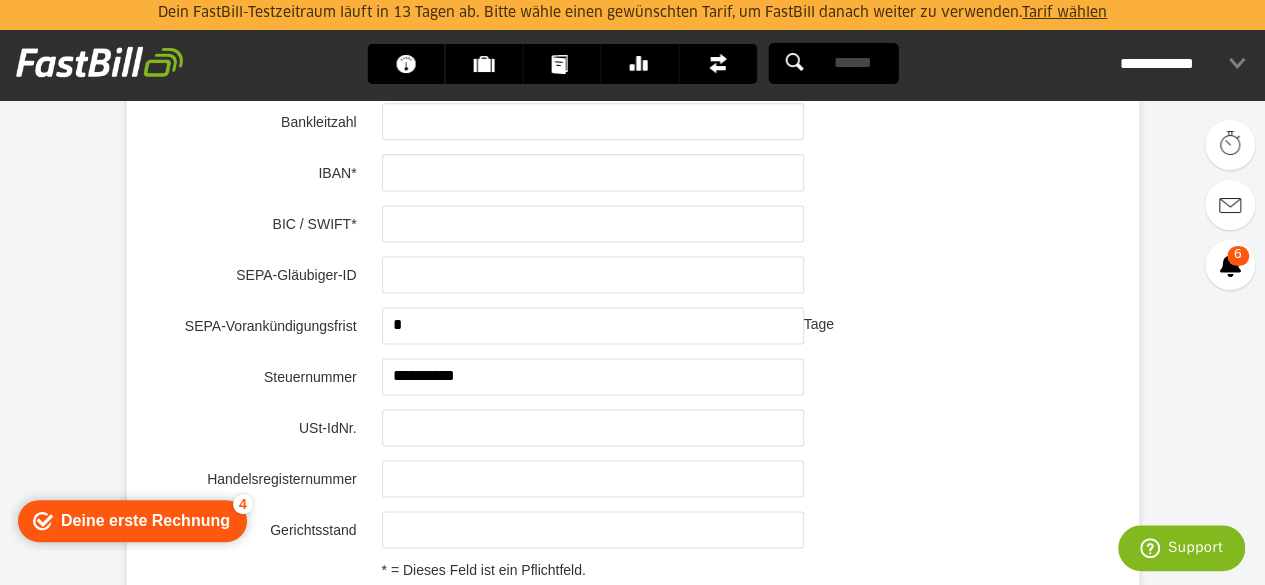 click at bounding box center (593, 427) 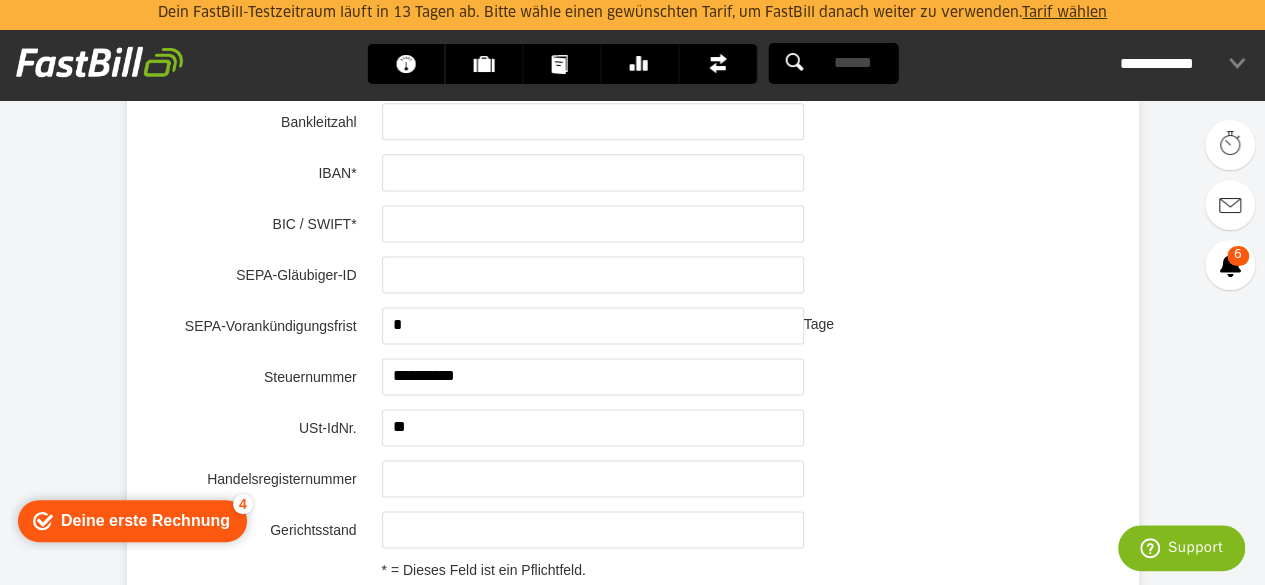 type on "*" 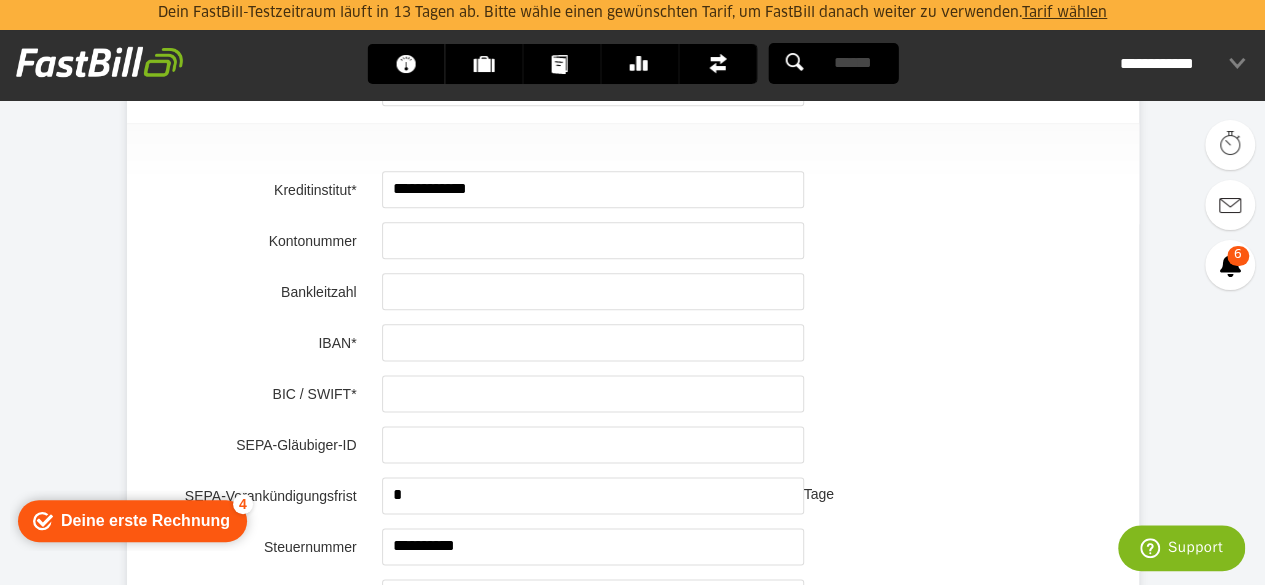scroll, scrollTop: 1088, scrollLeft: 0, axis: vertical 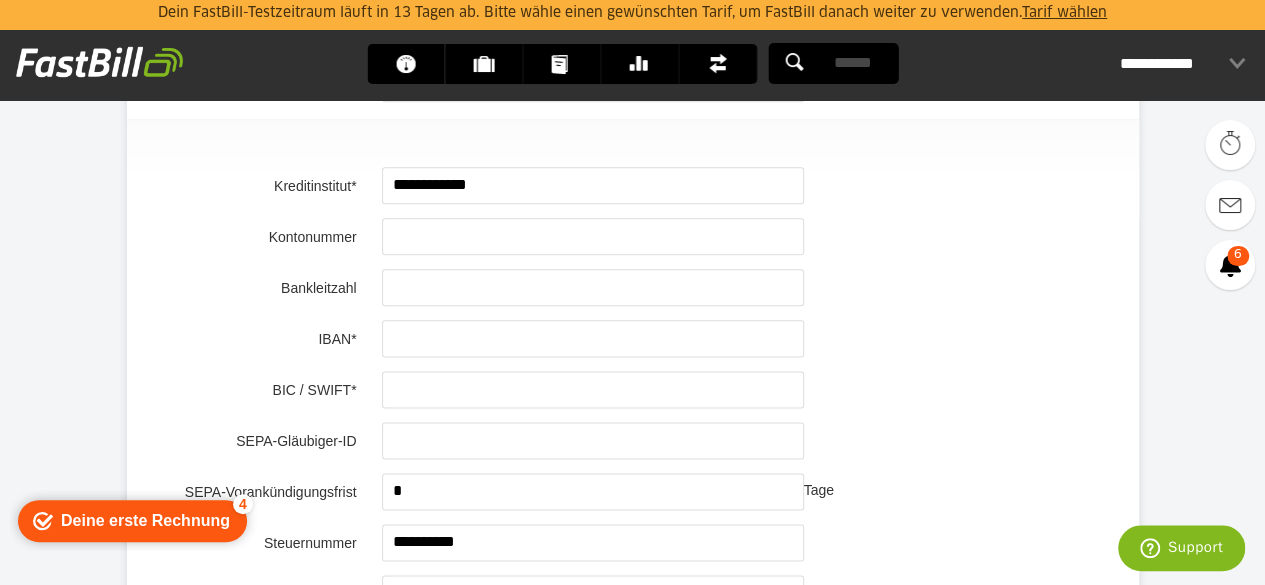 type on "**********" 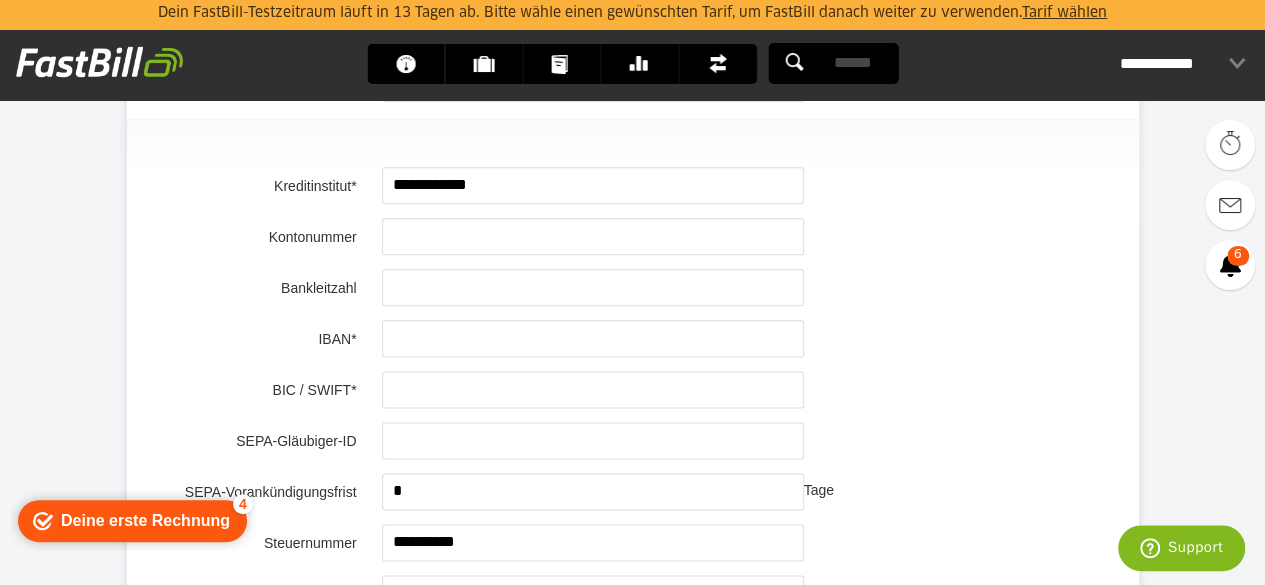click at bounding box center [593, 338] 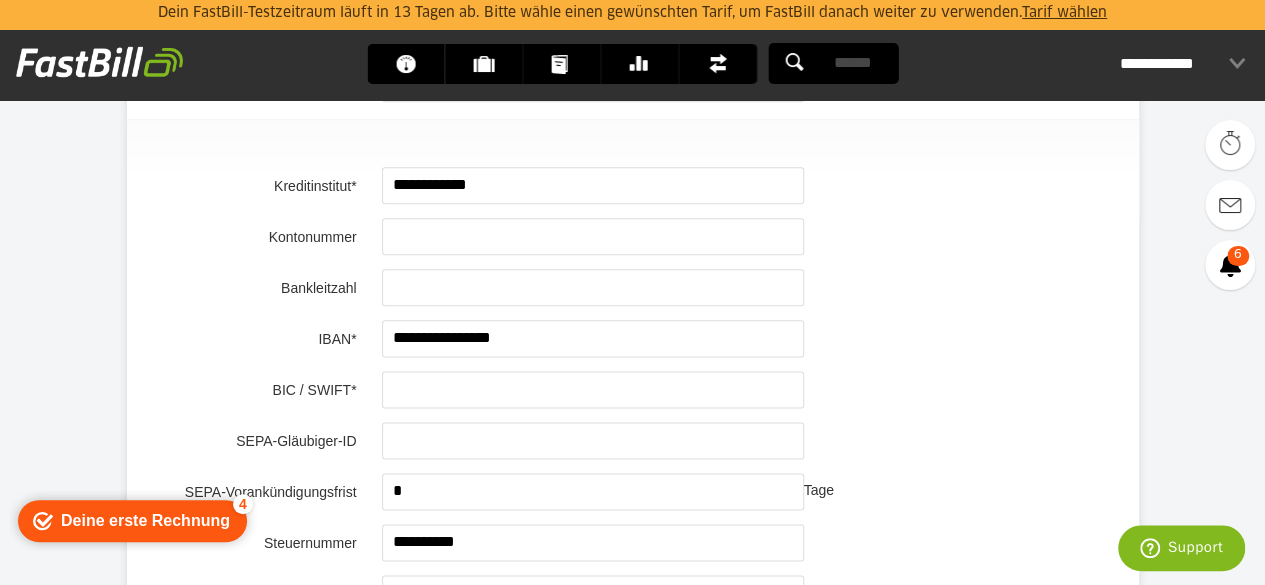 drag, startPoint x: 499, startPoint y: 327, endPoint x: 550, endPoint y: 324, distance: 51.088158 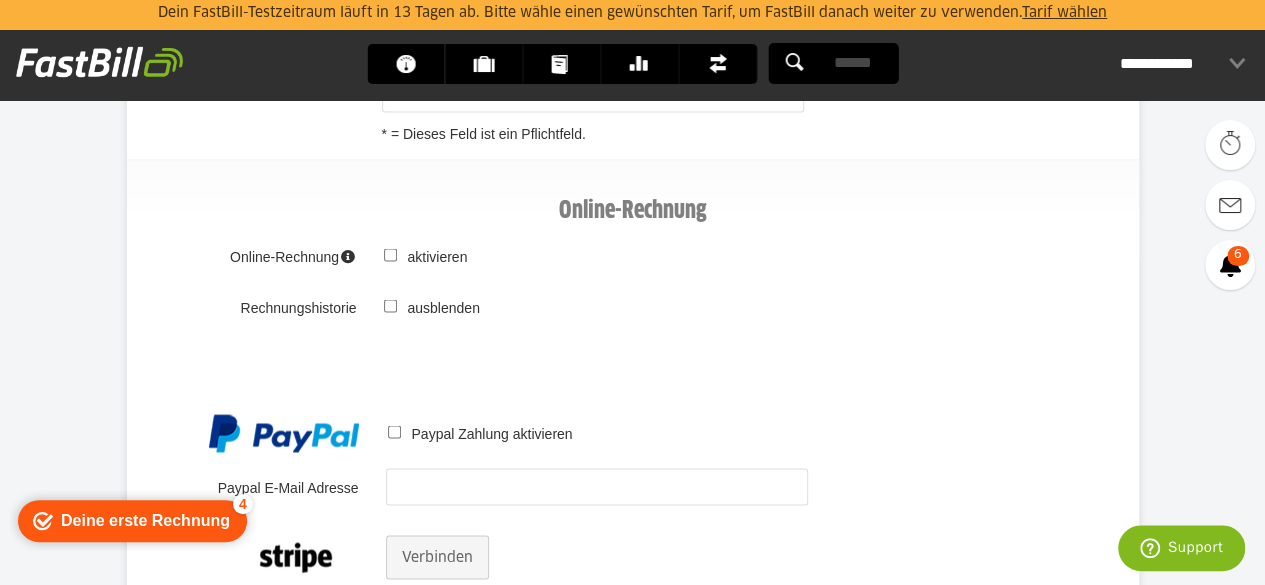 scroll, scrollTop: 1718, scrollLeft: 0, axis: vertical 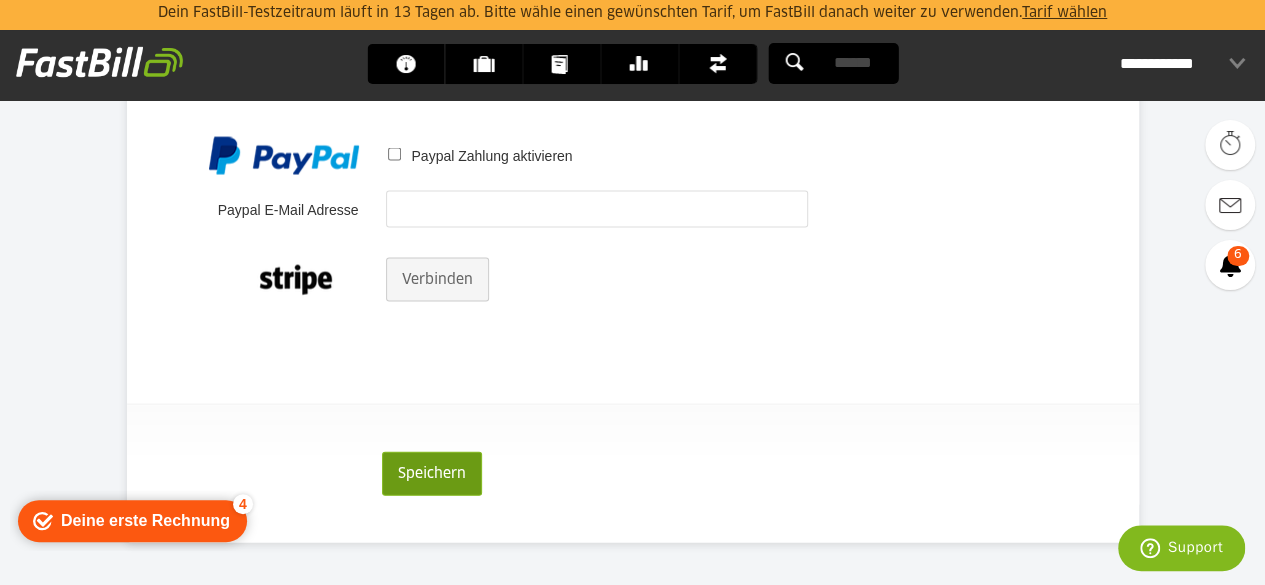 type on "**********" 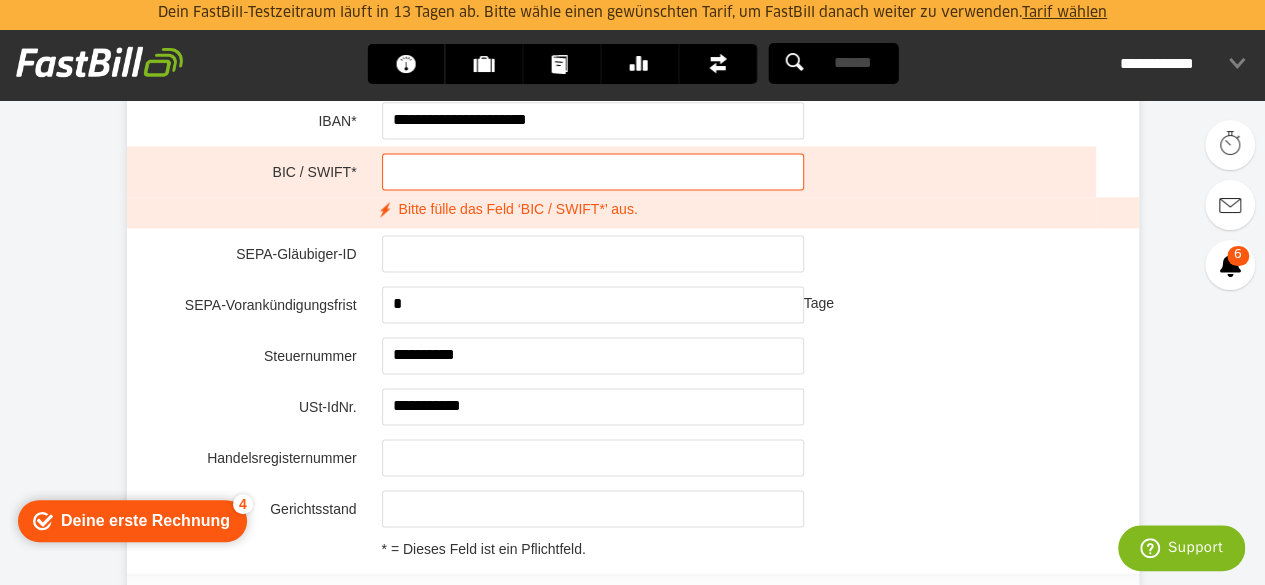 scroll, scrollTop: 1028, scrollLeft: 0, axis: vertical 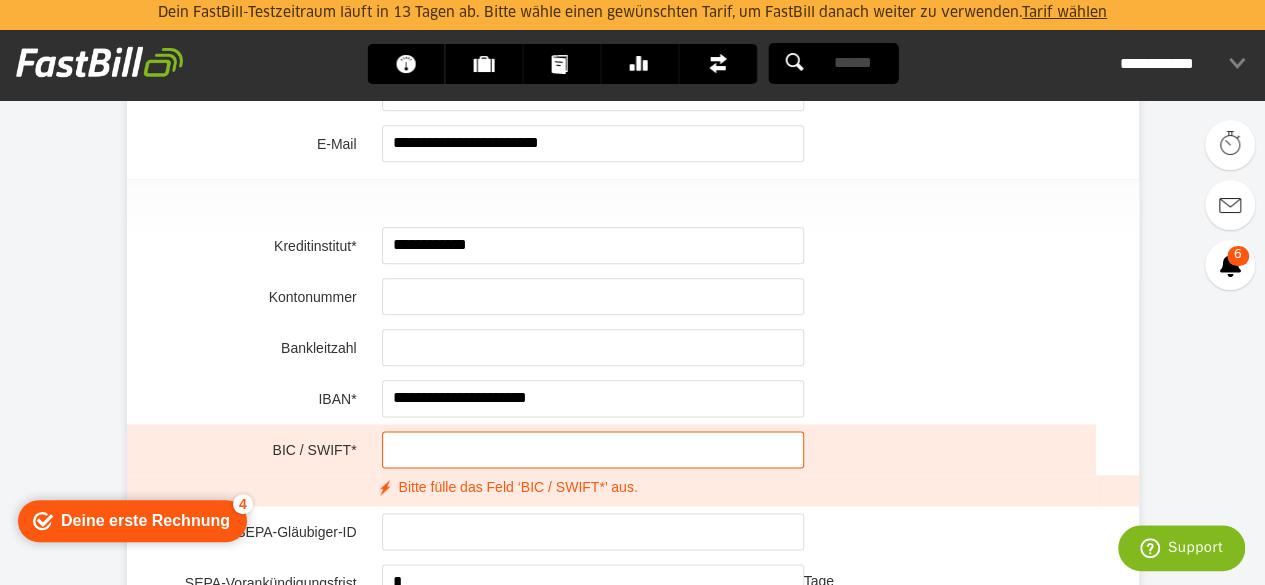 type 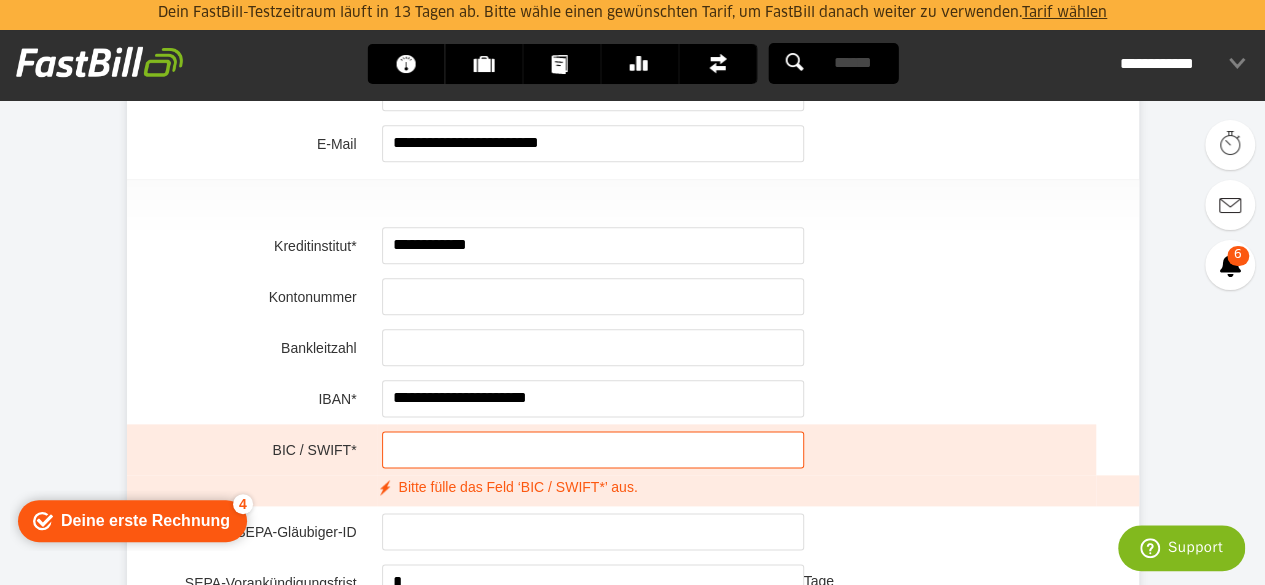 click at bounding box center (593, 449) 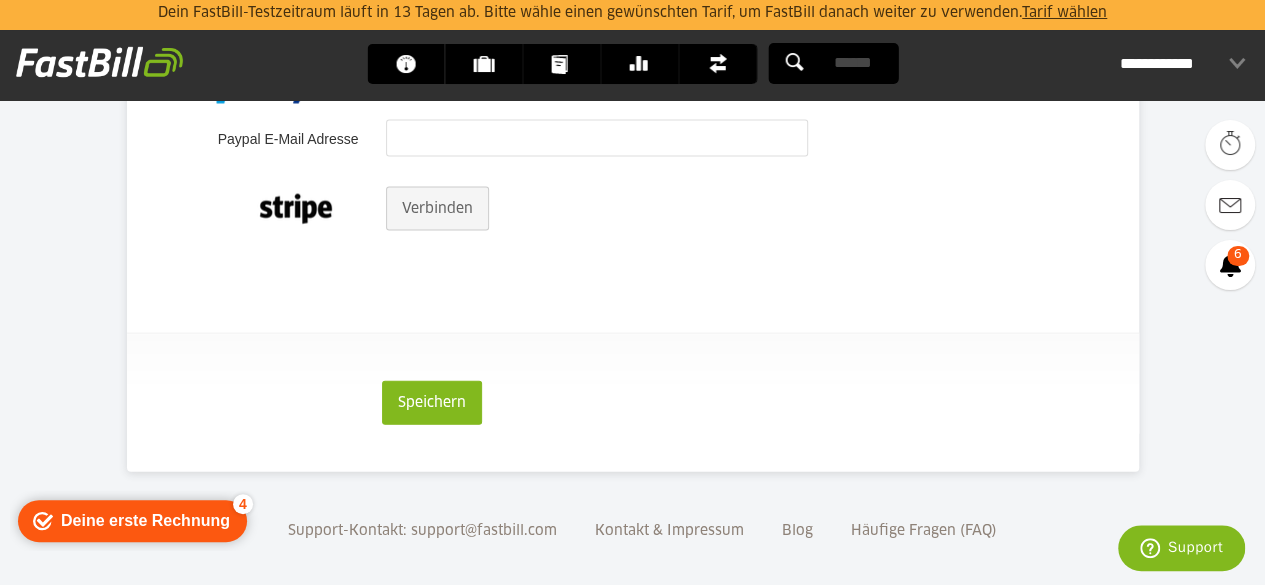 scroll, scrollTop: 2086, scrollLeft: 0, axis: vertical 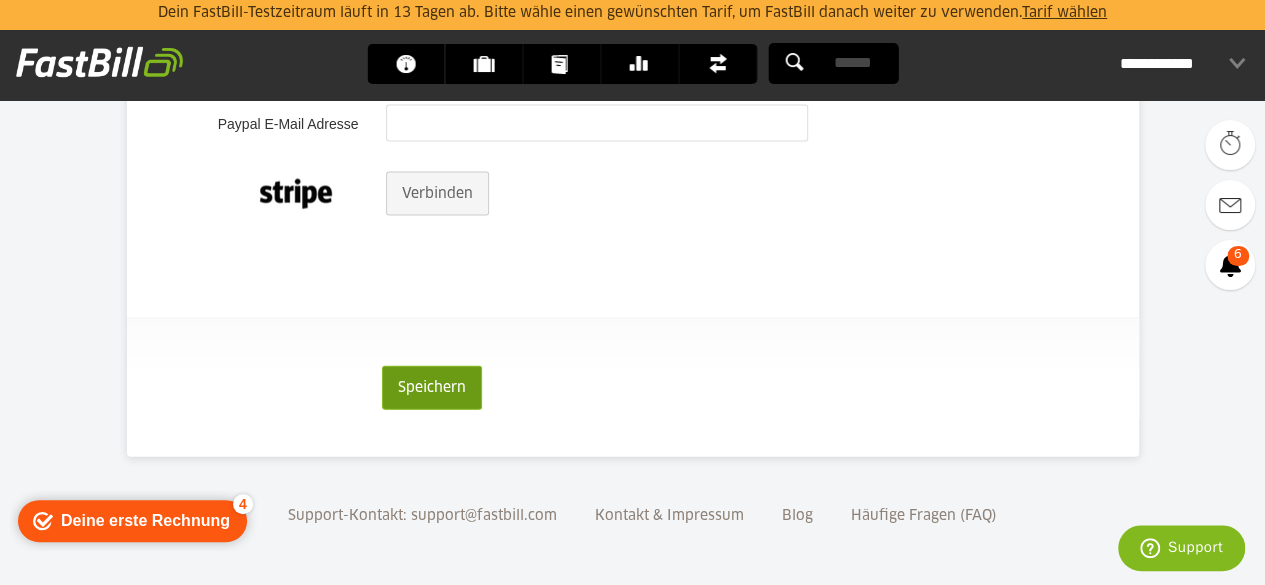 type on "********" 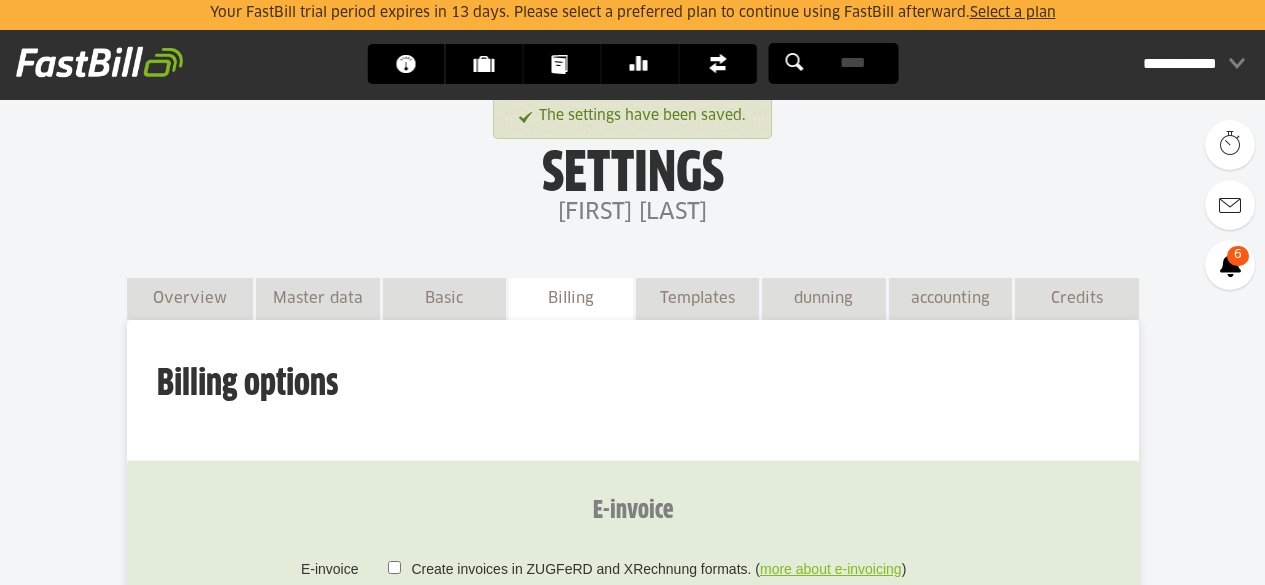 scroll, scrollTop: 0, scrollLeft: 0, axis: both 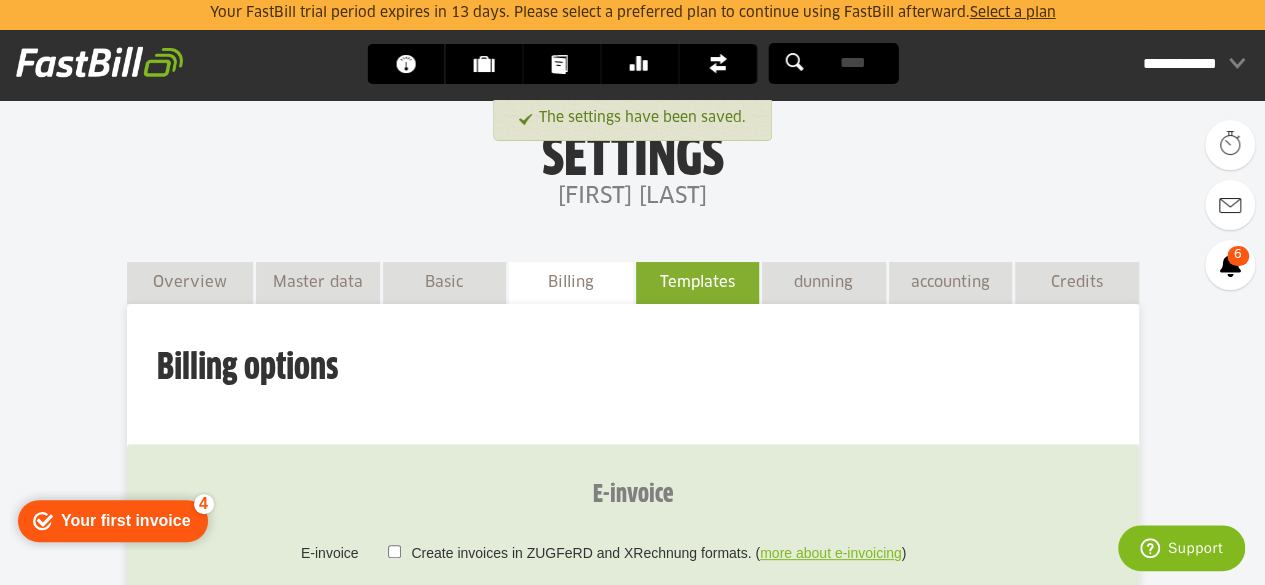 click on "Templates" at bounding box center [698, 282] 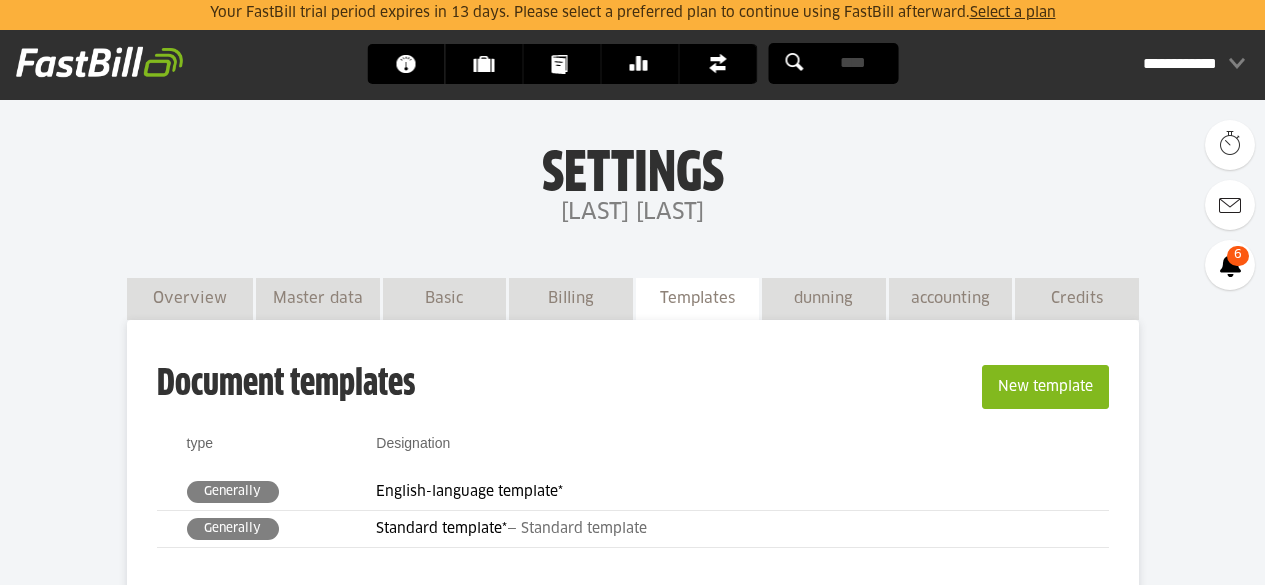 scroll, scrollTop: 144, scrollLeft: 0, axis: vertical 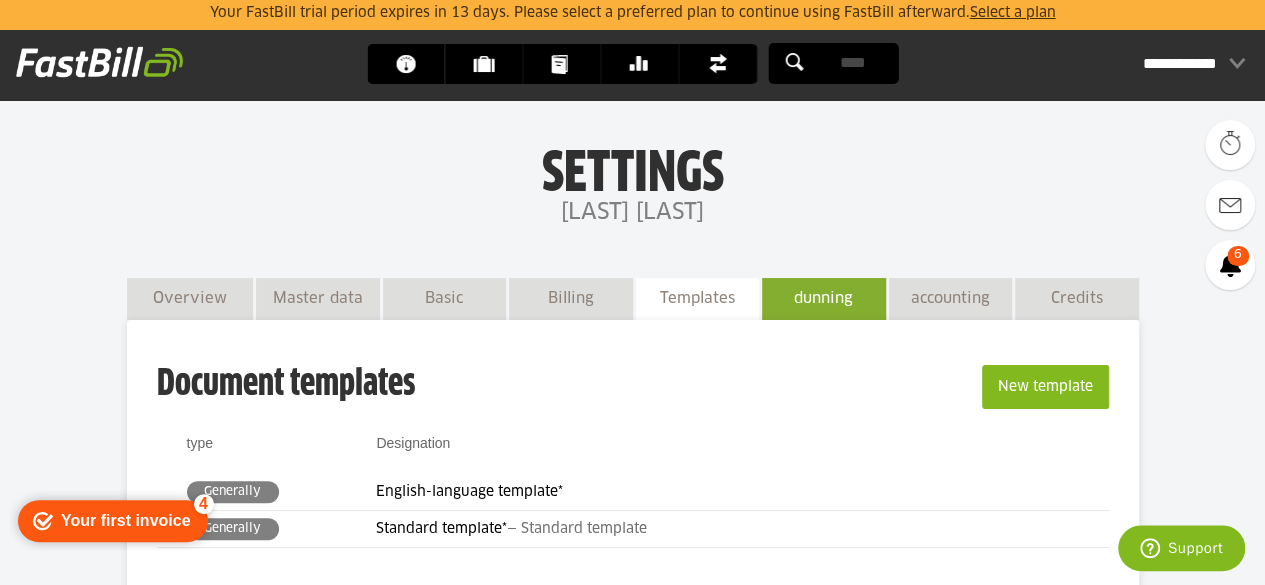 click on "dunning" at bounding box center (823, 298) 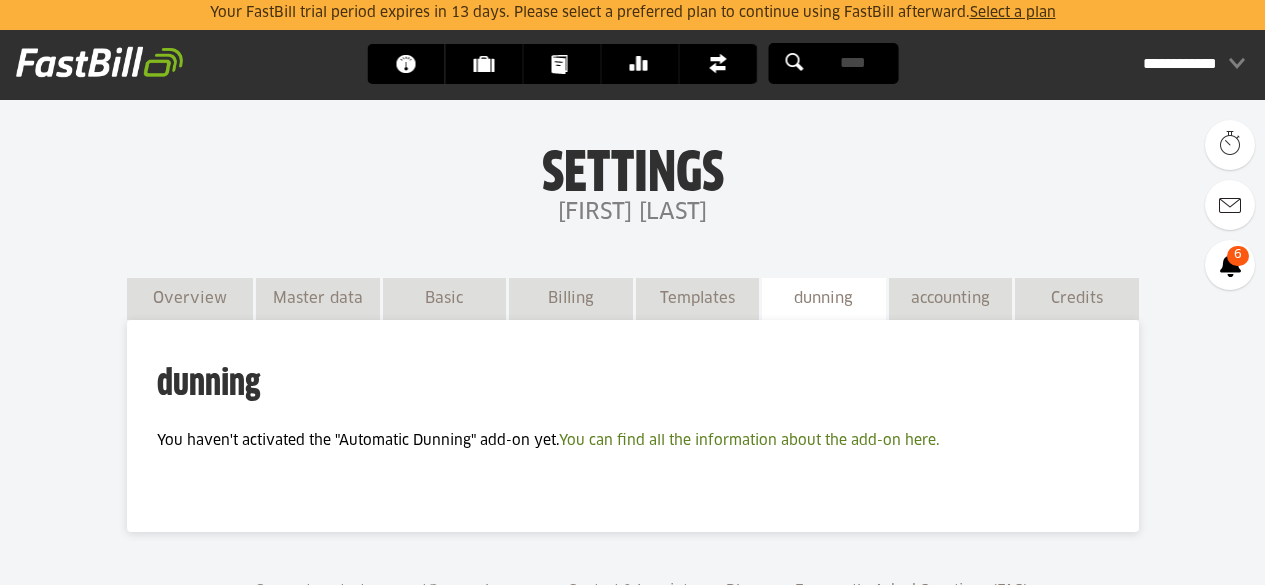 scroll, scrollTop: 0, scrollLeft: 0, axis: both 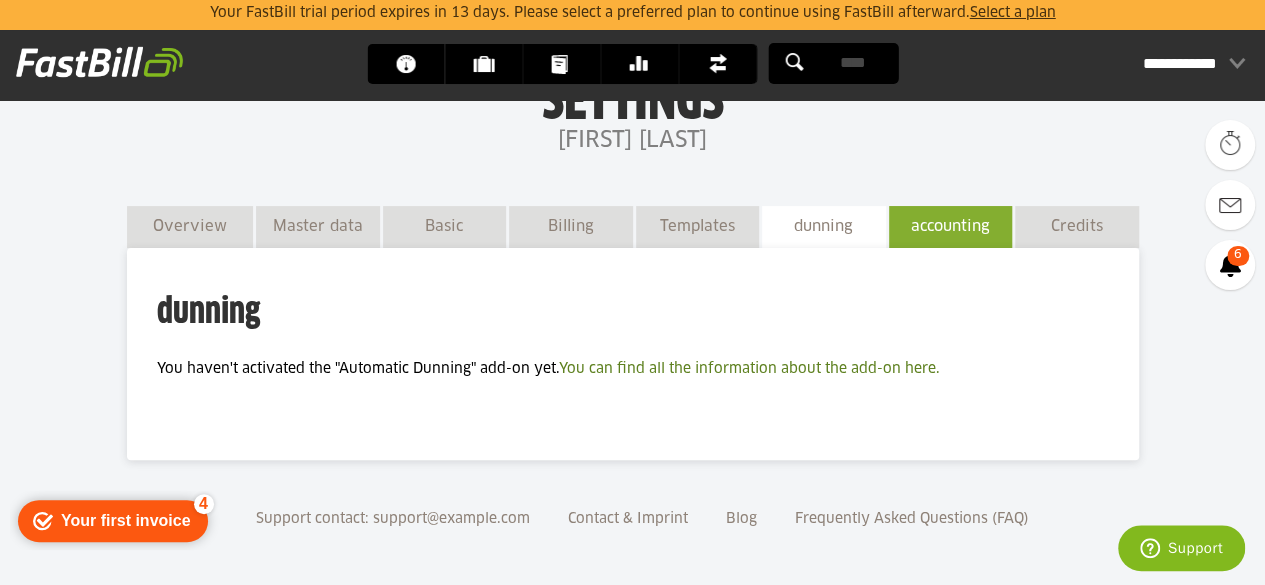 click on "accounting" at bounding box center [950, 226] 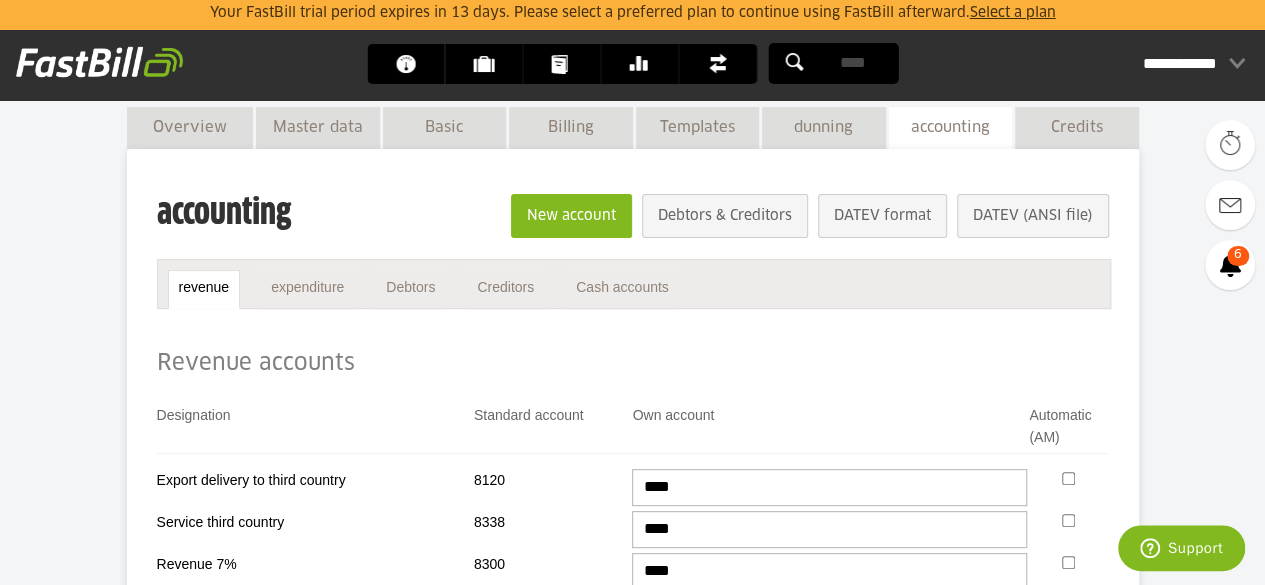 scroll, scrollTop: 0, scrollLeft: 0, axis: both 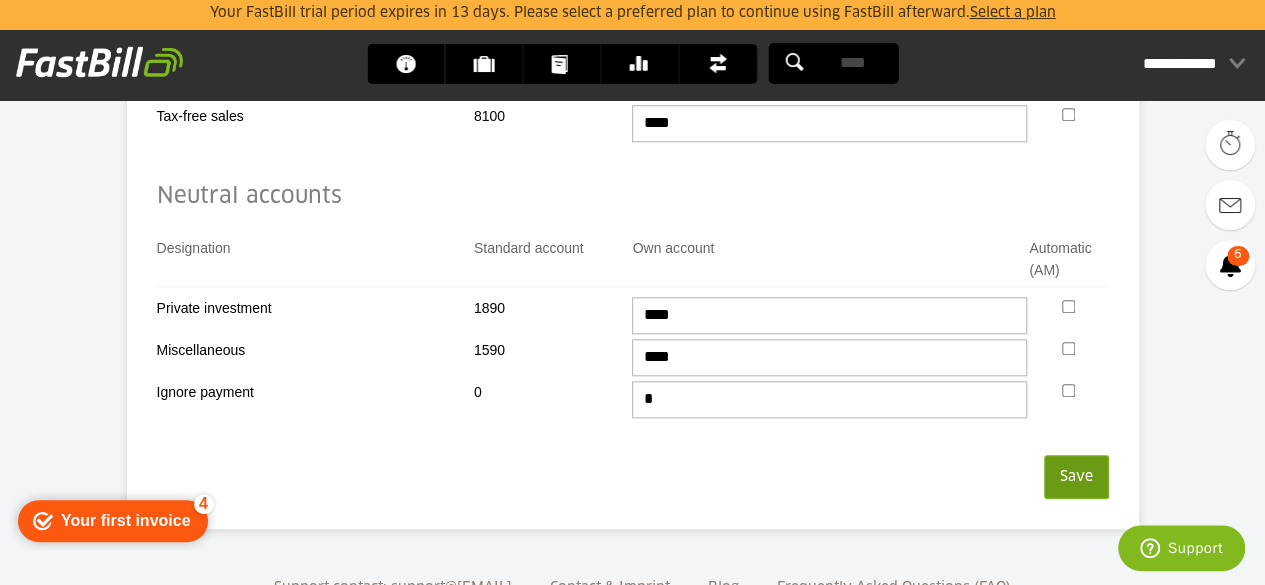 click on "Save" at bounding box center [1076, 477] 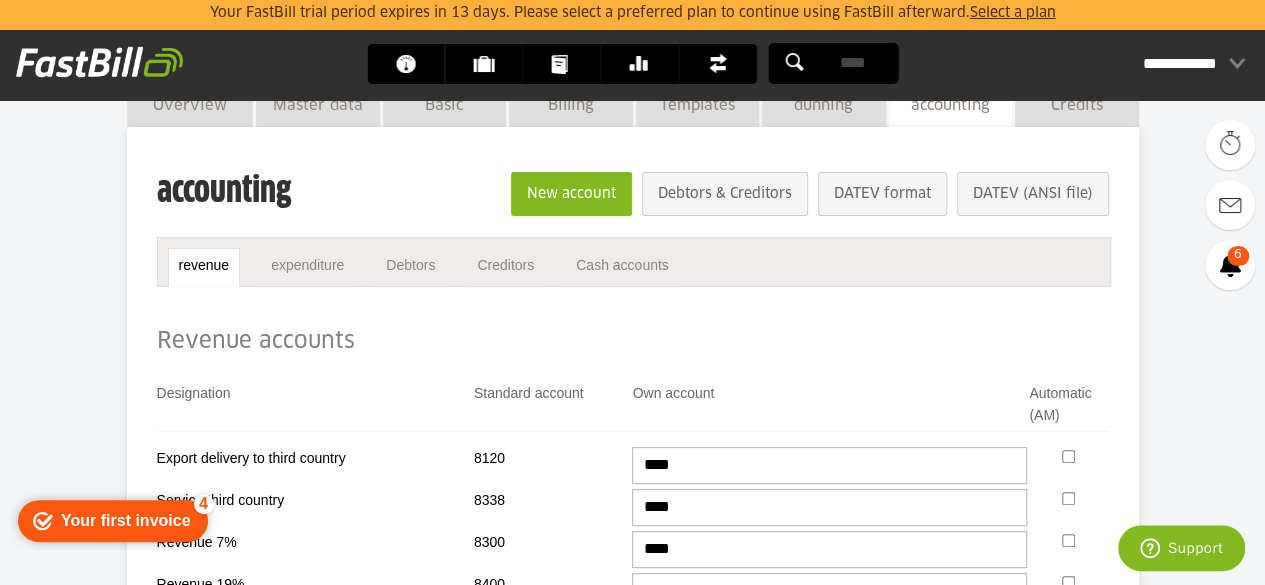 scroll, scrollTop: 2, scrollLeft: 0, axis: vertical 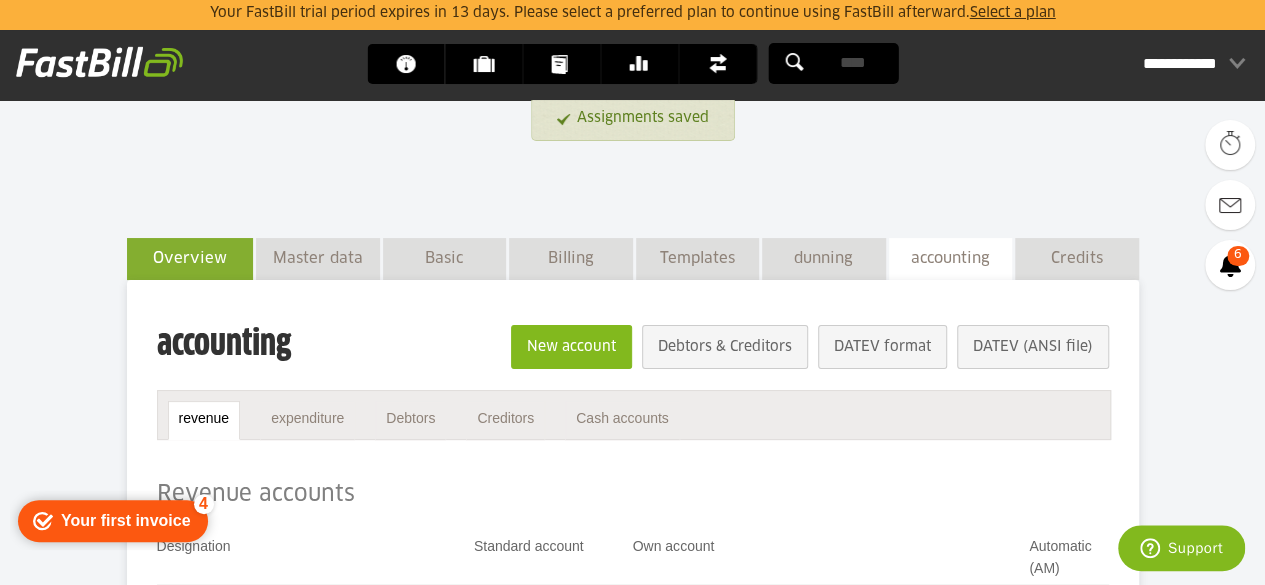click on "Overview" at bounding box center [190, 258] 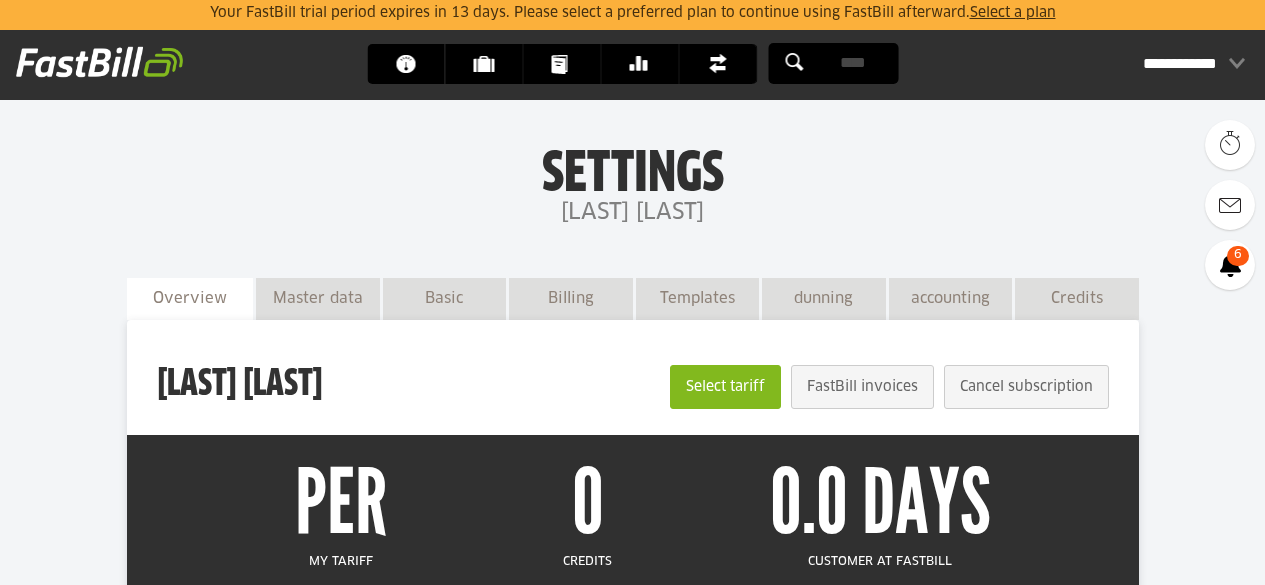 scroll, scrollTop: 438, scrollLeft: 0, axis: vertical 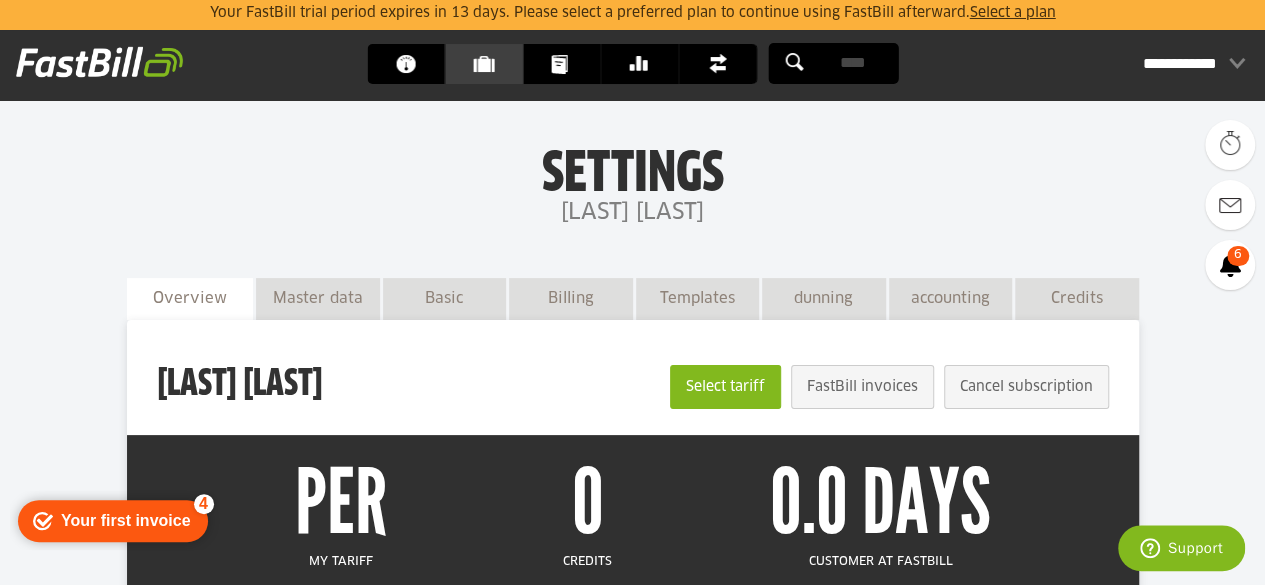 click on "Customers" at bounding box center (489, 64) 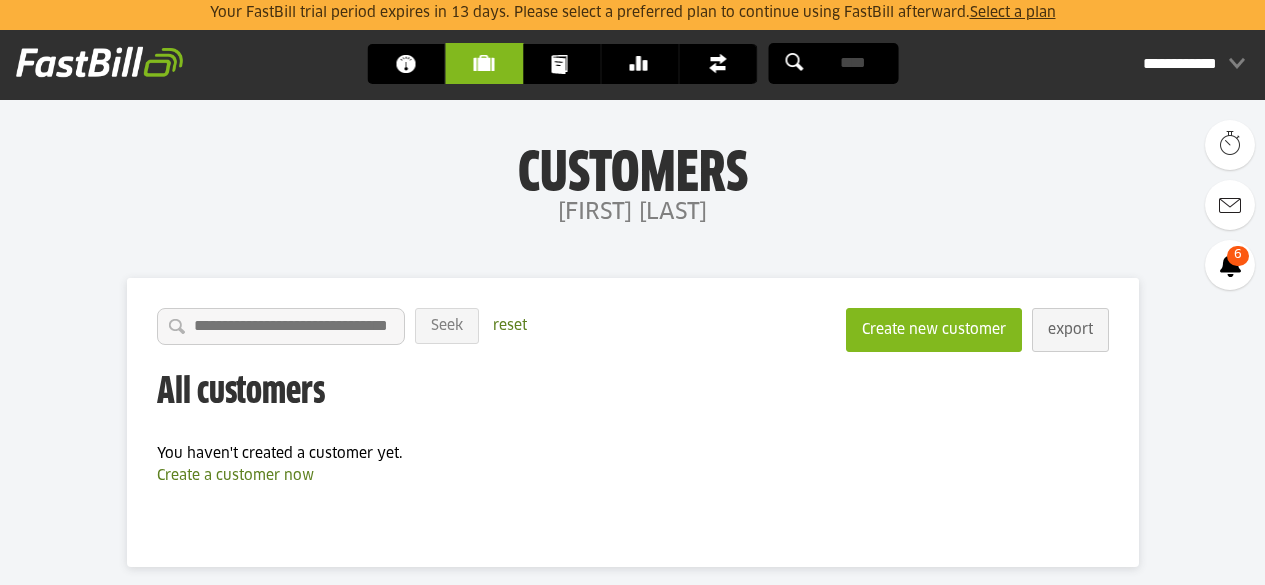 scroll, scrollTop: 0, scrollLeft: 0, axis: both 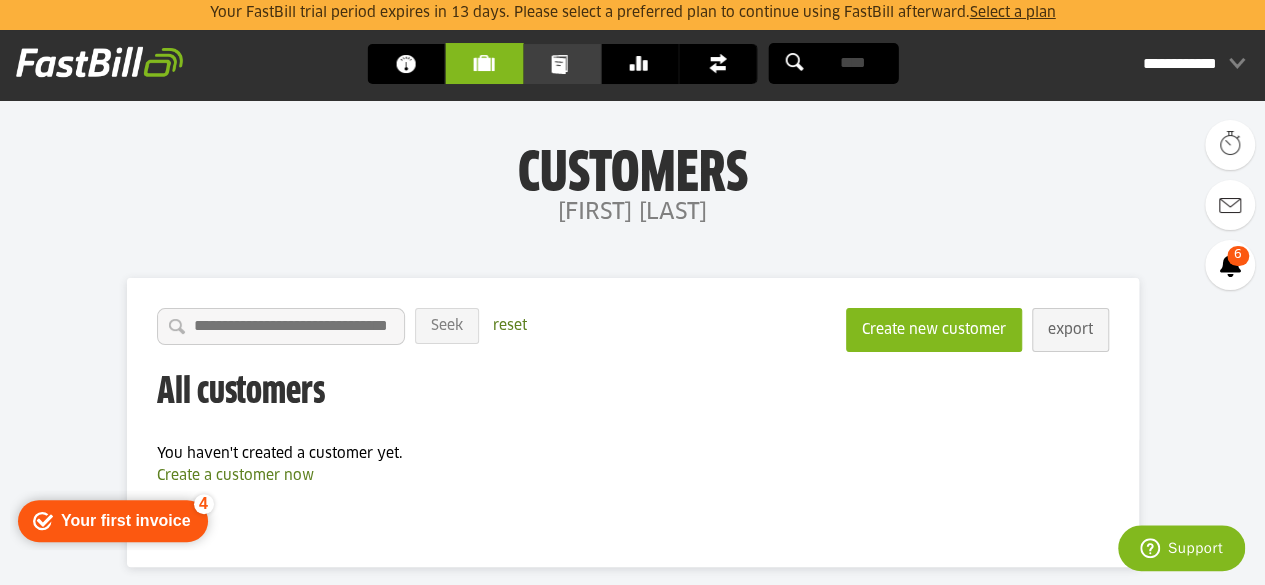 click on "Documents" at bounding box center [567, 64] 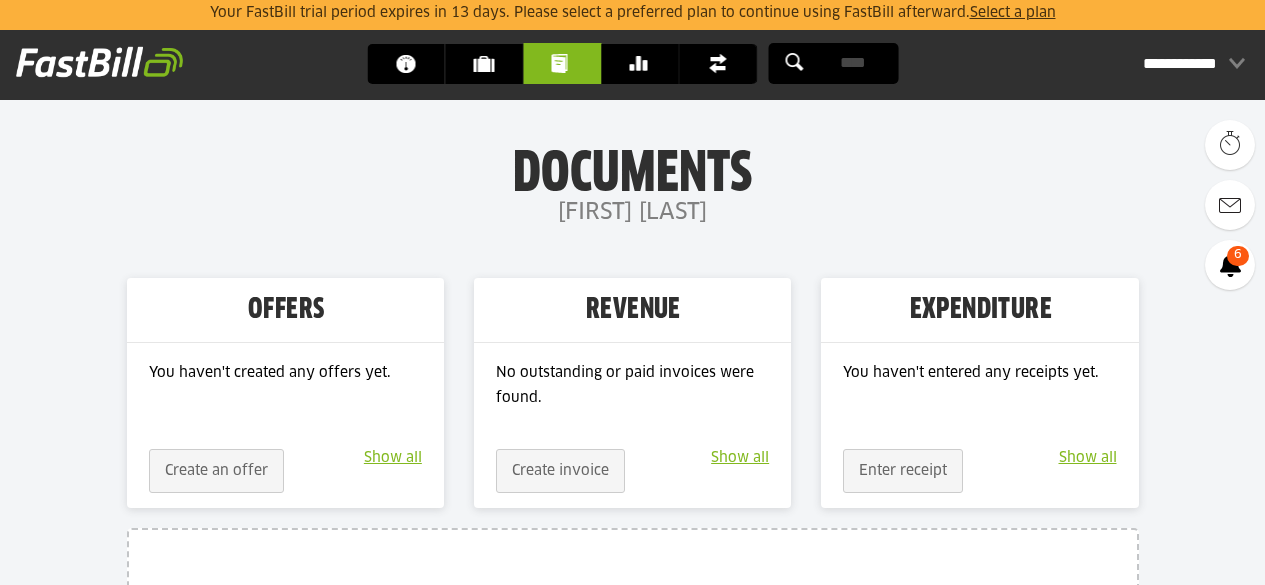 scroll, scrollTop: 0, scrollLeft: 0, axis: both 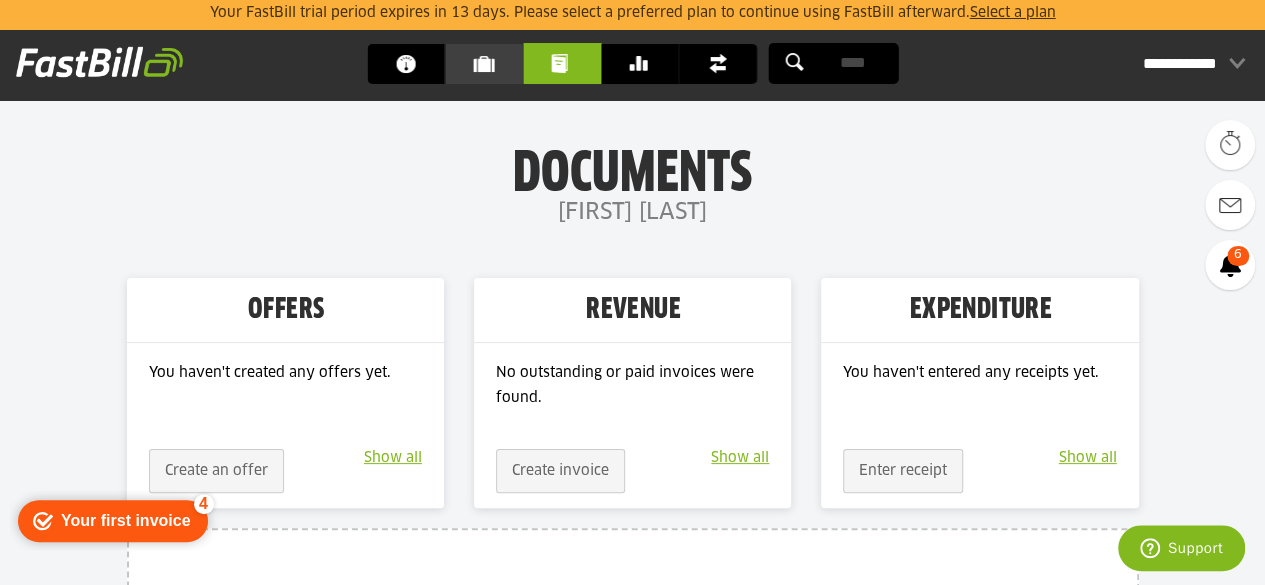 click on "Customers" at bounding box center [489, 64] 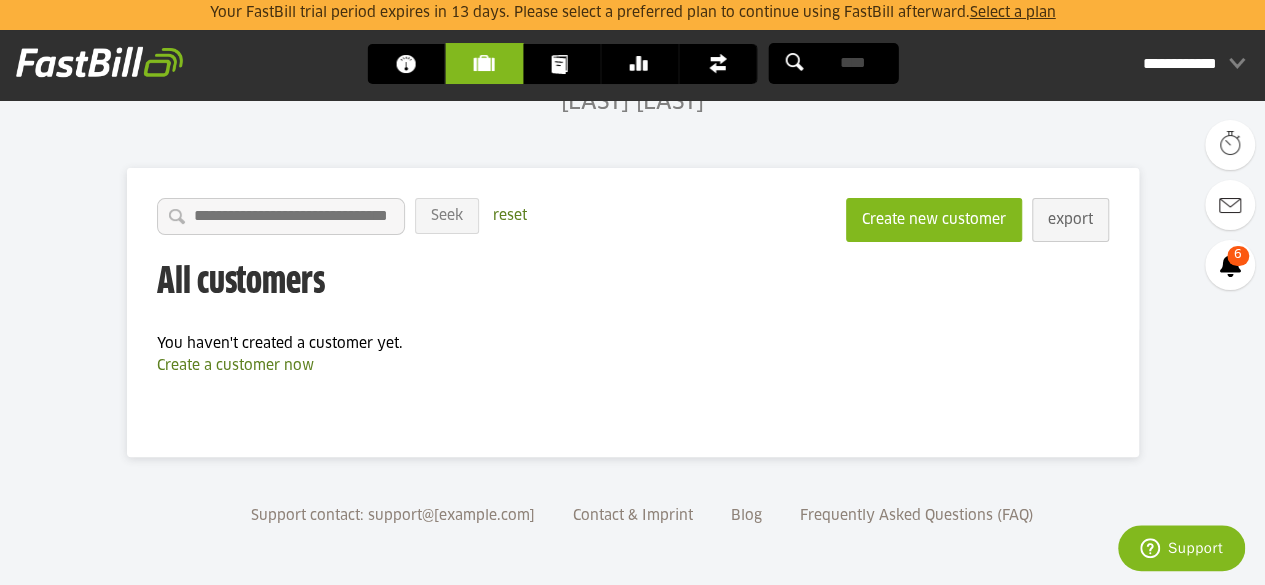 scroll, scrollTop: 110, scrollLeft: 0, axis: vertical 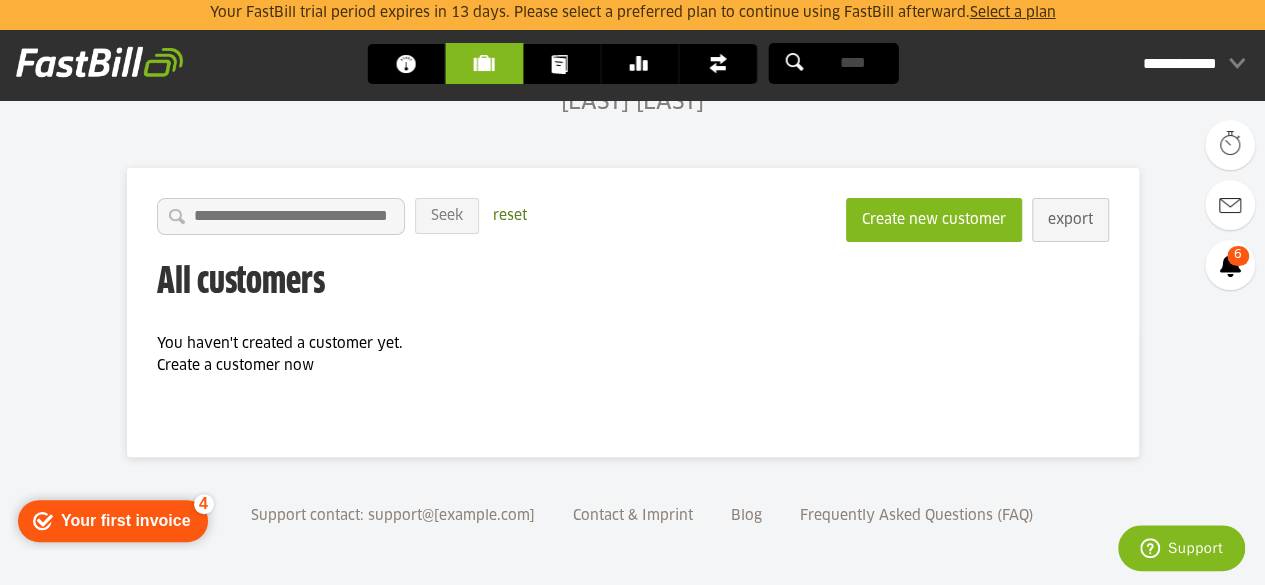 click on "Create a customer now" at bounding box center [235, 366] 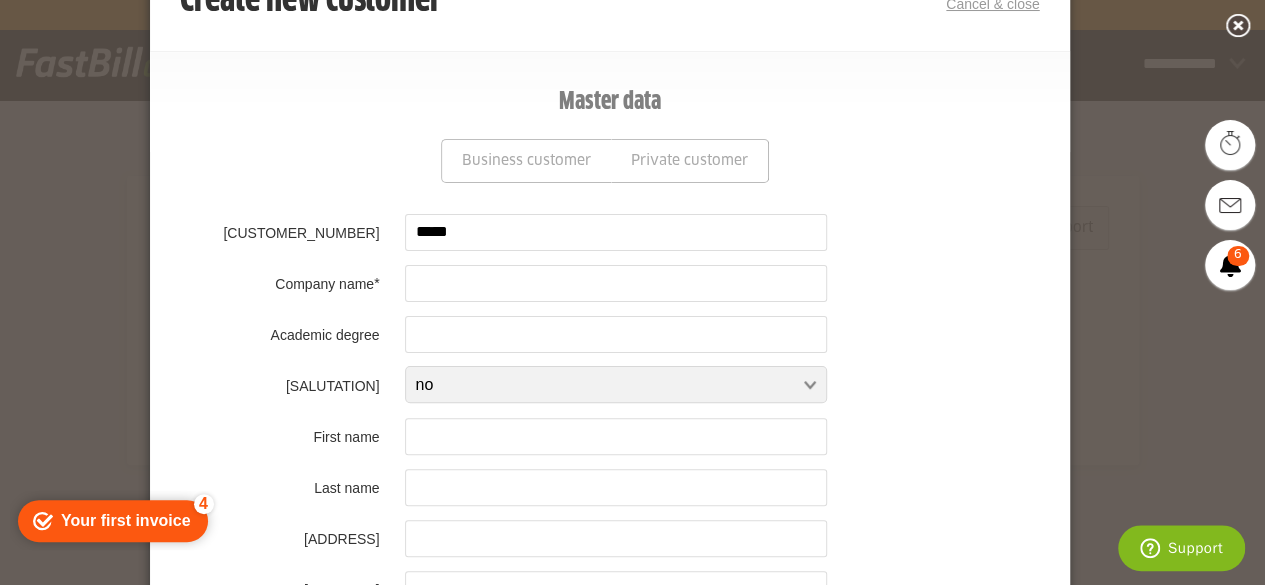 scroll, scrollTop: 102, scrollLeft: 0, axis: vertical 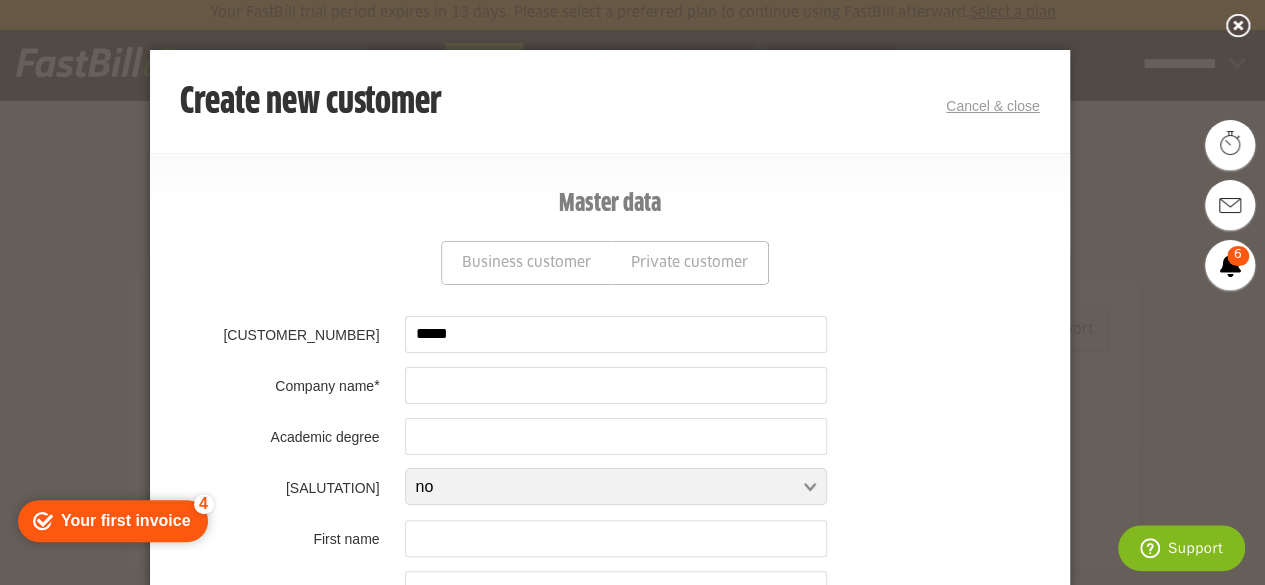 click on "close" at bounding box center [1239, 26] 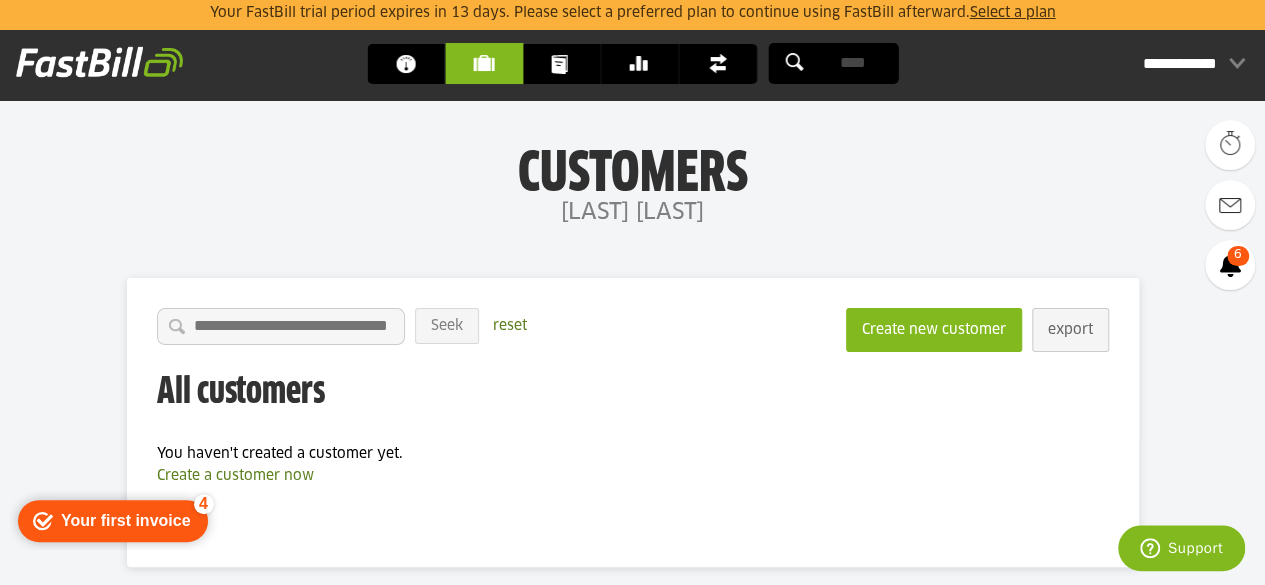 click on "Select a plan" at bounding box center [1013, 13] 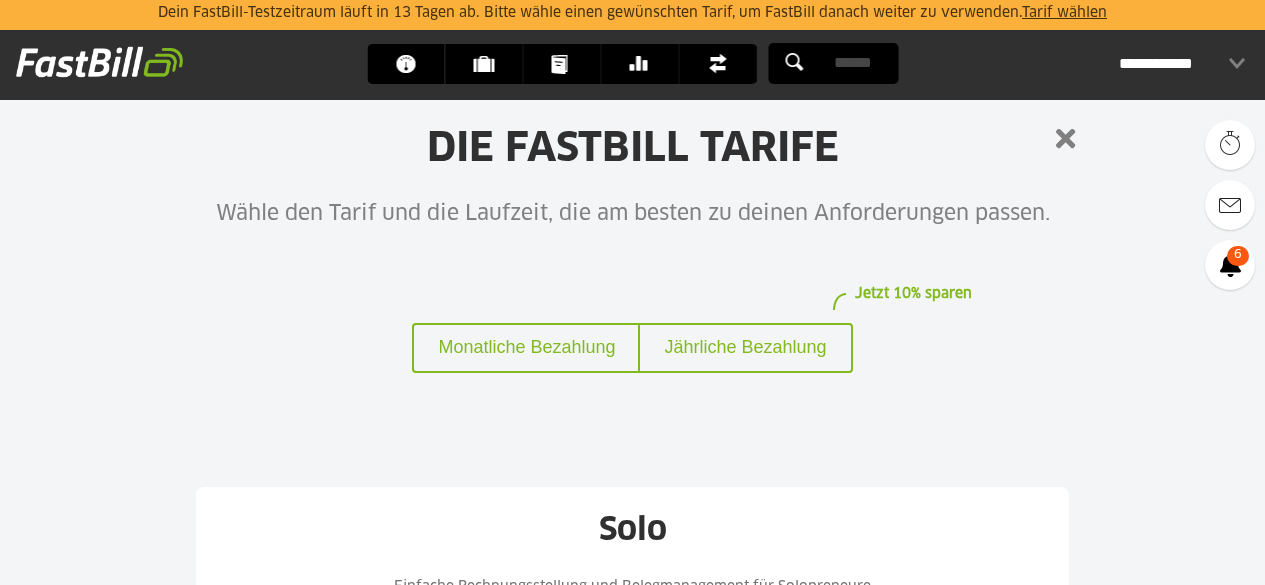 scroll, scrollTop: 0, scrollLeft: 0, axis: both 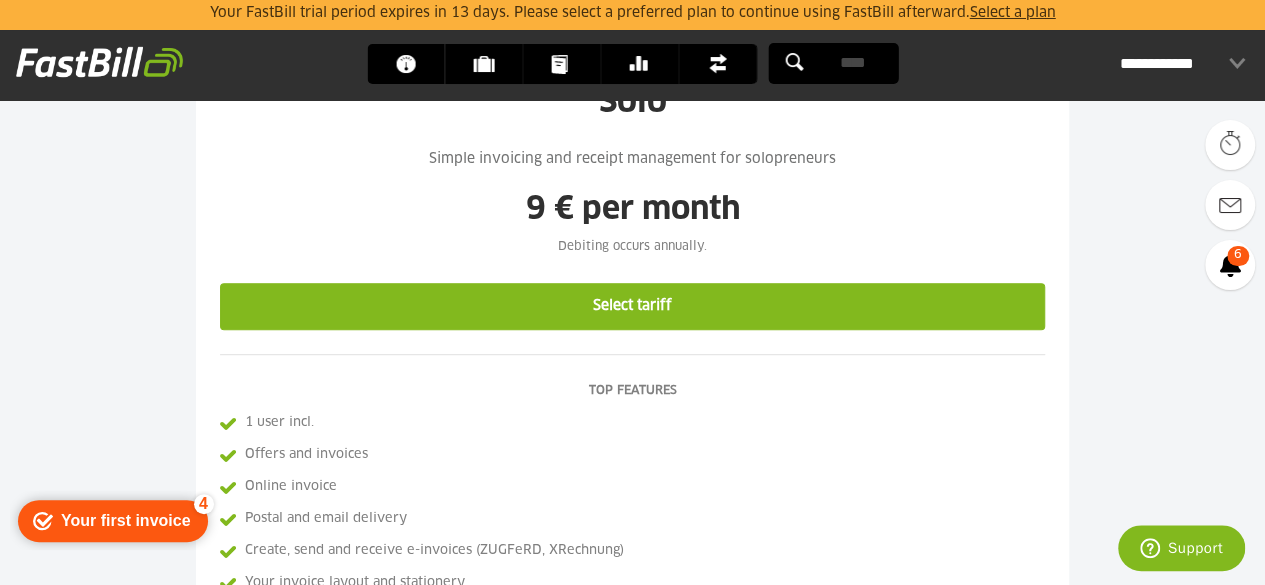 click on "Select tariff" at bounding box center [633, 306] 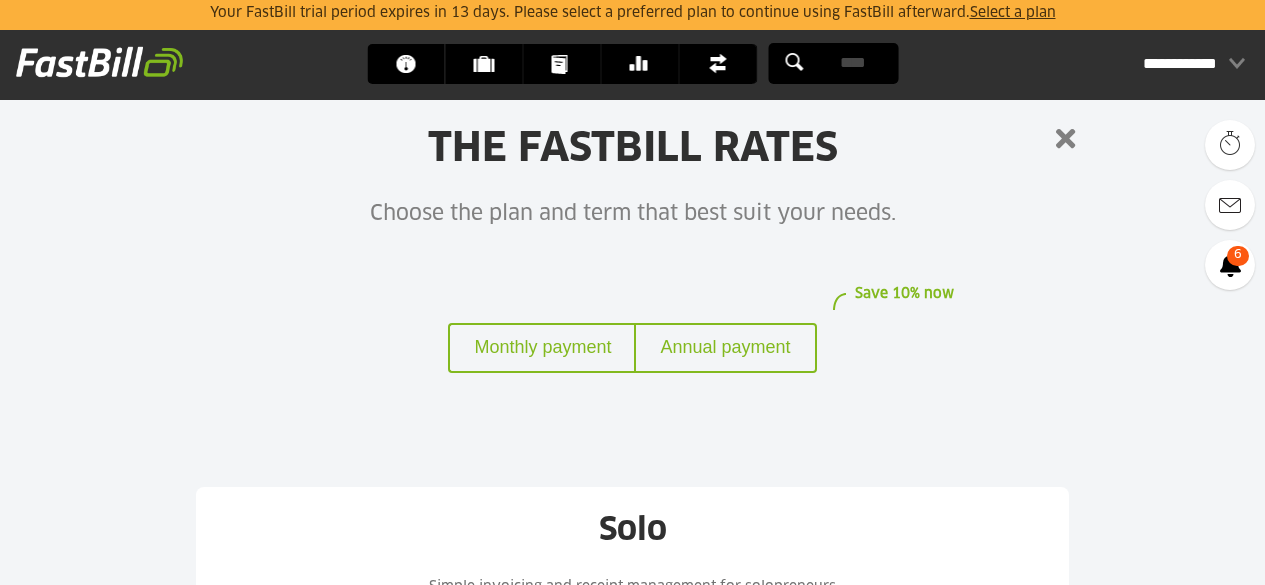 scroll, scrollTop: 428, scrollLeft: 0, axis: vertical 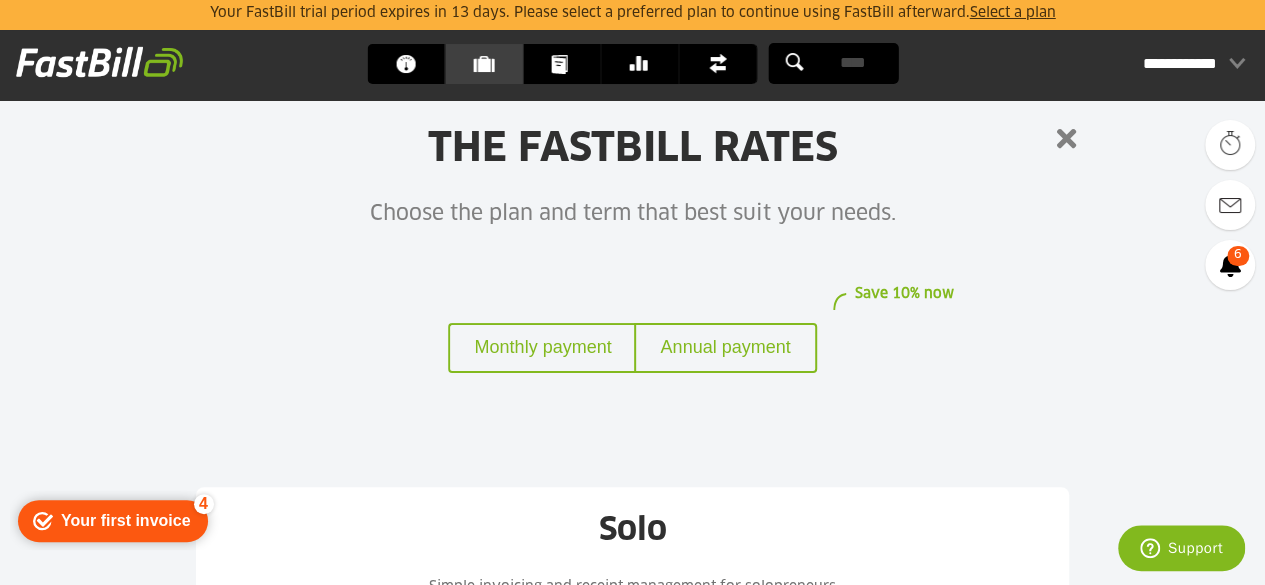 click on "Customers" at bounding box center (489, 64) 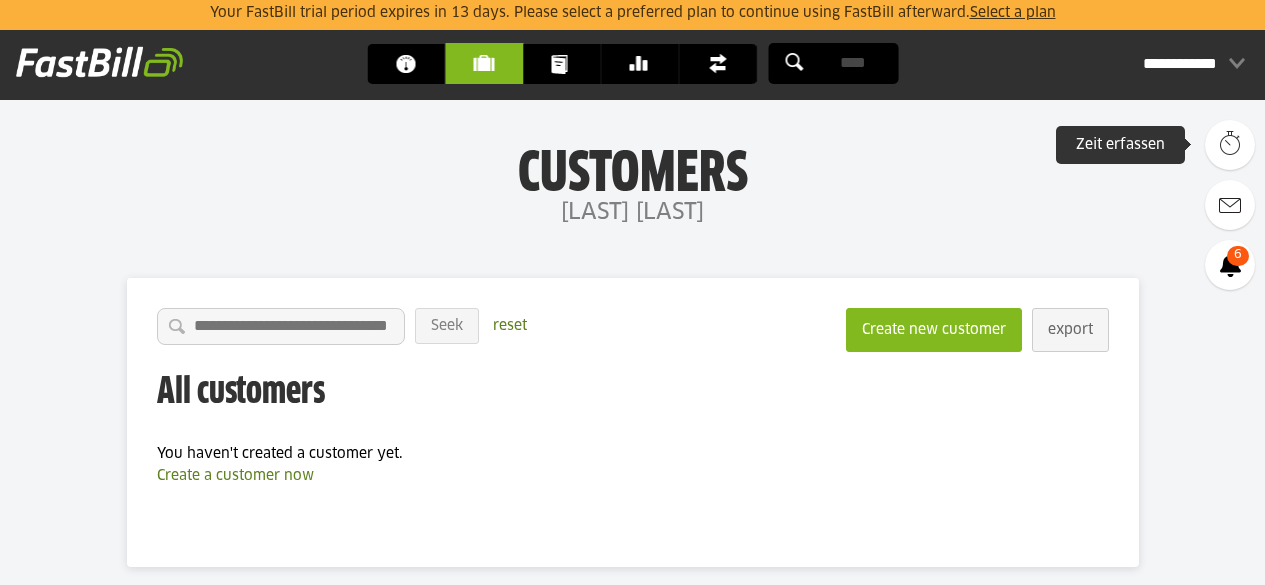 scroll, scrollTop: 0, scrollLeft: 0, axis: both 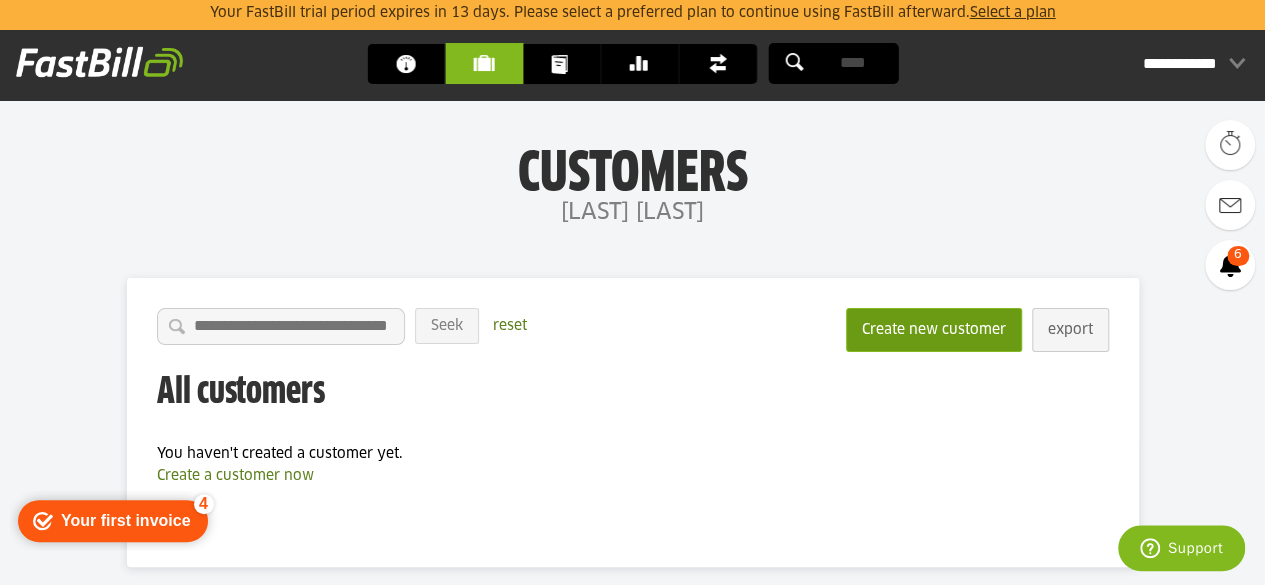 click on "Create new customer" at bounding box center [934, 330] 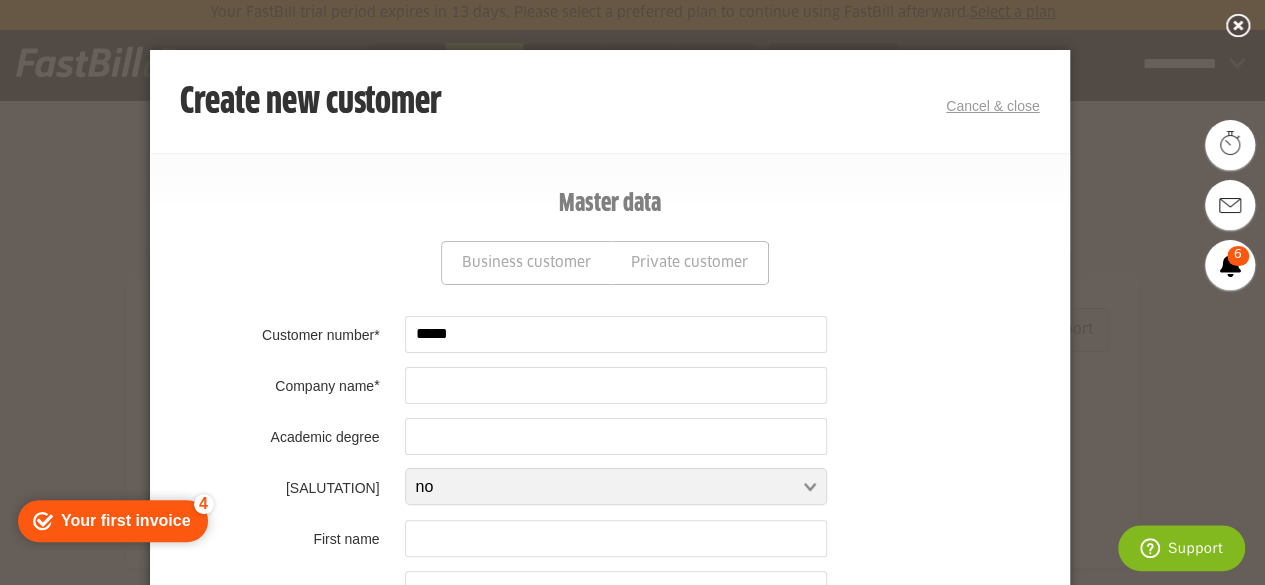 click at bounding box center [616, 385] 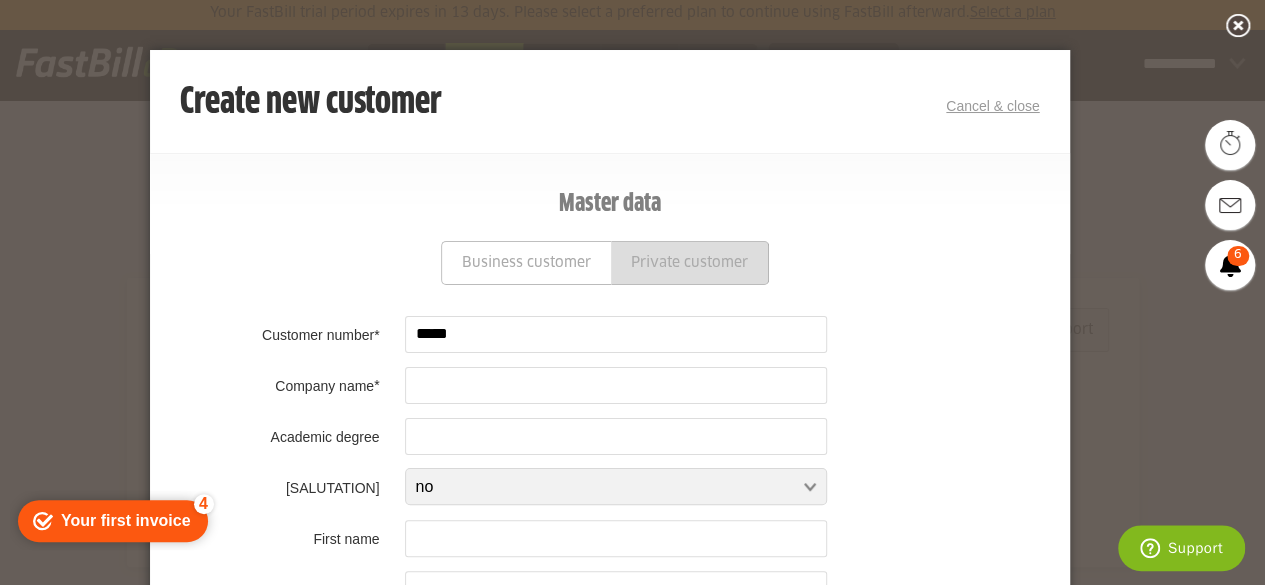 click on "Private customer" at bounding box center [689, 263] 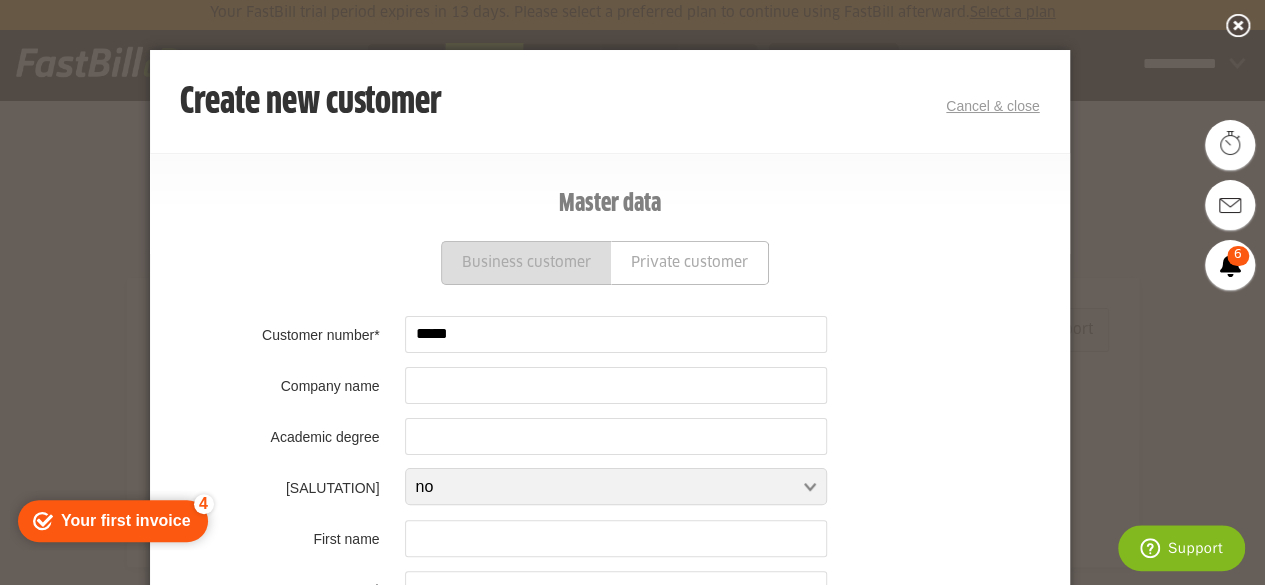 click on "Business customer" at bounding box center [526, 263] 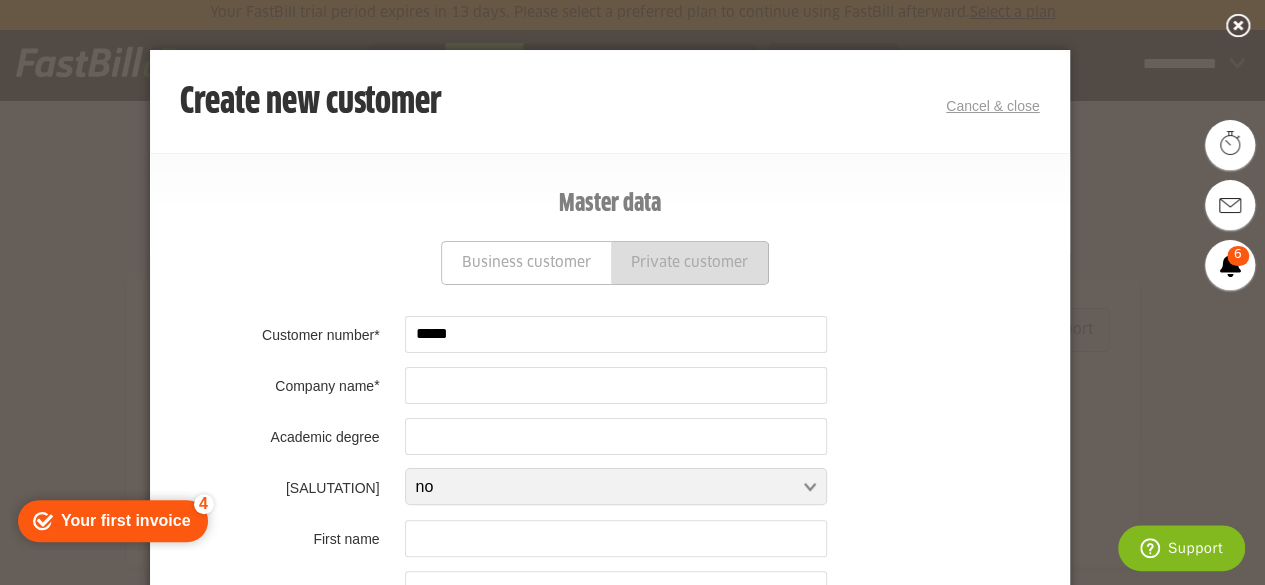 click on "Private customer" at bounding box center [689, 263] 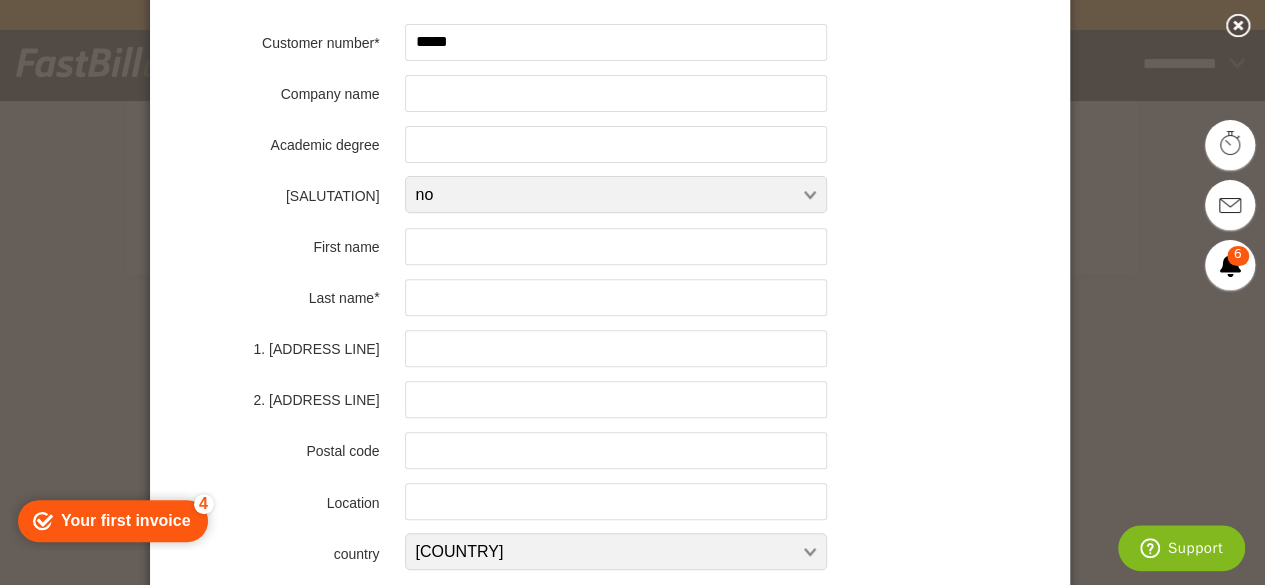 scroll, scrollTop: 308, scrollLeft: 0, axis: vertical 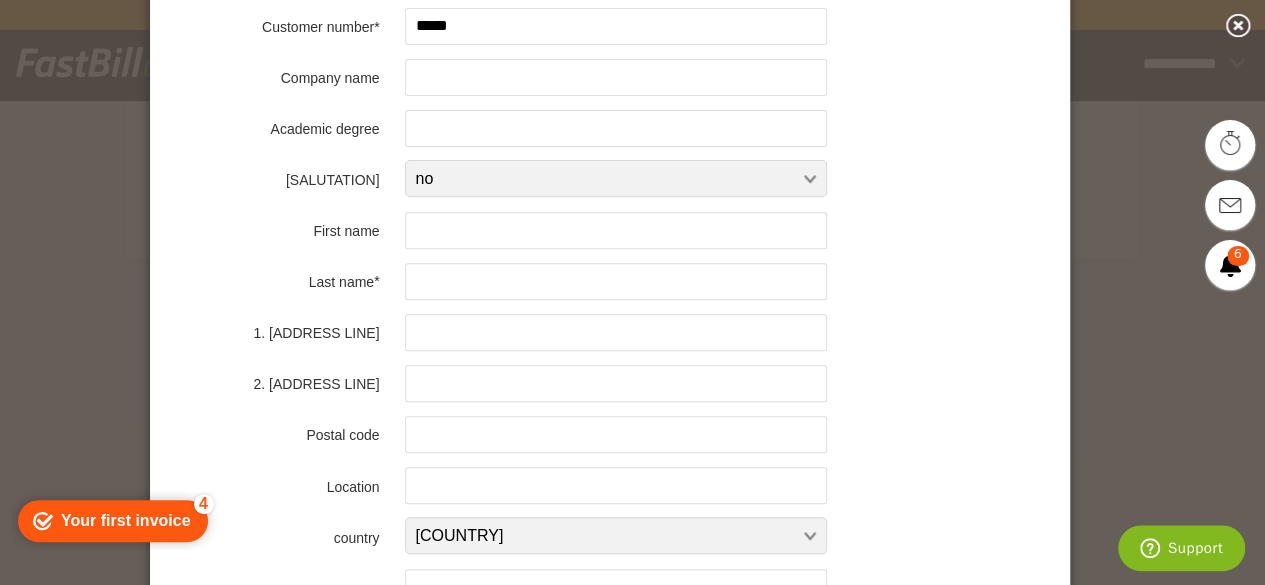 click at bounding box center (616, 230) 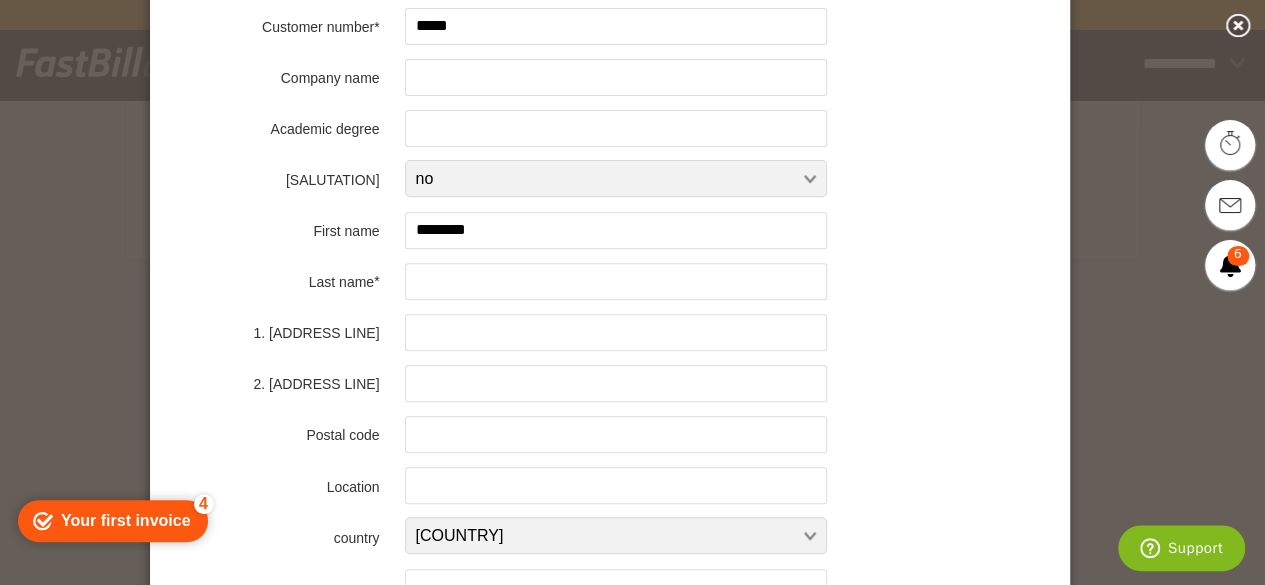 type on "********" 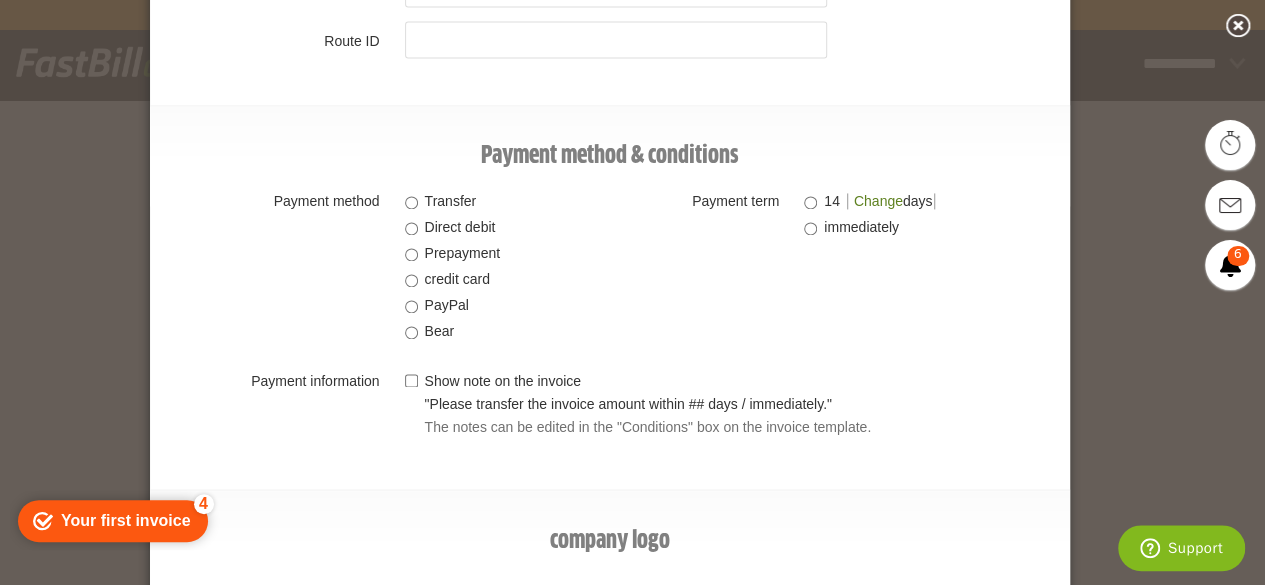 scroll, scrollTop: 1742, scrollLeft: 0, axis: vertical 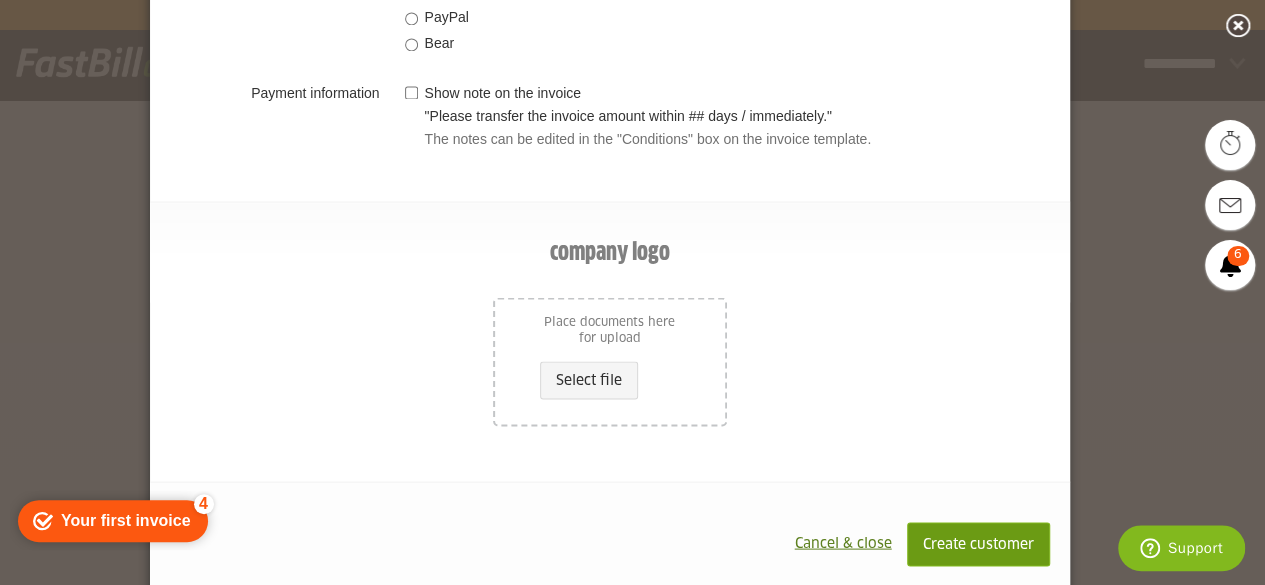 type on "*****" 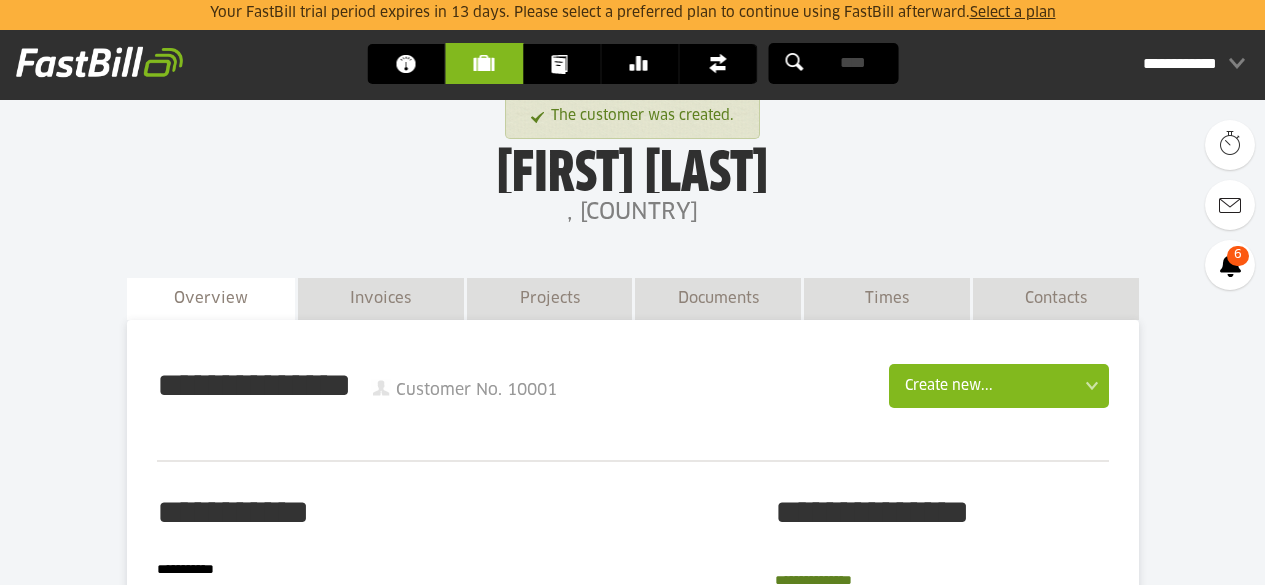 scroll, scrollTop: 36, scrollLeft: 0, axis: vertical 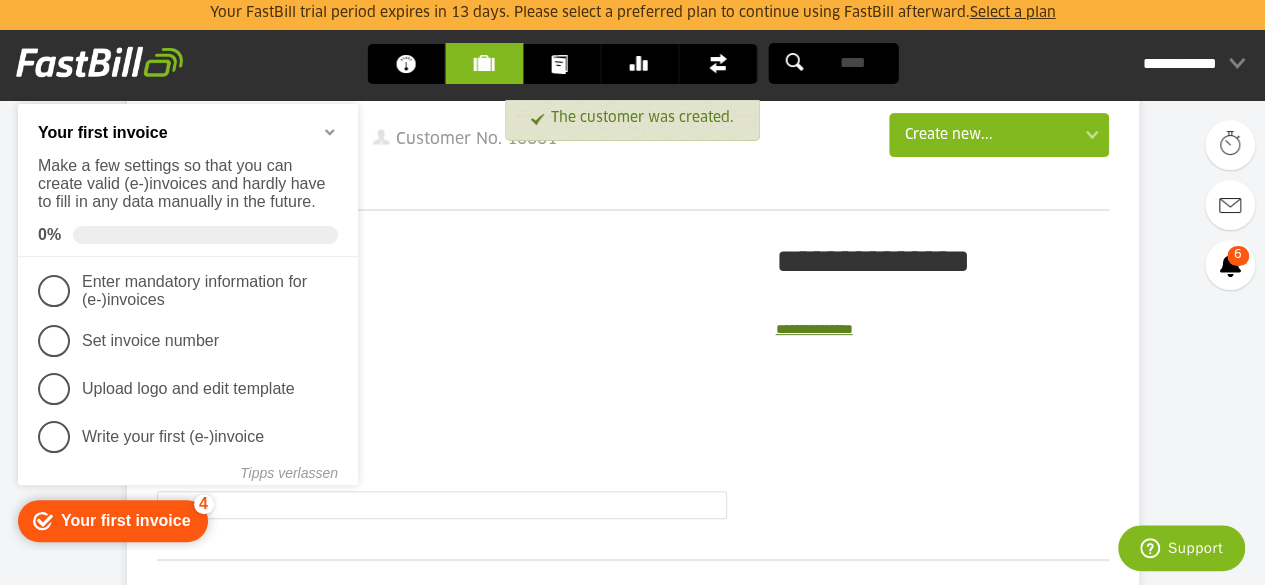 click on "**********" at bounding box center [442, 318] 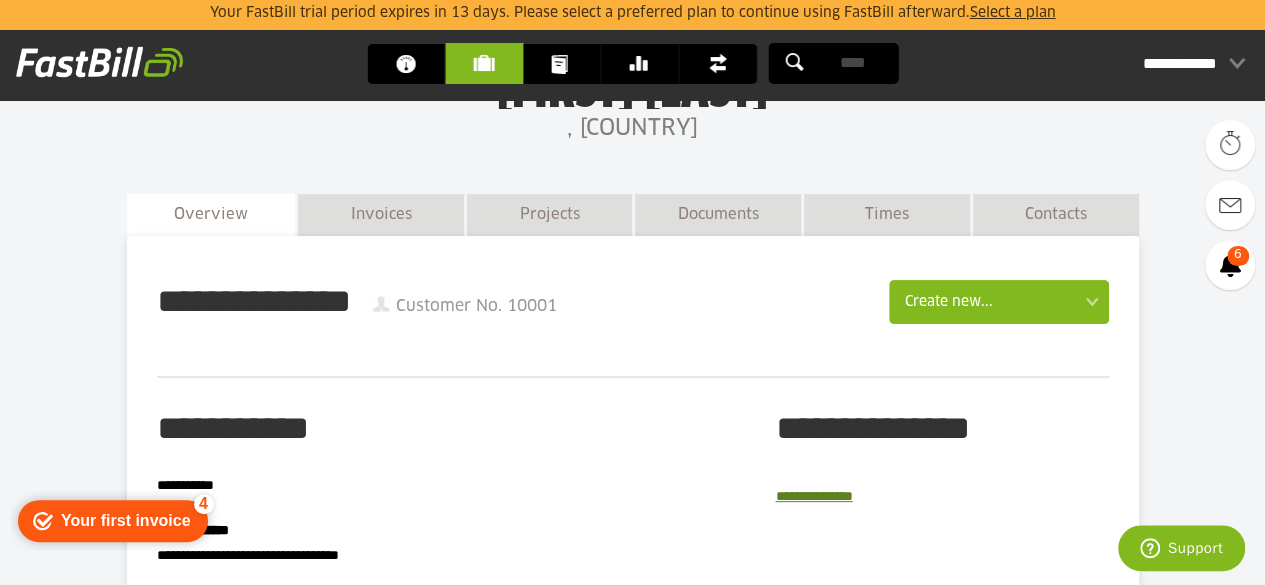 scroll, scrollTop: 0, scrollLeft: 0, axis: both 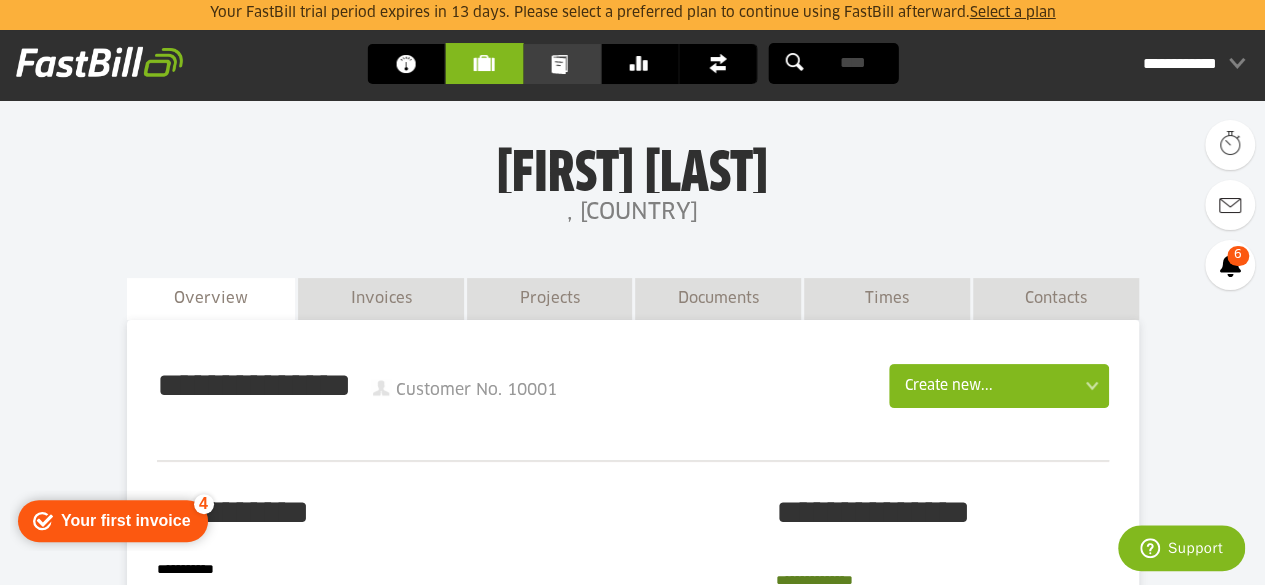 click on "Documents" at bounding box center [561, 64] 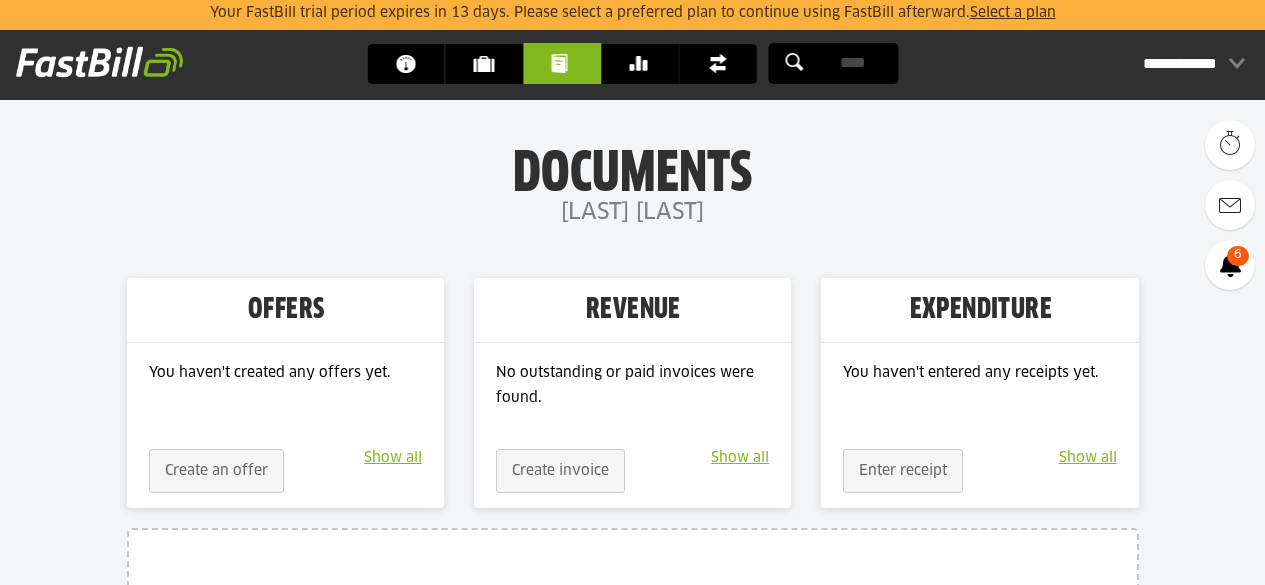 scroll, scrollTop: 0, scrollLeft: 0, axis: both 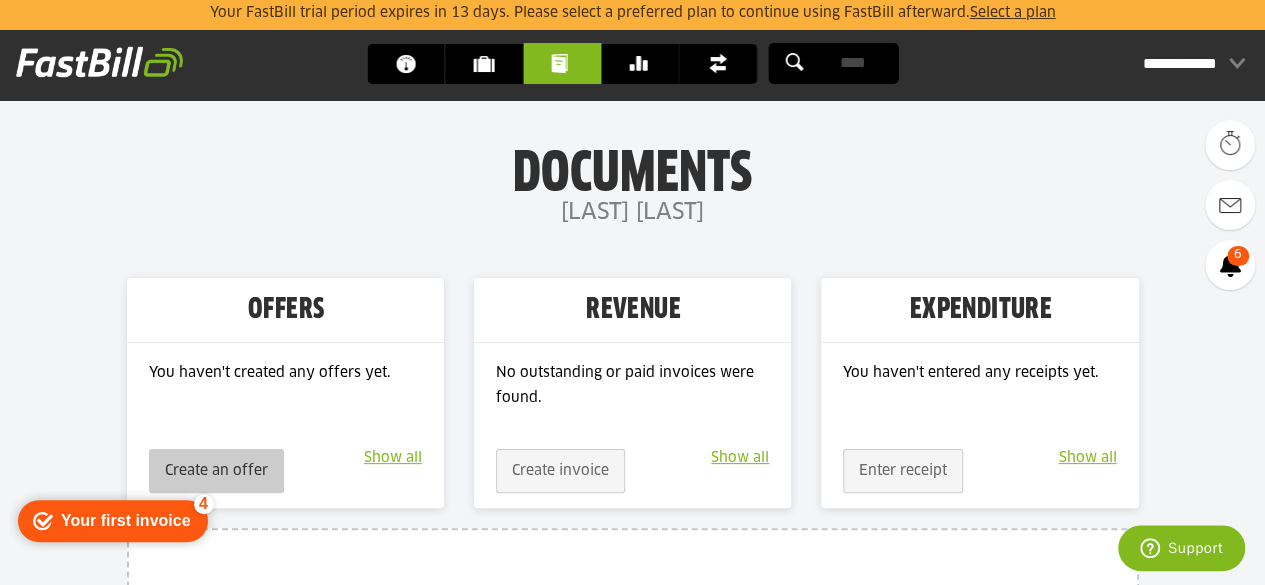 click on "Create an offer" at bounding box center (216, 471) 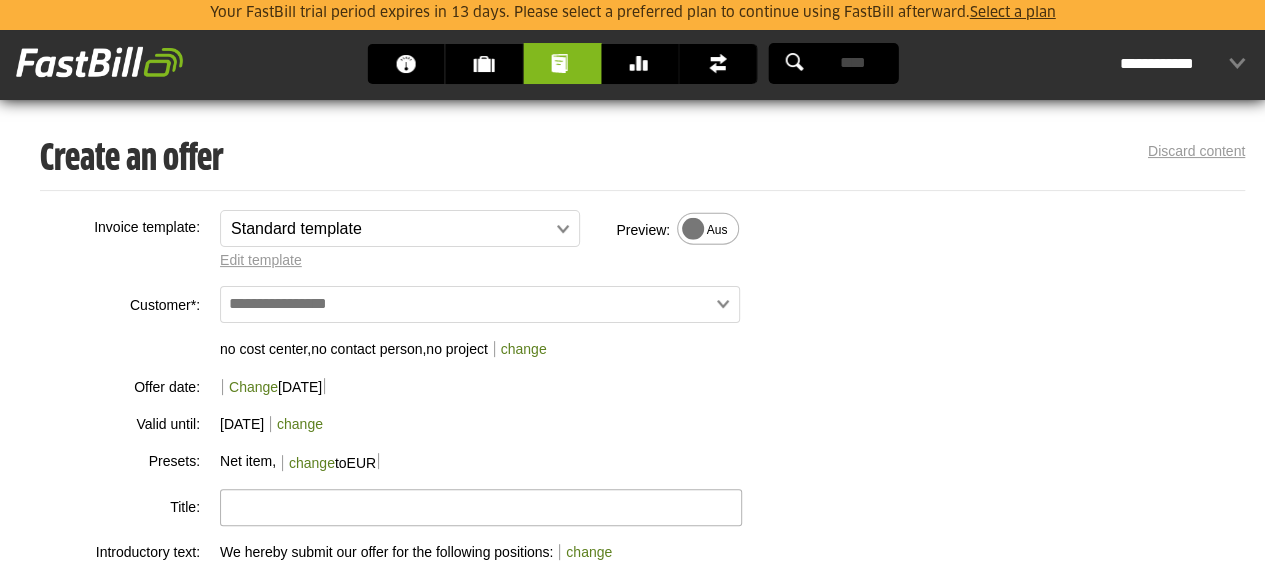 scroll, scrollTop: 158, scrollLeft: 0, axis: vertical 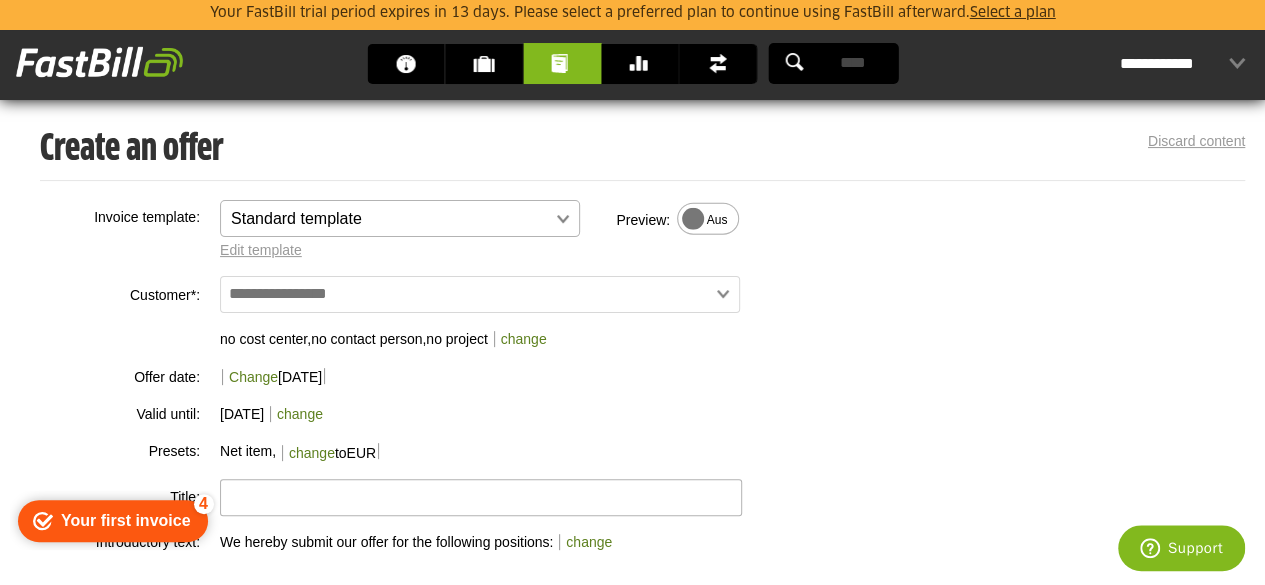 click at bounding box center [390, 219] 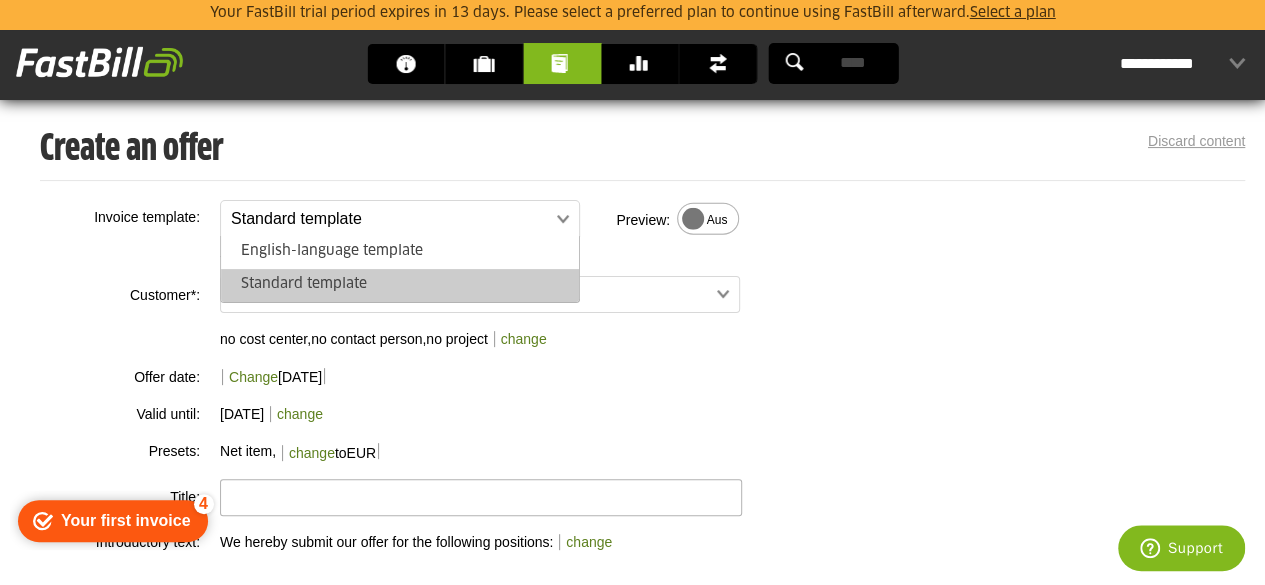 click on "**********" at bounding box center (493, 374) 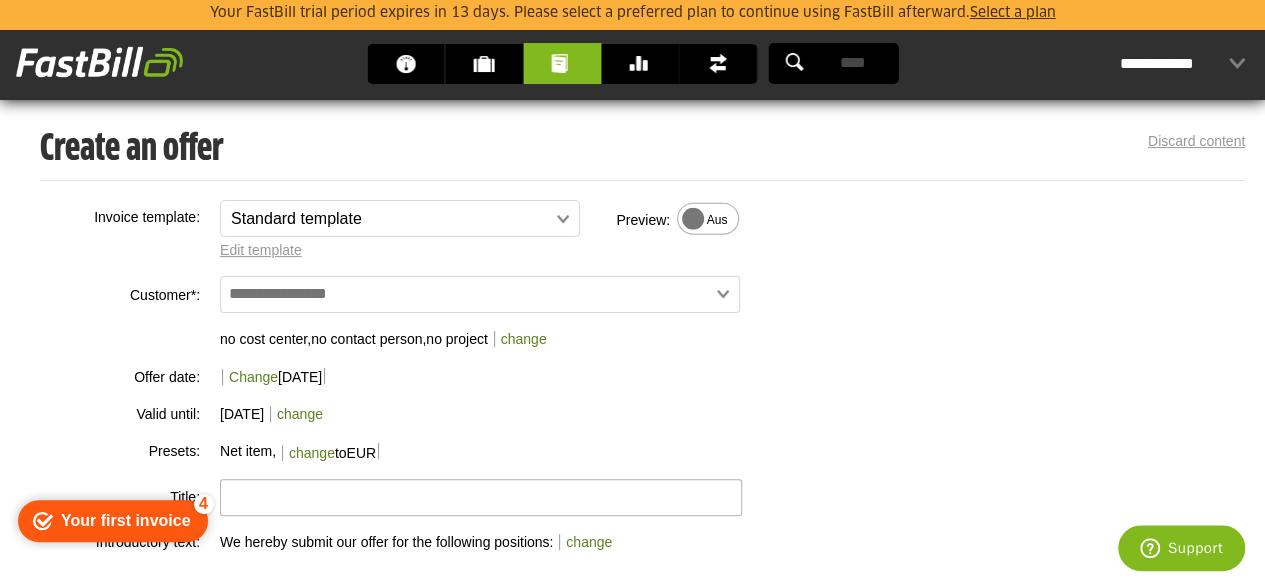 click at bounding box center (480, 294) 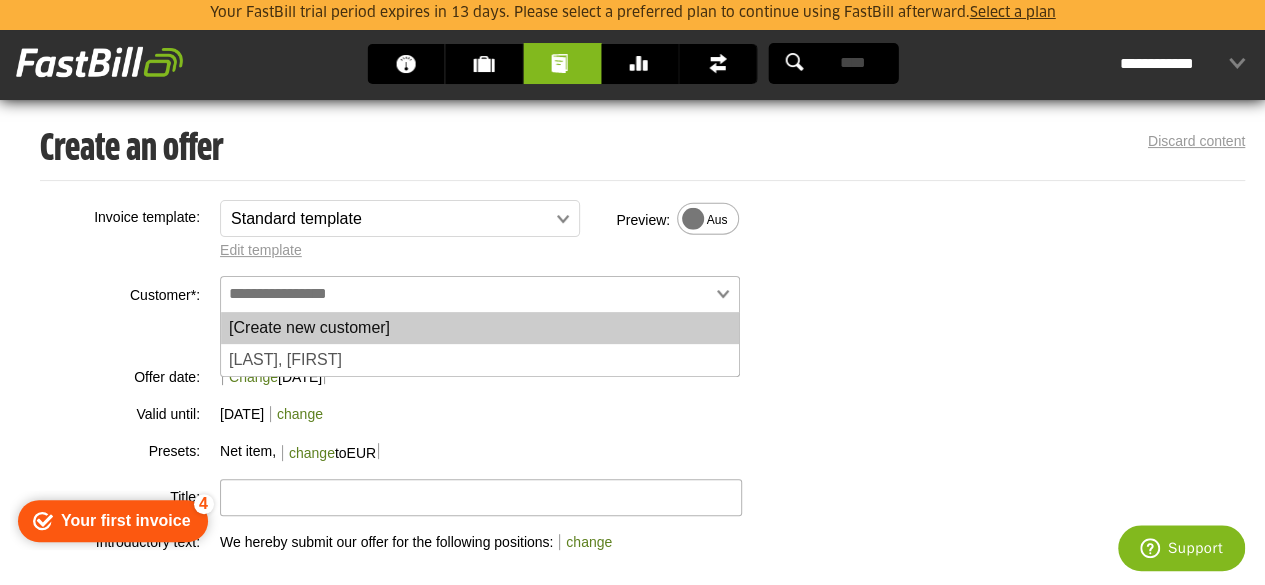 click on "**********" at bounding box center [383, 369] 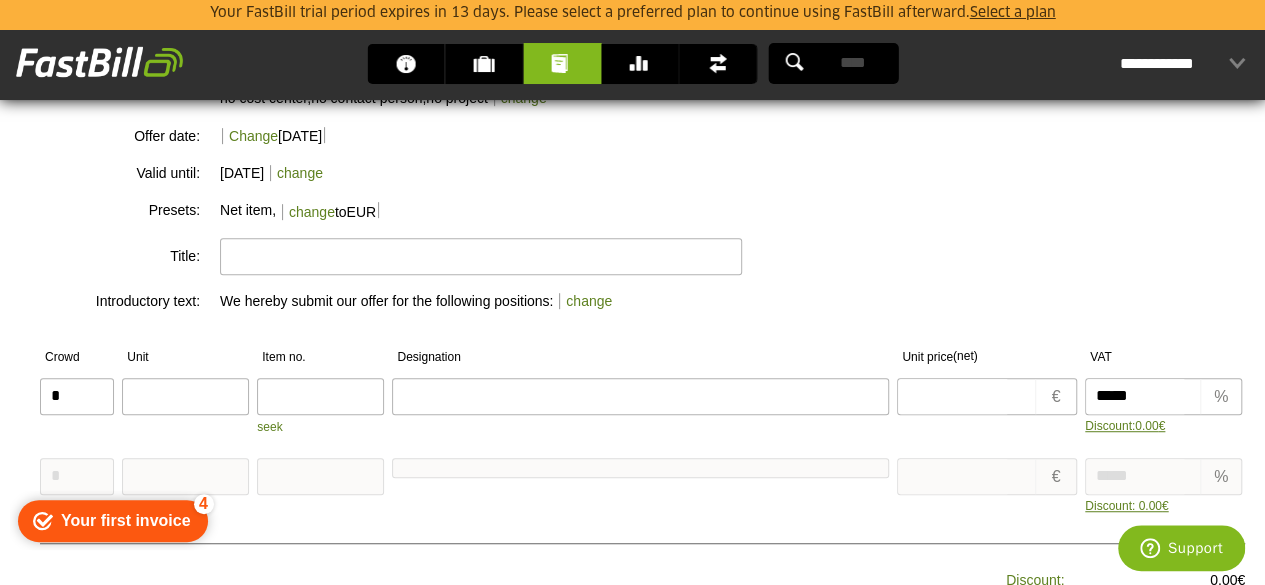 scroll, scrollTop: 418, scrollLeft: 0, axis: vertical 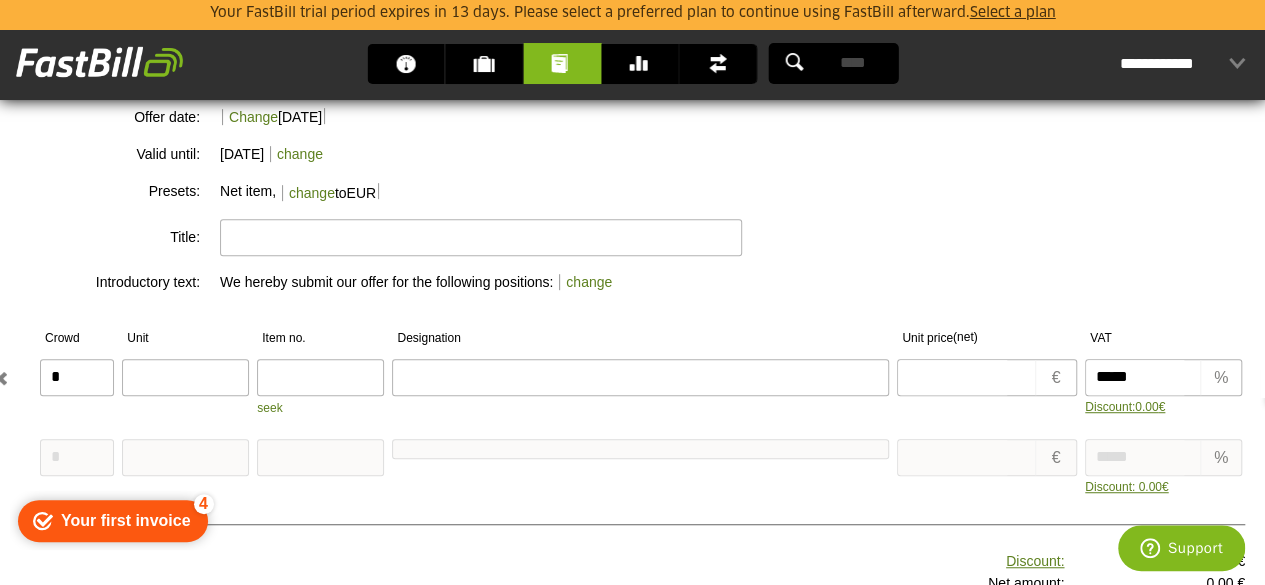 click at bounding box center [185, 377] 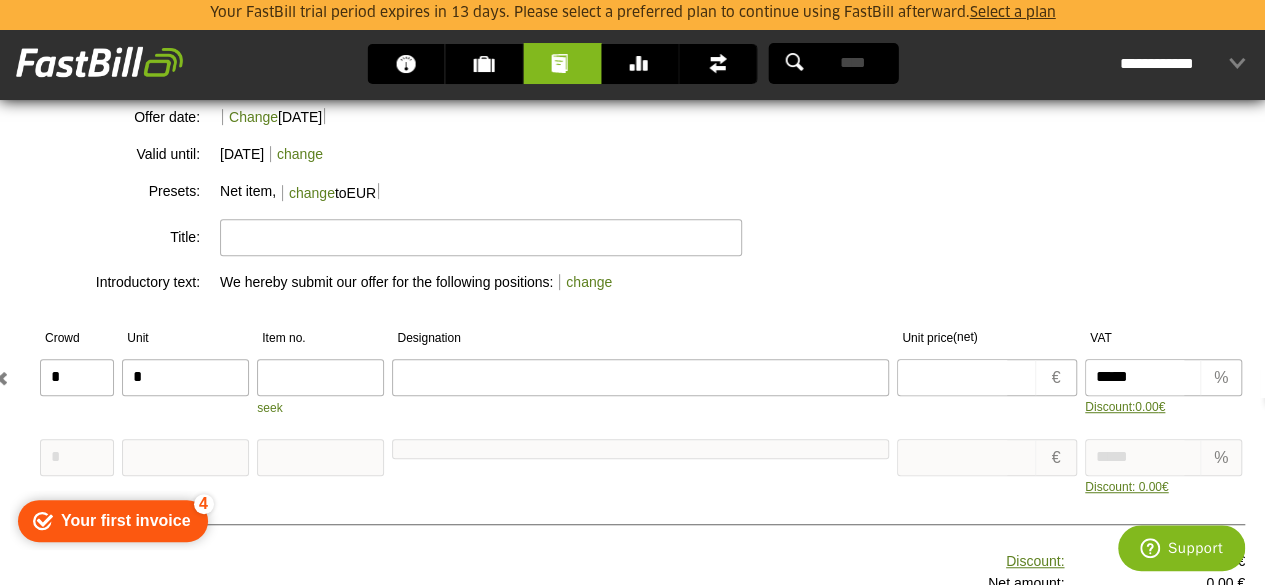 type on "*" 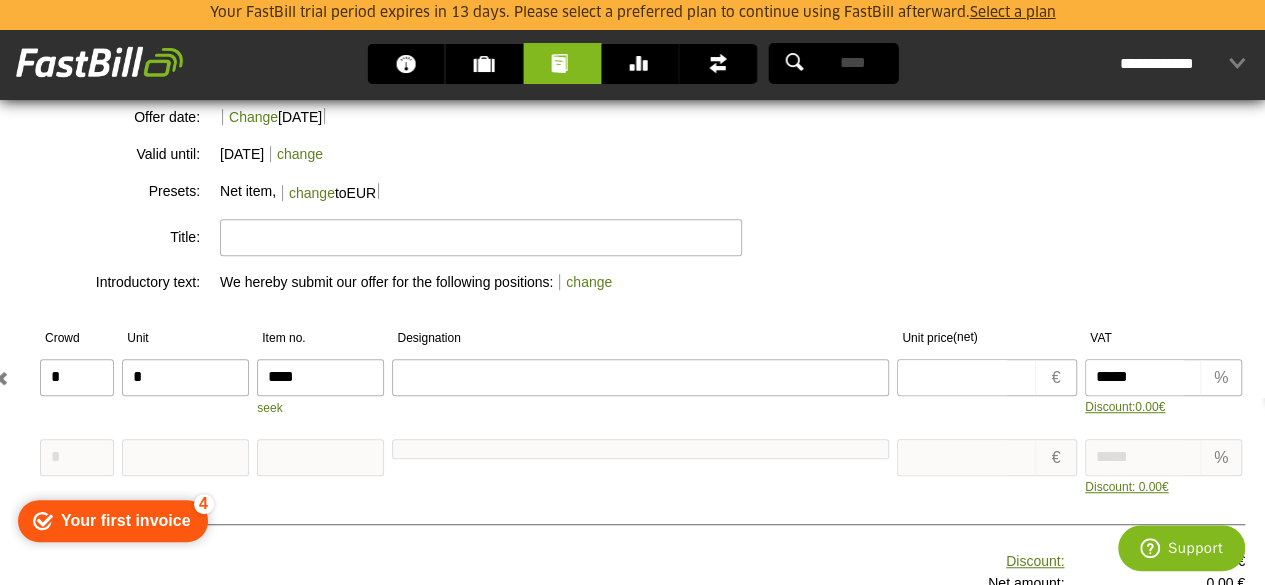 type on "****" 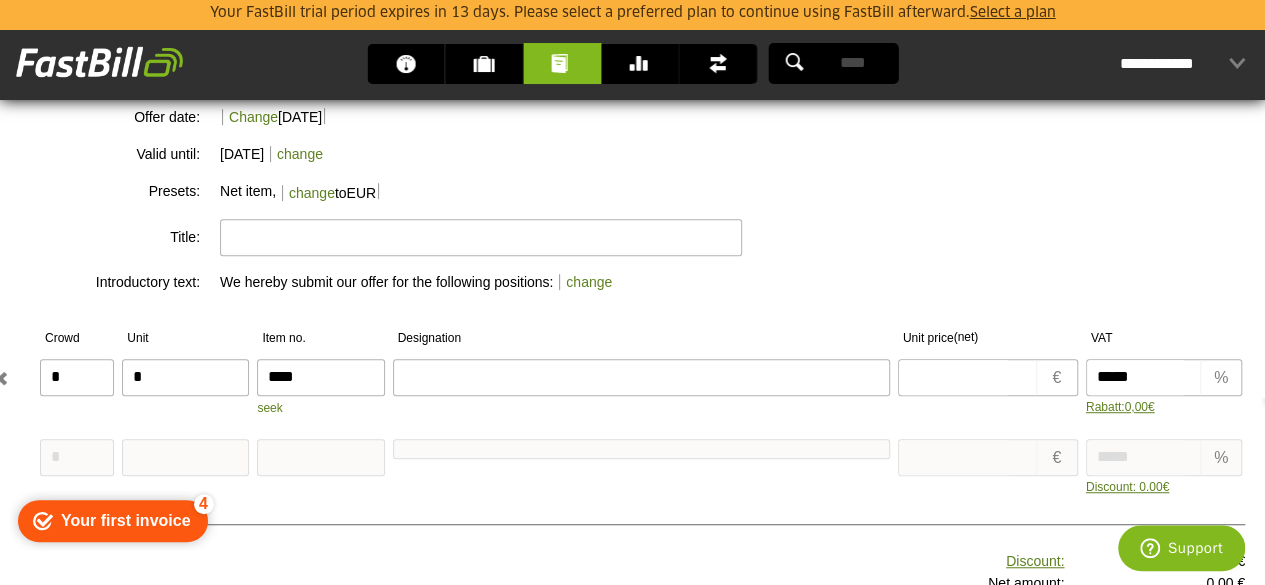 scroll, scrollTop: 22, scrollLeft: 0, axis: vertical 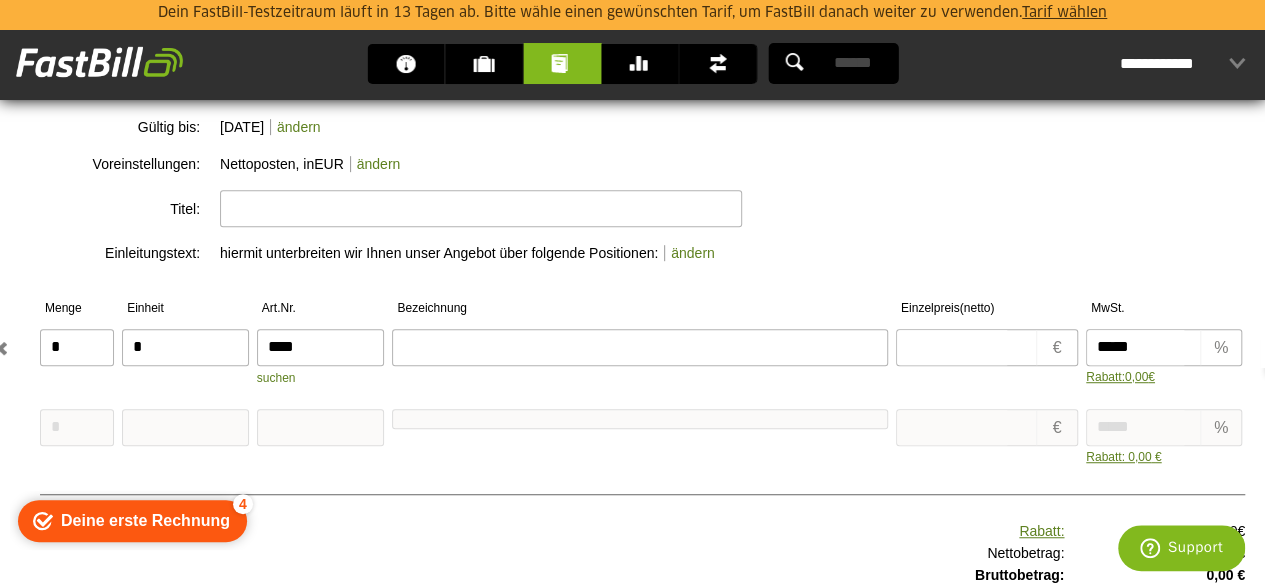 click at bounding box center (639, 347) 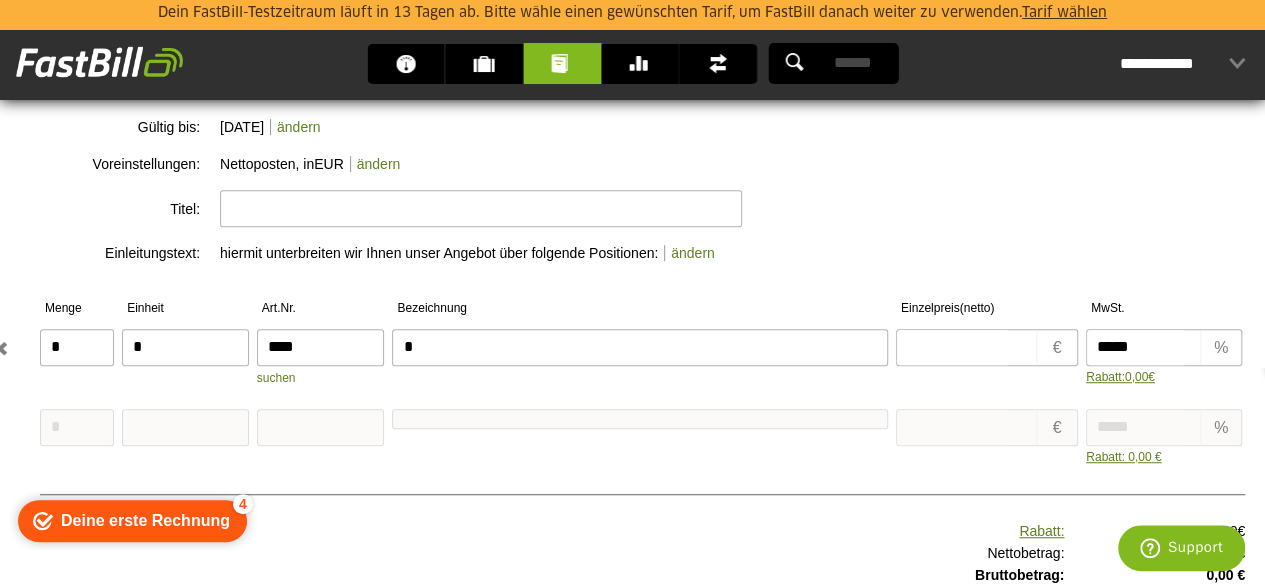 type on "*" 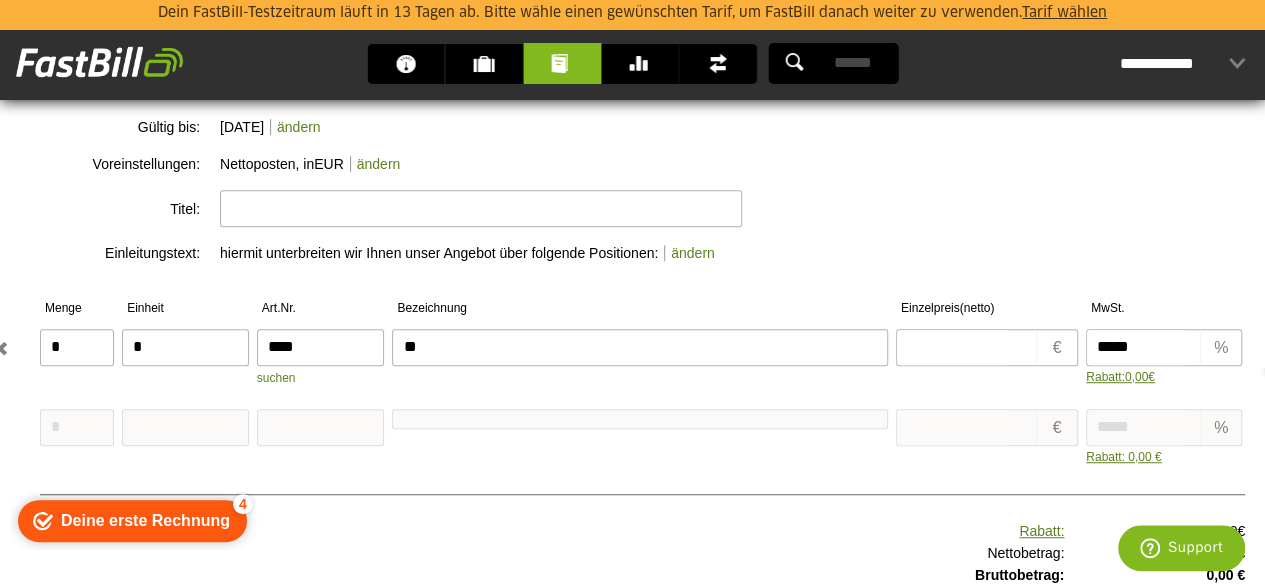 type on "**" 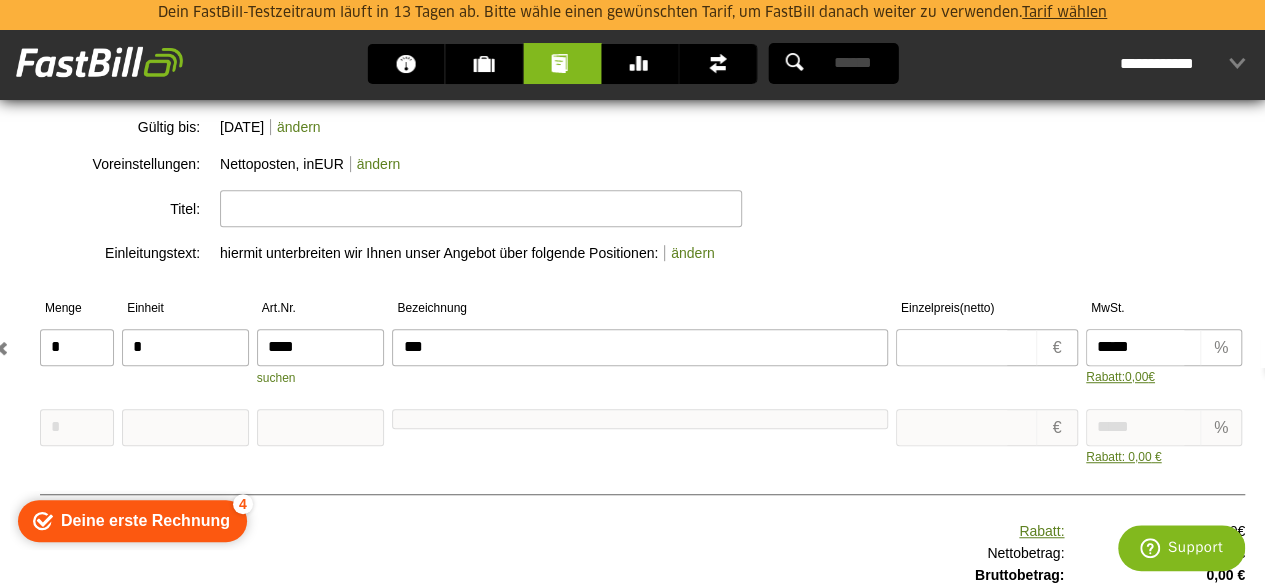 type on "***" 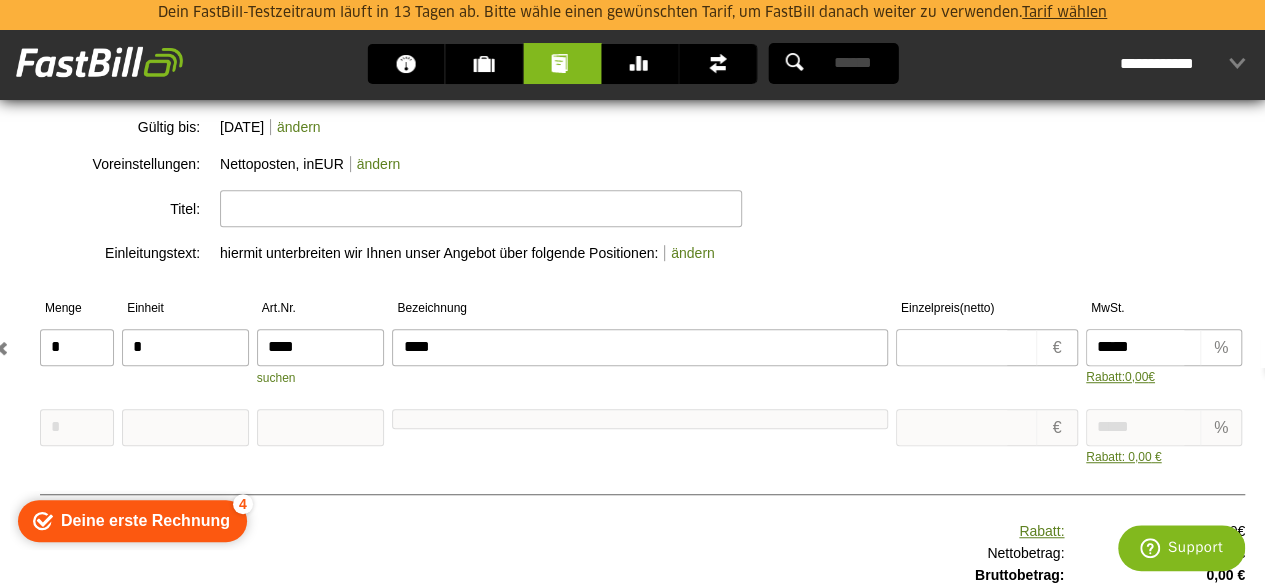 type on "****" 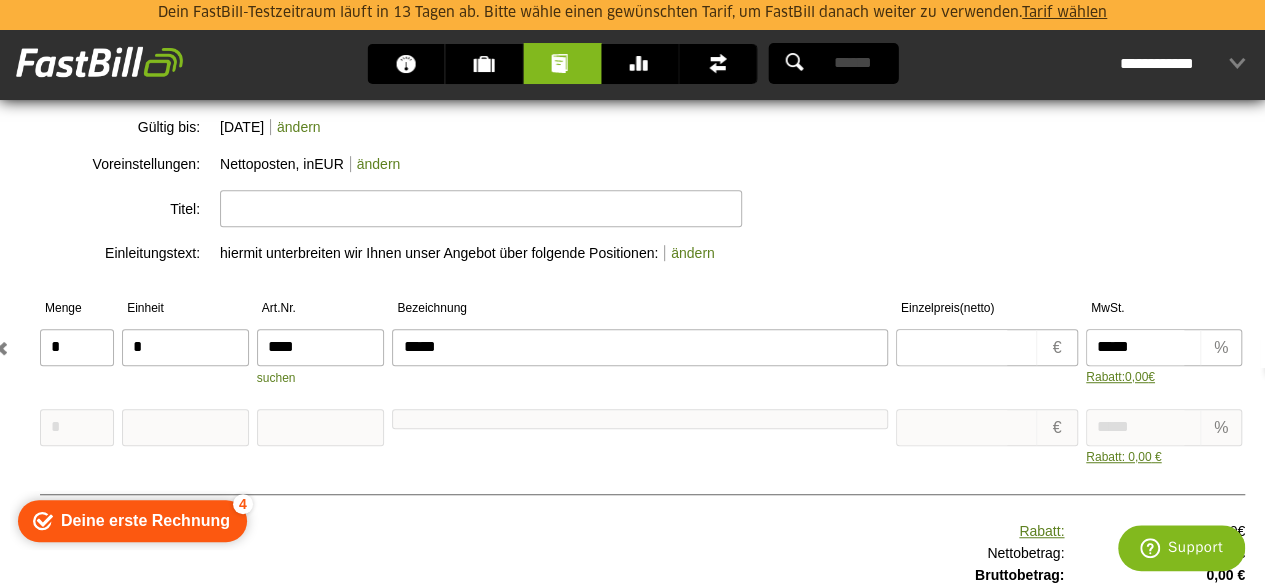 type on "*****" 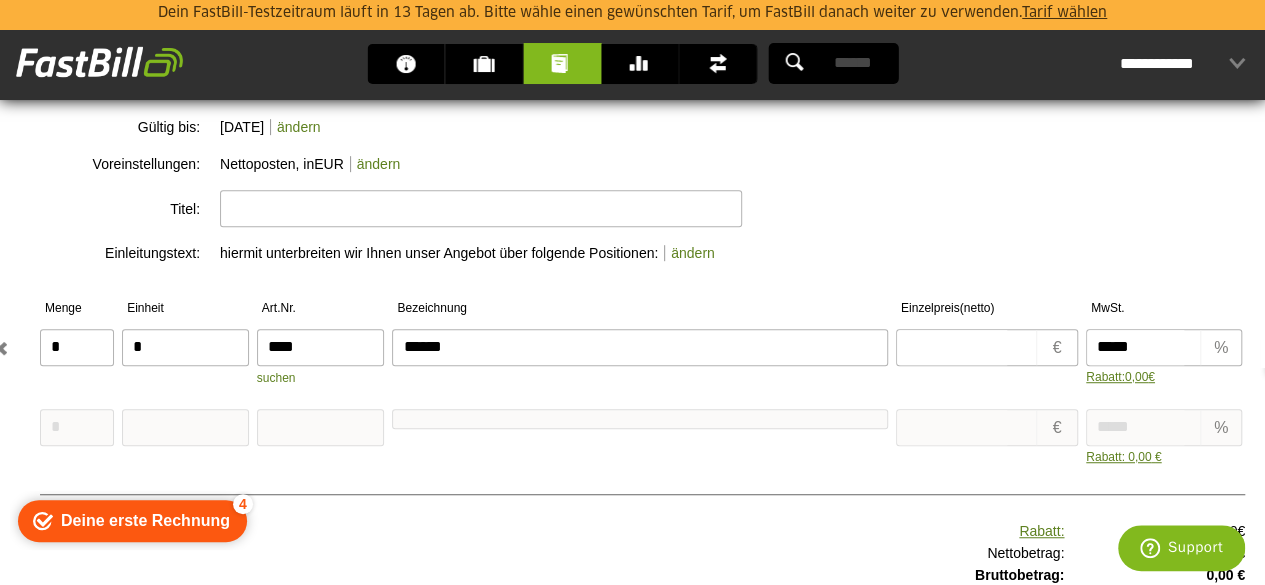 type on "******" 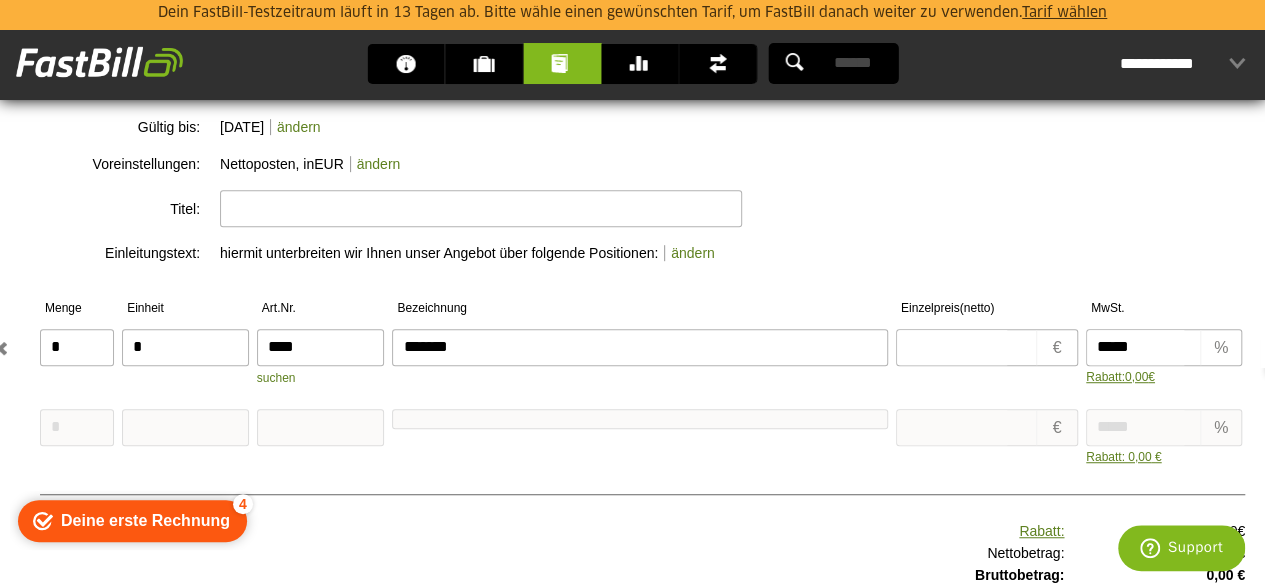type on "*******" 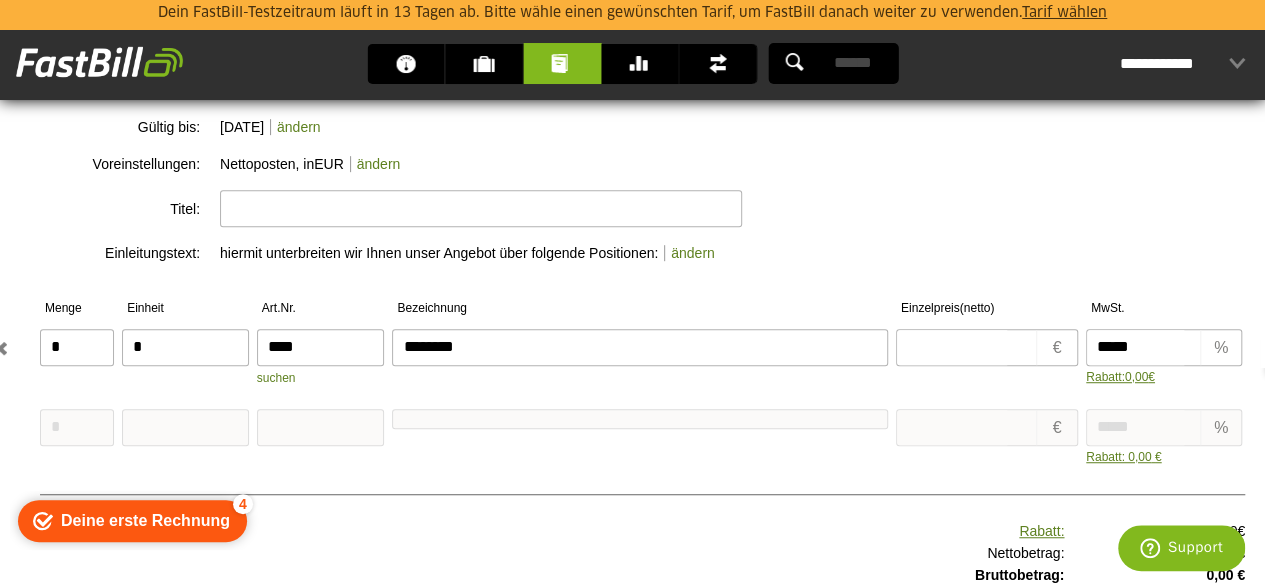 type on "********" 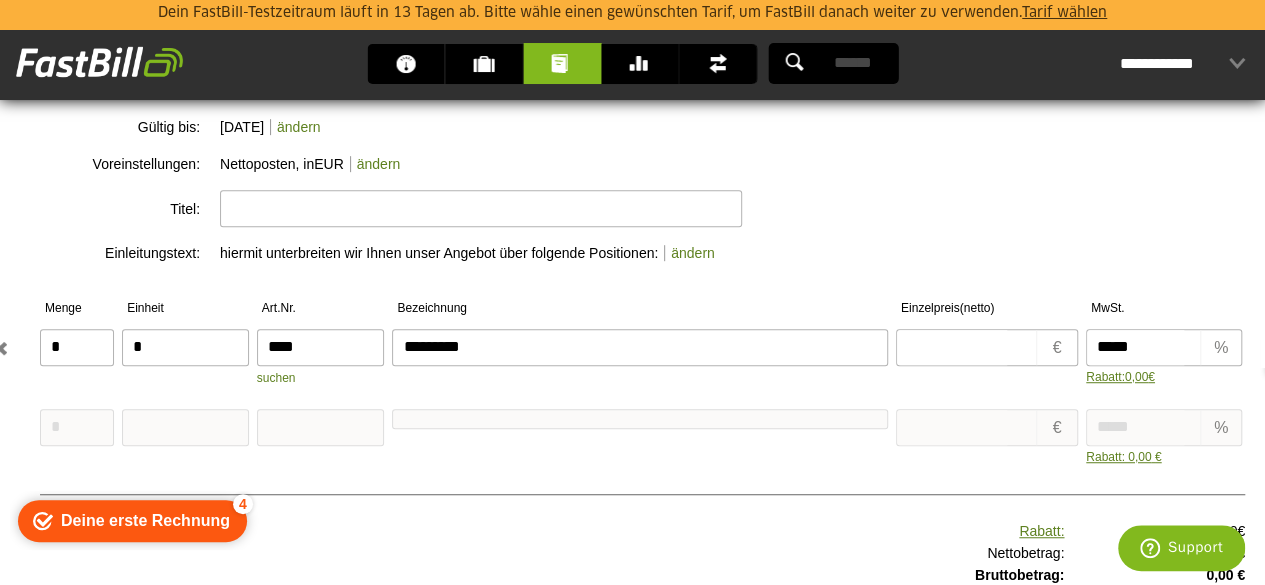 type on "********" 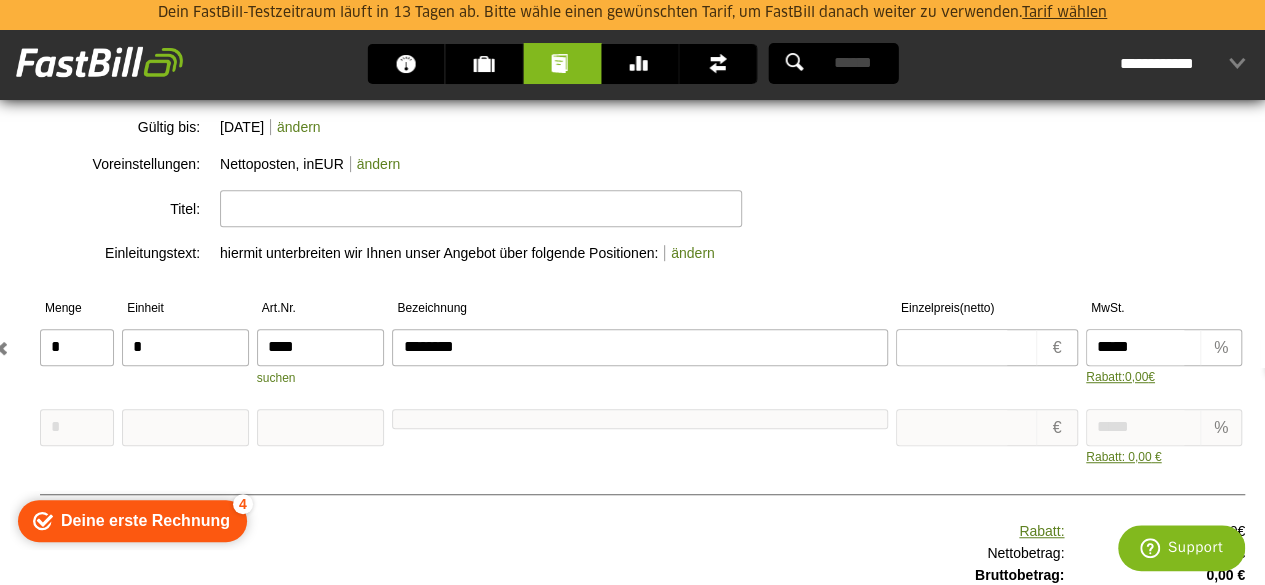 type on "********" 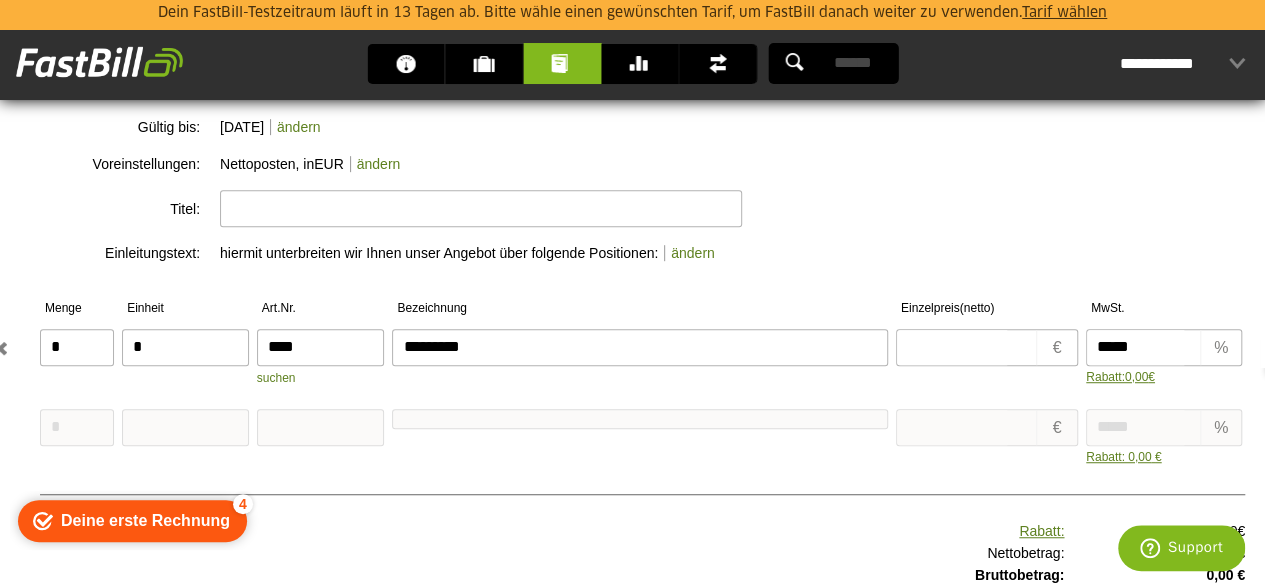 type on "*********" 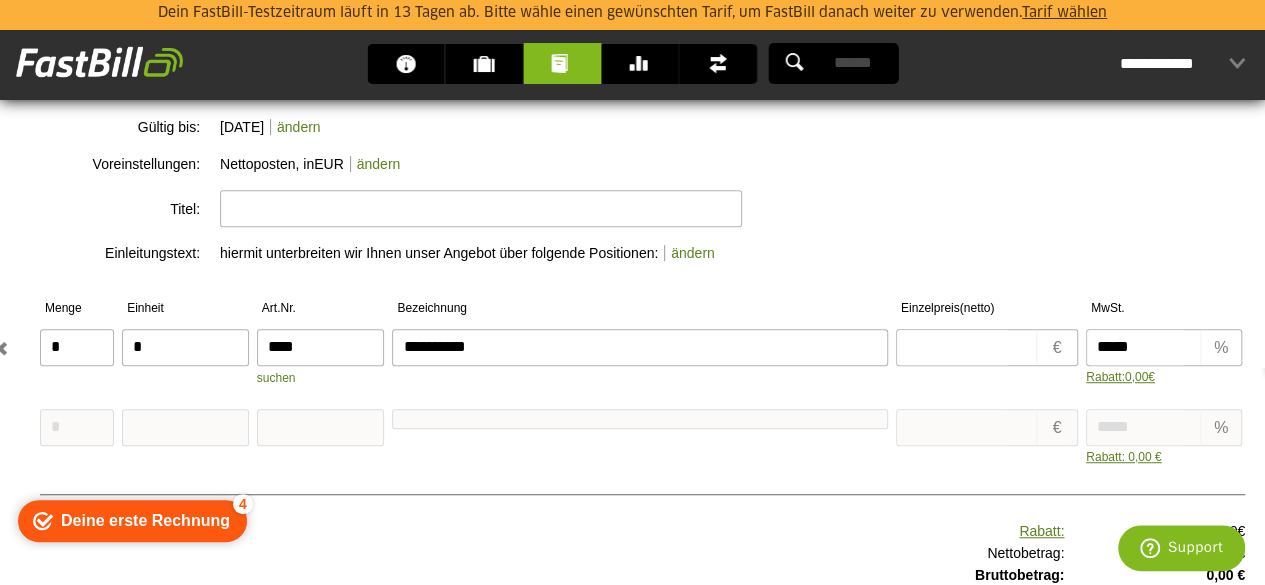 type on "**********" 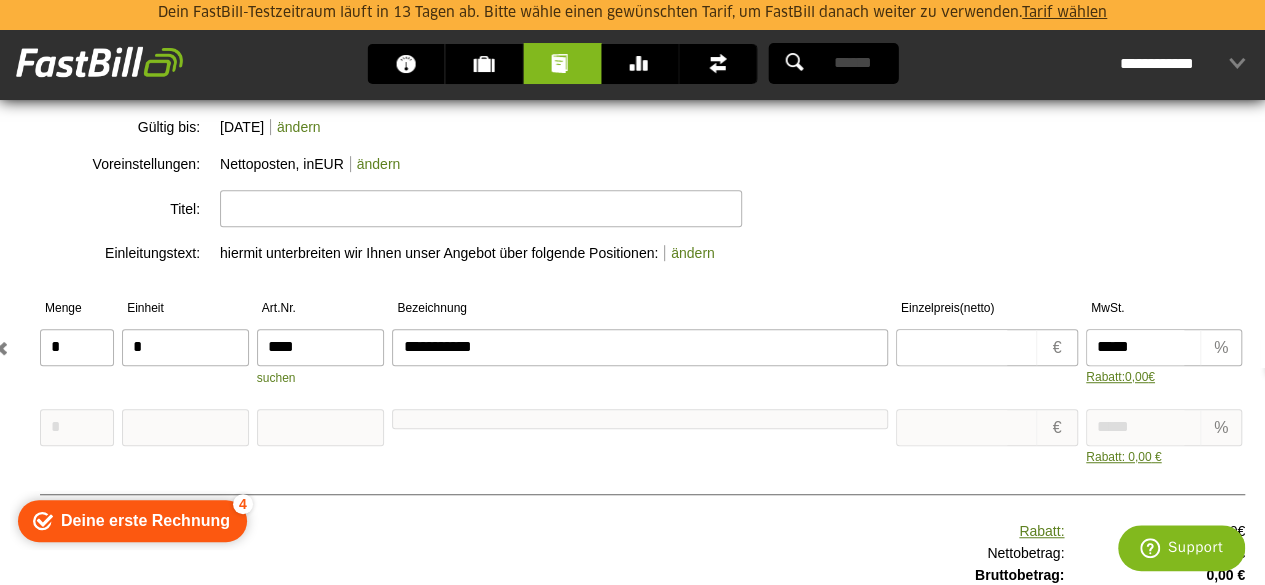 type on "**********" 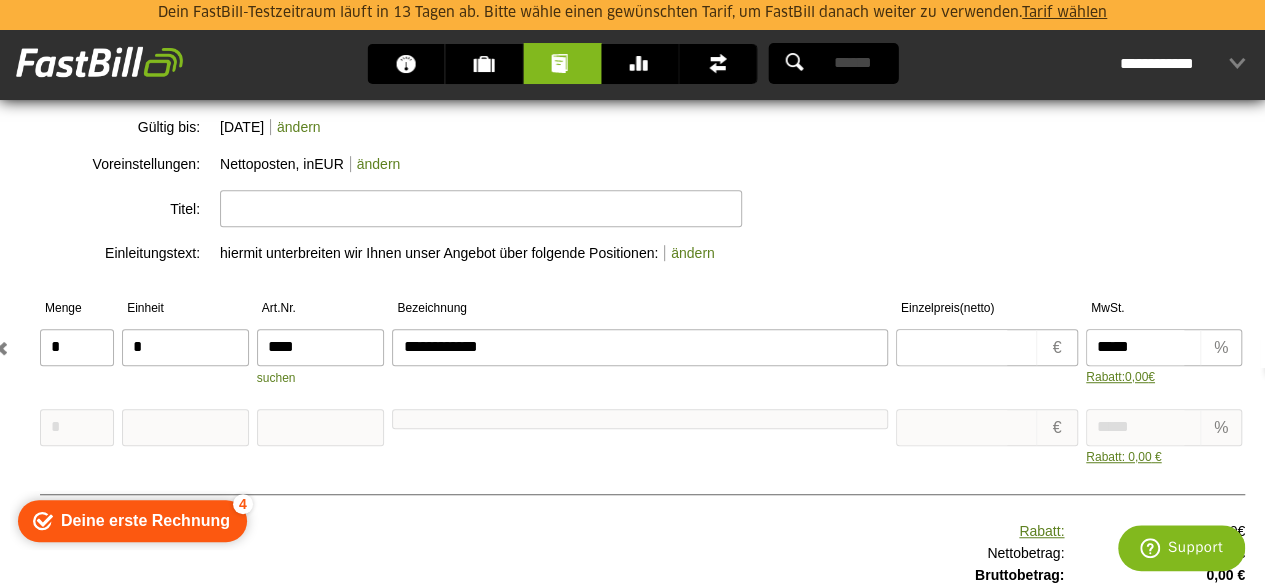 type on "**********" 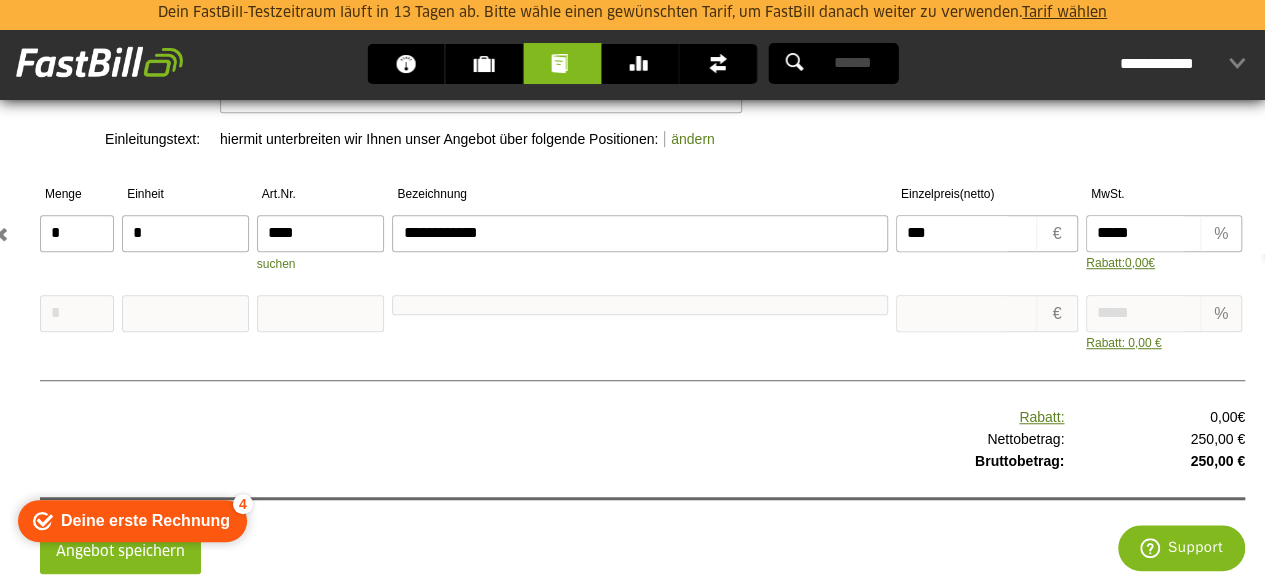 scroll, scrollTop: 574, scrollLeft: 0, axis: vertical 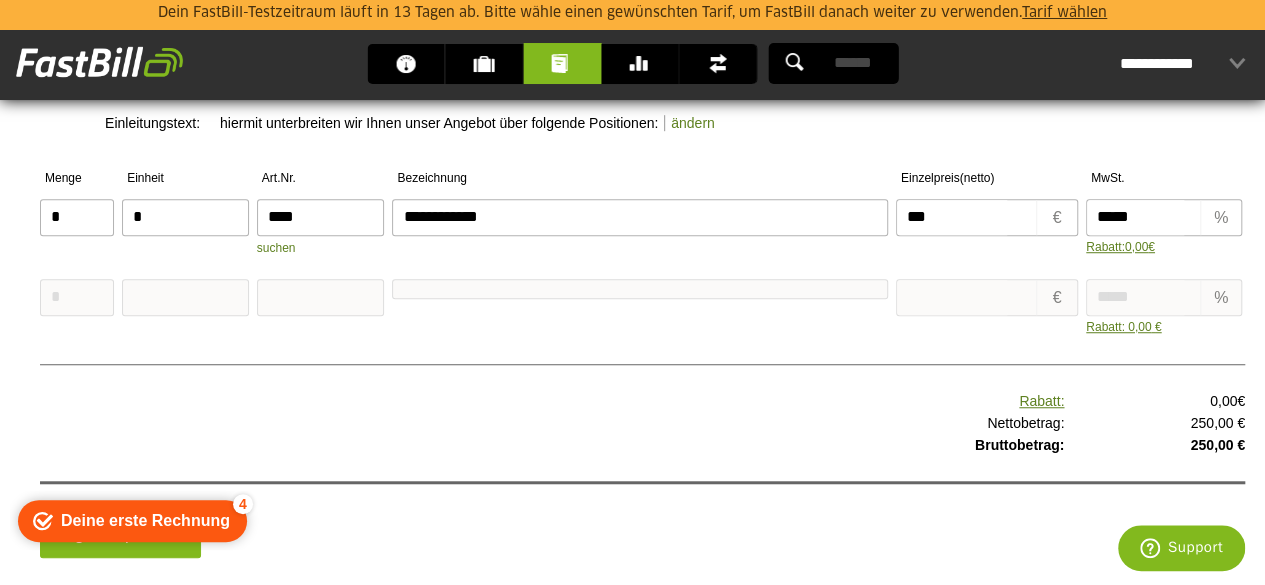 type on "***" 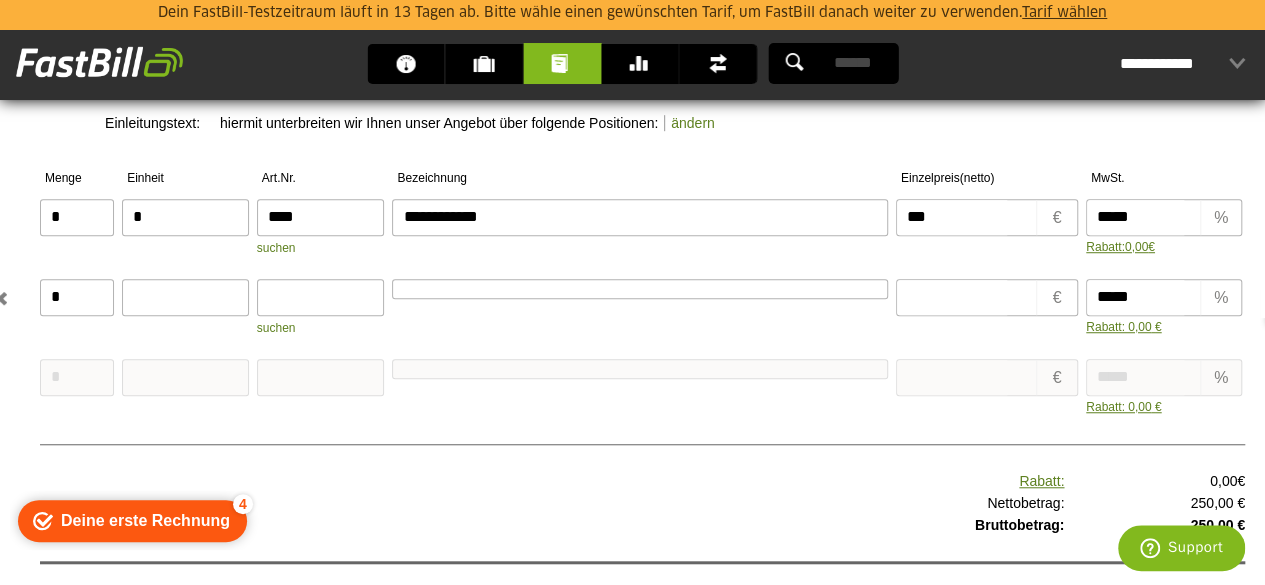 click at bounding box center [185, 297] 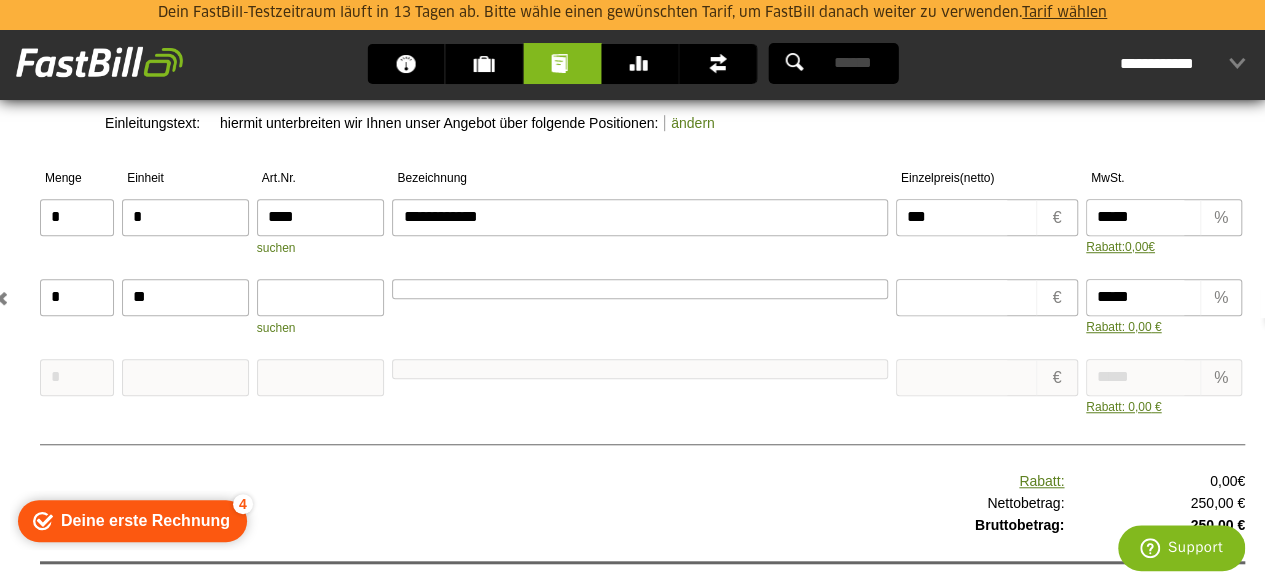 type on "*" 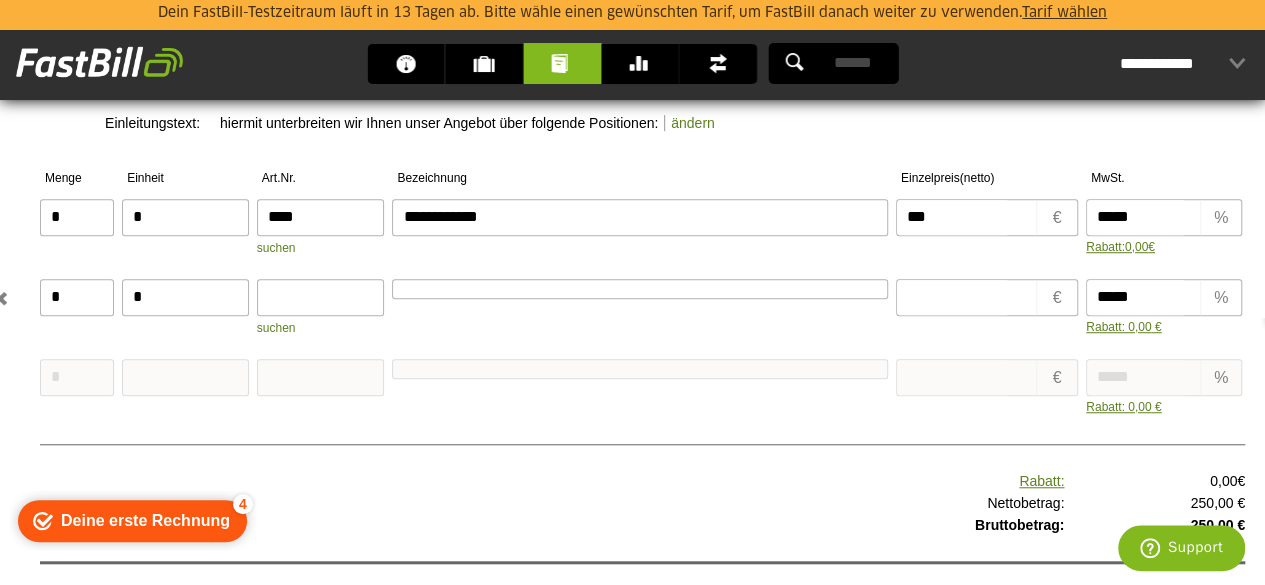 type on "*" 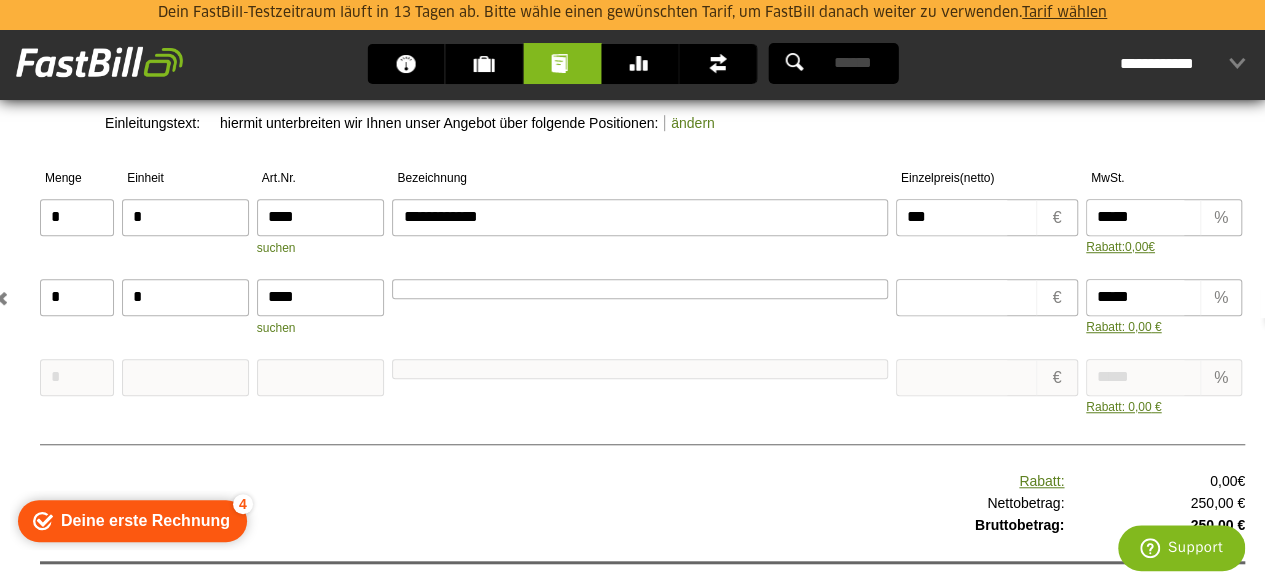 type on "****" 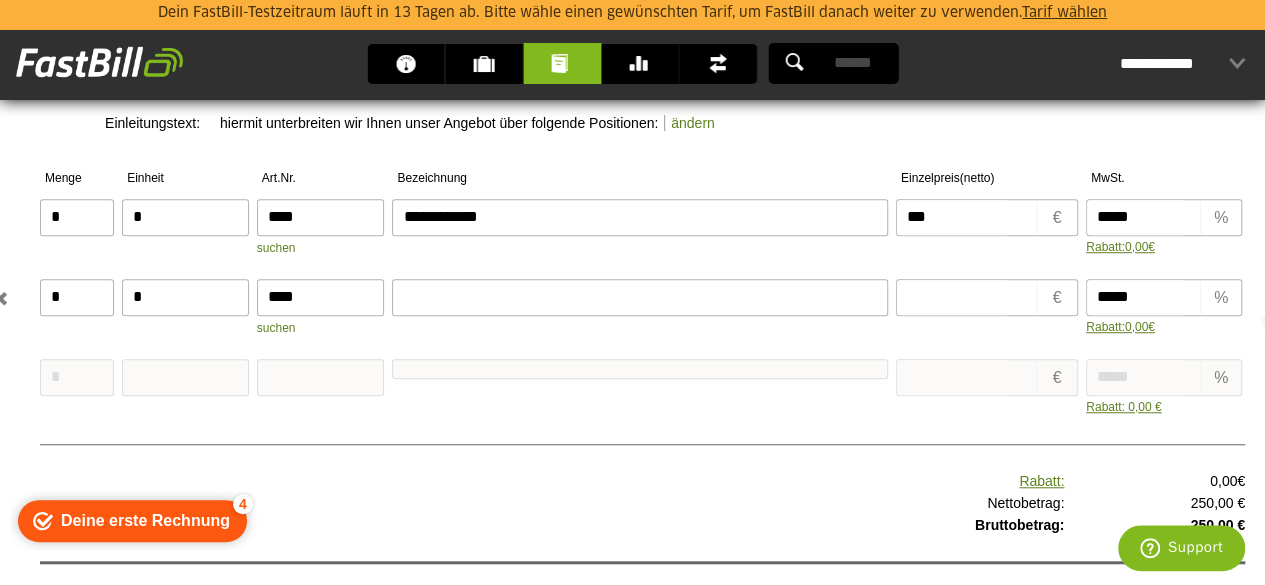 scroll, scrollTop: 22, scrollLeft: 0, axis: vertical 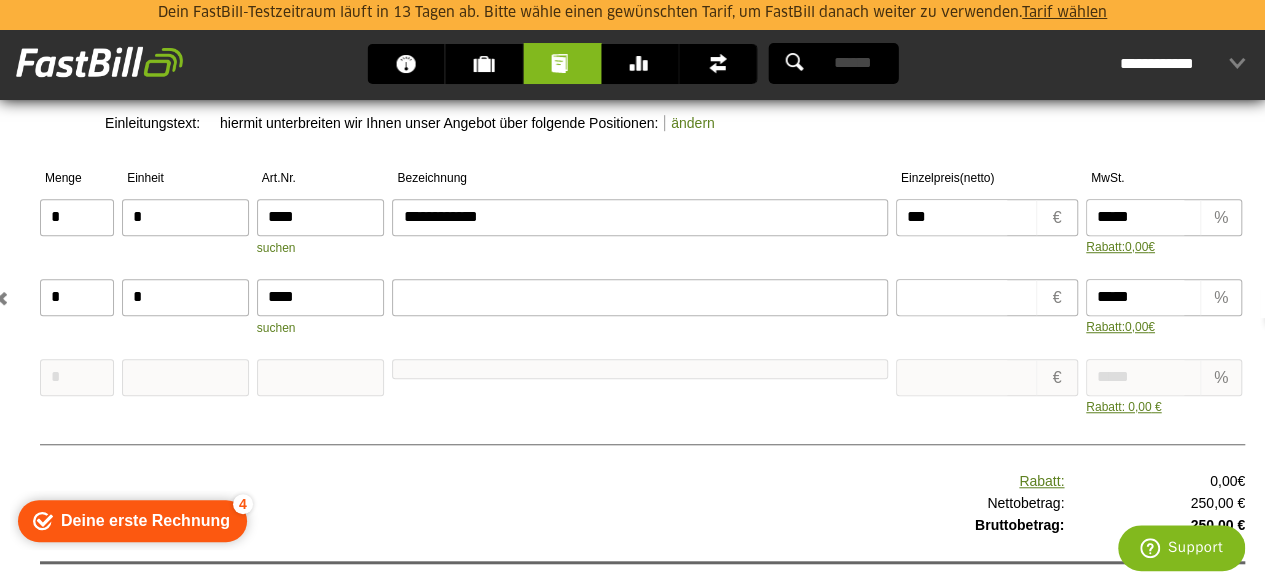 click at bounding box center (639, 297) 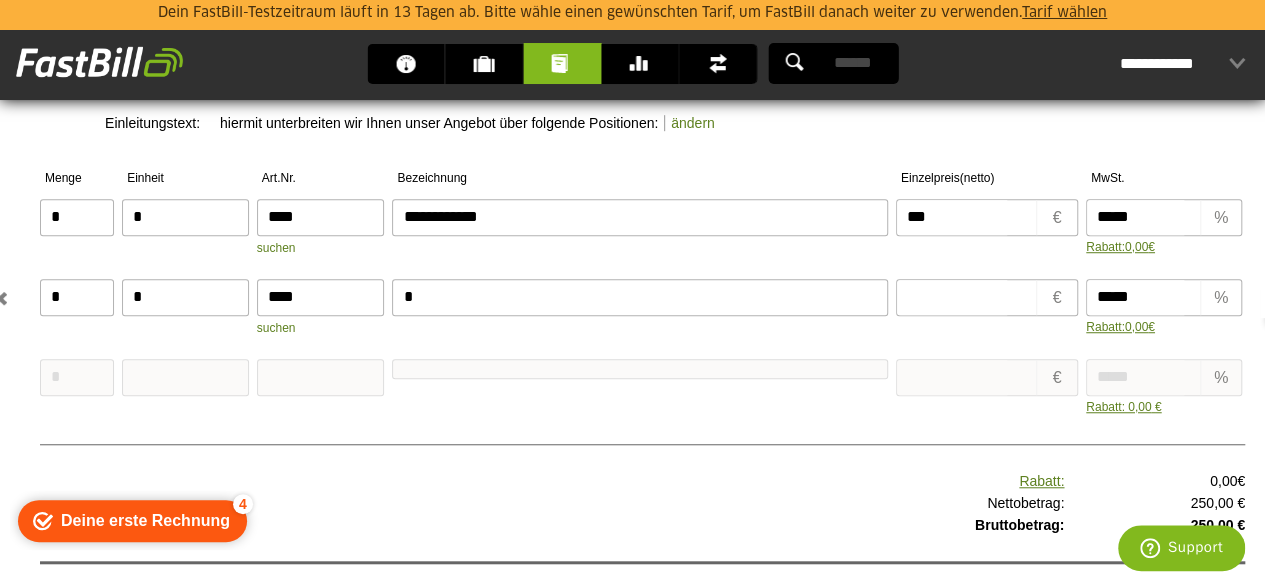 type on "*" 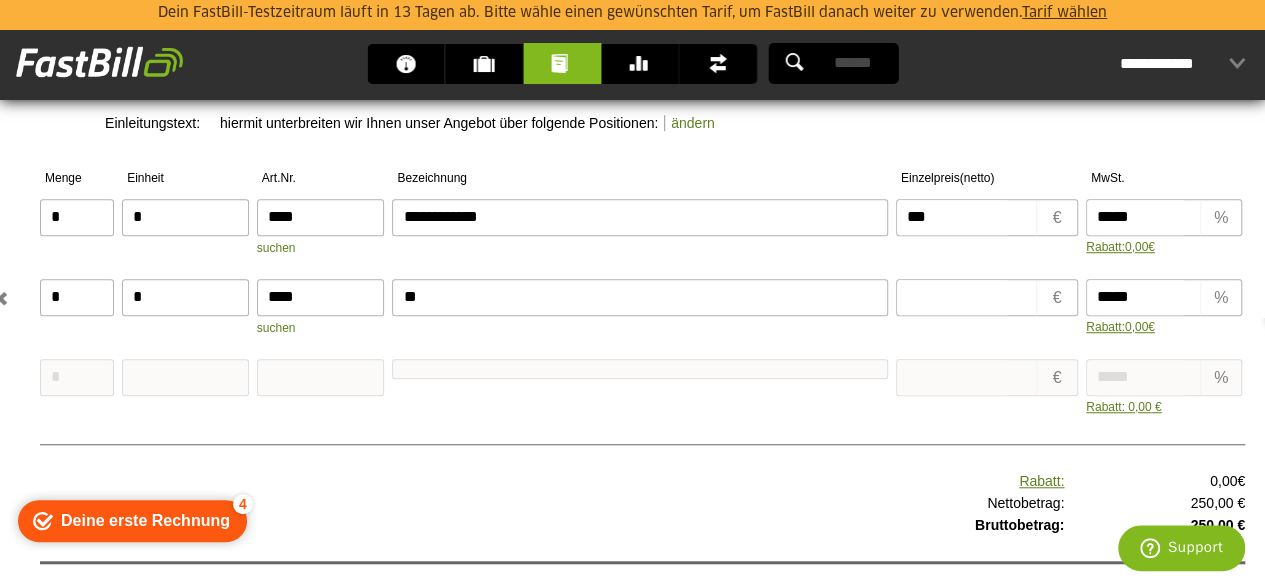 type on "**" 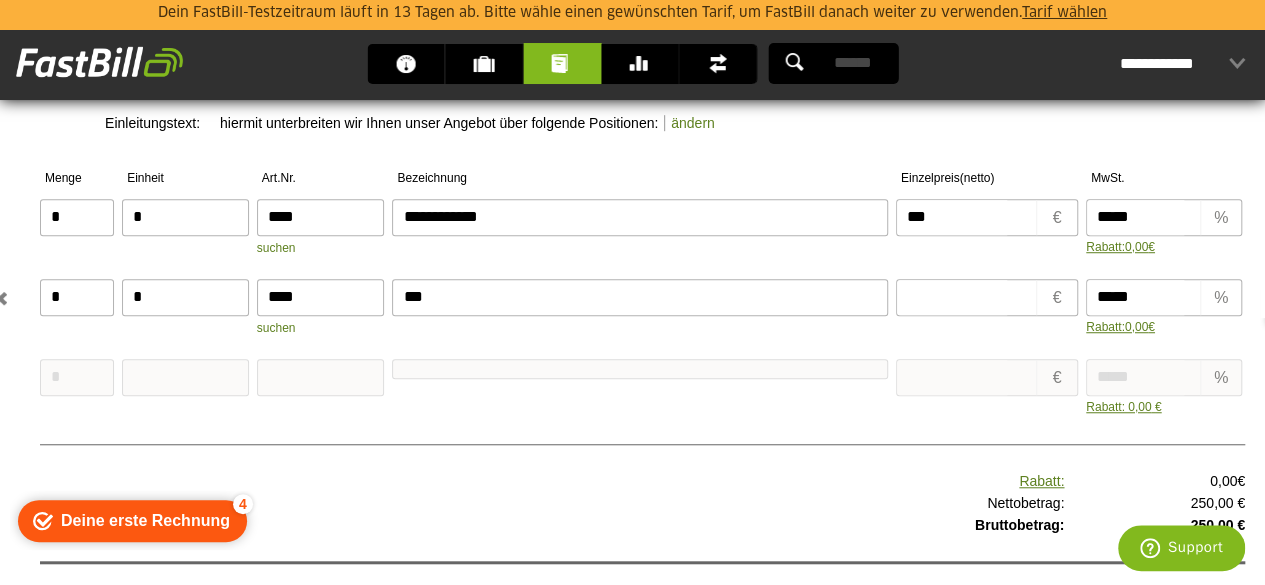 type on "***" 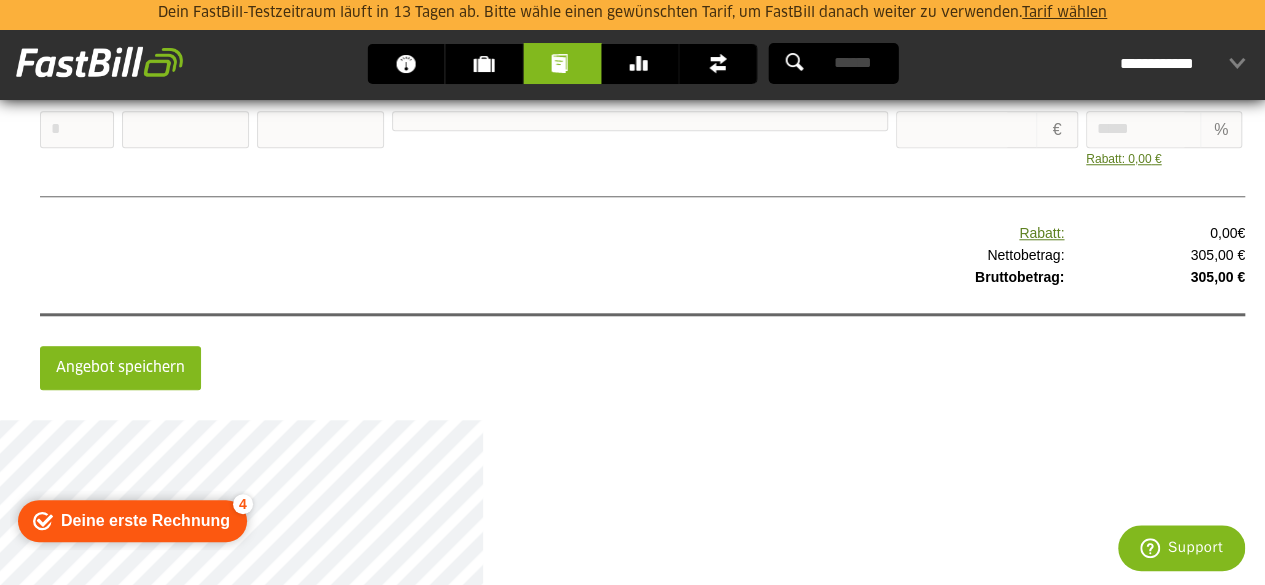 scroll, scrollTop: 801, scrollLeft: 0, axis: vertical 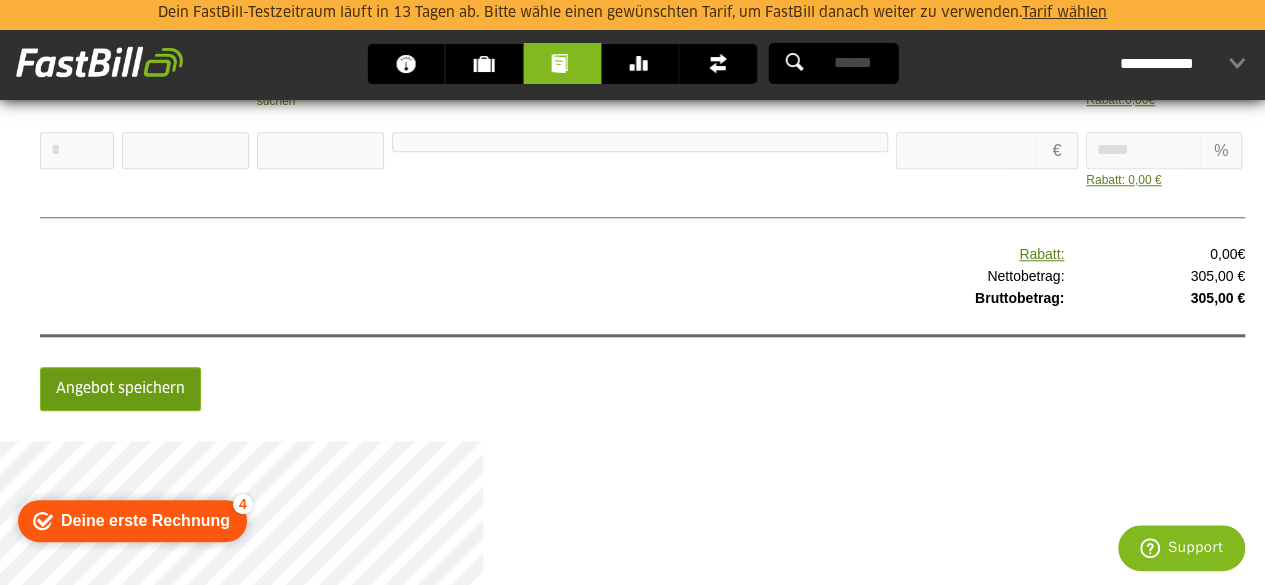 type on "**" 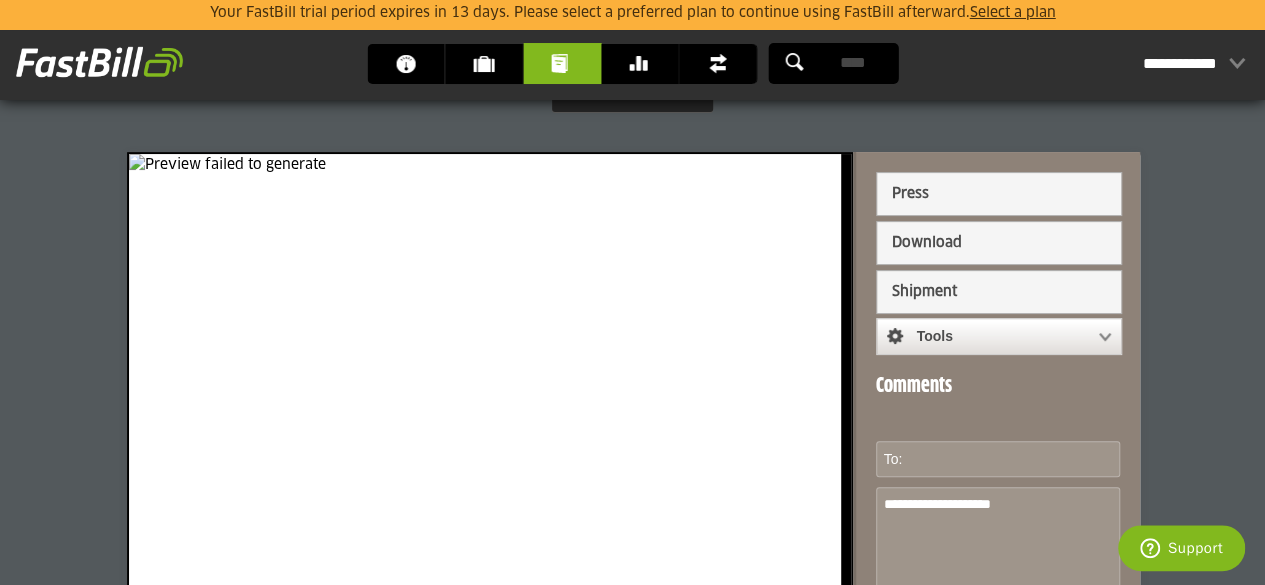 scroll, scrollTop: 162, scrollLeft: 0, axis: vertical 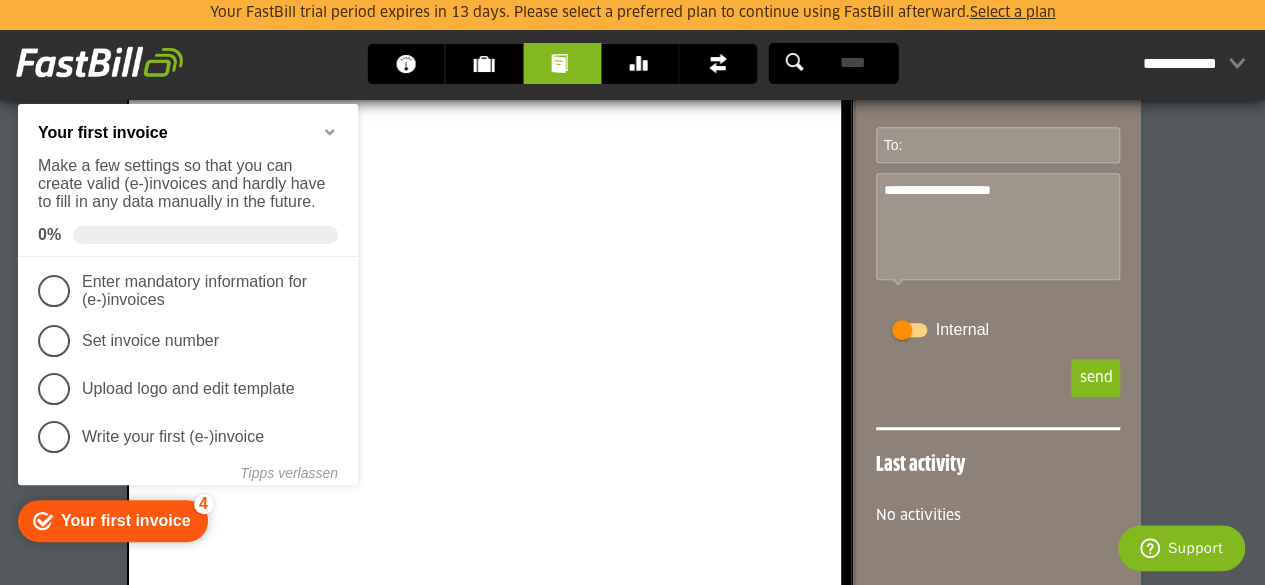 click 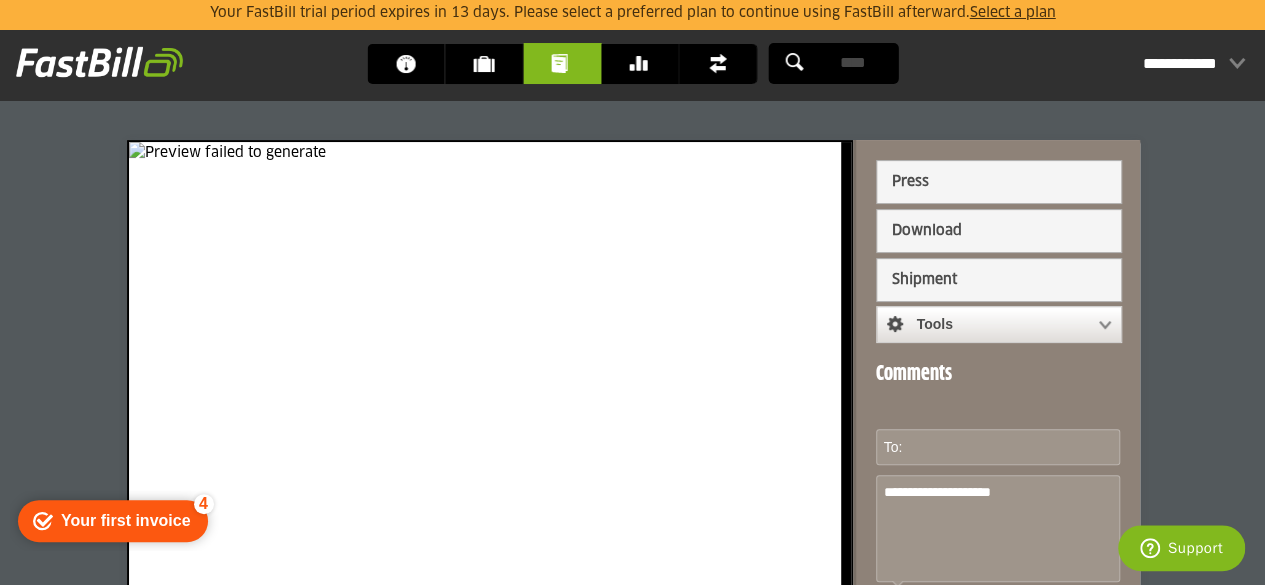 scroll, scrollTop: 86, scrollLeft: 0, axis: vertical 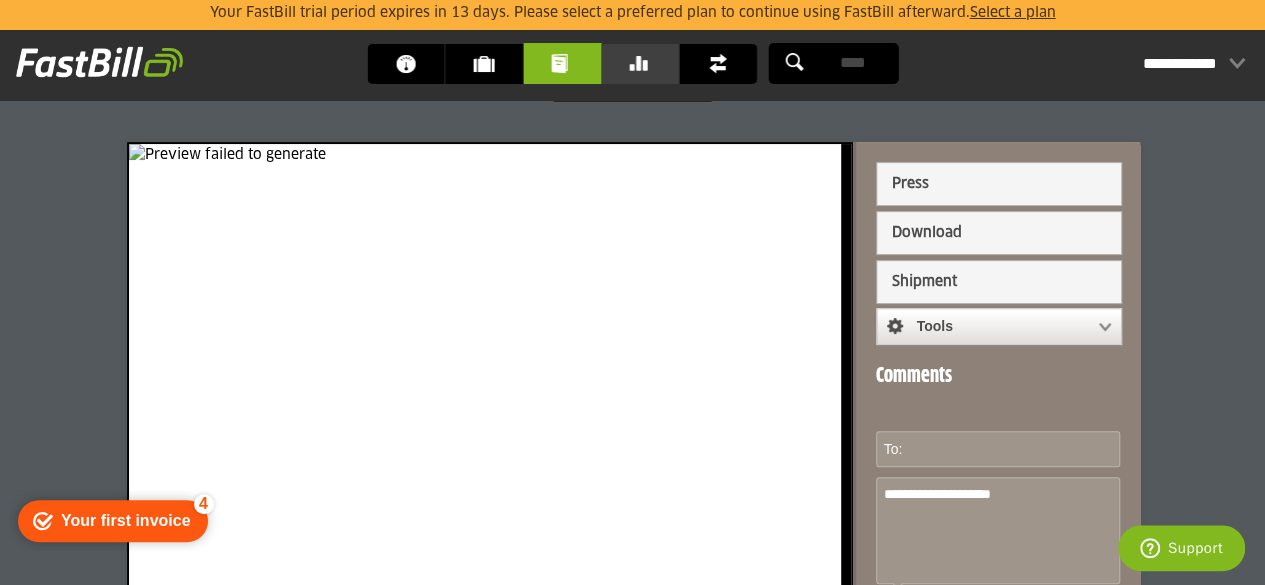 click on "Banking" at bounding box center [645, 64] 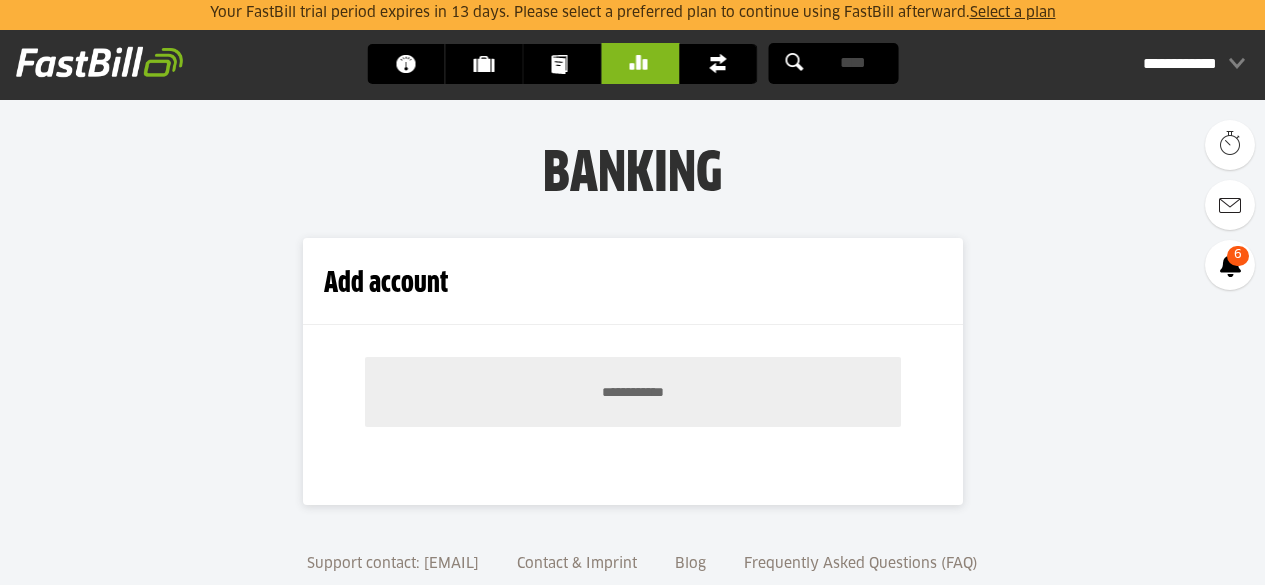 scroll, scrollTop: 0, scrollLeft: 0, axis: both 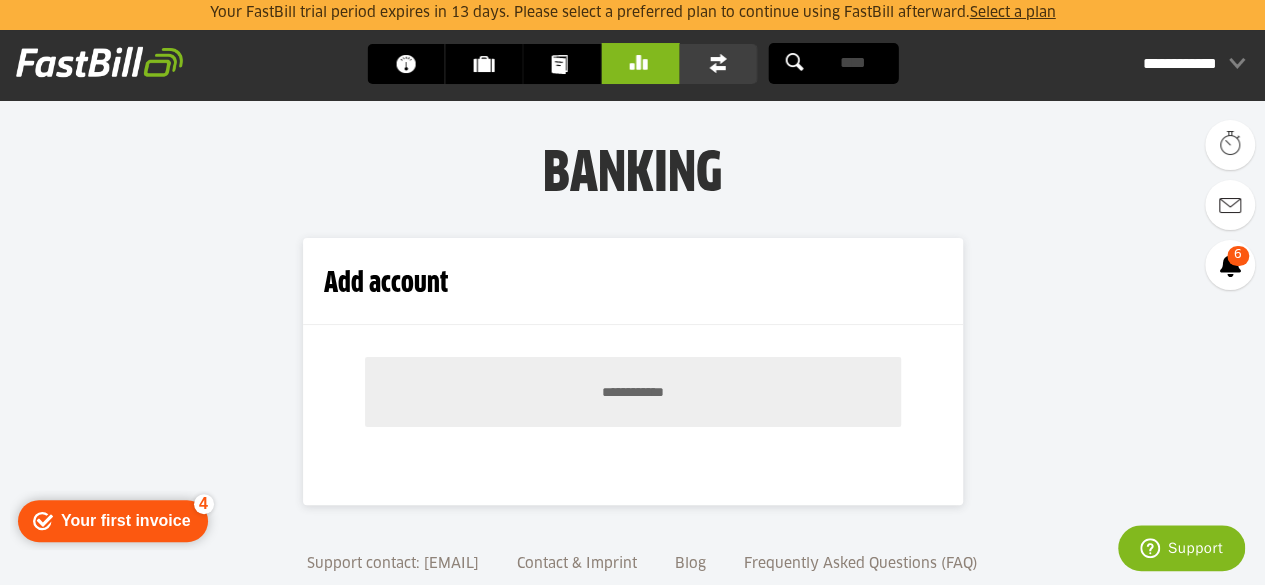 click on "Finance" at bounding box center [723, 64] 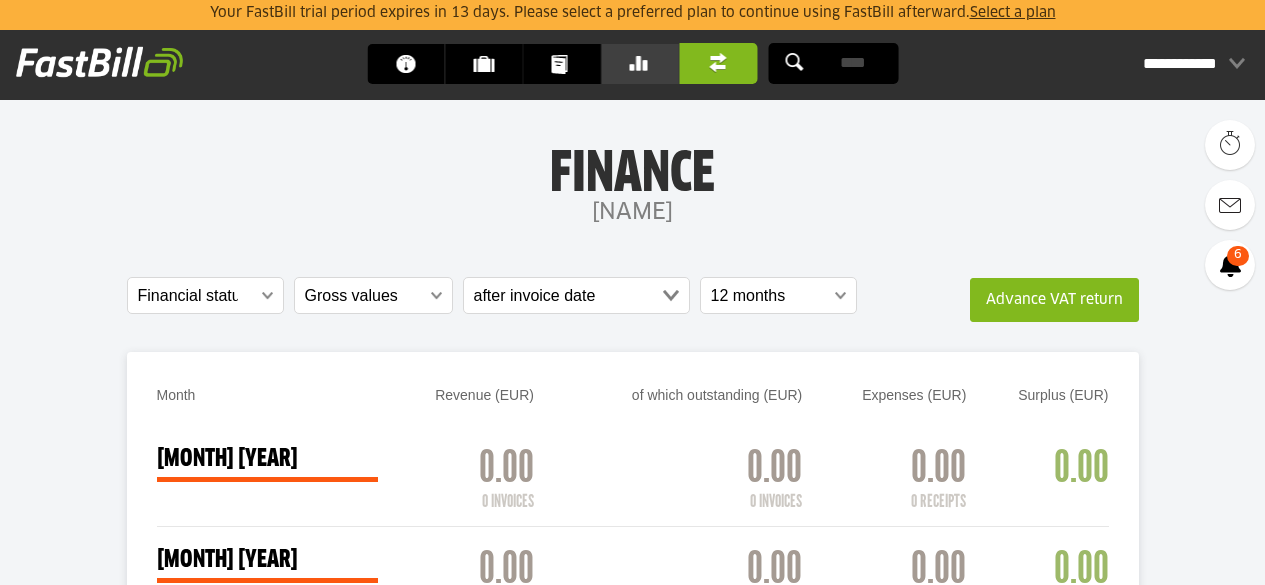 scroll, scrollTop: 0, scrollLeft: 0, axis: both 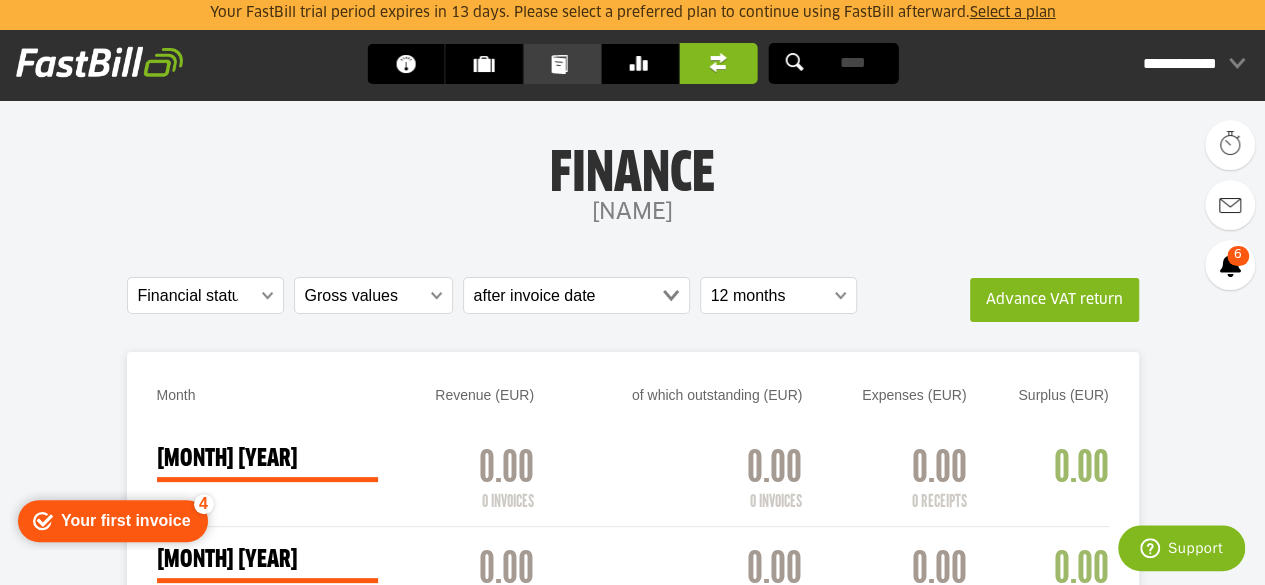 click on "Documents" at bounding box center [567, 64] 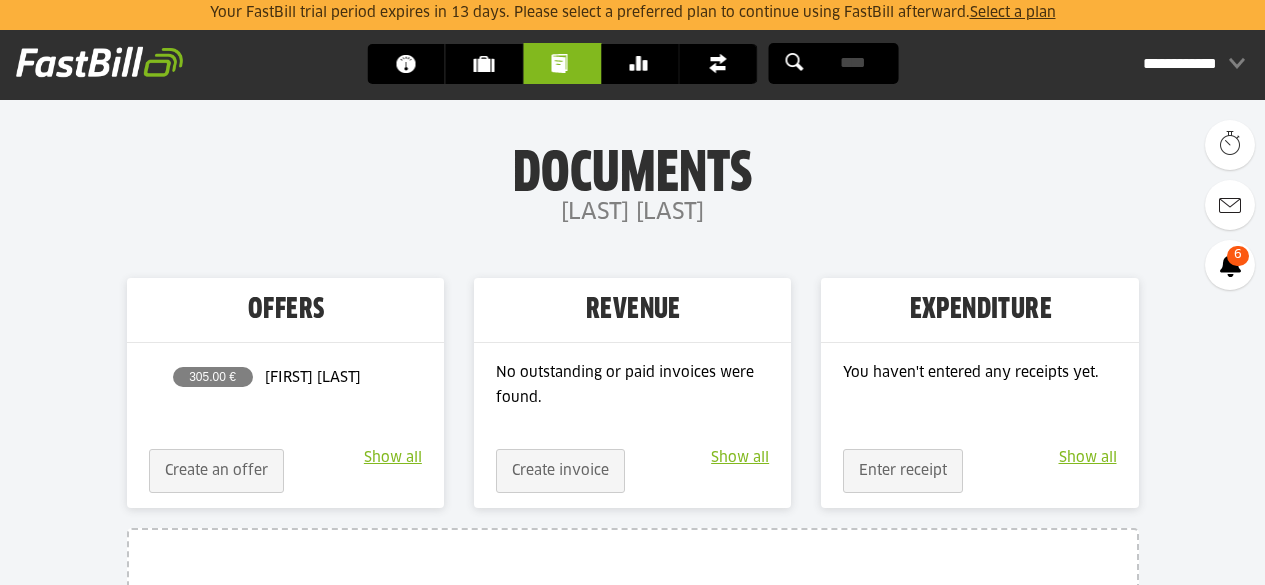scroll, scrollTop: 0, scrollLeft: 0, axis: both 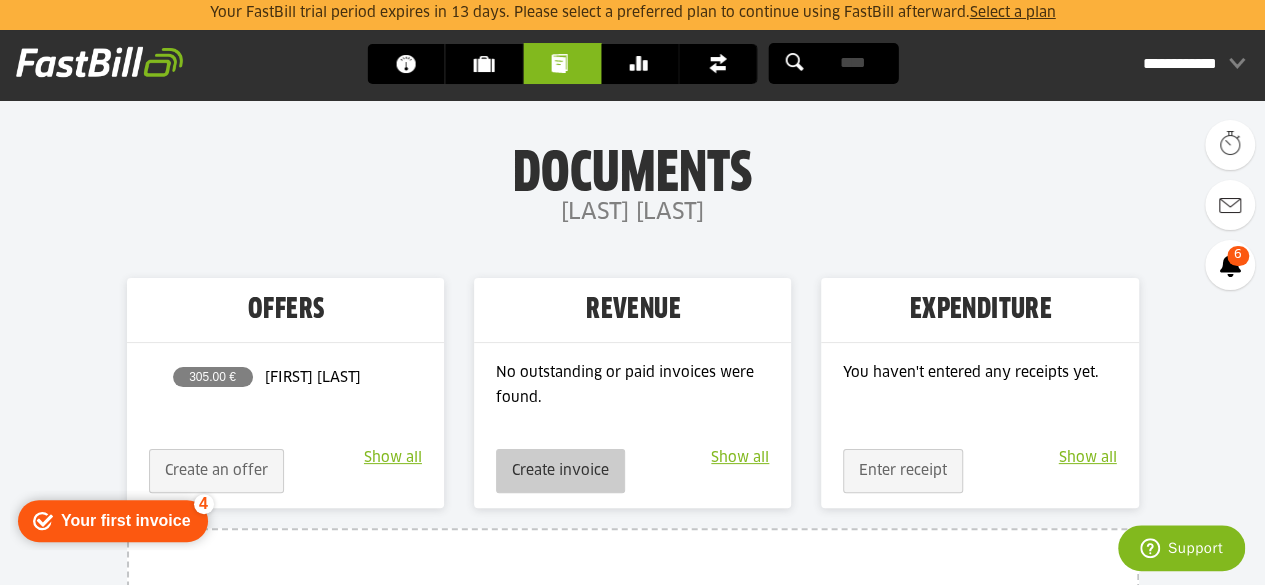 click on "Create invoice" at bounding box center (560, 471) 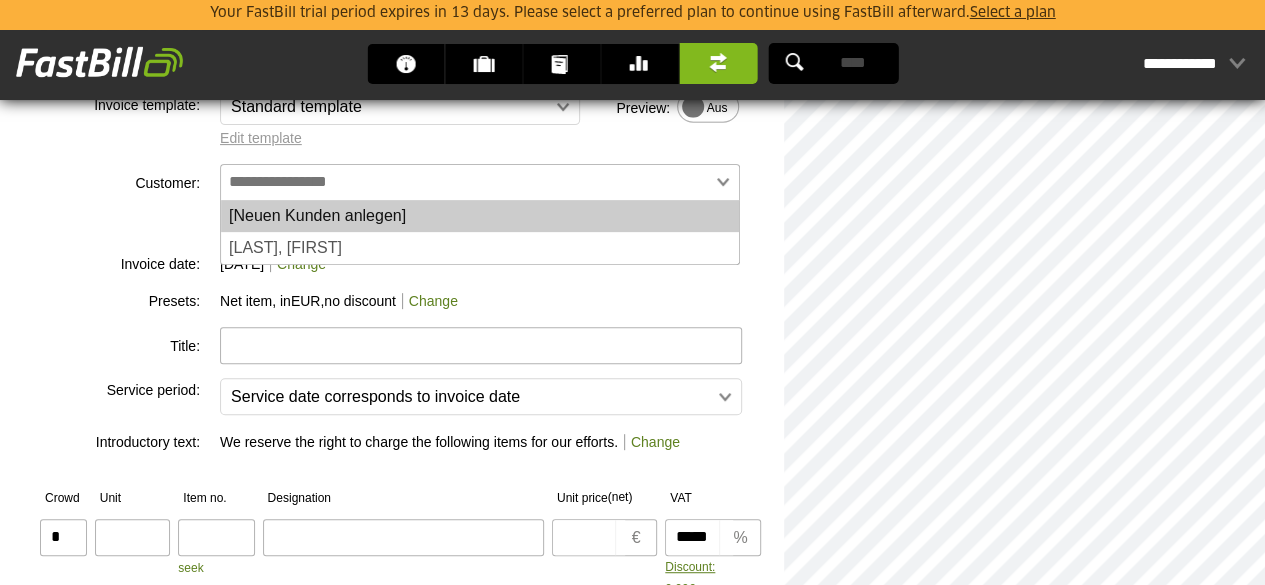 click on "**********" at bounding box center (383, 263) 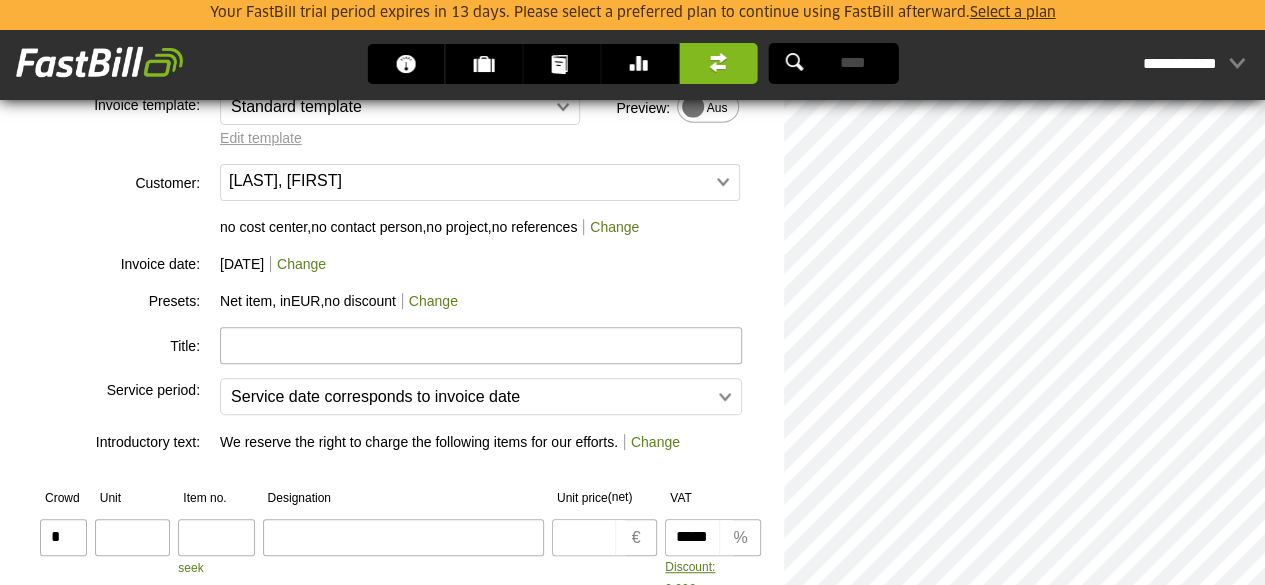 scroll, scrollTop: 270, scrollLeft: 0, axis: vertical 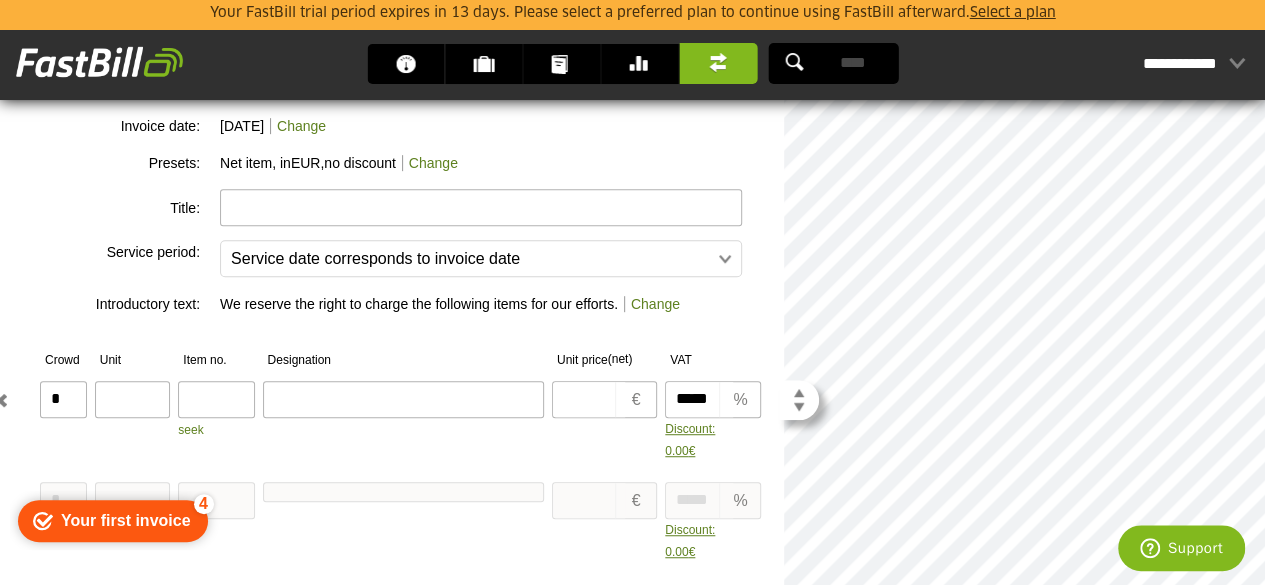 click at bounding box center [133, 399] 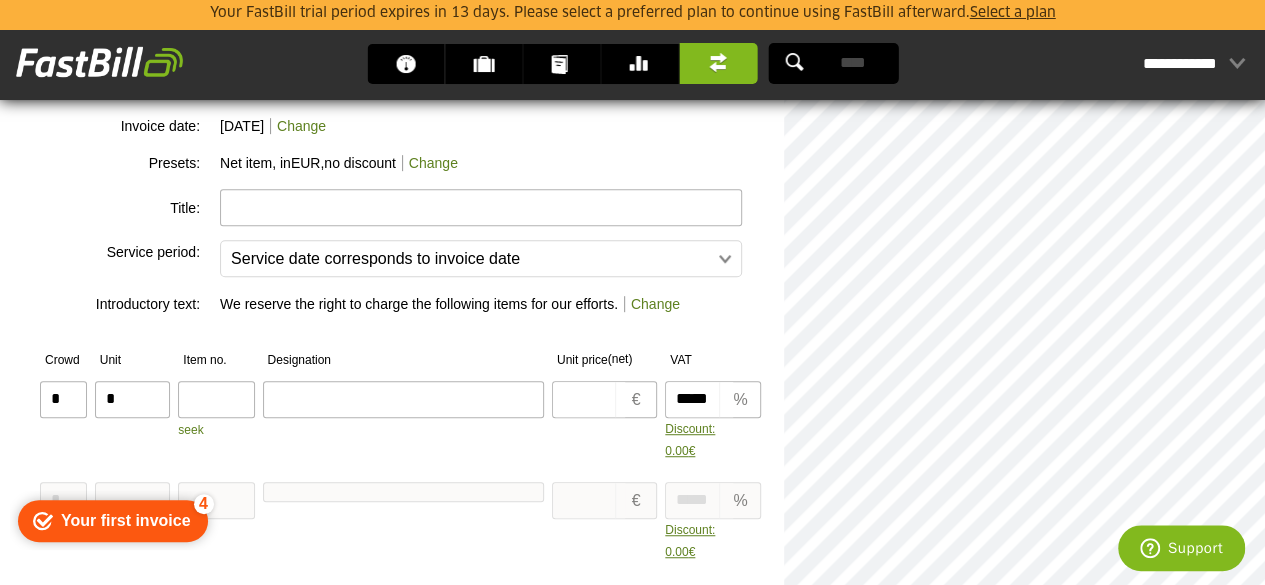 type on "*" 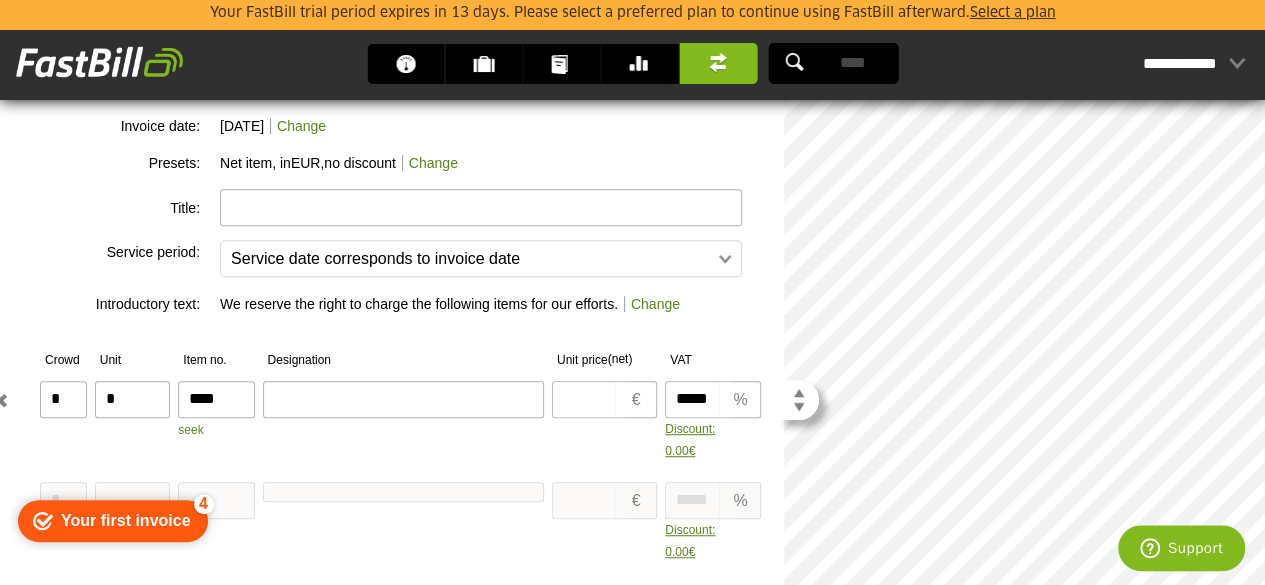 type on "****" 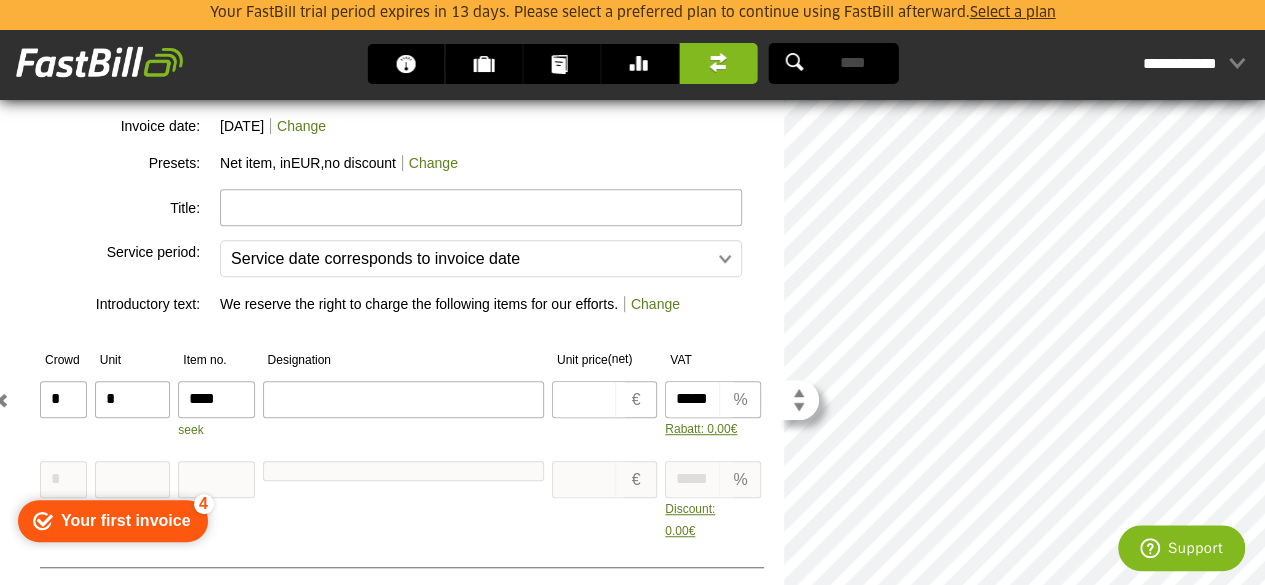 scroll, scrollTop: 22, scrollLeft: 0, axis: vertical 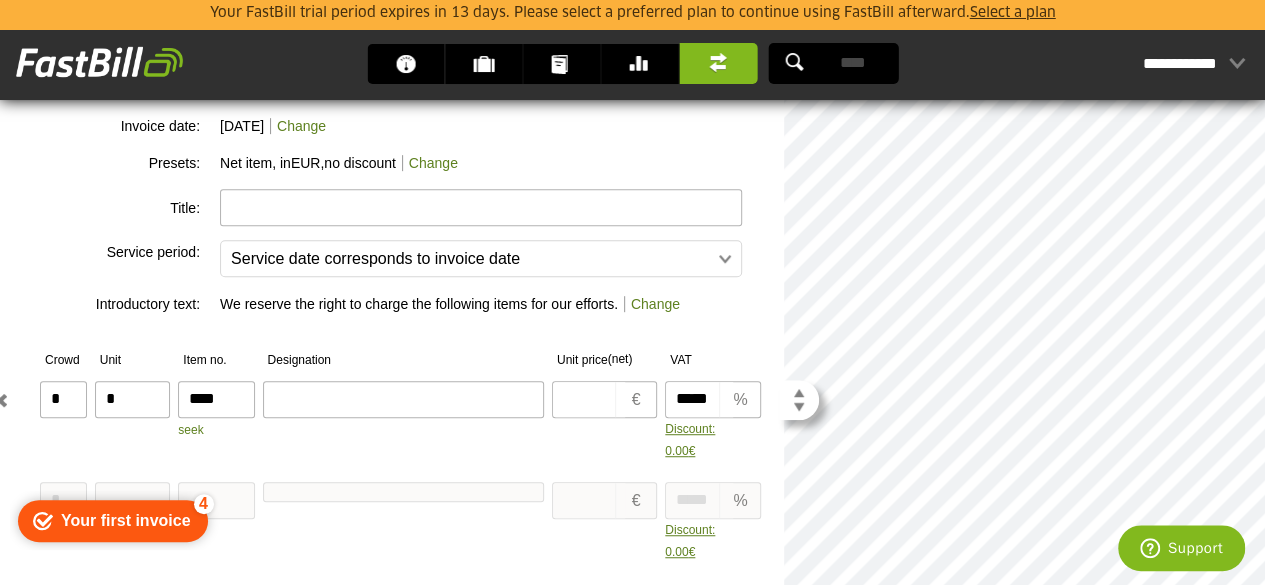 type on "*" 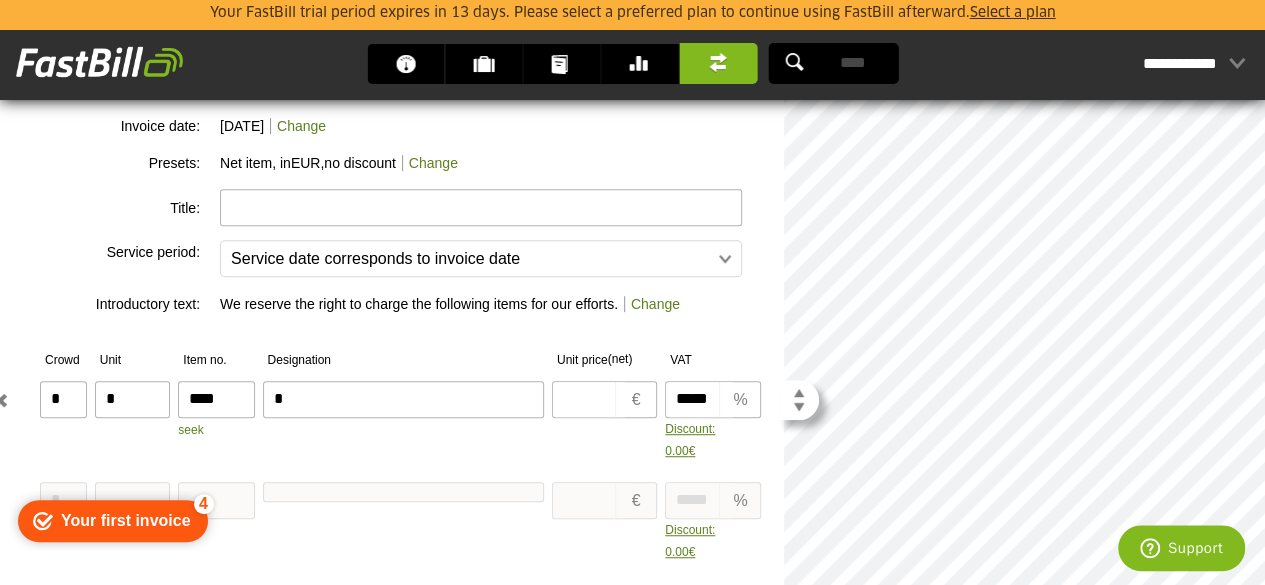 type on "*" 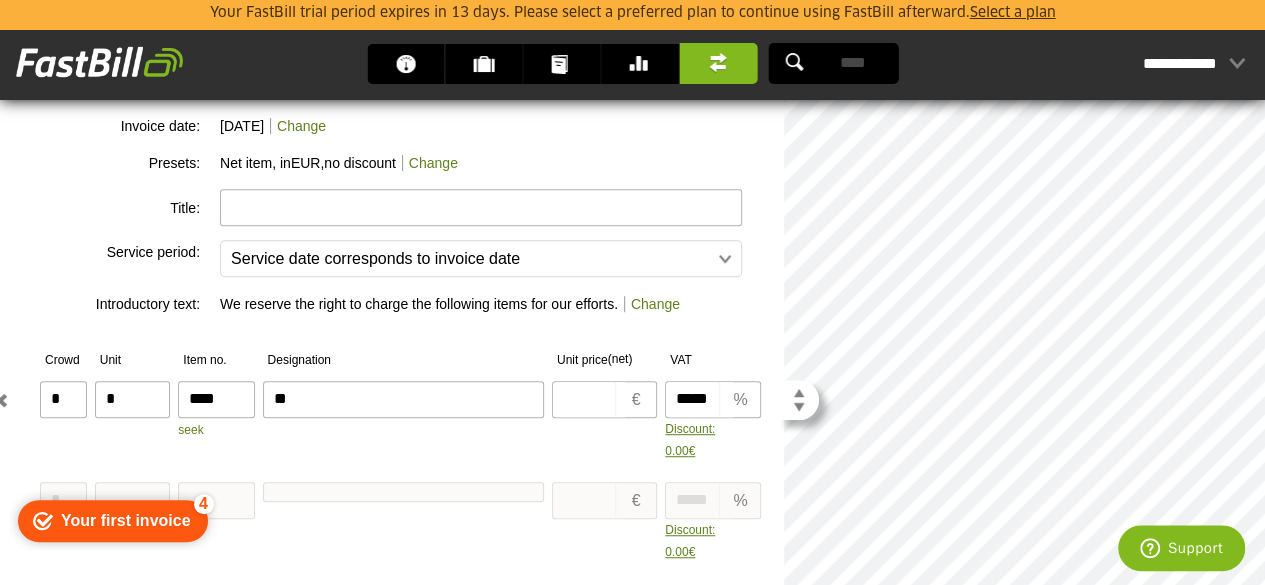 type on "**" 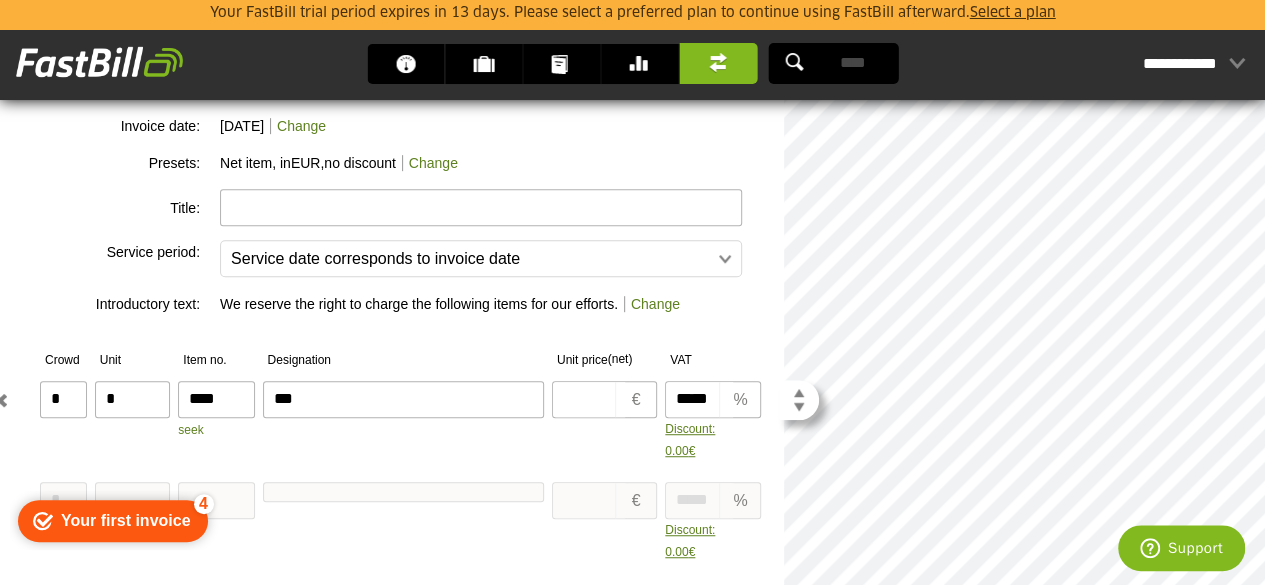 type on "***" 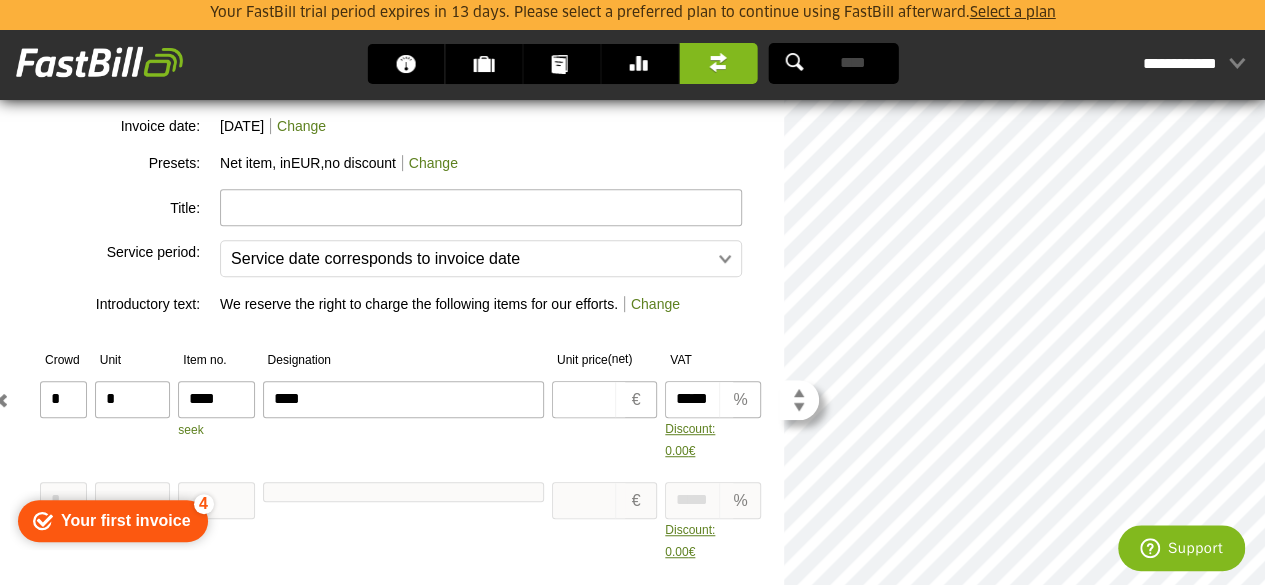 type on "****" 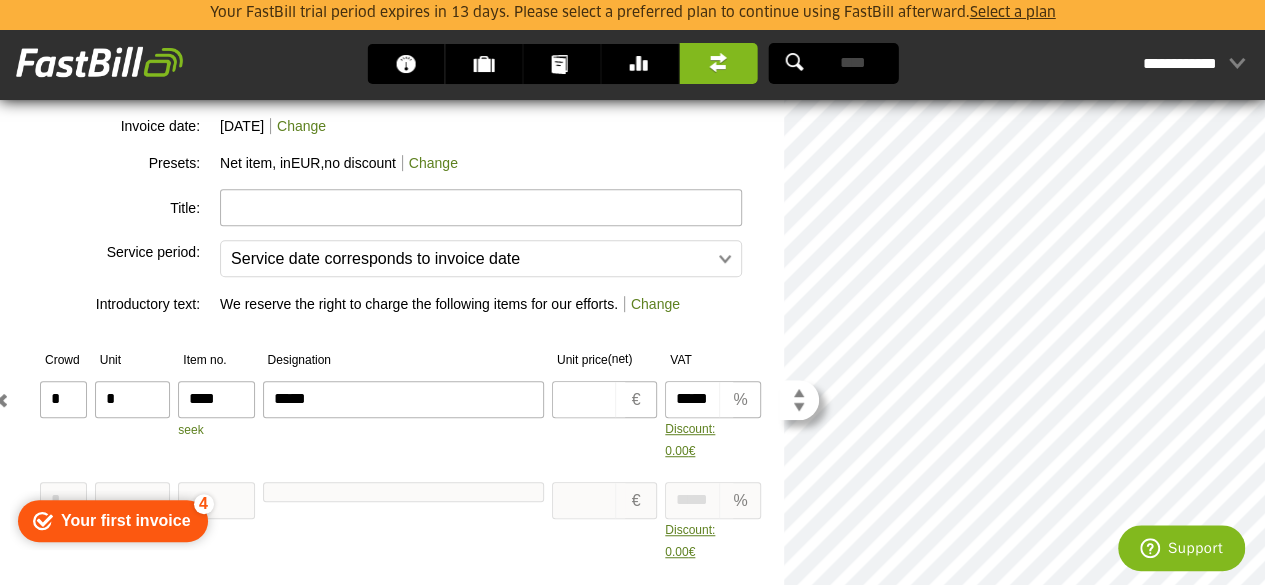 type on "*****" 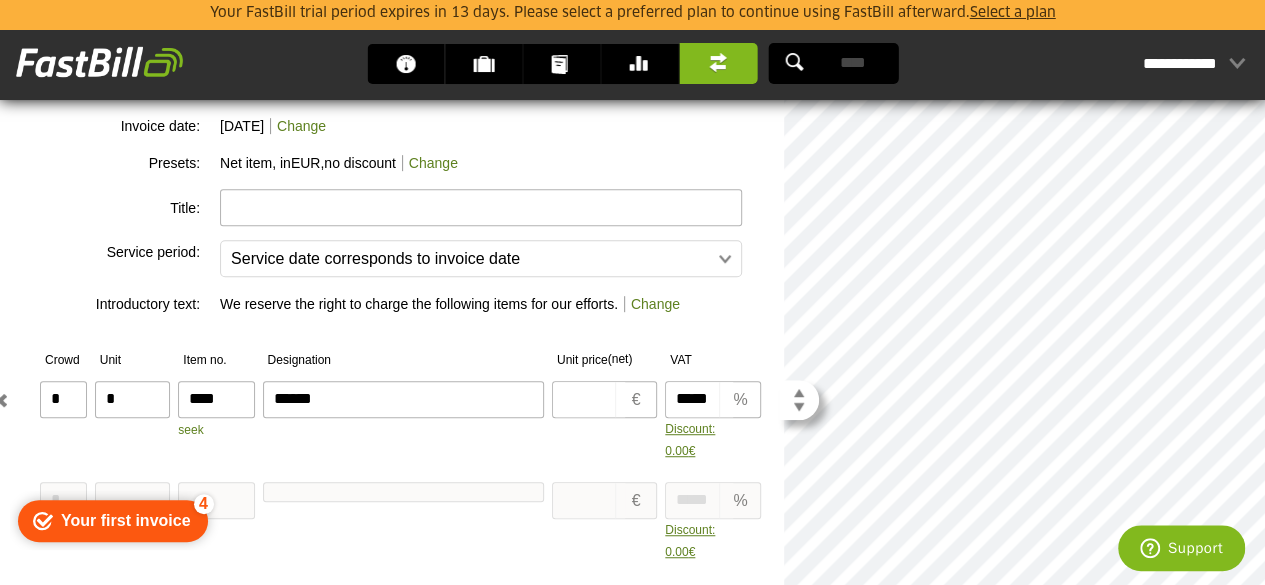 type on "******" 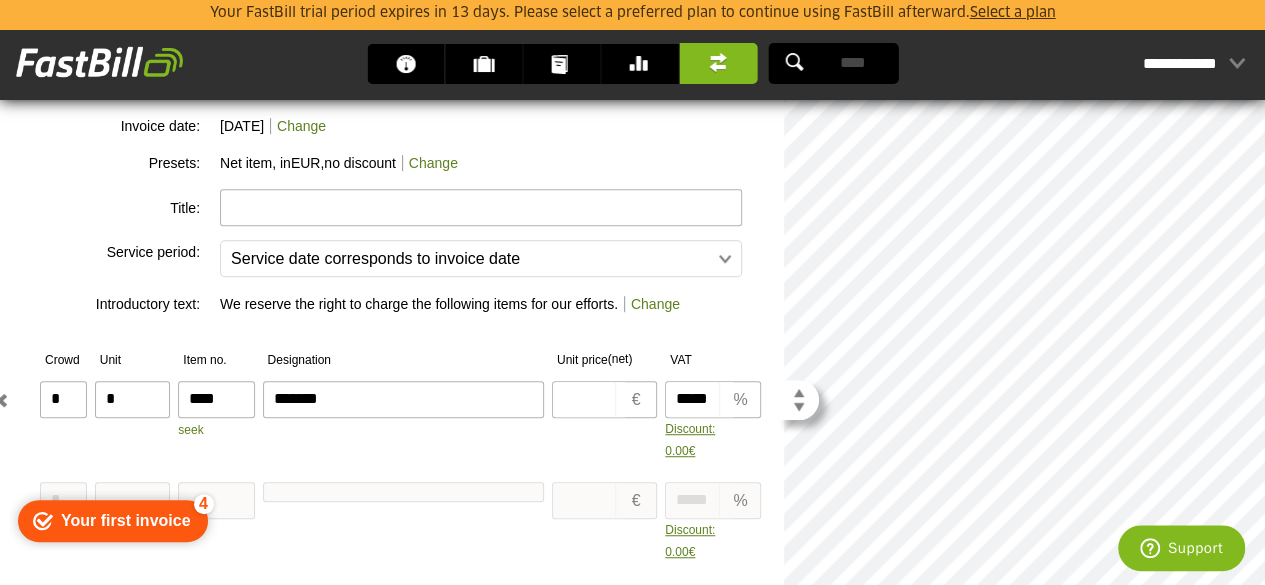 type on "*******" 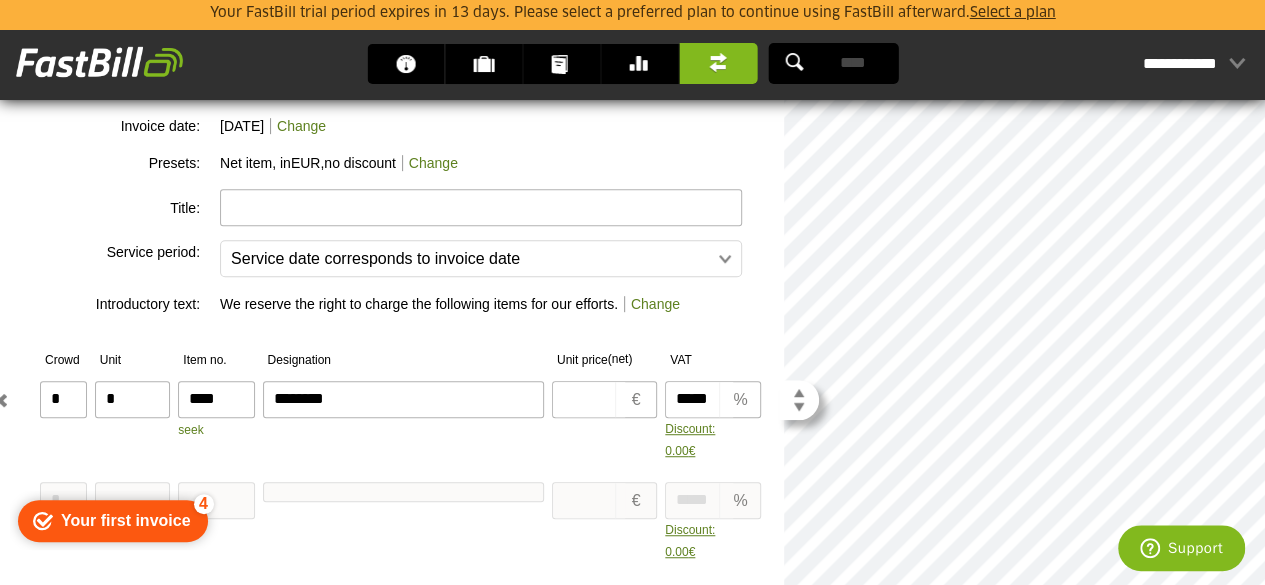 type on "********" 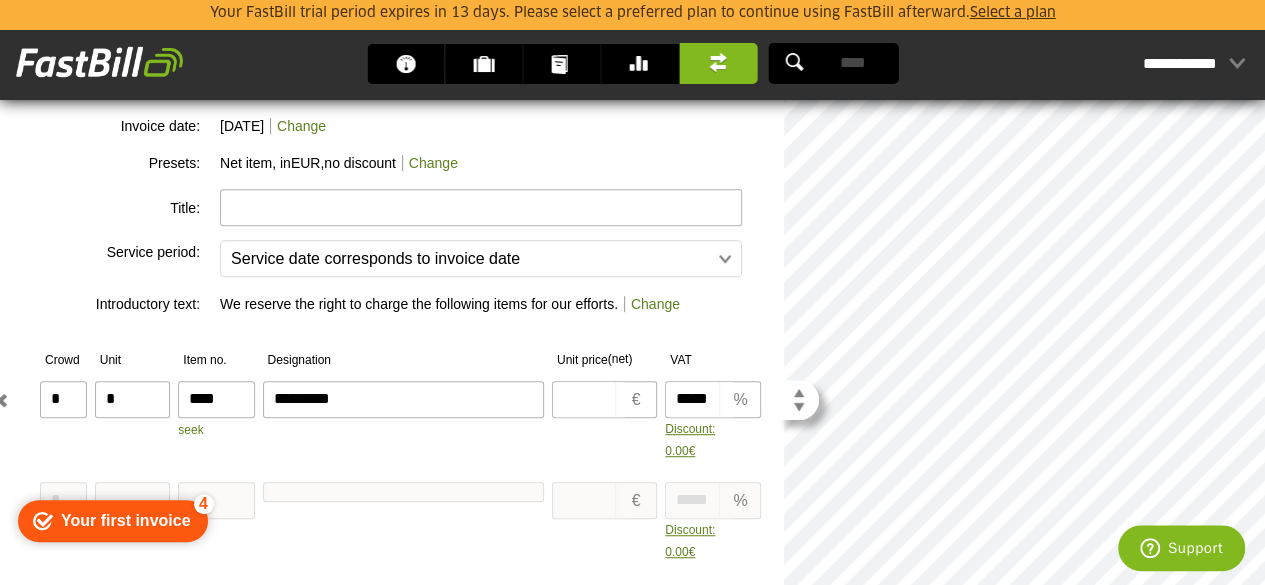 type on "********" 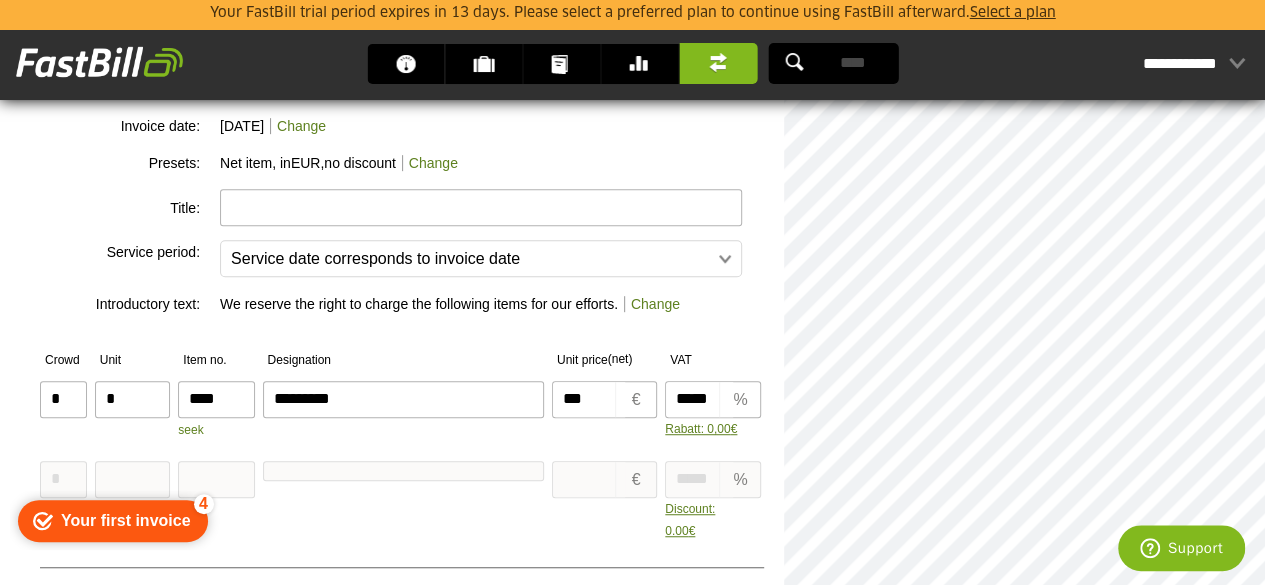 type on "***" 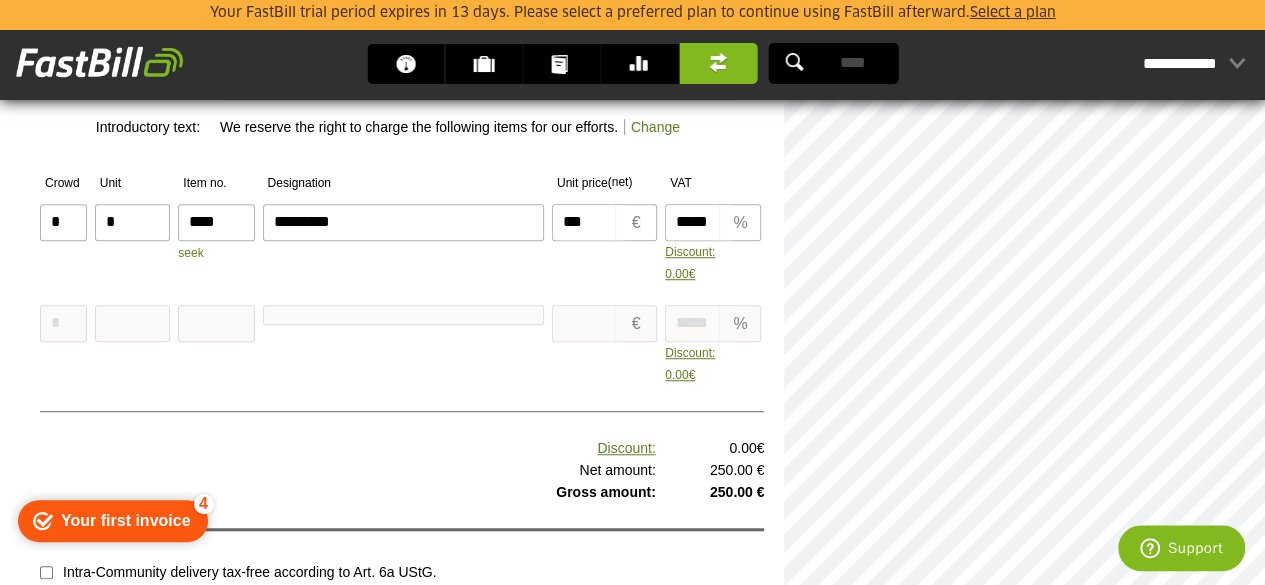 scroll, scrollTop: 592, scrollLeft: 0, axis: vertical 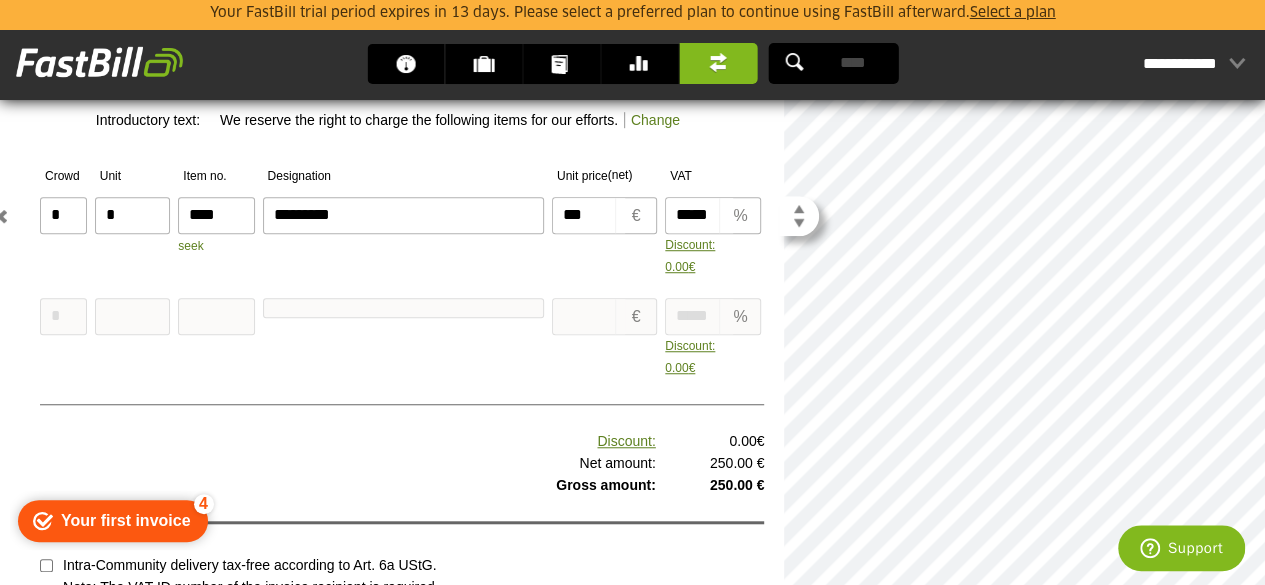click on "***   €
netto brutto" at bounding box center (608, 237) 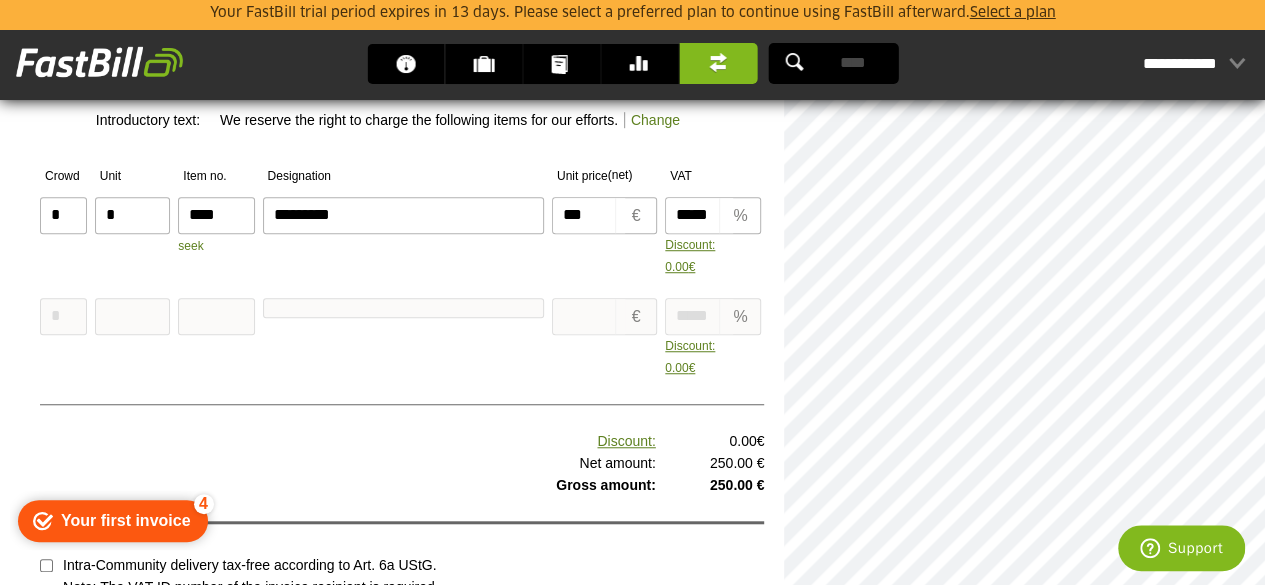 click at bounding box center (402, 354) 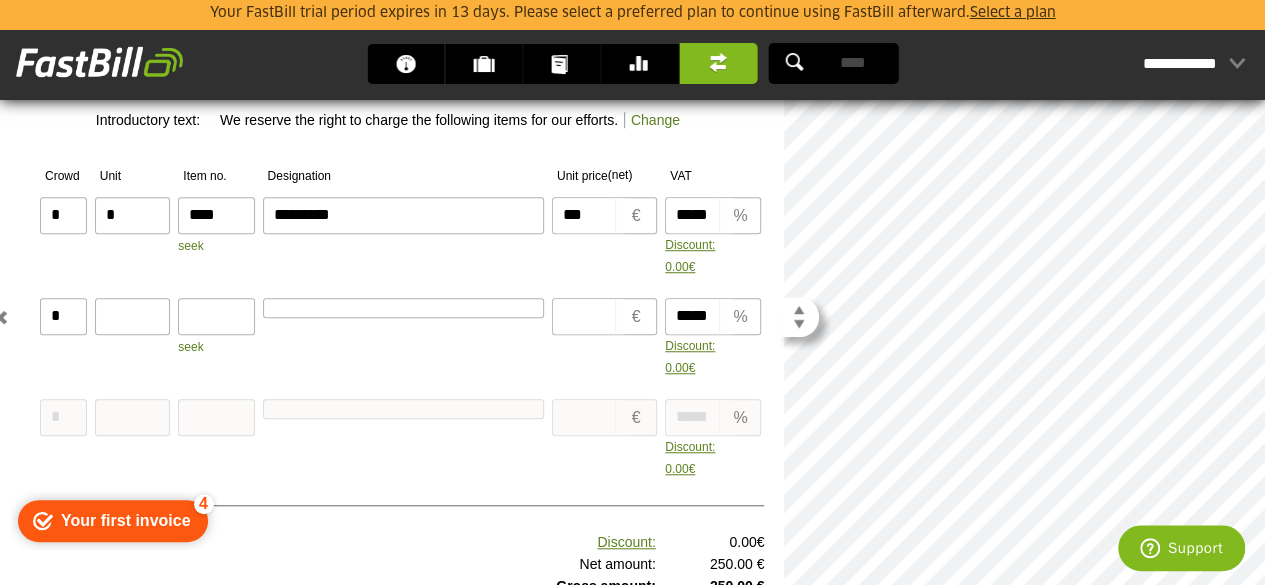 click on "*" at bounding box center [63, 316] 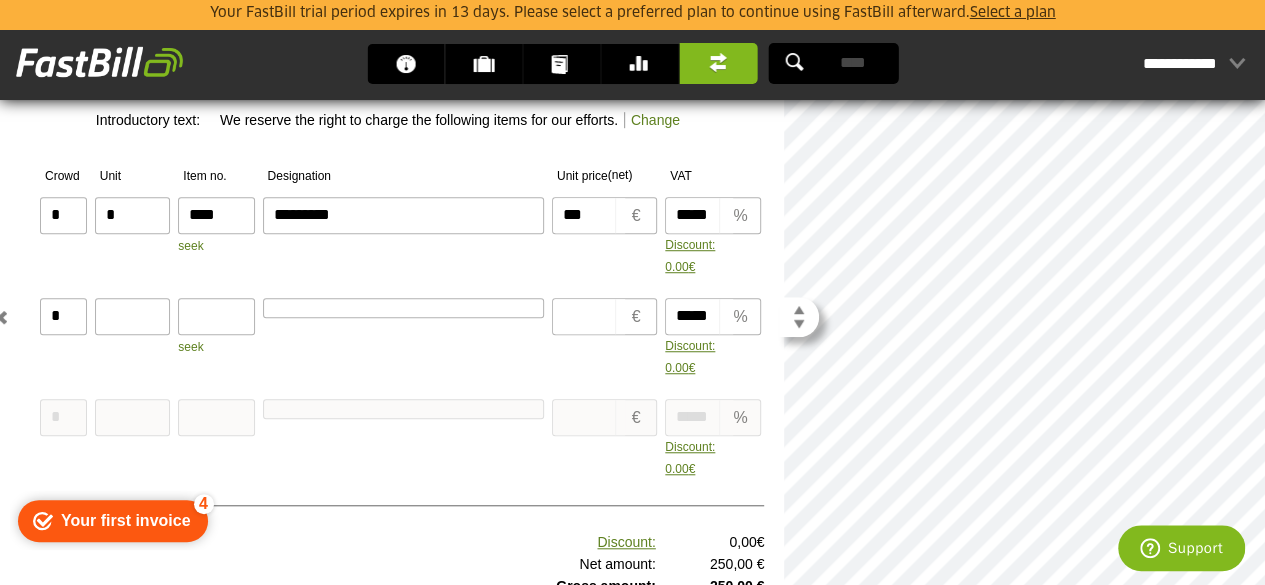 type on "*" 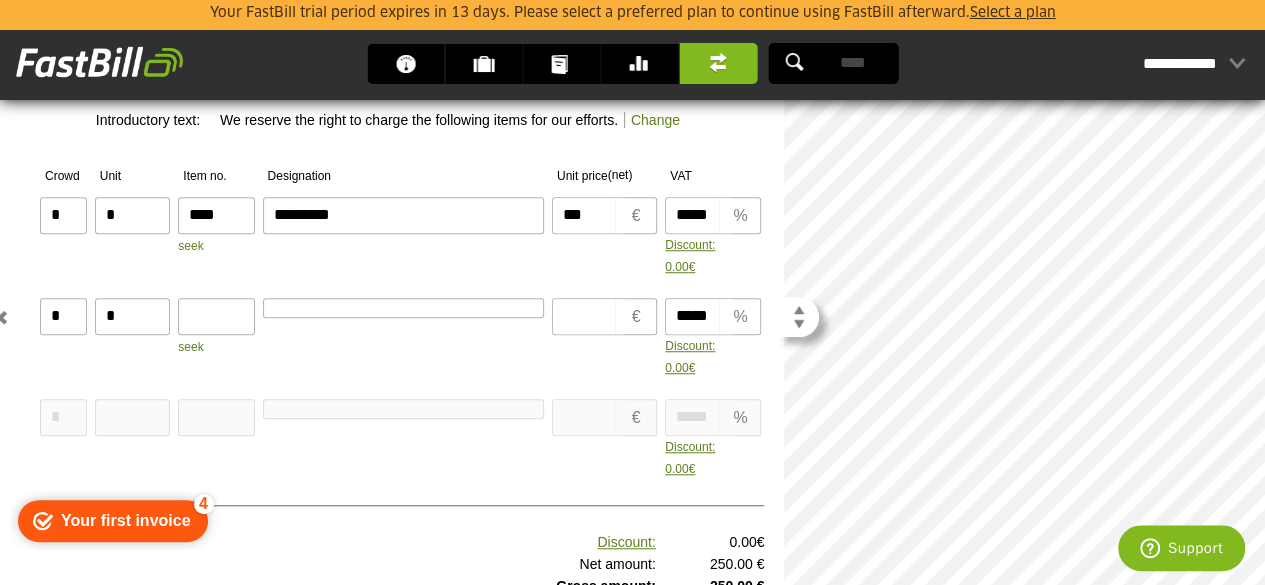 type on "*" 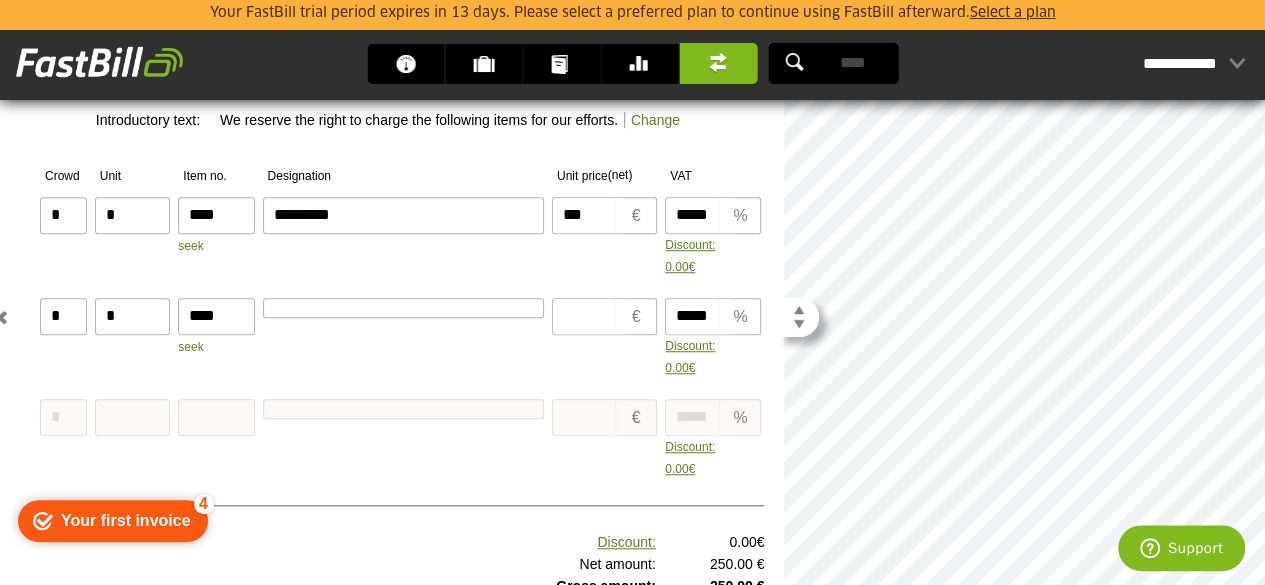 type on "****" 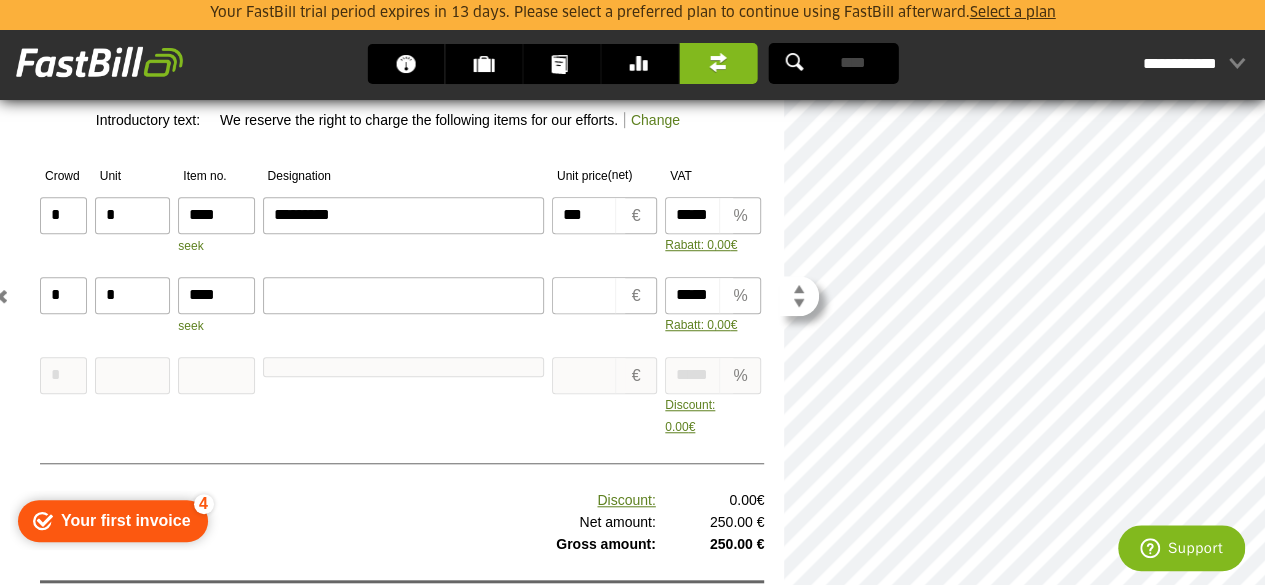 scroll, scrollTop: 22, scrollLeft: 0, axis: vertical 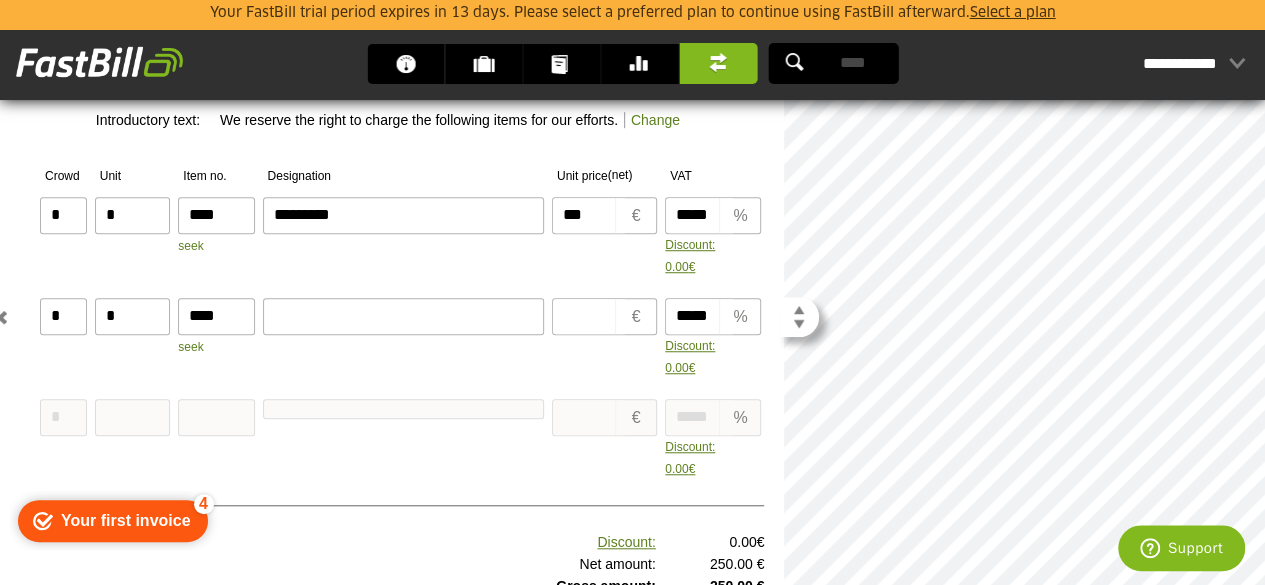 type on "*" 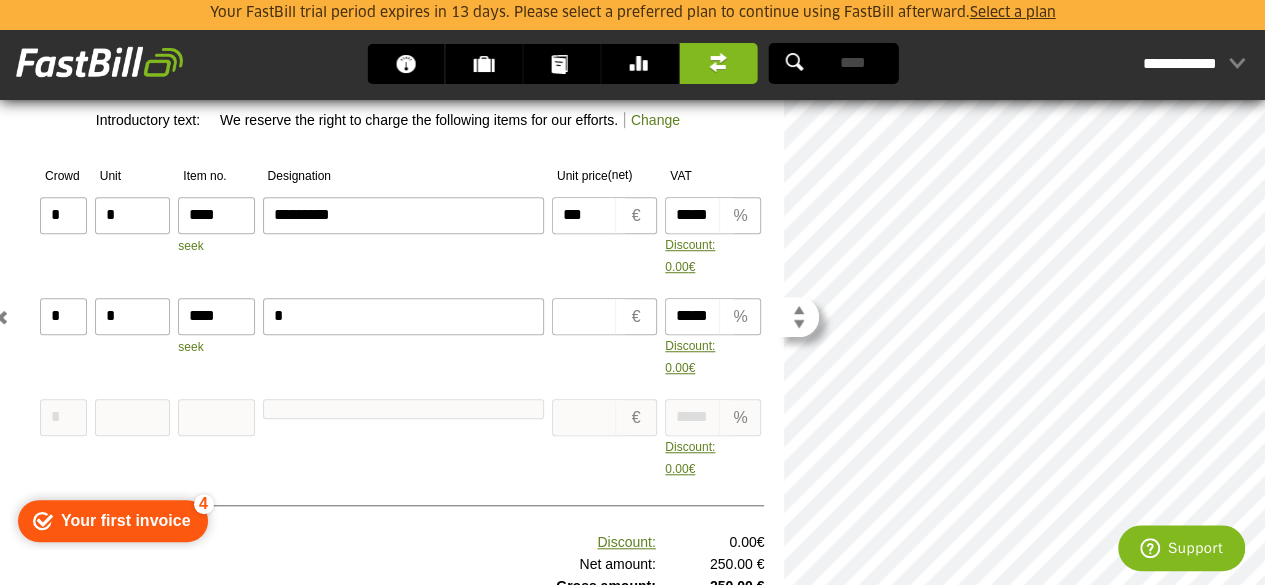 type on "*" 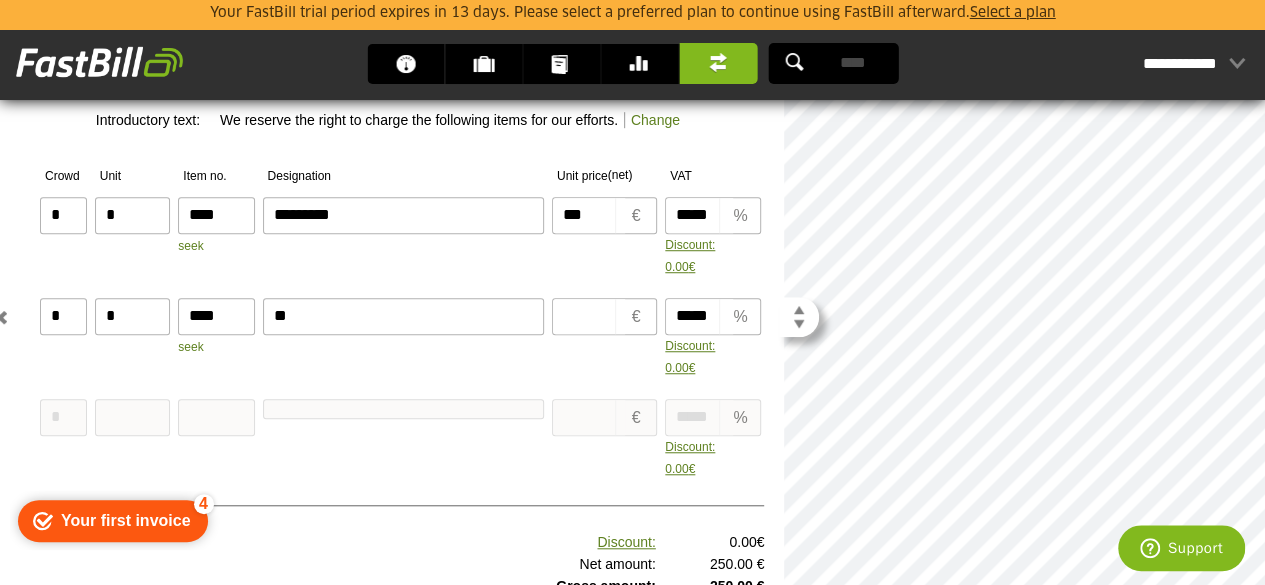 type on "**" 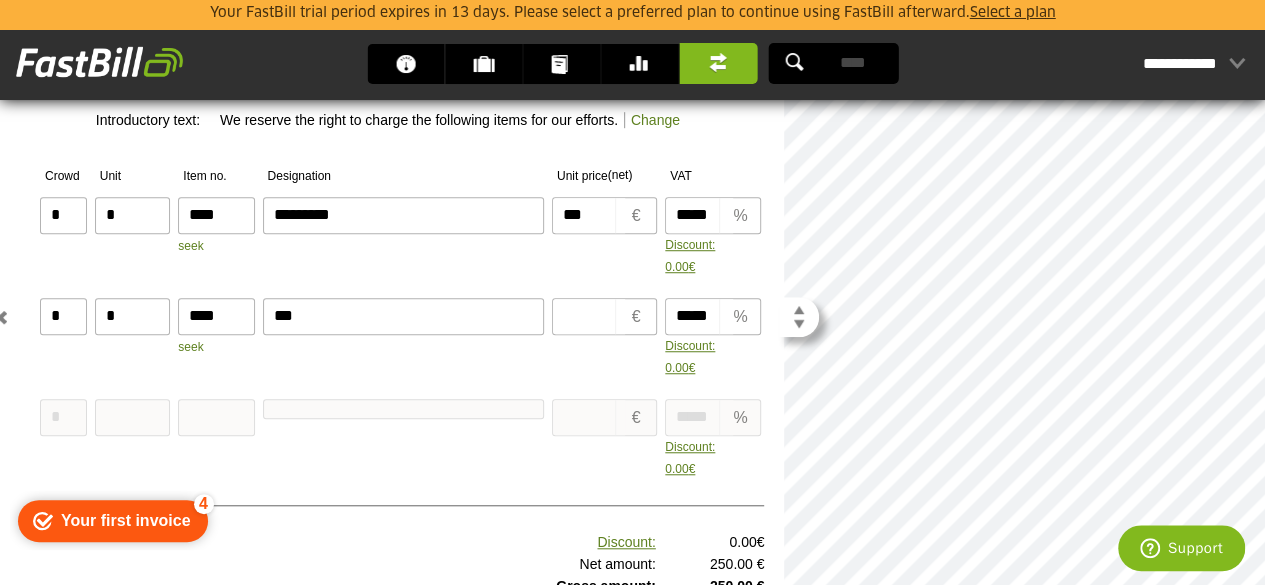 type on "***" 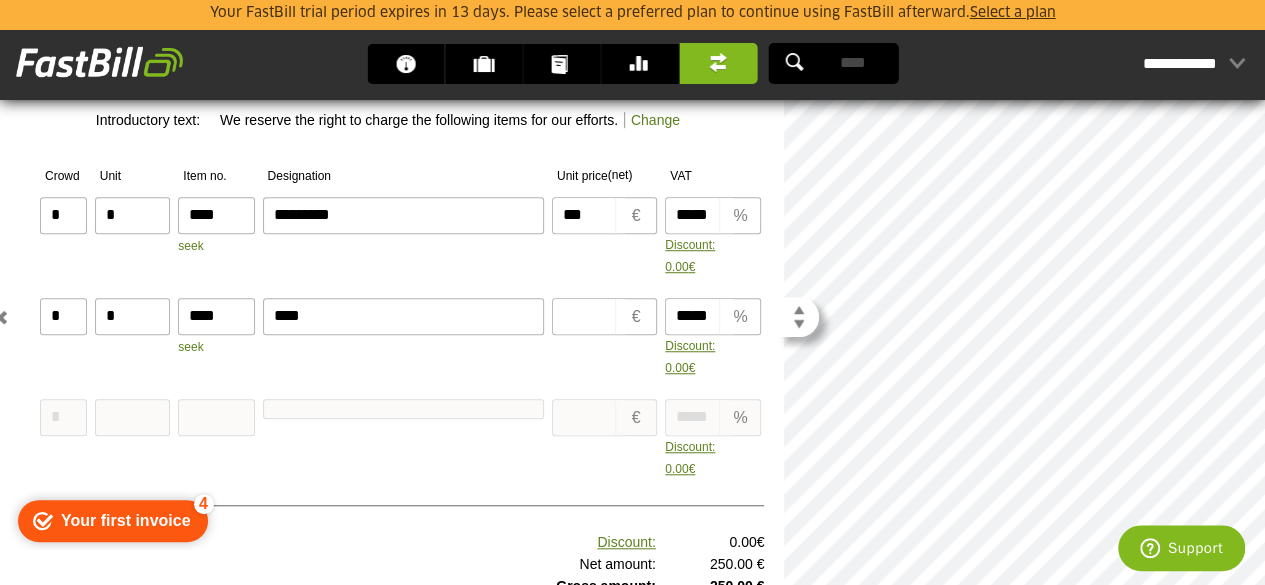 type on "****" 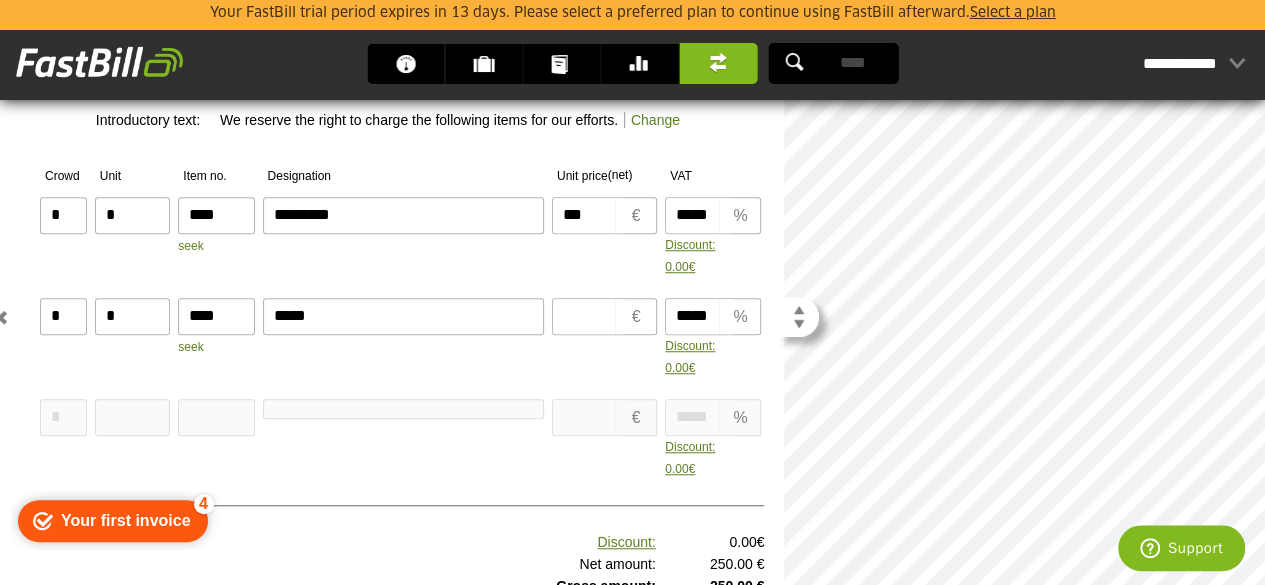 type on "*****" 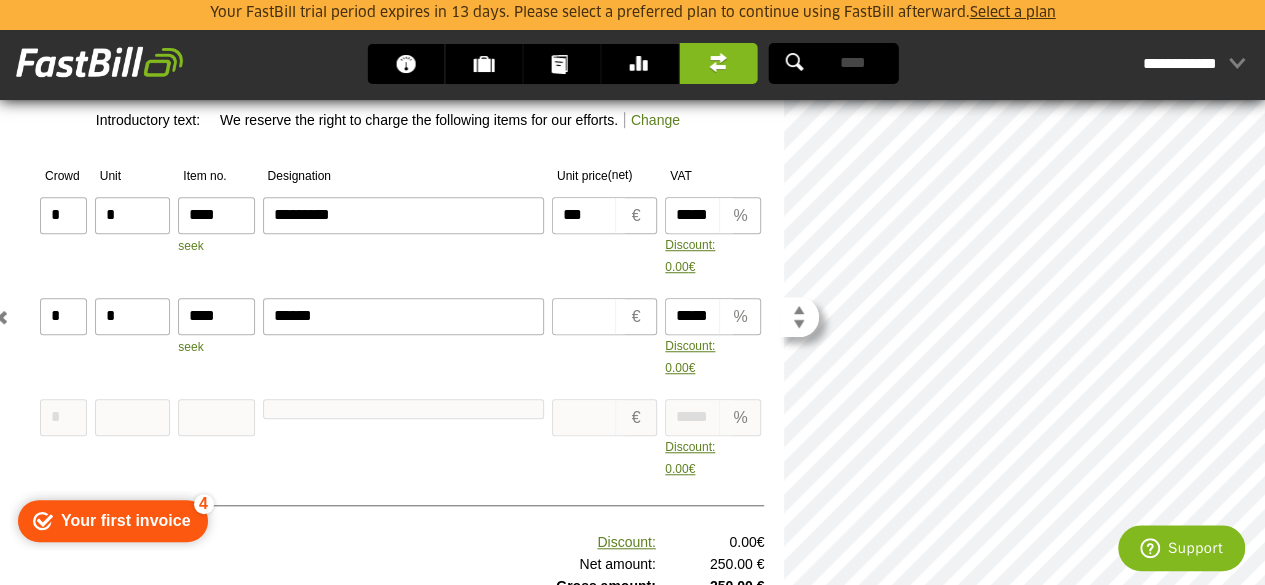 type on "******" 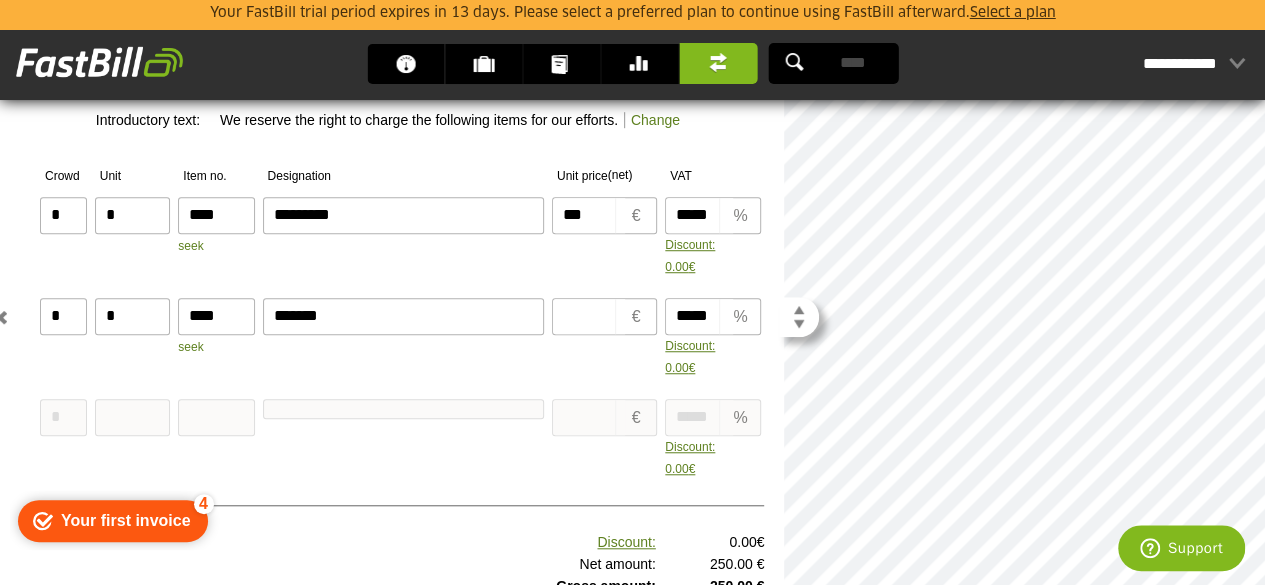 type on "******" 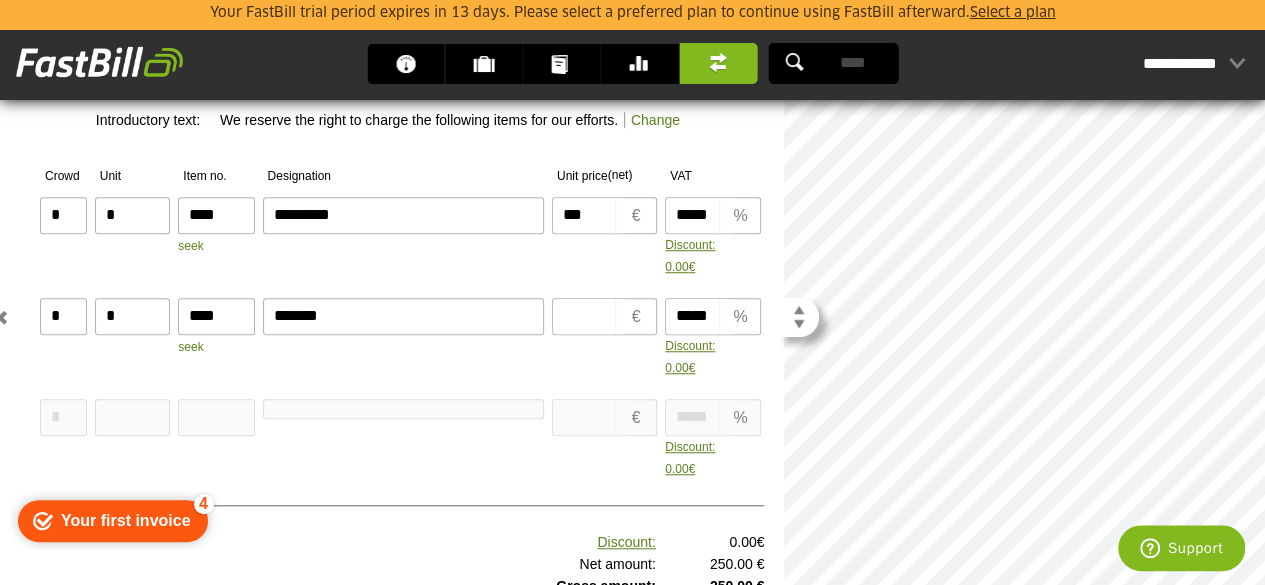type on "******" 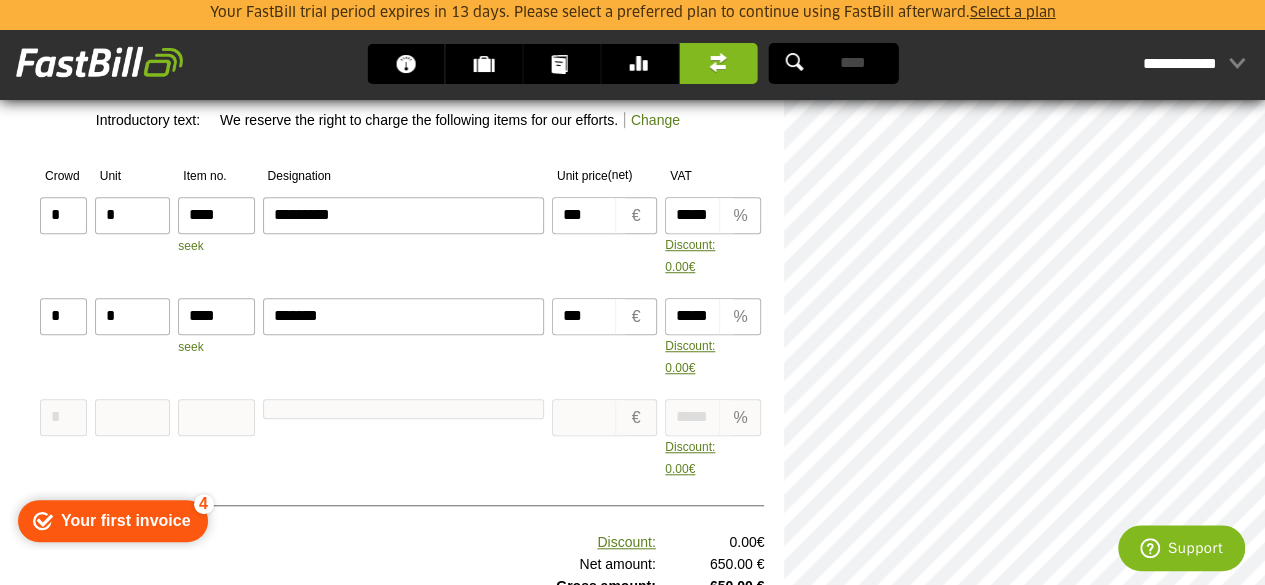 type on "***" 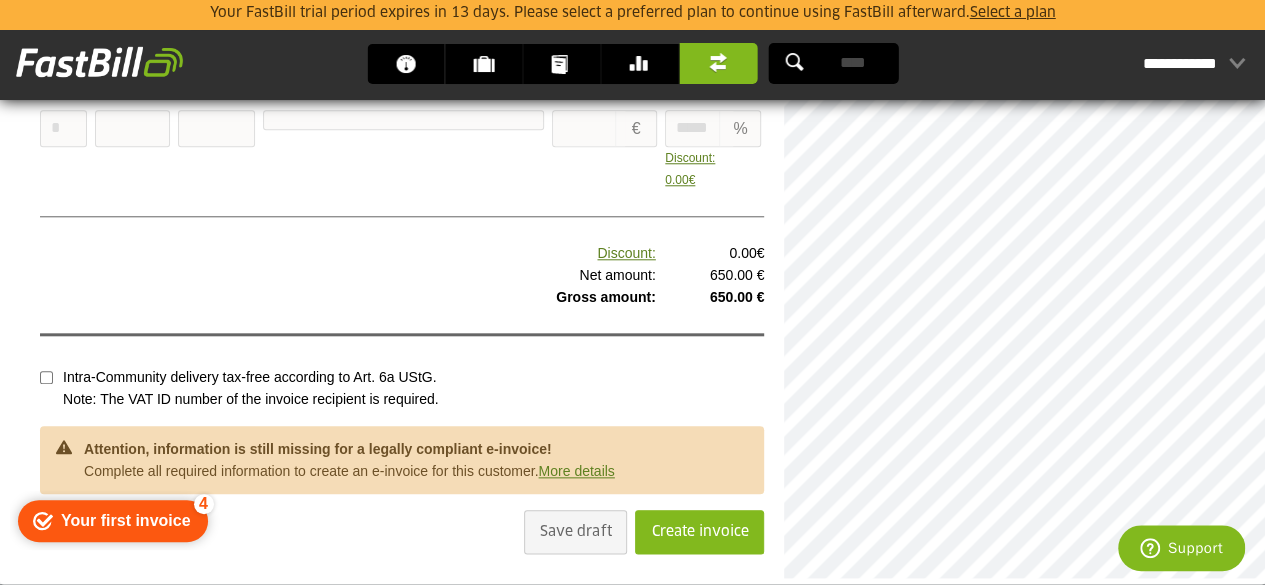 scroll, scrollTop: 905, scrollLeft: 0, axis: vertical 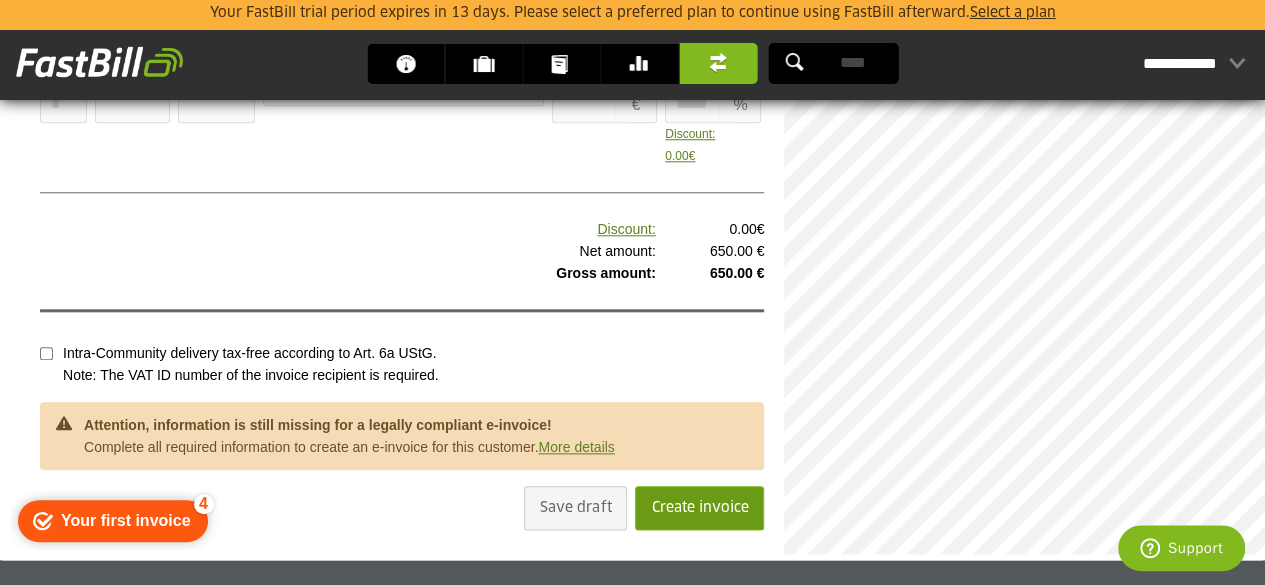 click on "Create invoice" at bounding box center [699, 508] 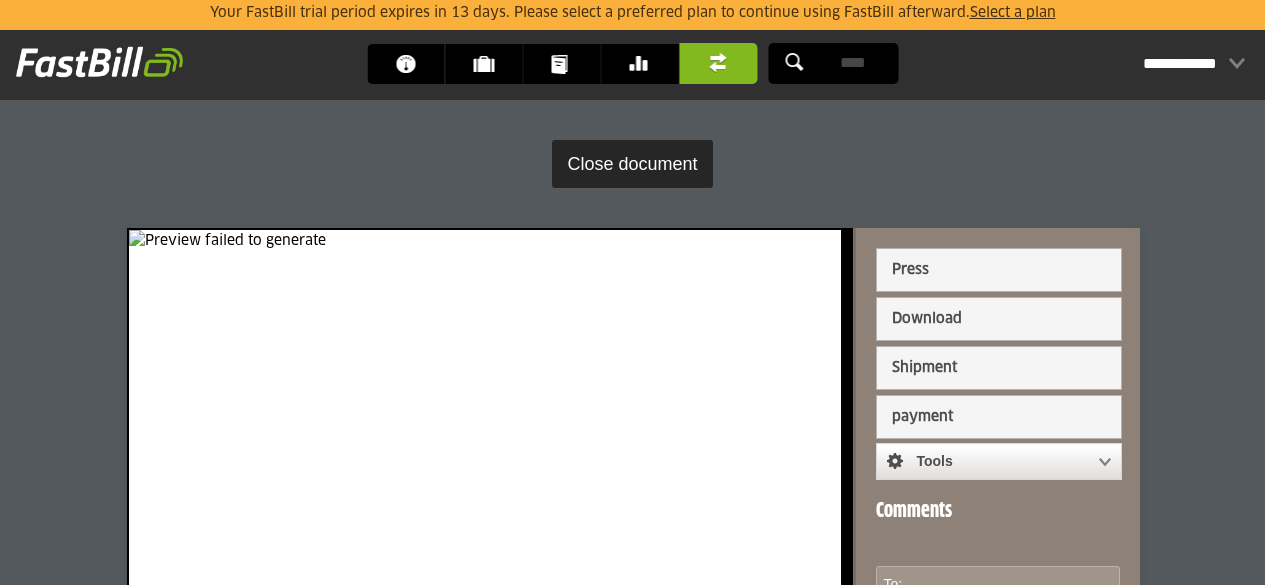 scroll, scrollTop: 0, scrollLeft: 0, axis: both 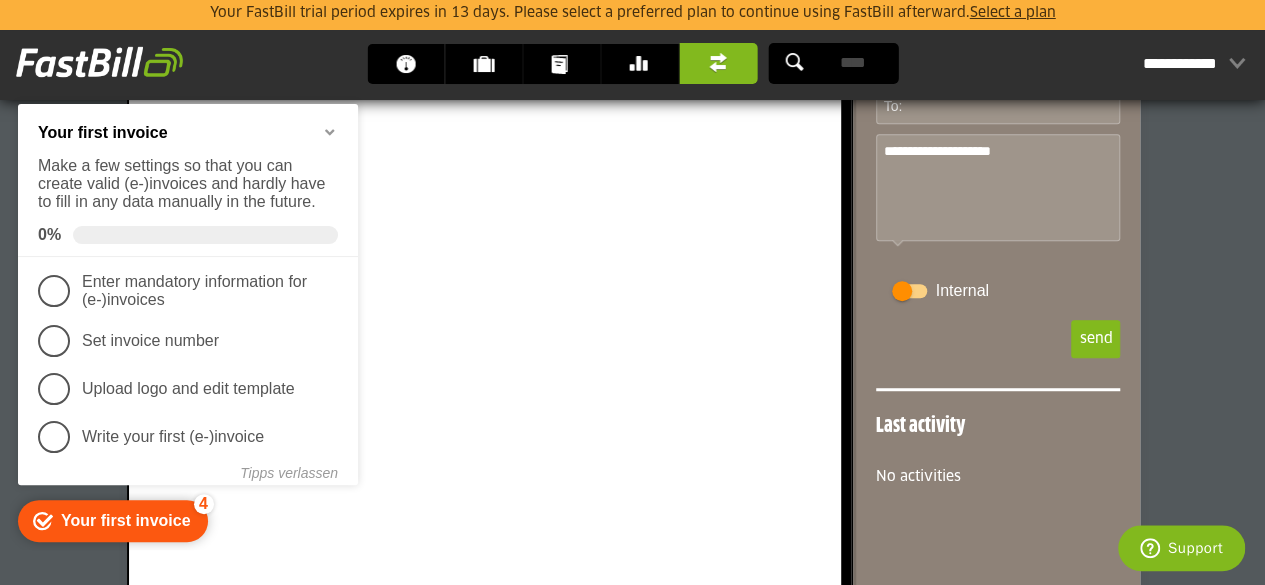 click at bounding box center (485, -237) 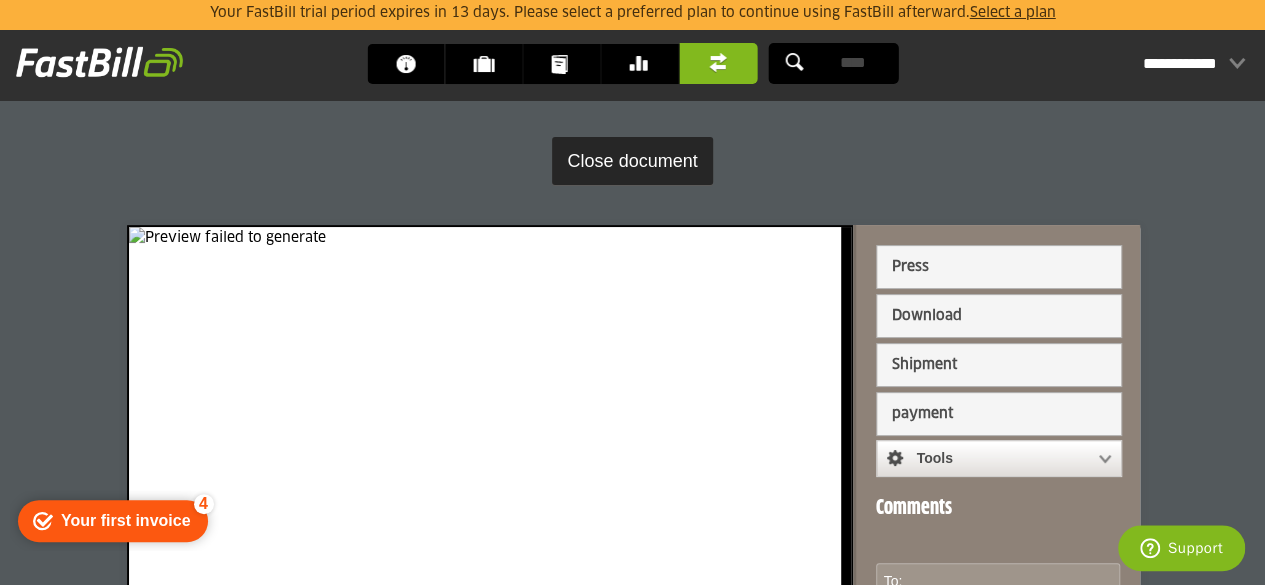 scroll, scrollTop: 0, scrollLeft: 0, axis: both 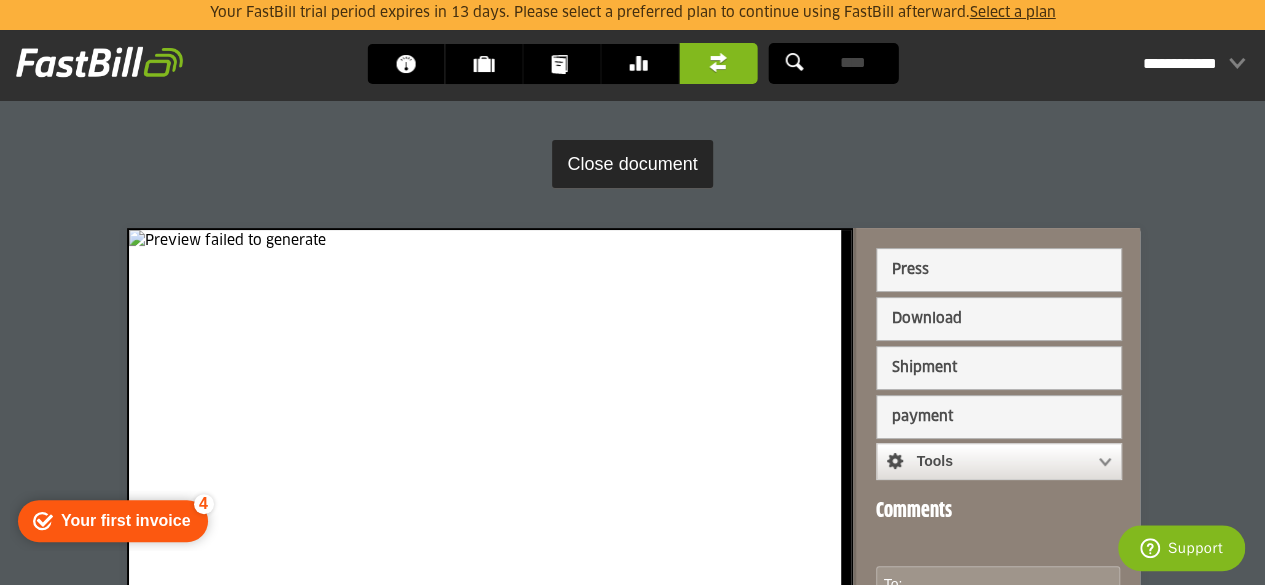 click on "Close document" at bounding box center (632, 164) 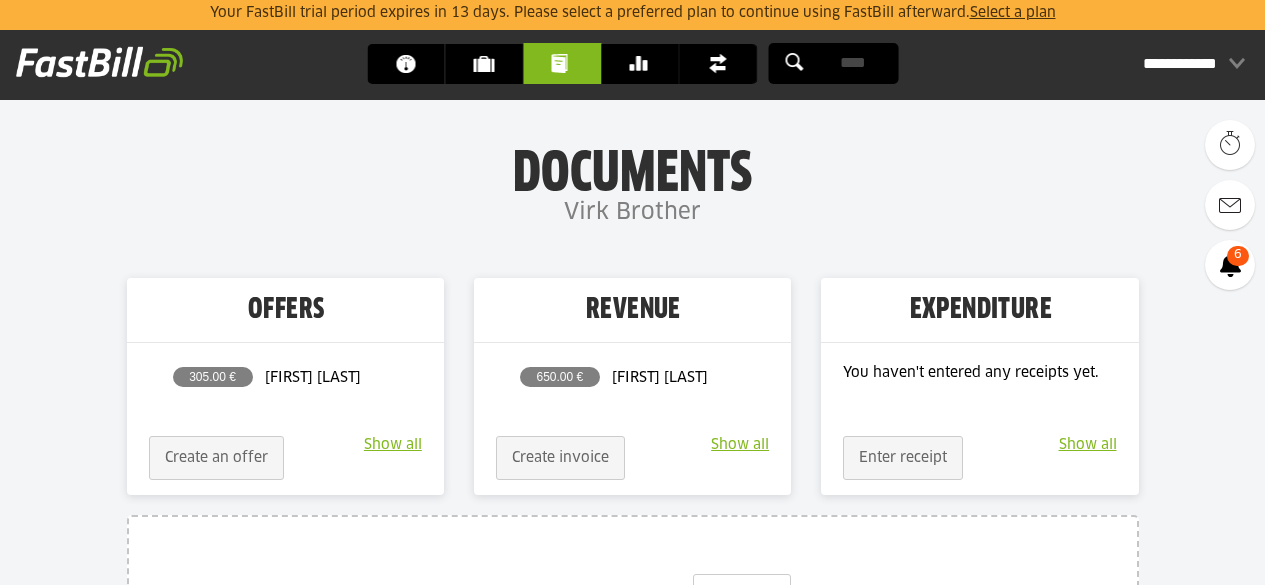 scroll, scrollTop: 0, scrollLeft: 0, axis: both 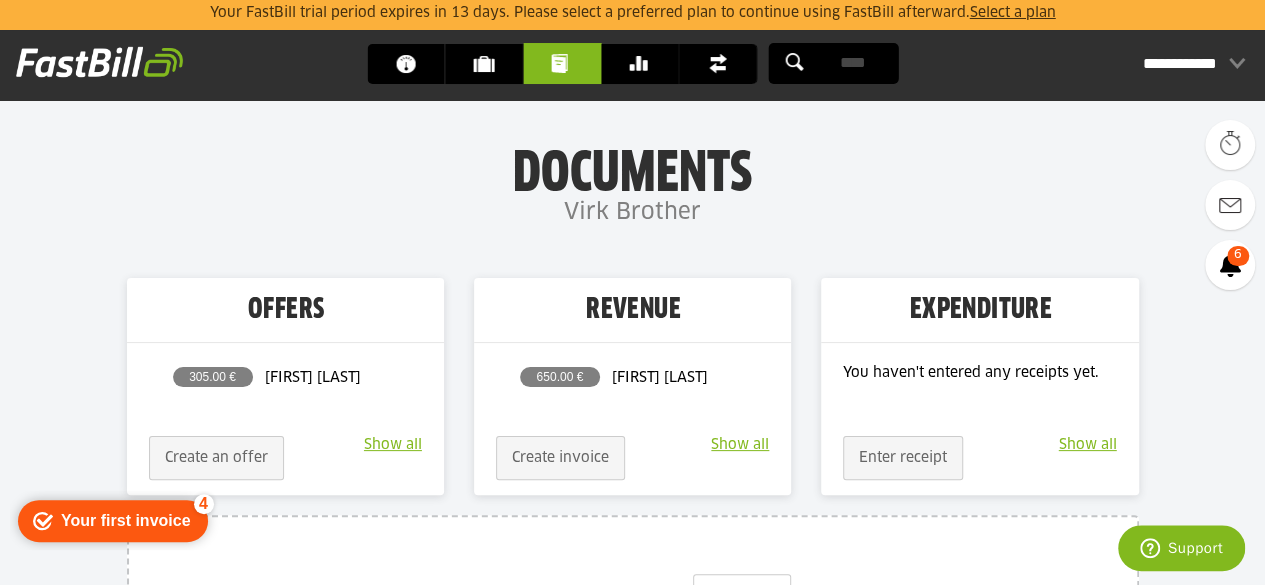 click on "Show all" at bounding box center (740, 445) 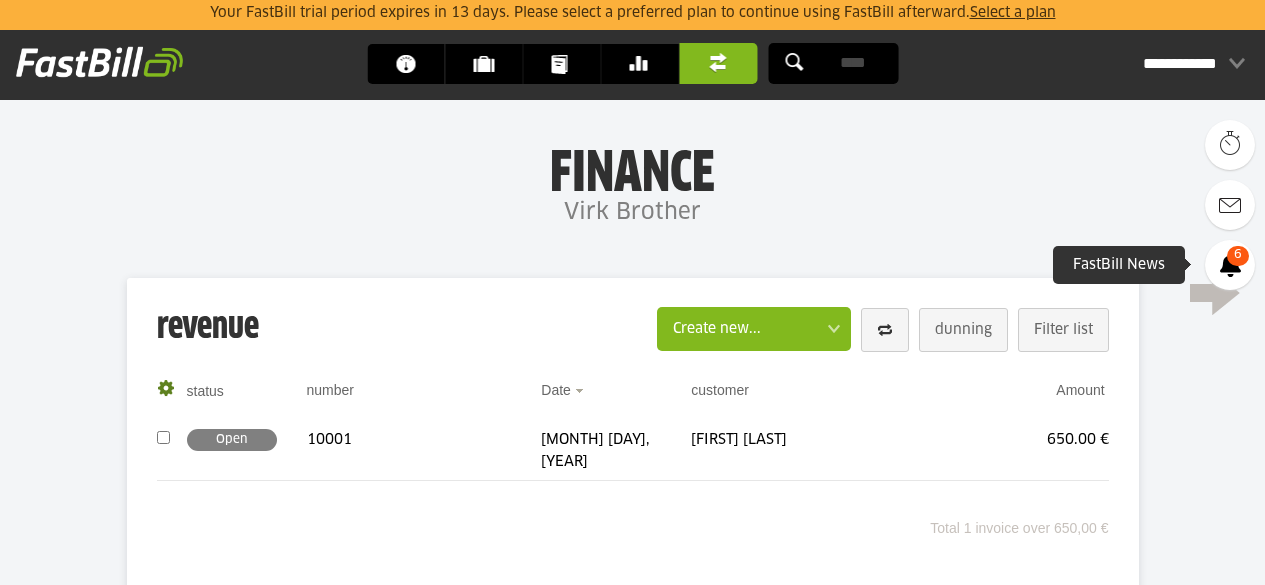scroll, scrollTop: 0, scrollLeft: 0, axis: both 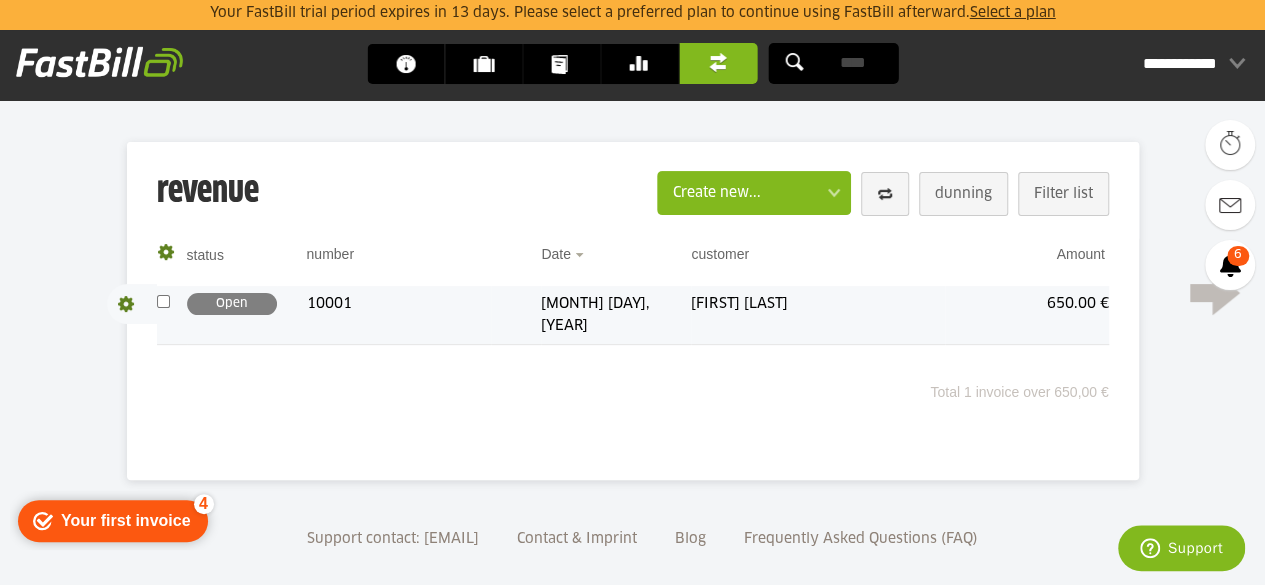 click at bounding box center [172, 304] 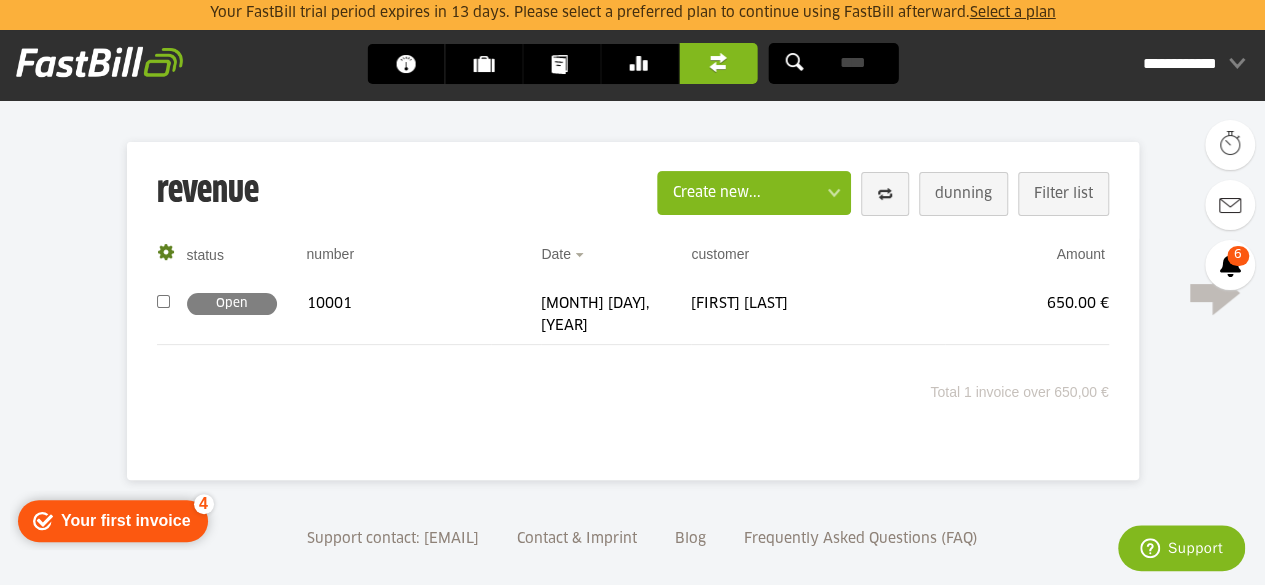 scroll, scrollTop: 0, scrollLeft: 0, axis: both 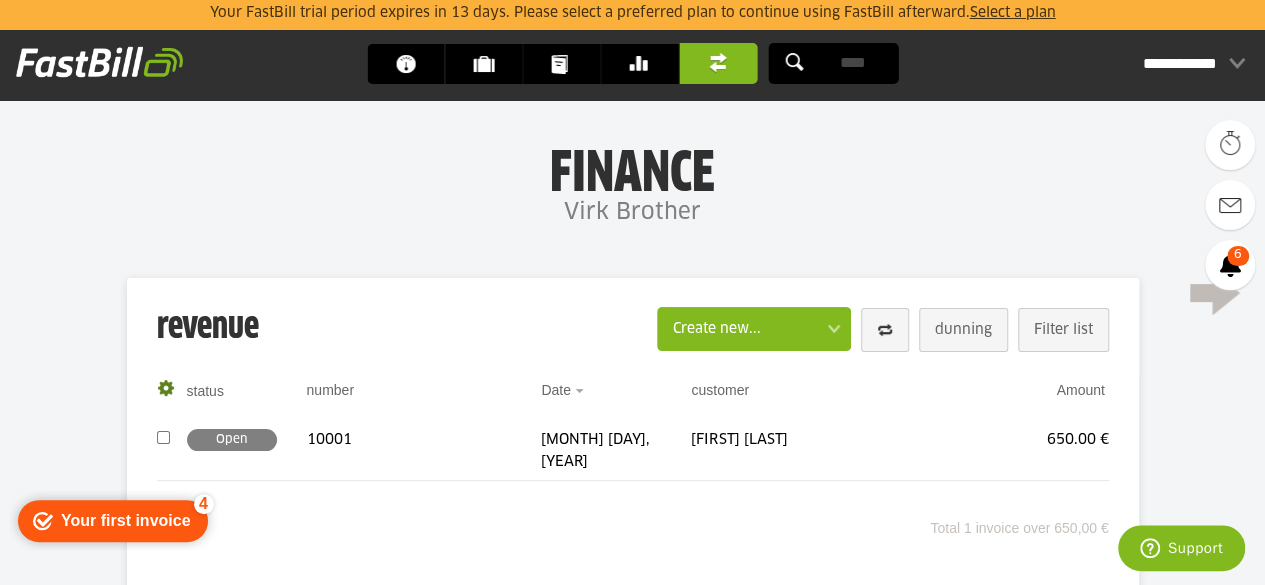 drag, startPoint x: 1260, startPoint y: 3, endPoint x: 826, endPoint y: 223, distance: 486.5758 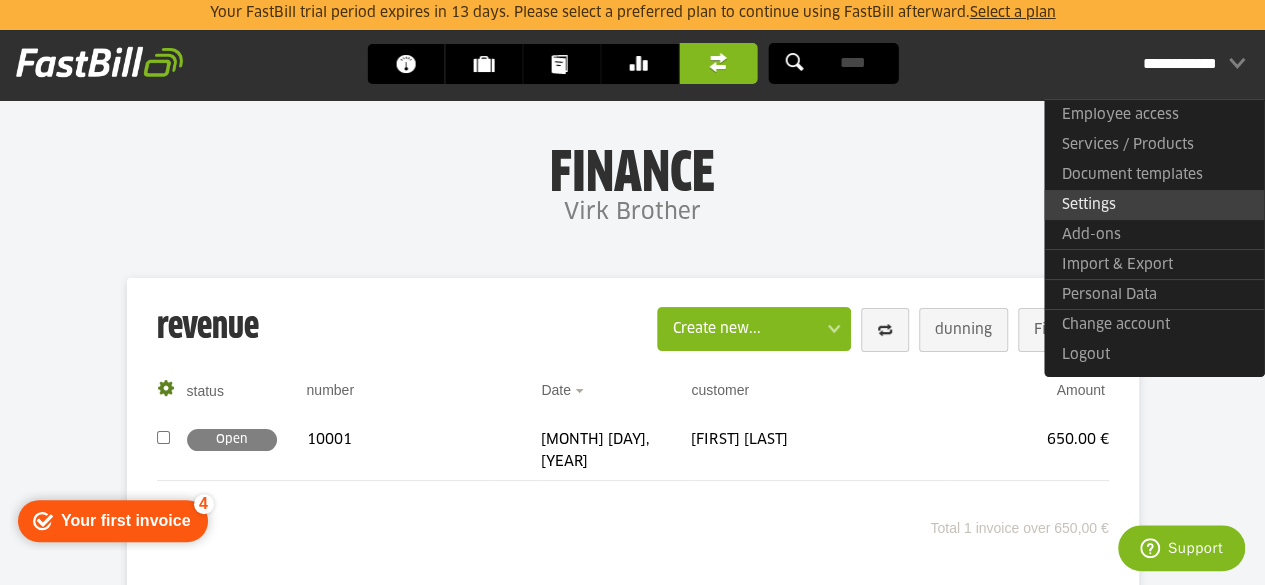 click on "Settings" at bounding box center (1089, 205) 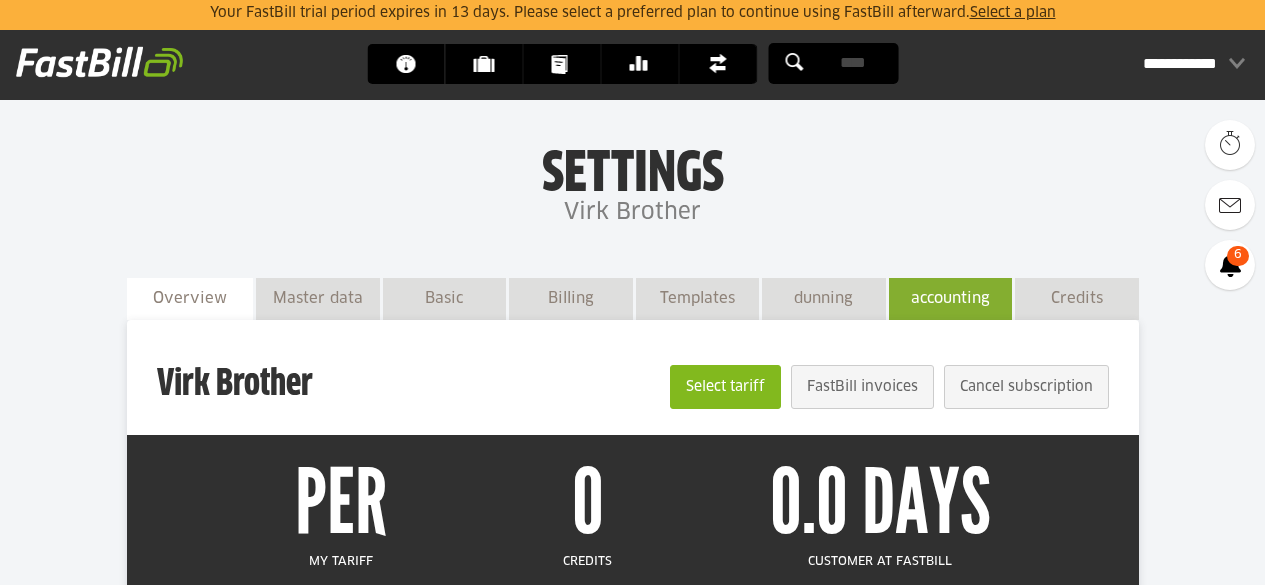 scroll, scrollTop: 0, scrollLeft: 0, axis: both 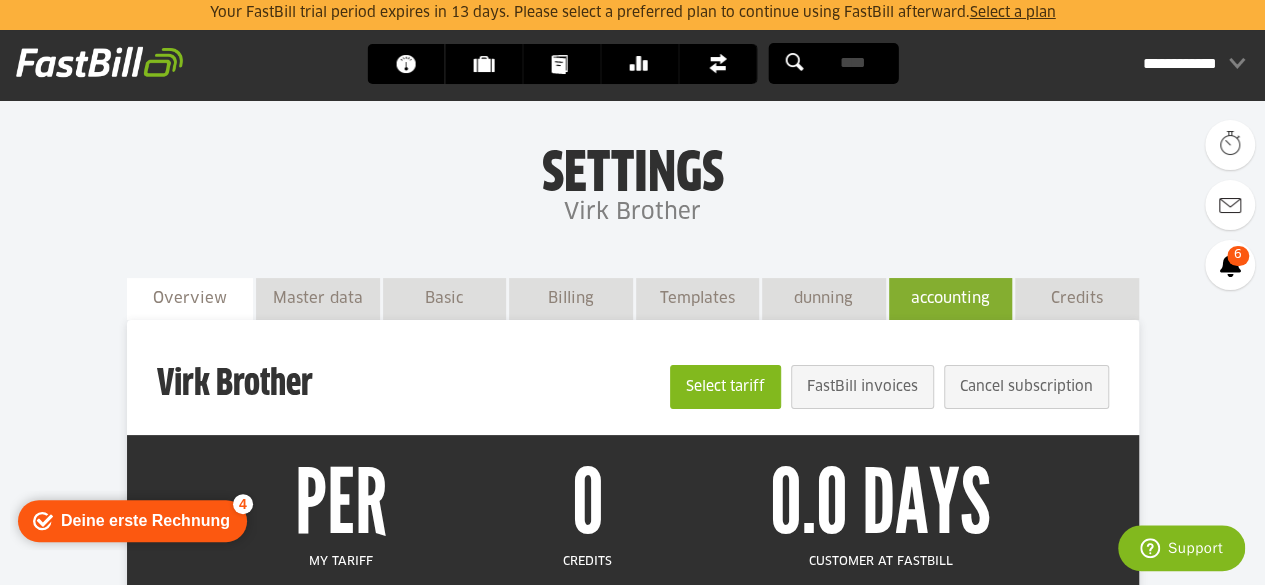 click on "accounting" at bounding box center (950, 298) 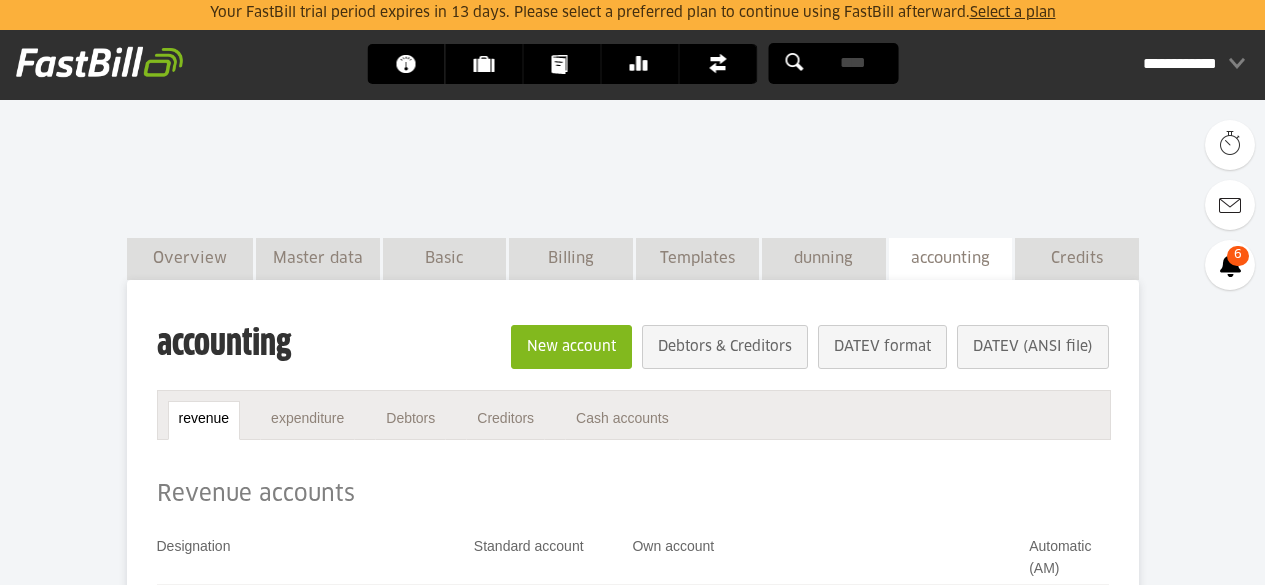 scroll, scrollTop: 339, scrollLeft: 0, axis: vertical 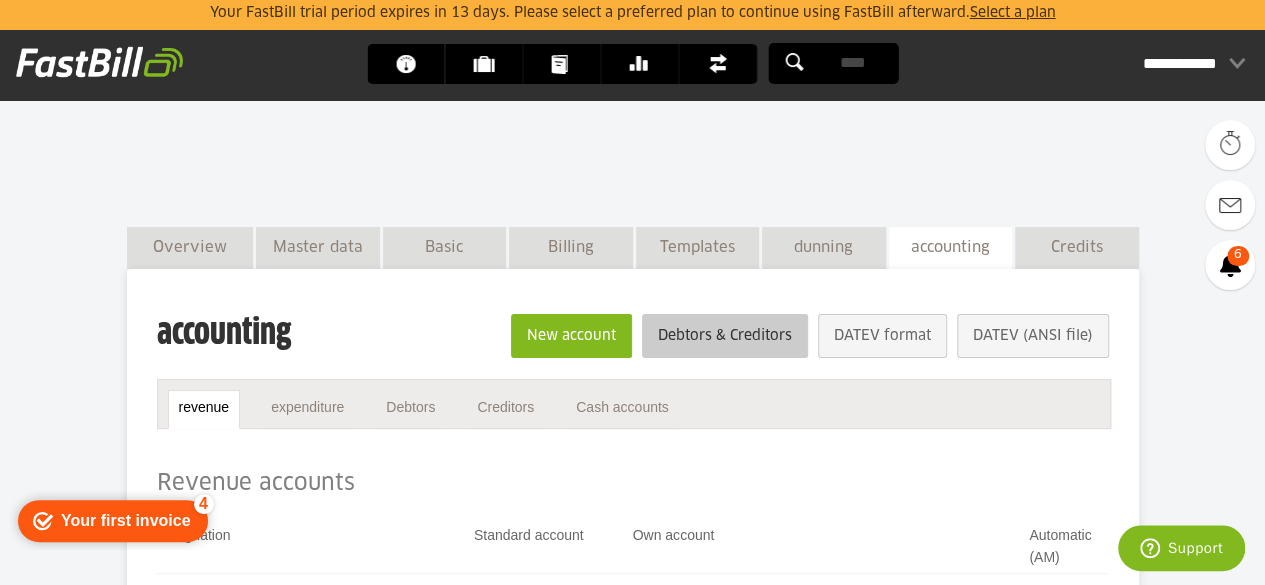click on "Debtors & Creditors" at bounding box center (725, 336) 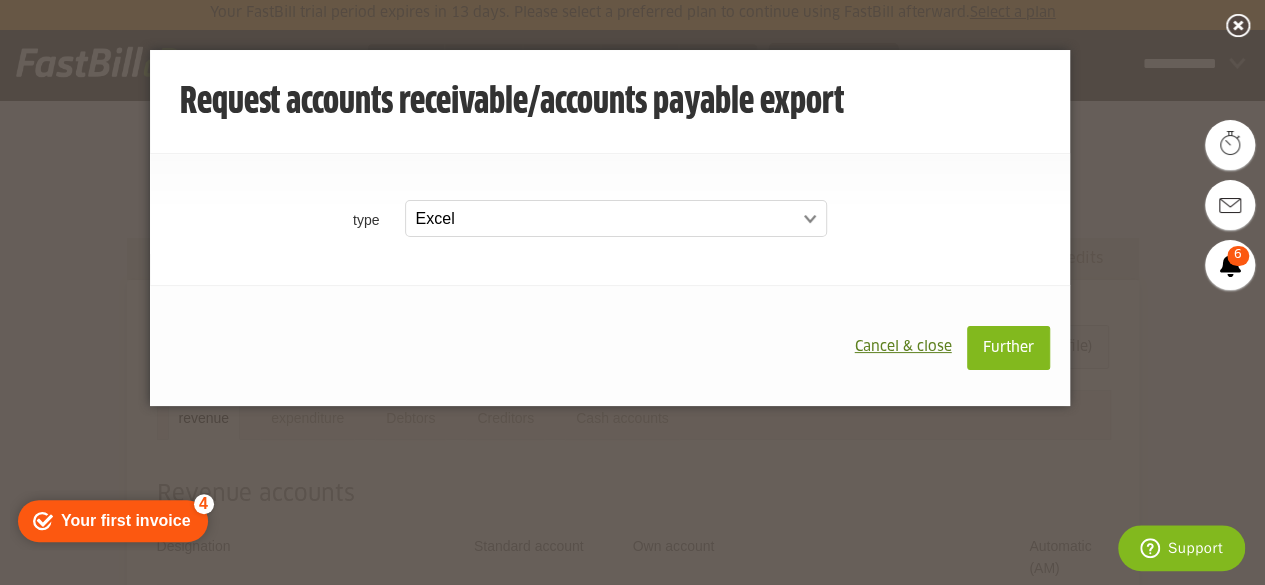 click on "Cancel & close" at bounding box center [903, 347] 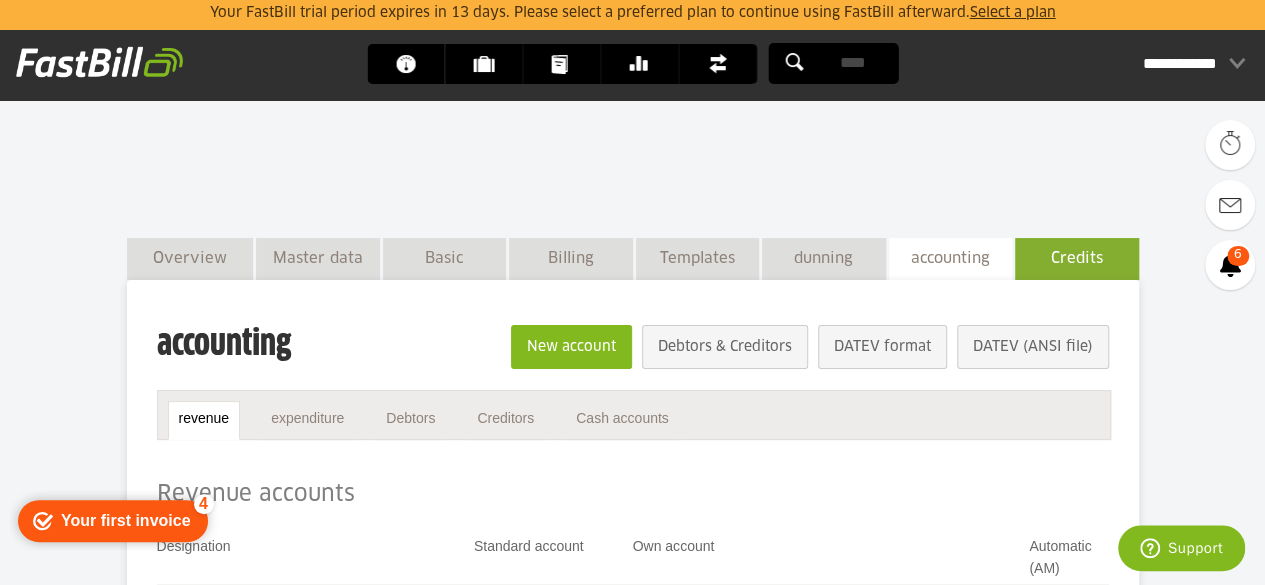 click on "Credits" at bounding box center [1077, 258] 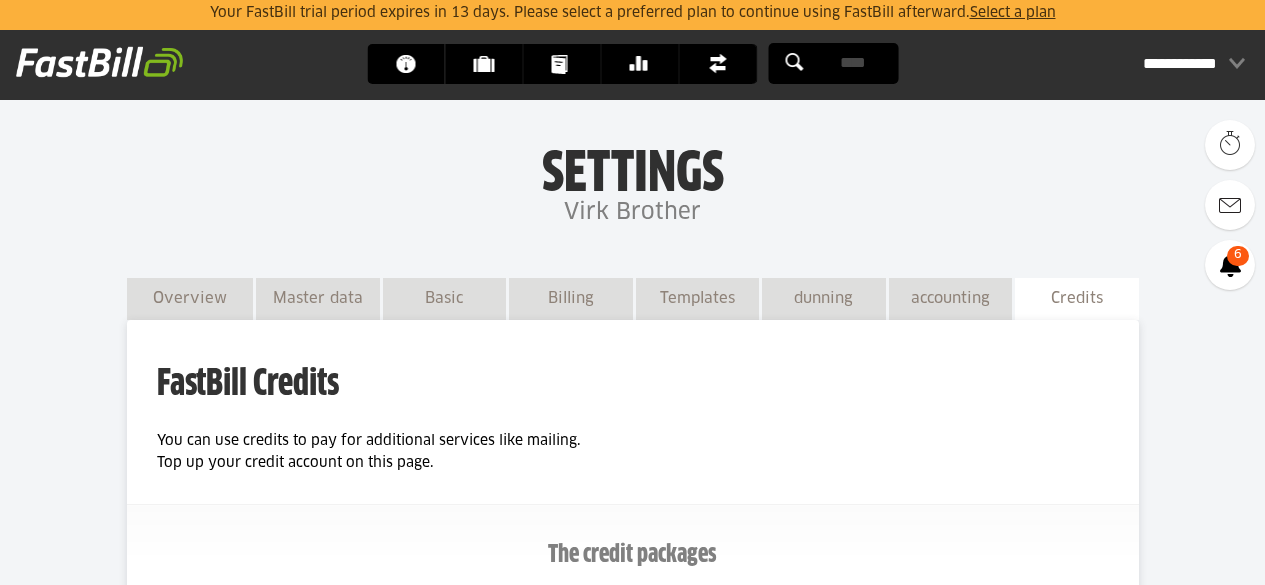 scroll, scrollTop: 296, scrollLeft: 0, axis: vertical 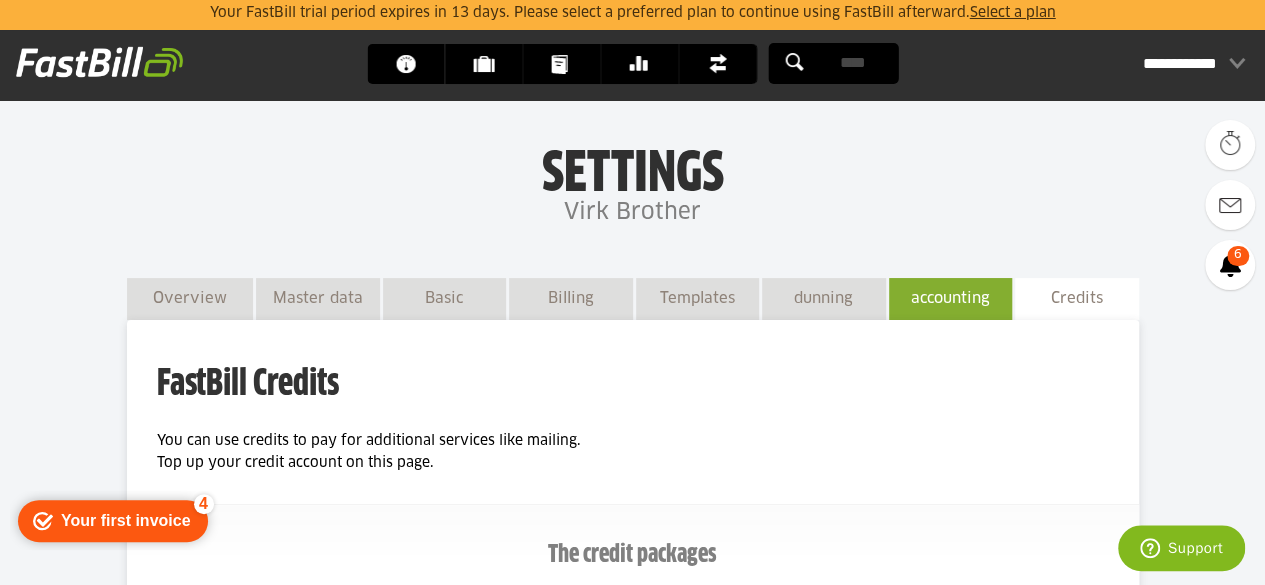 click on "accounting" at bounding box center (950, 298) 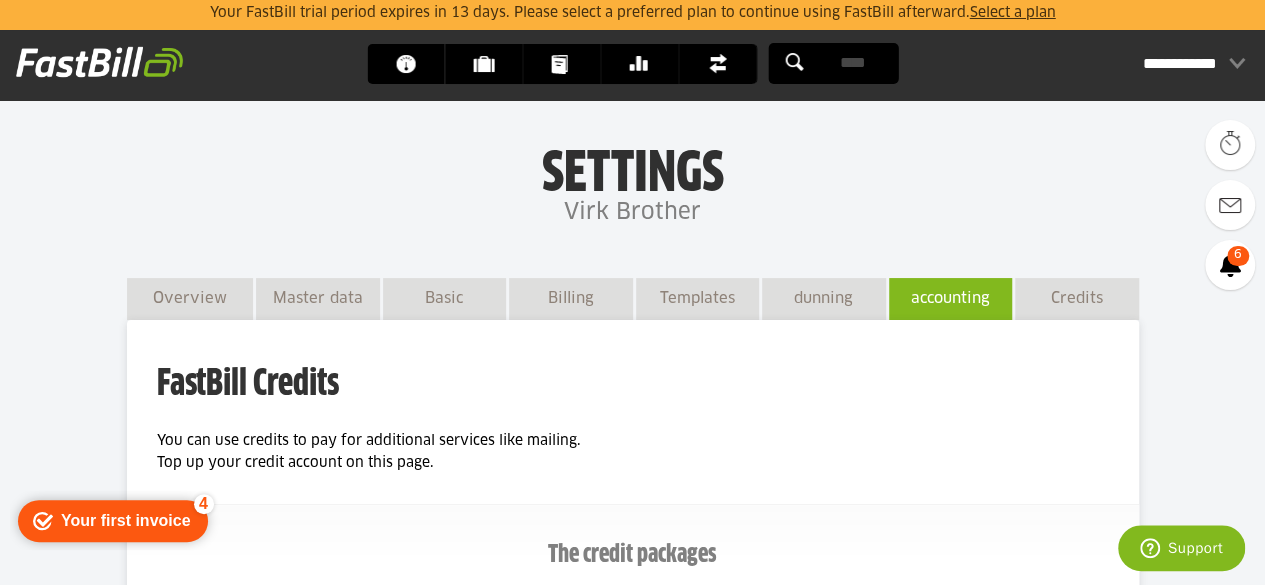 scroll, scrollTop: 27, scrollLeft: 0, axis: vertical 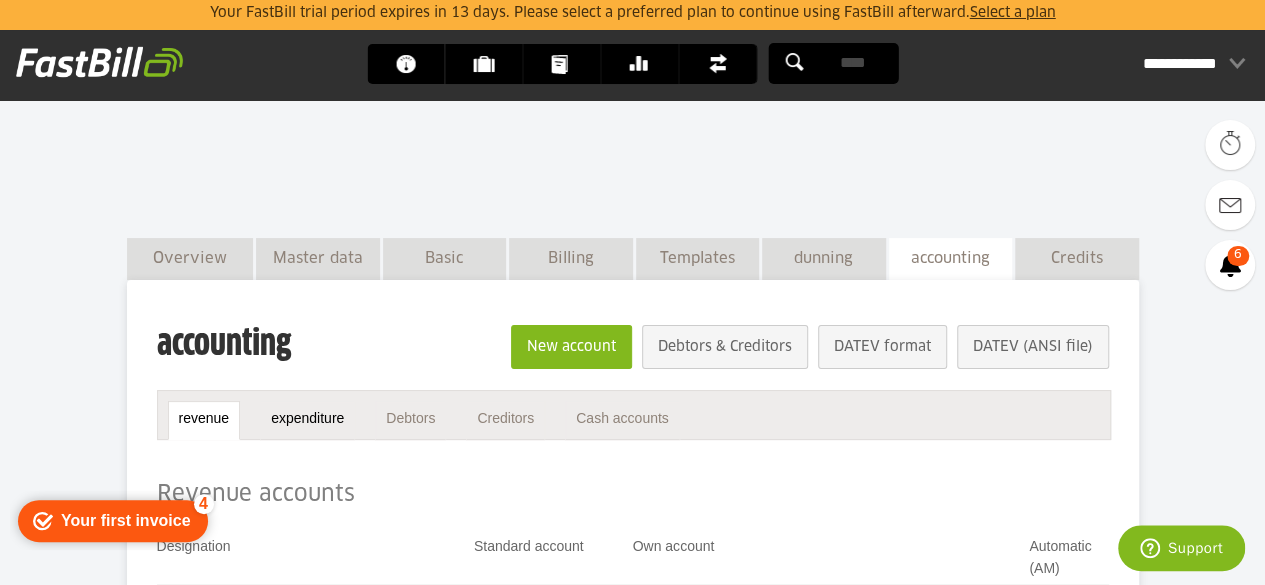 click on "expenditure" at bounding box center [307, 418] 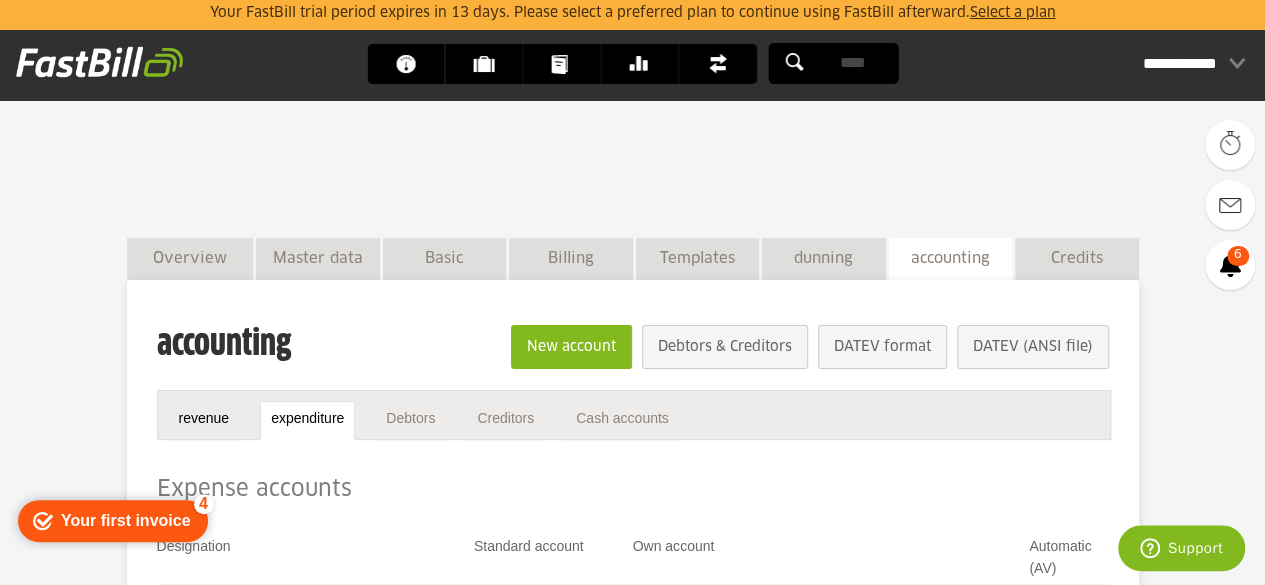 click on "revenue" at bounding box center (204, 418) 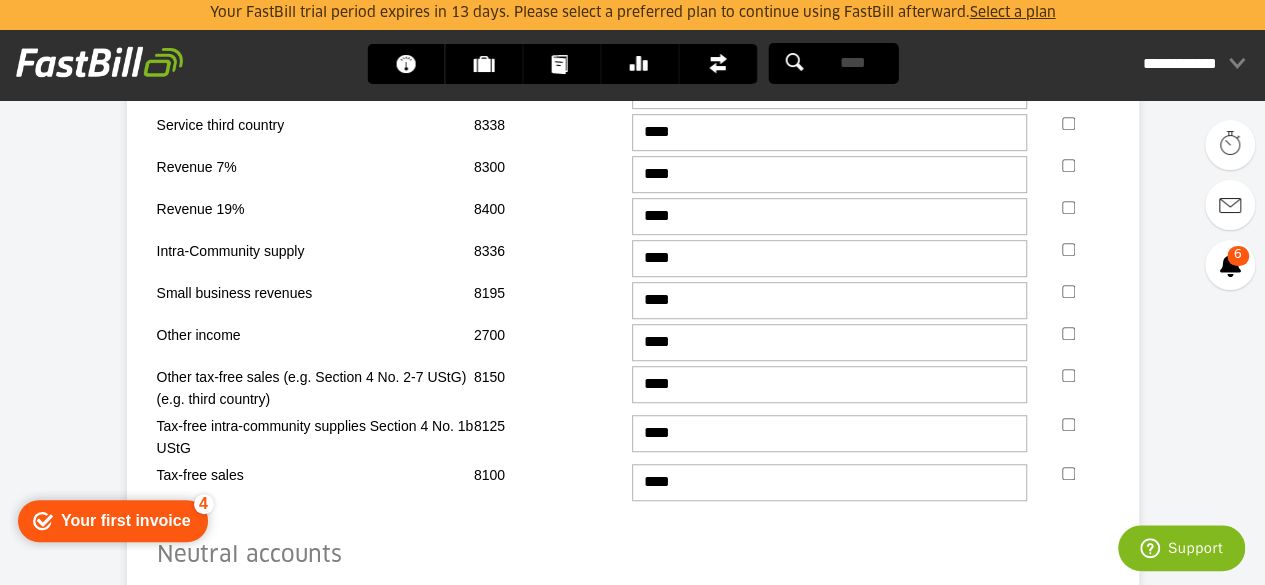 scroll, scrollTop: 540, scrollLeft: 0, axis: vertical 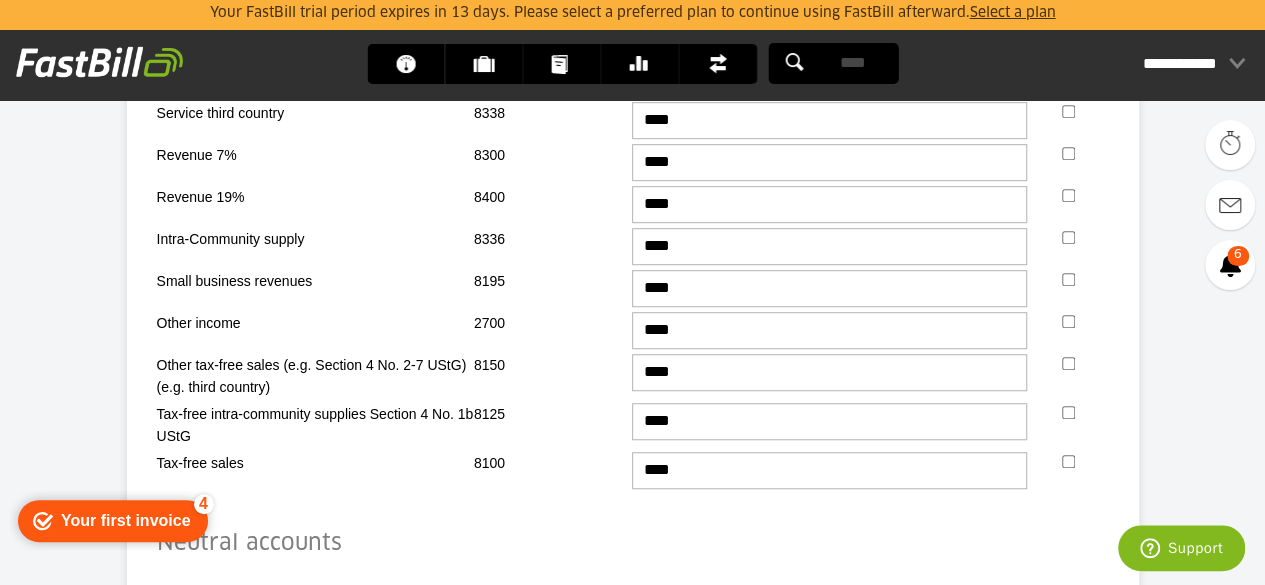 click at bounding box center [1068, 463] 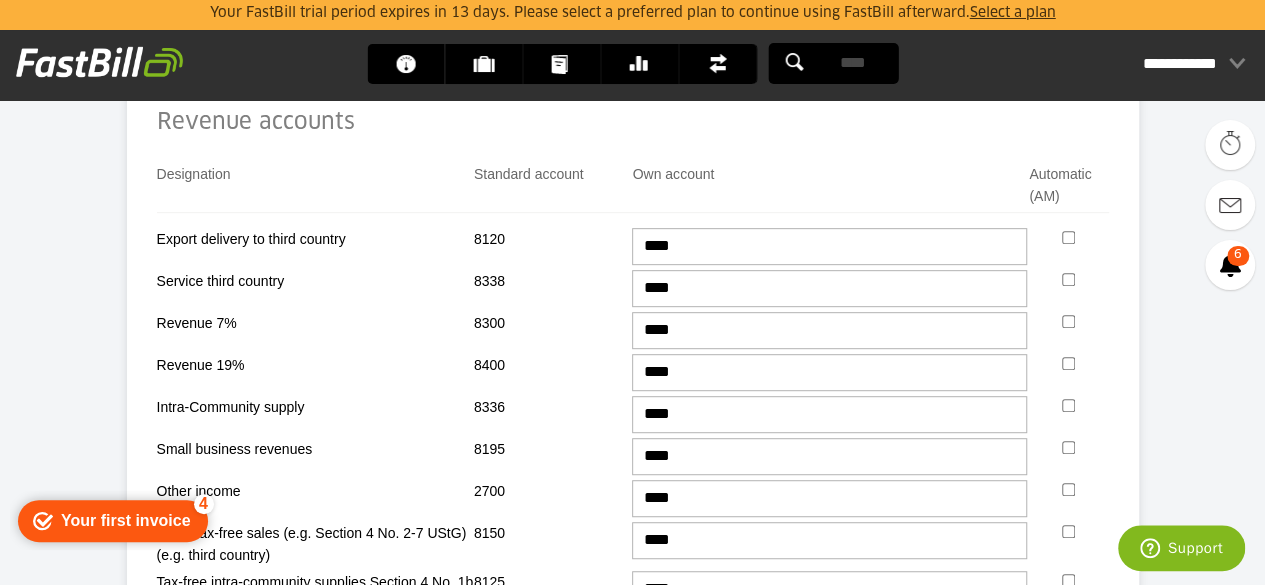 scroll, scrollTop: 384, scrollLeft: 0, axis: vertical 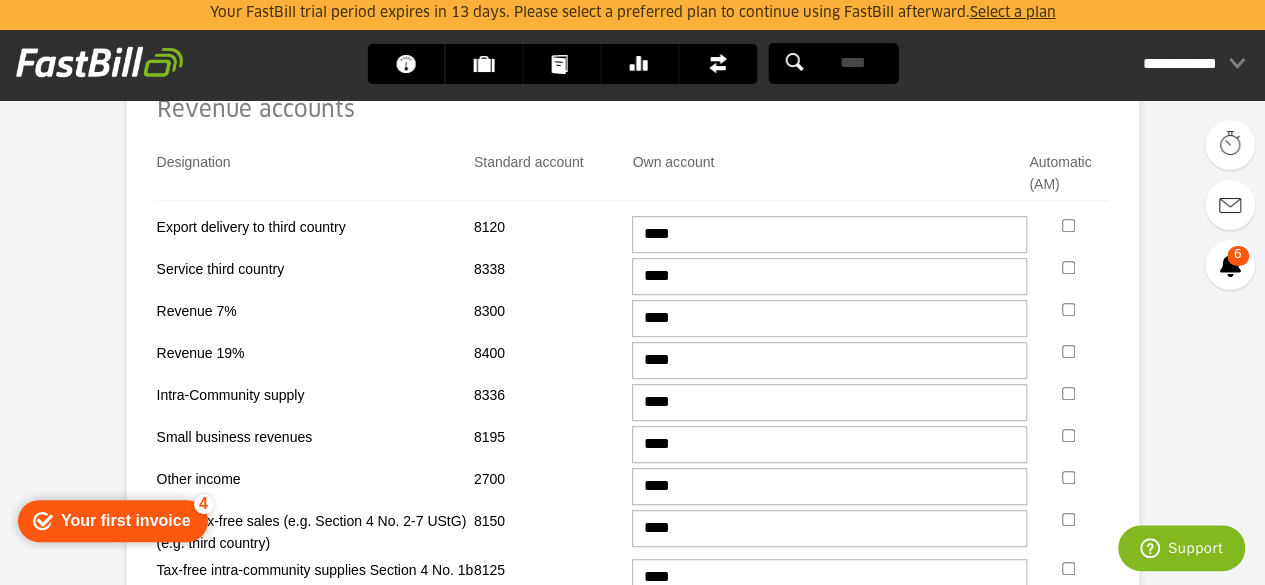 drag, startPoint x: 1156, startPoint y: 319, endPoint x: 1191, endPoint y: 314, distance: 35.35534 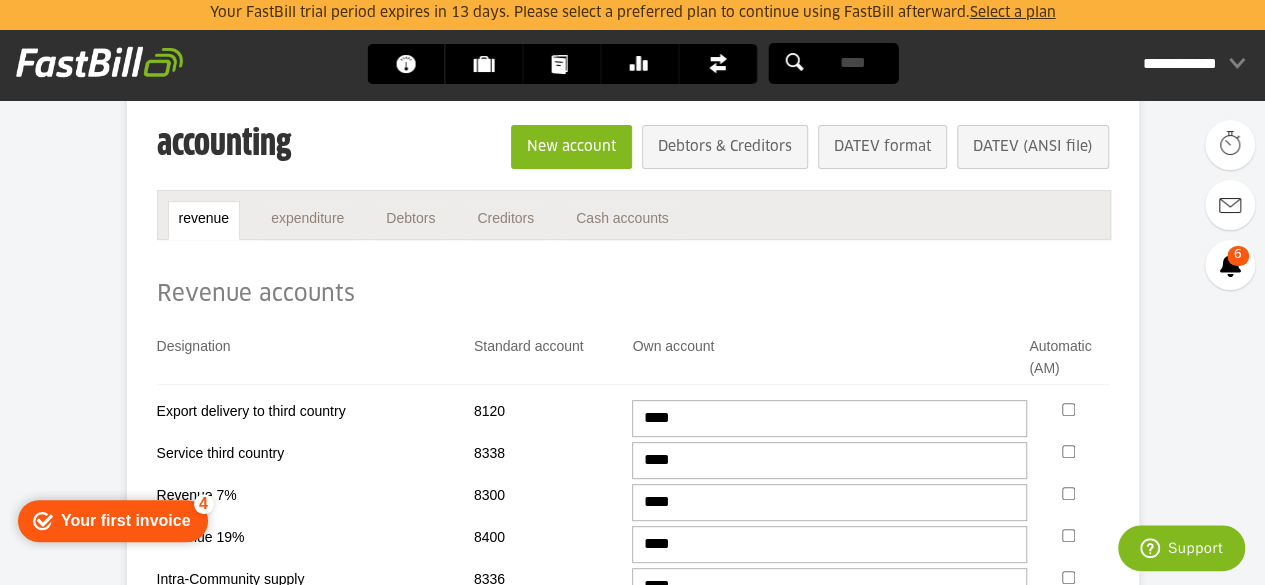 scroll, scrollTop: 192, scrollLeft: 0, axis: vertical 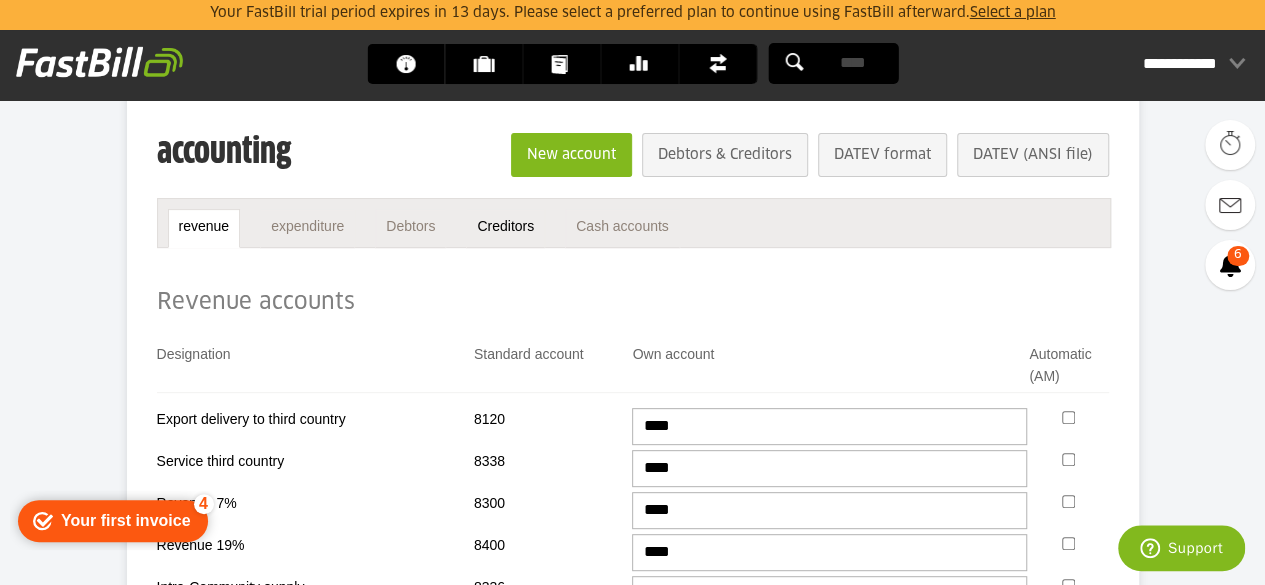 click on "Creditors" at bounding box center (505, 228) 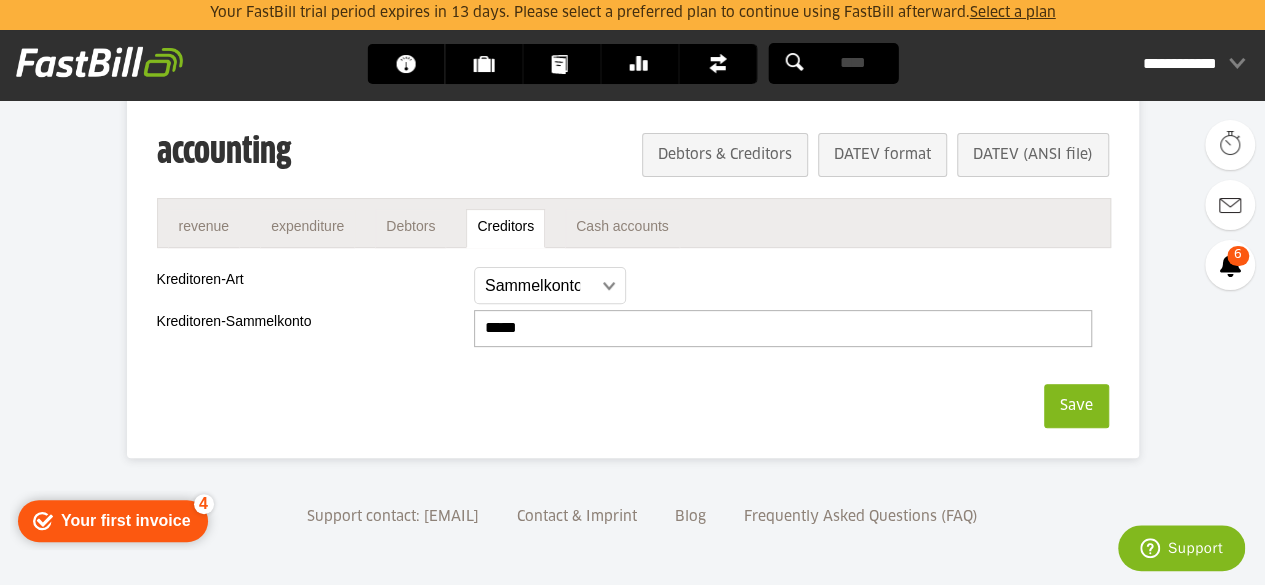 scroll, scrollTop: 190, scrollLeft: 0, axis: vertical 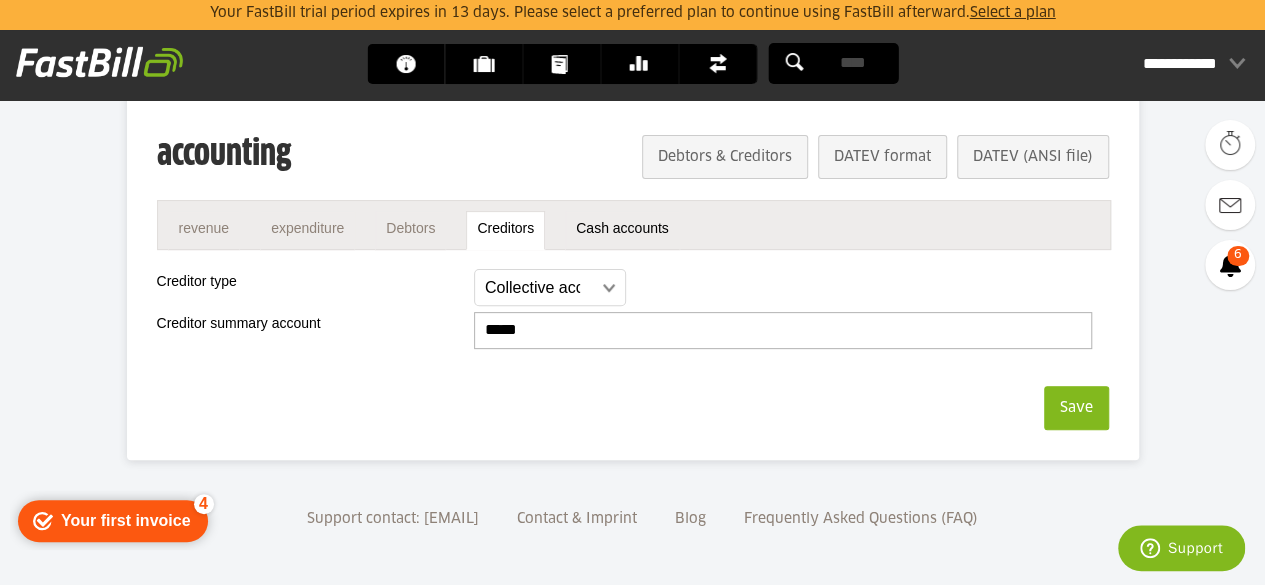click on "Cash accounts" at bounding box center [622, 230] 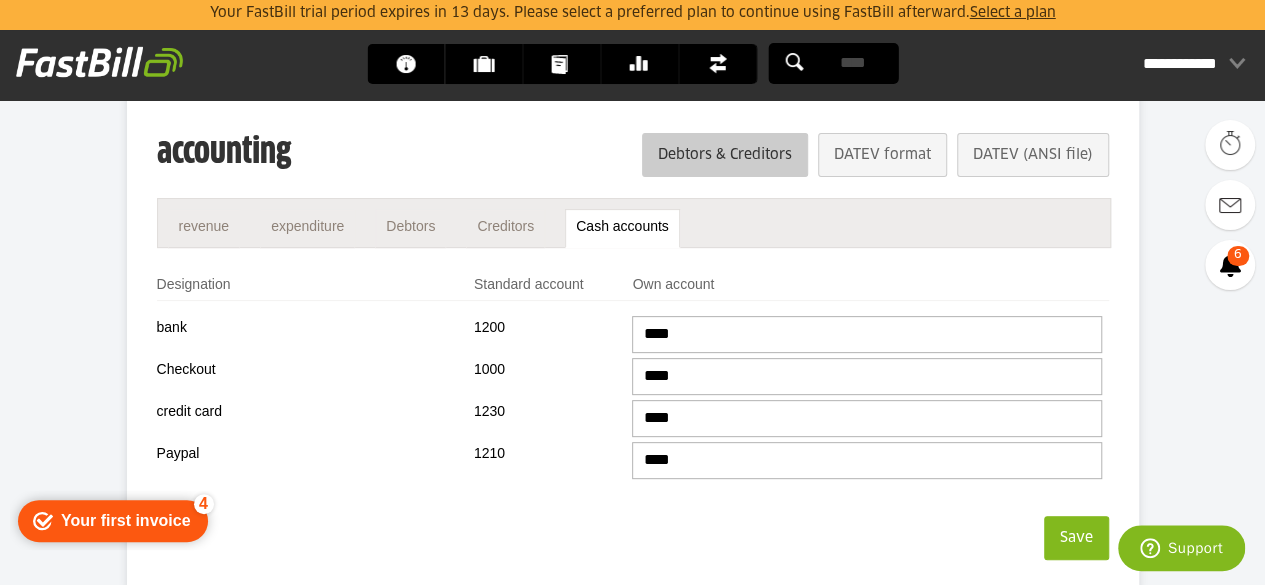 click on "Debtors & Creditors" at bounding box center [725, 155] 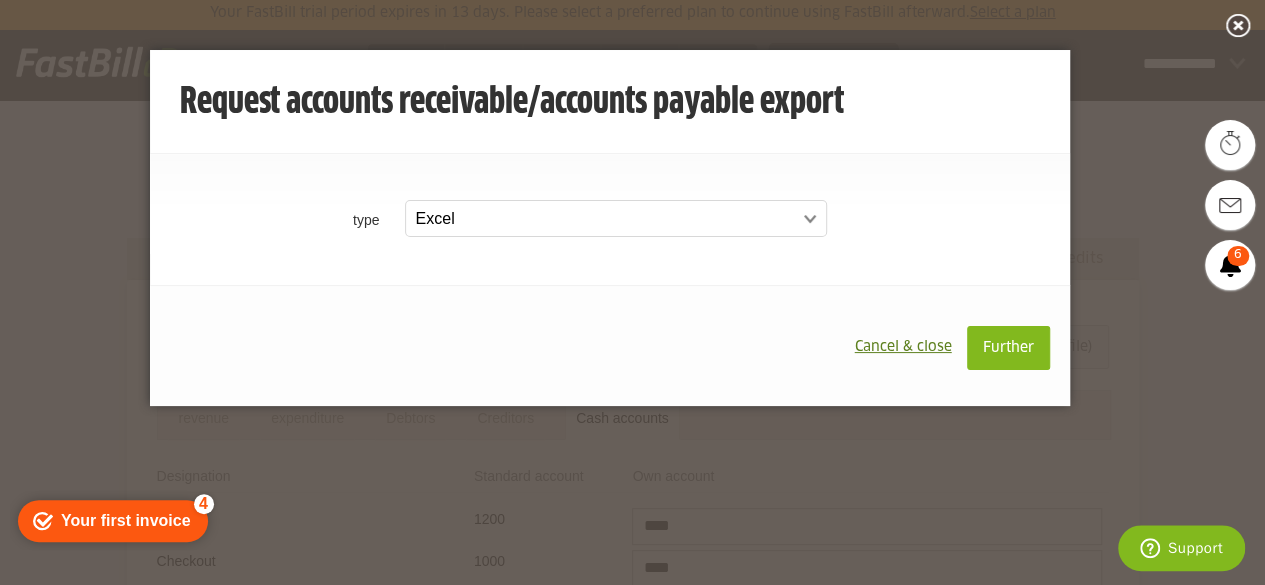 click on "Cancel & close" at bounding box center (903, 347) 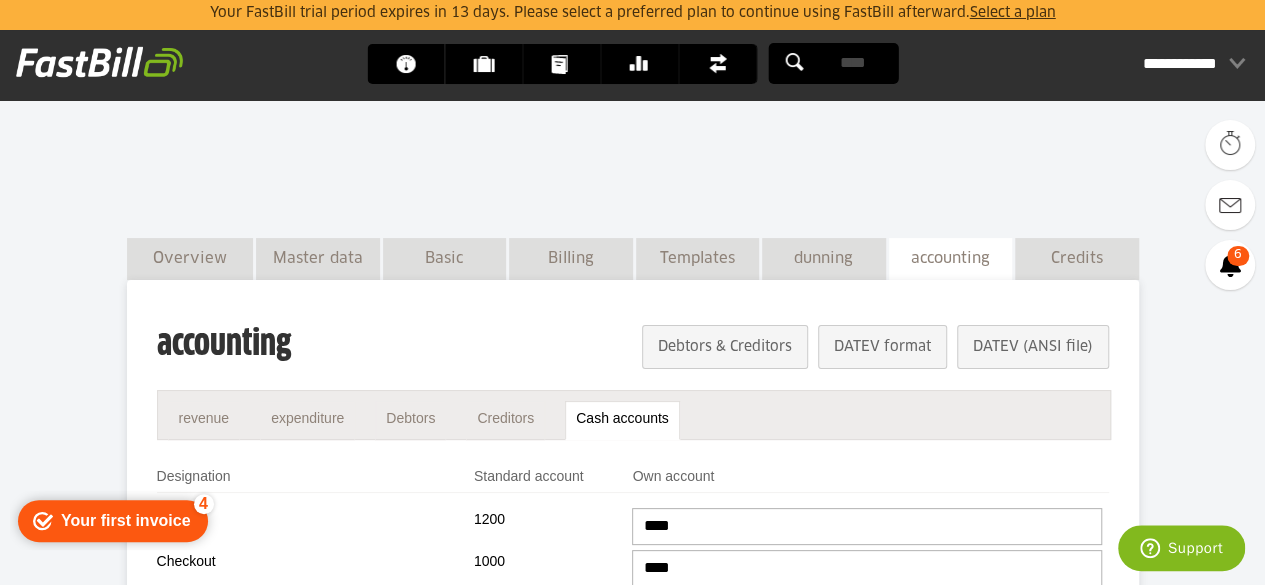 click on "**********" at bounding box center [1194, 64] 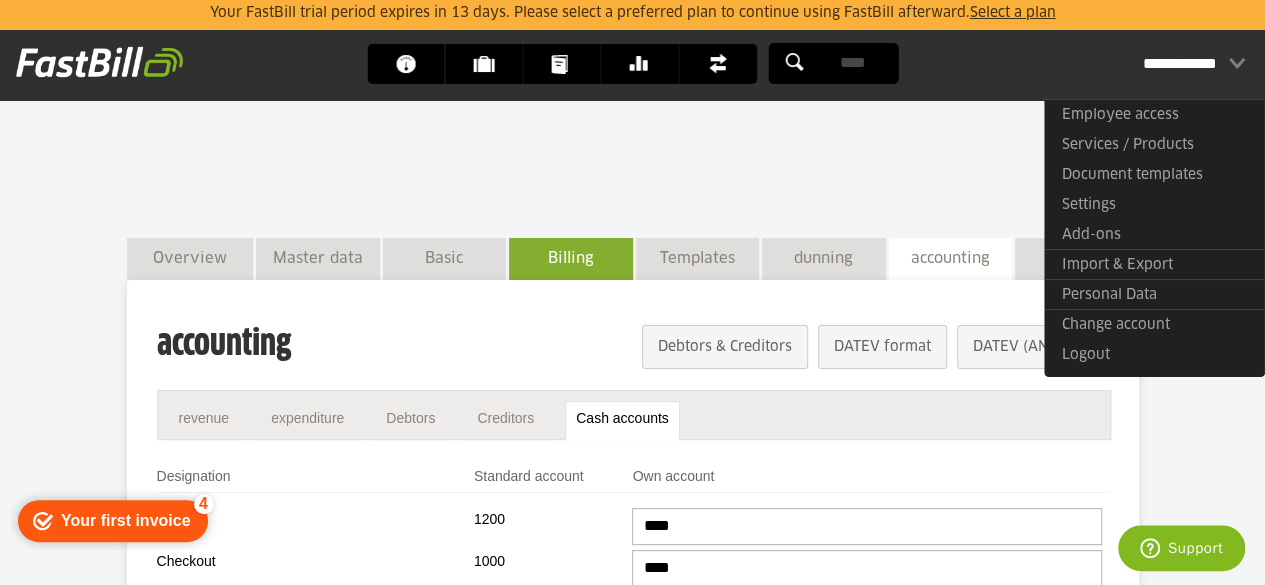 click on "Billing options" at bounding box center (571, 279) 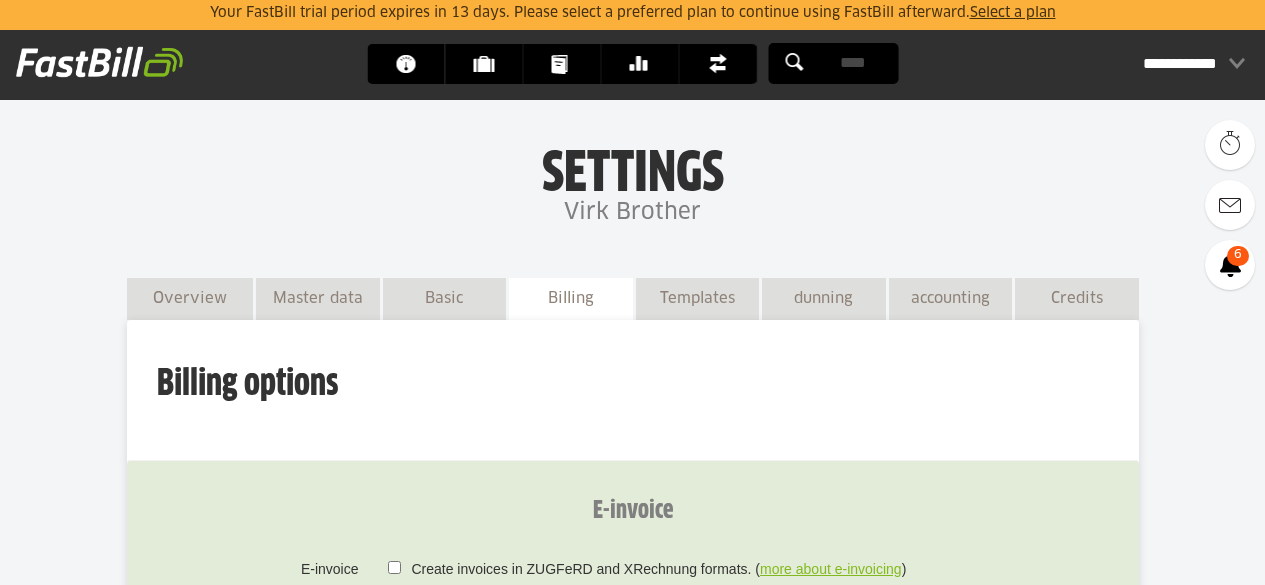 scroll, scrollTop: 394, scrollLeft: 0, axis: vertical 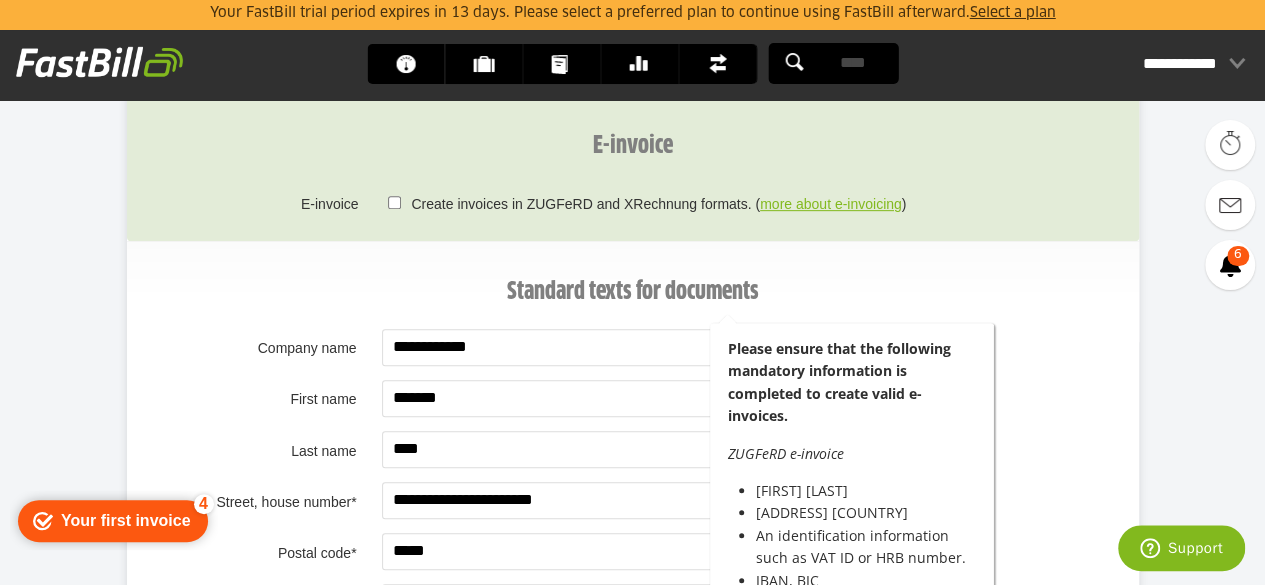 click on "more about e-invoicing" at bounding box center [831, 204] 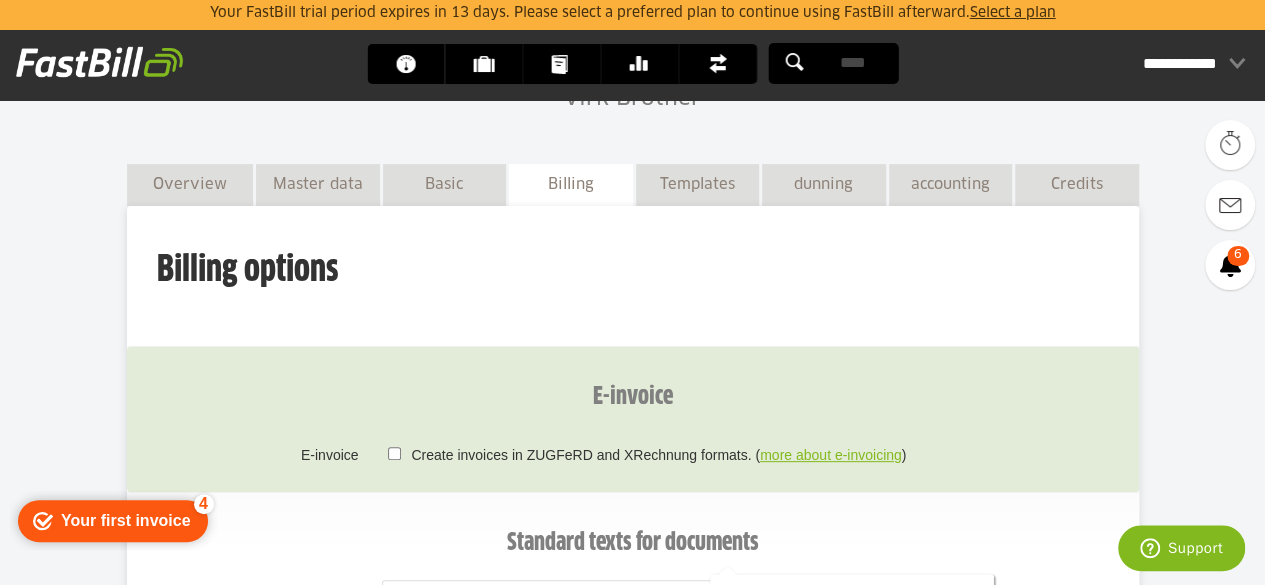 scroll, scrollTop: 0, scrollLeft: 0, axis: both 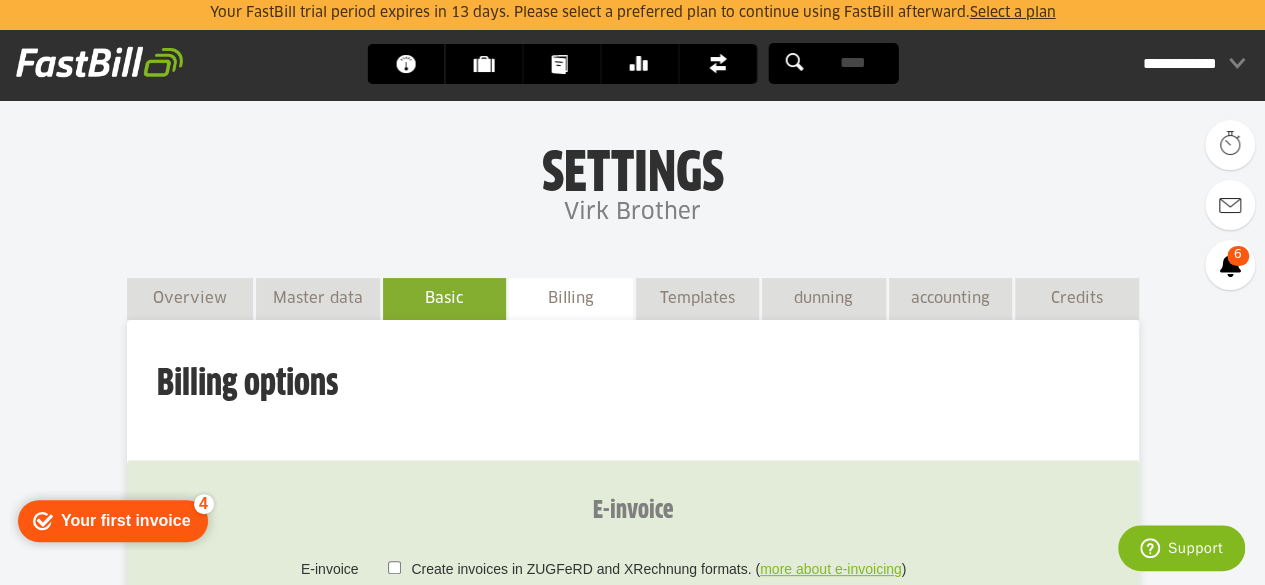 click on "Basic settings" at bounding box center [444, 319] 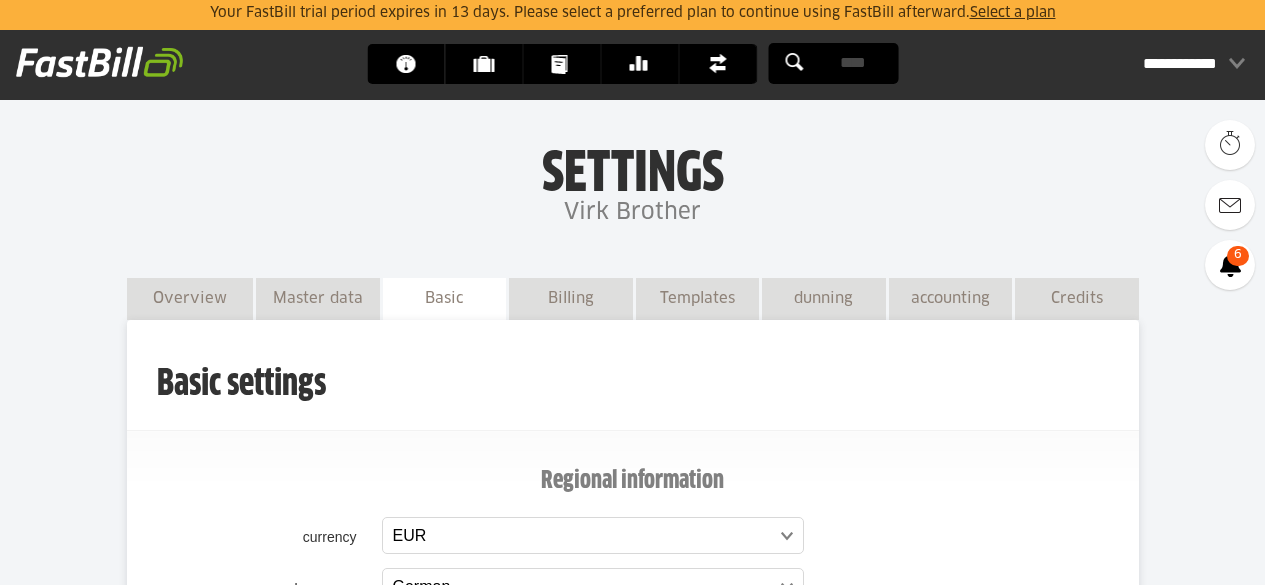 scroll, scrollTop: 394, scrollLeft: 0, axis: vertical 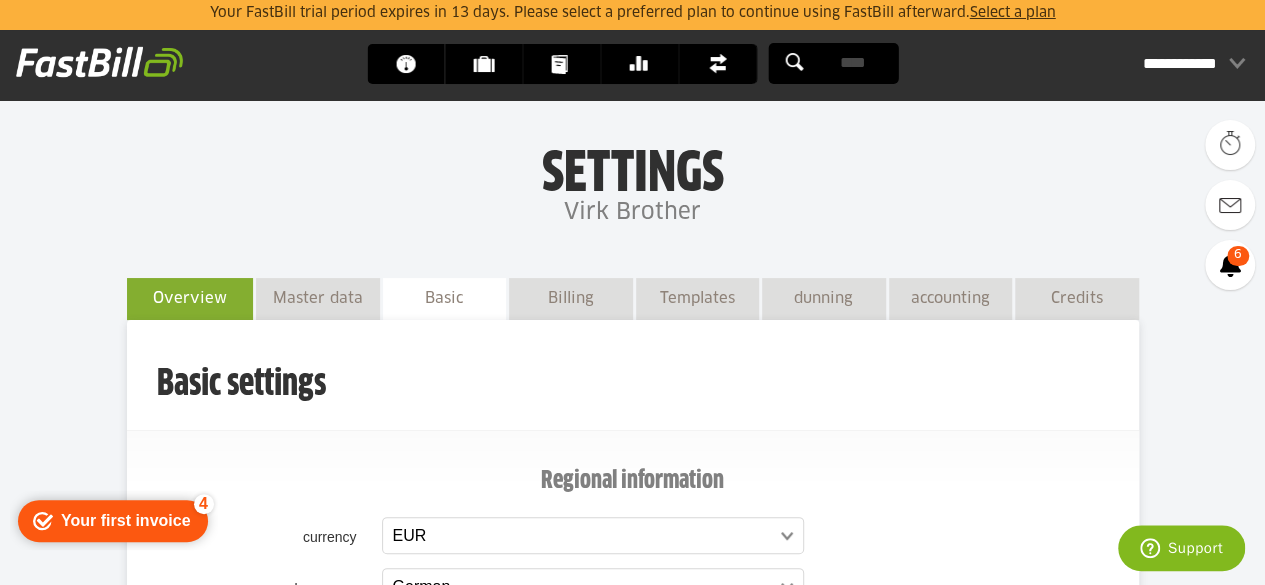 click on "Overview" at bounding box center (190, 298) 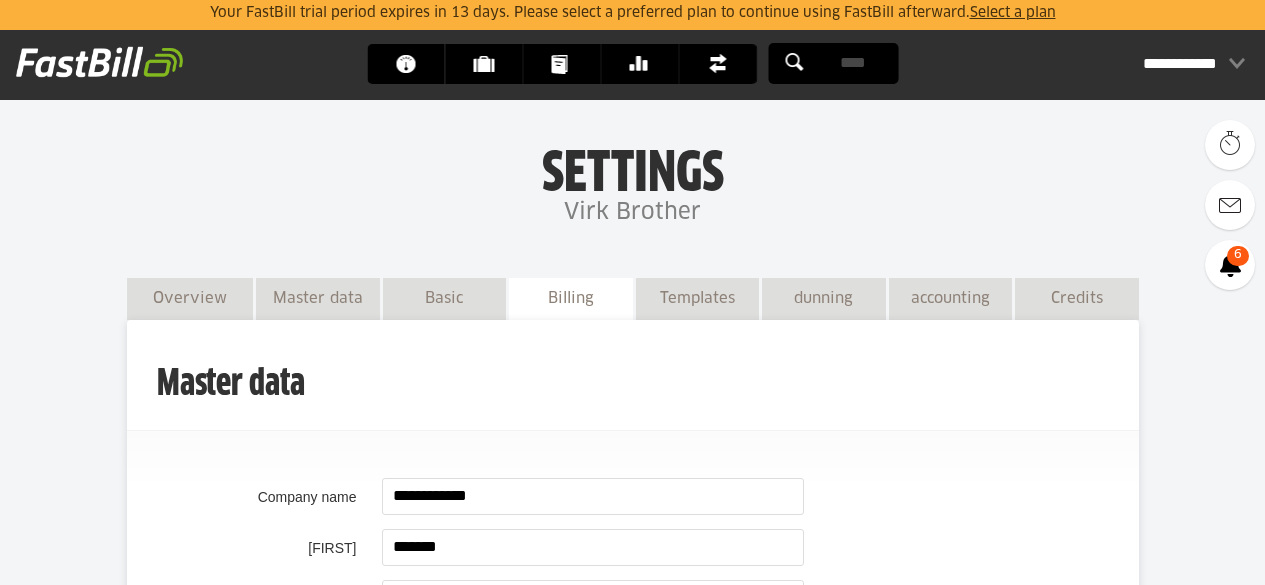 scroll, scrollTop: 15, scrollLeft: 0, axis: vertical 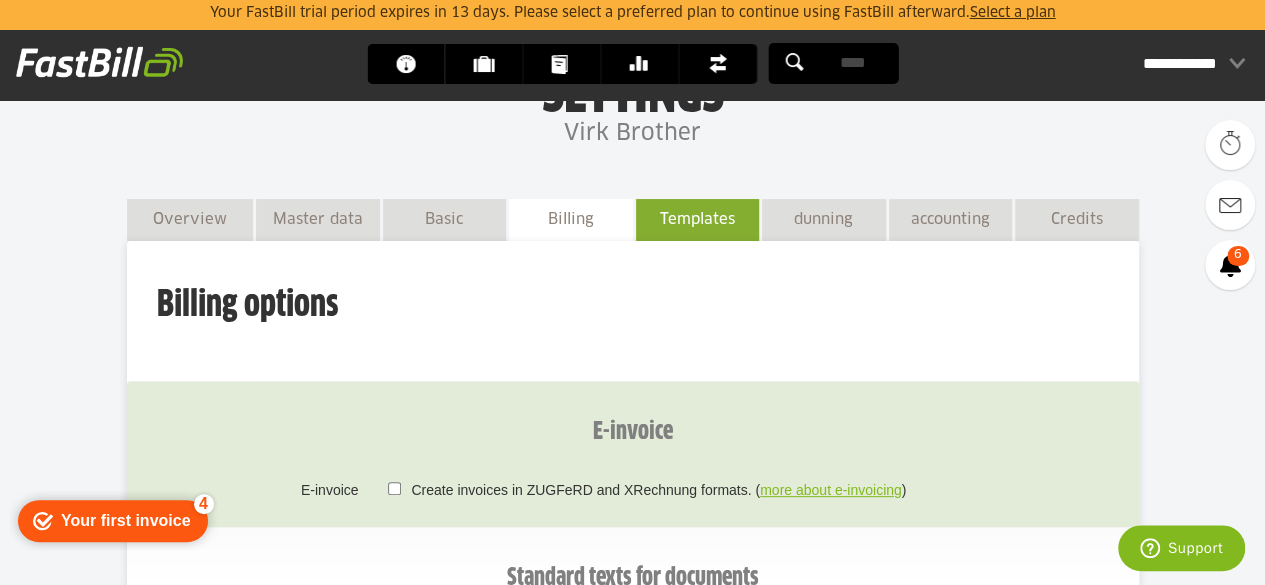 click on "Templates" at bounding box center [698, 219] 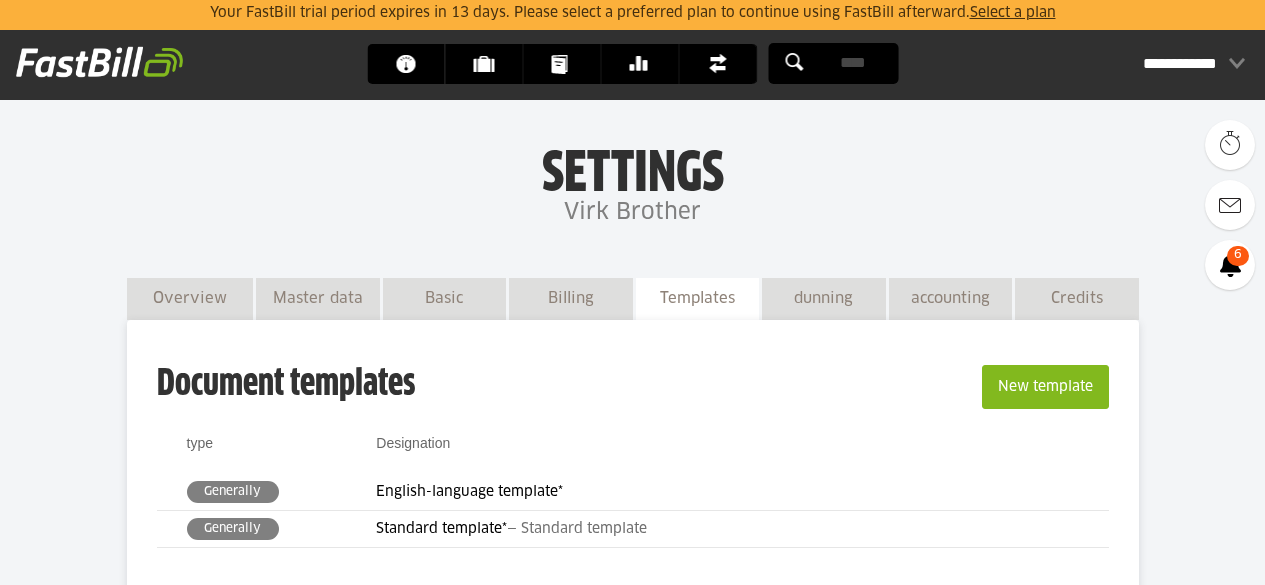 scroll, scrollTop: 357, scrollLeft: 0, axis: vertical 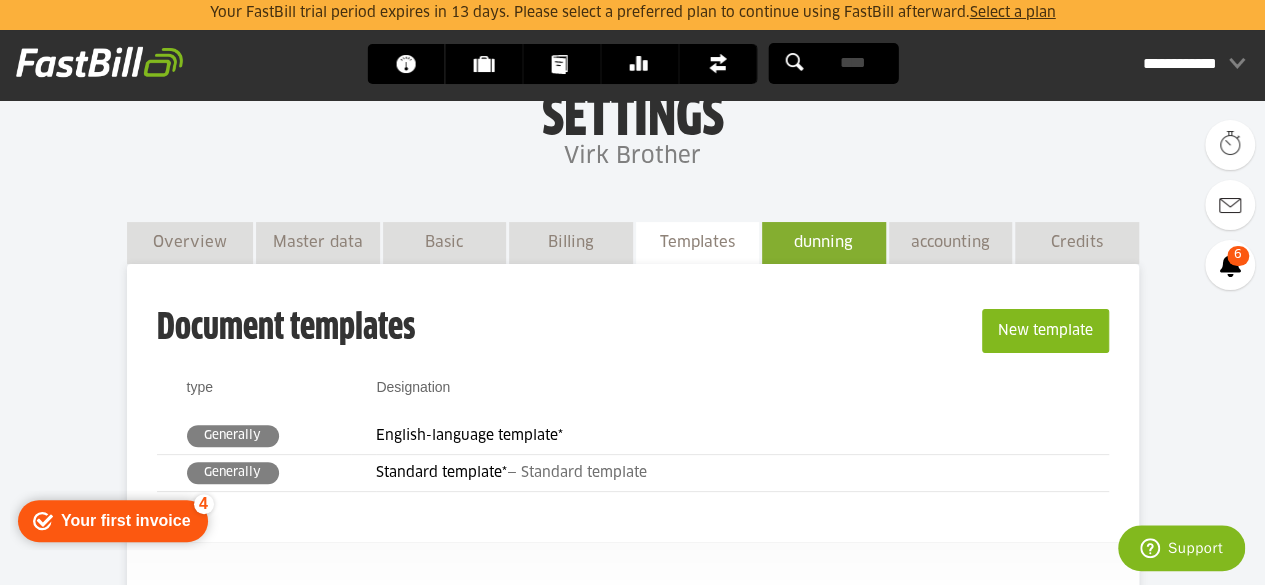 click on "dunning" at bounding box center (824, 242) 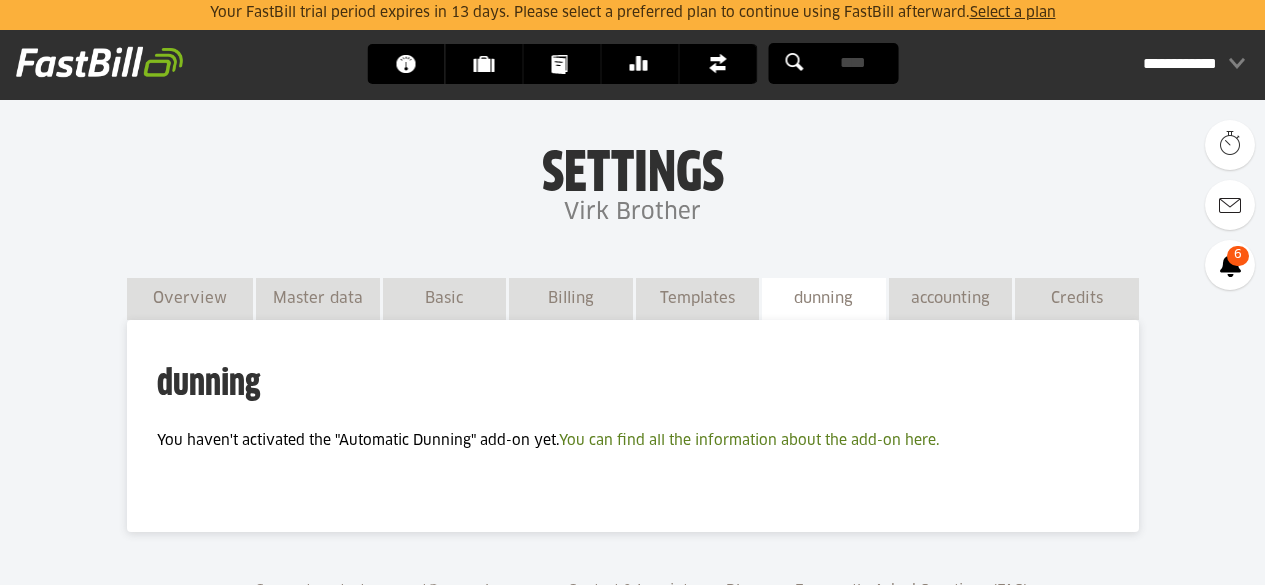 scroll, scrollTop: 0, scrollLeft: 0, axis: both 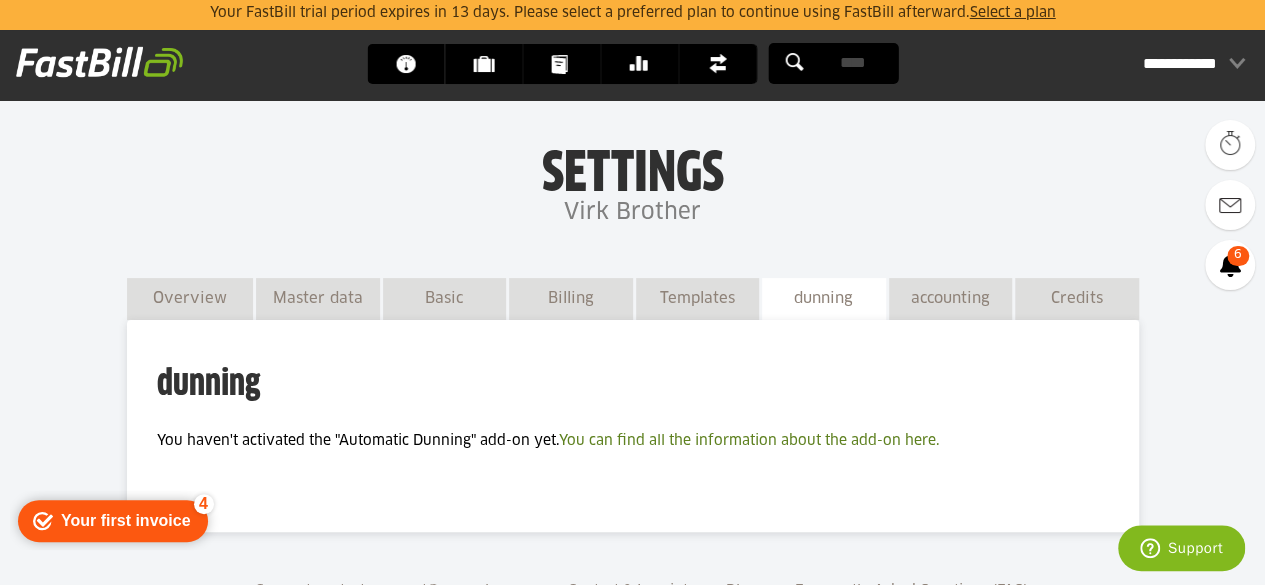 click on "accounting" at bounding box center (951, 298) 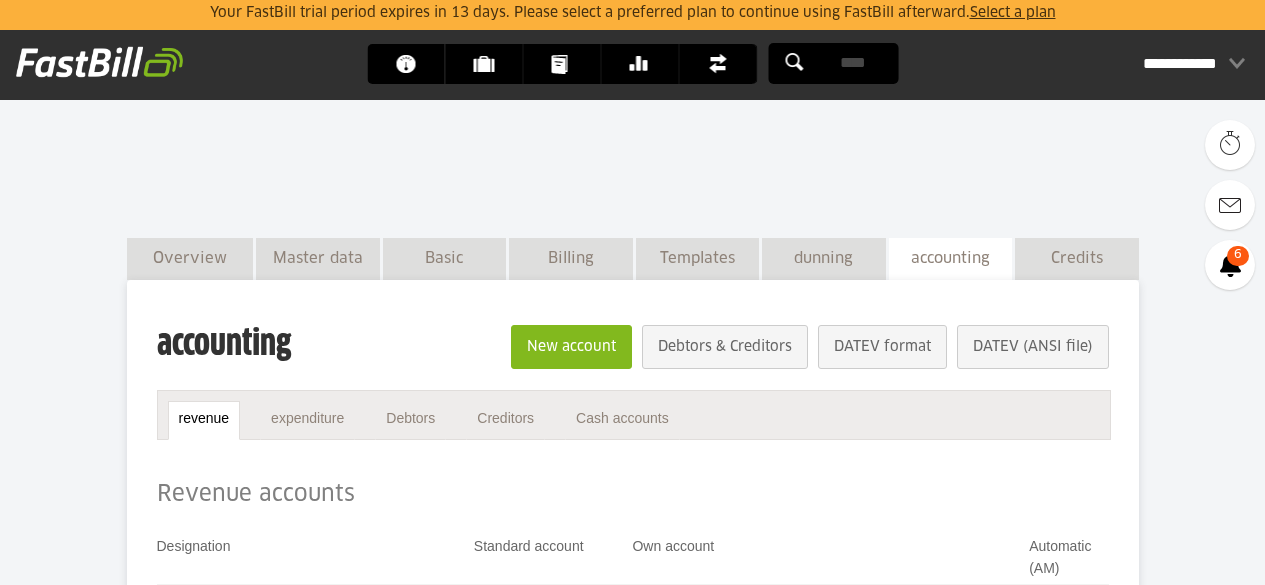 scroll, scrollTop: 0, scrollLeft: 0, axis: both 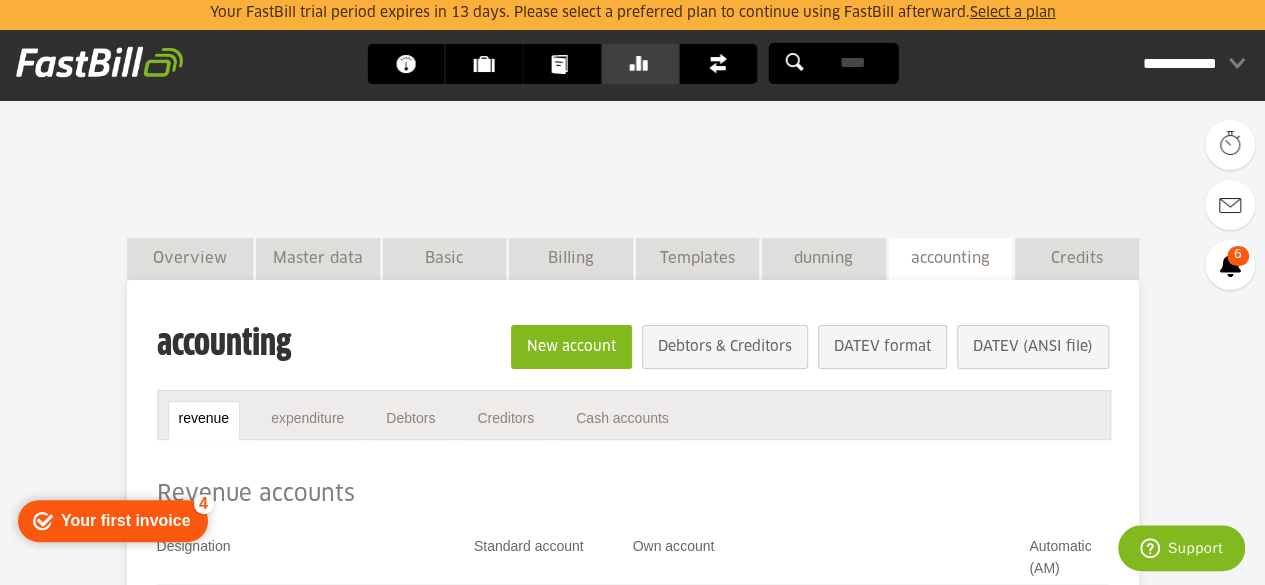click on "Banking" at bounding box center (645, 64) 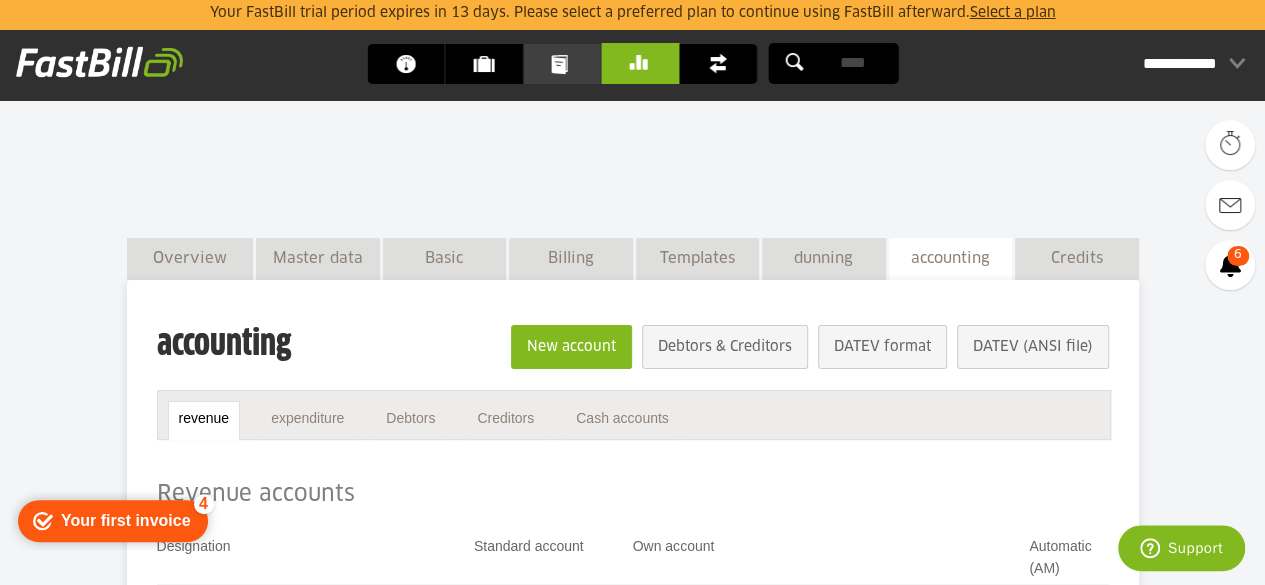 click on "Documents" at bounding box center [567, 64] 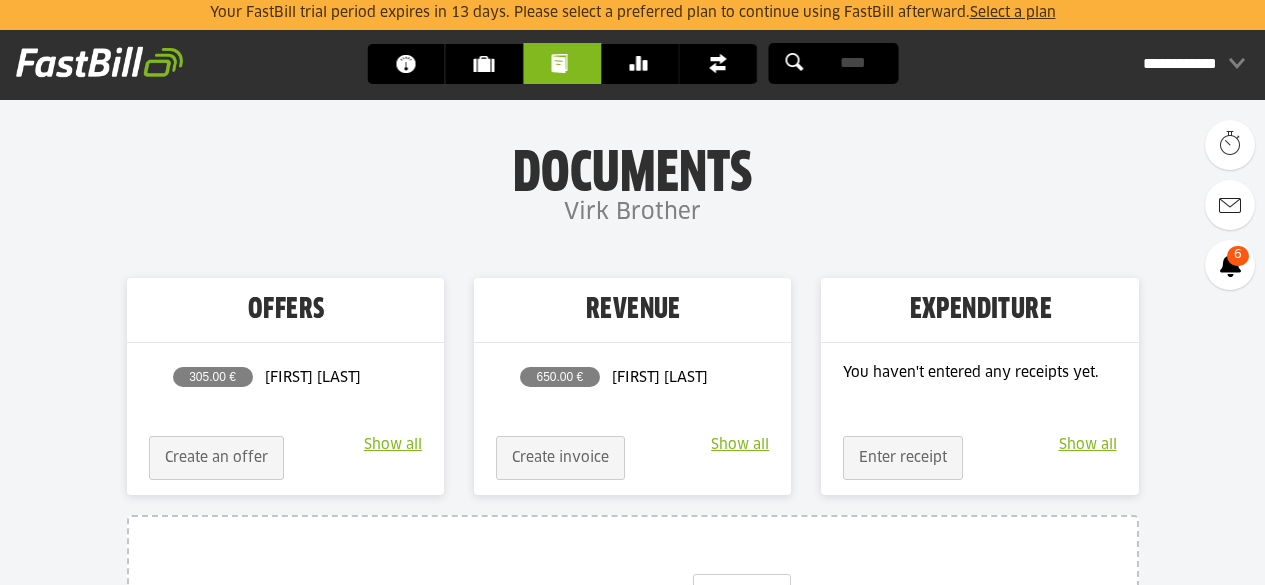 scroll, scrollTop: 0, scrollLeft: 0, axis: both 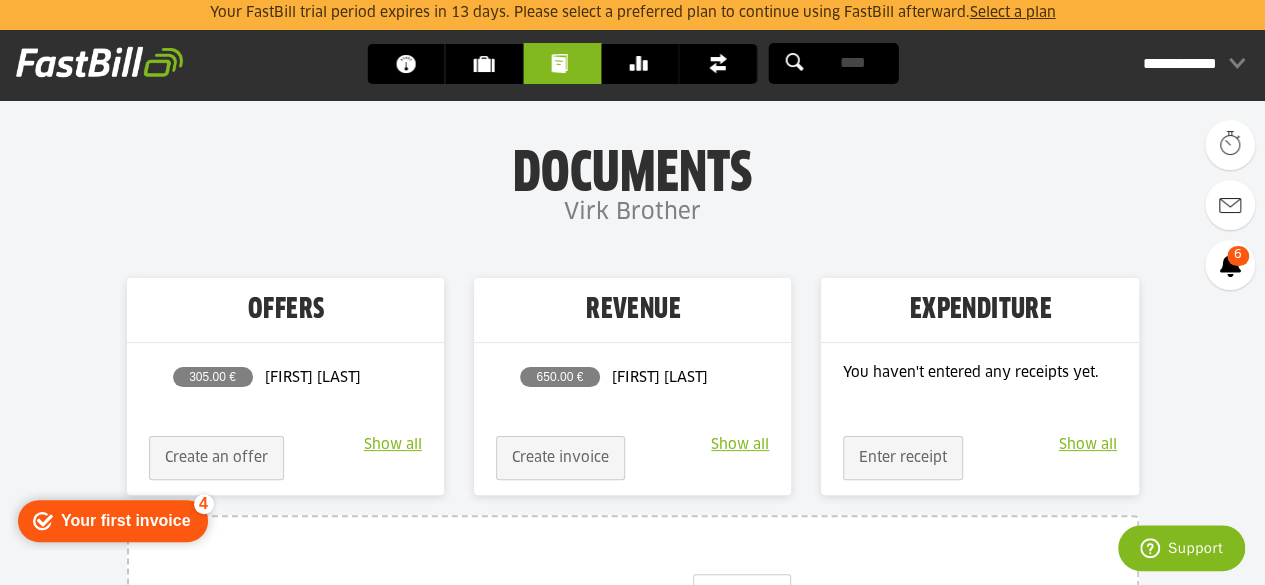 click on "Show all" at bounding box center (740, 445) 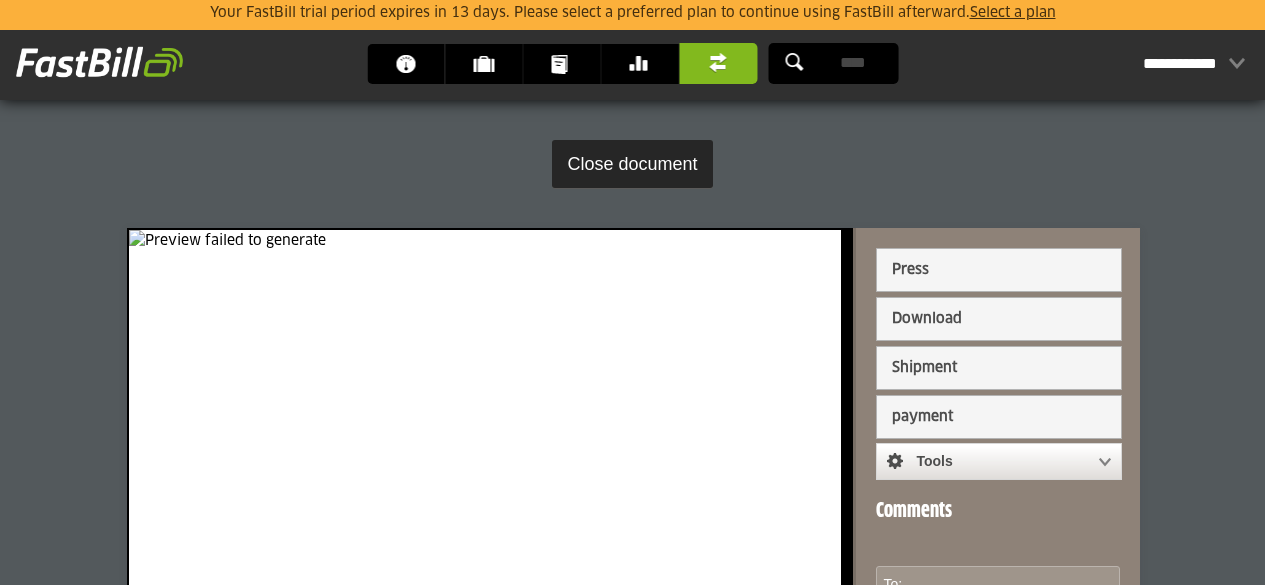 scroll, scrollTop: 470, scrollLeft: 0, axis: vertical 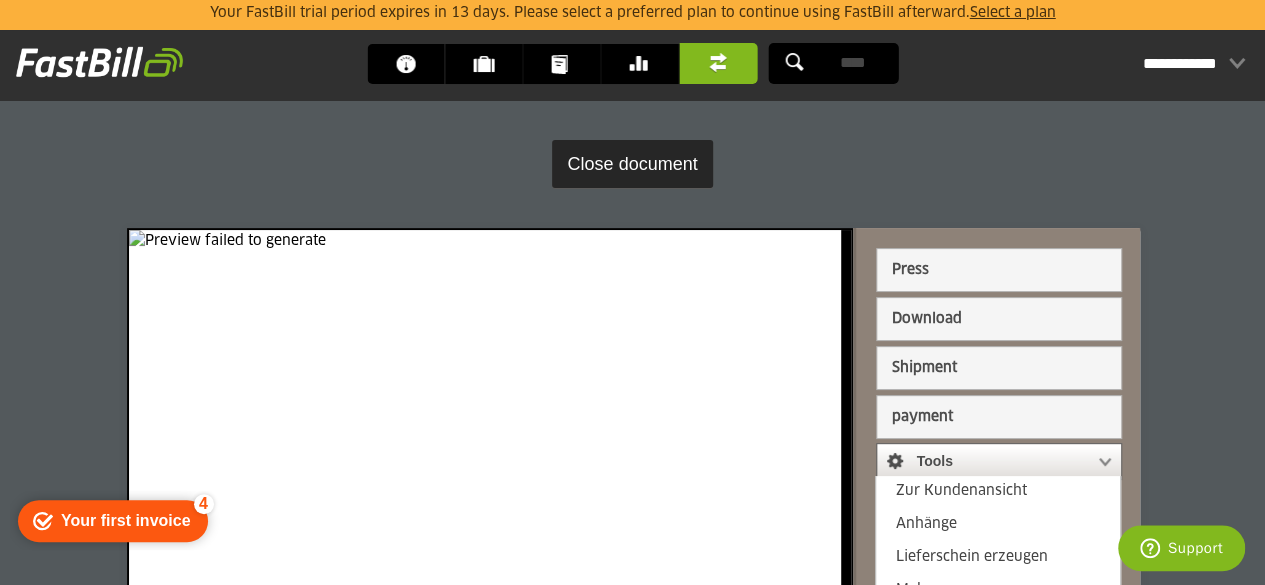 click at bounding box center [989, 462] 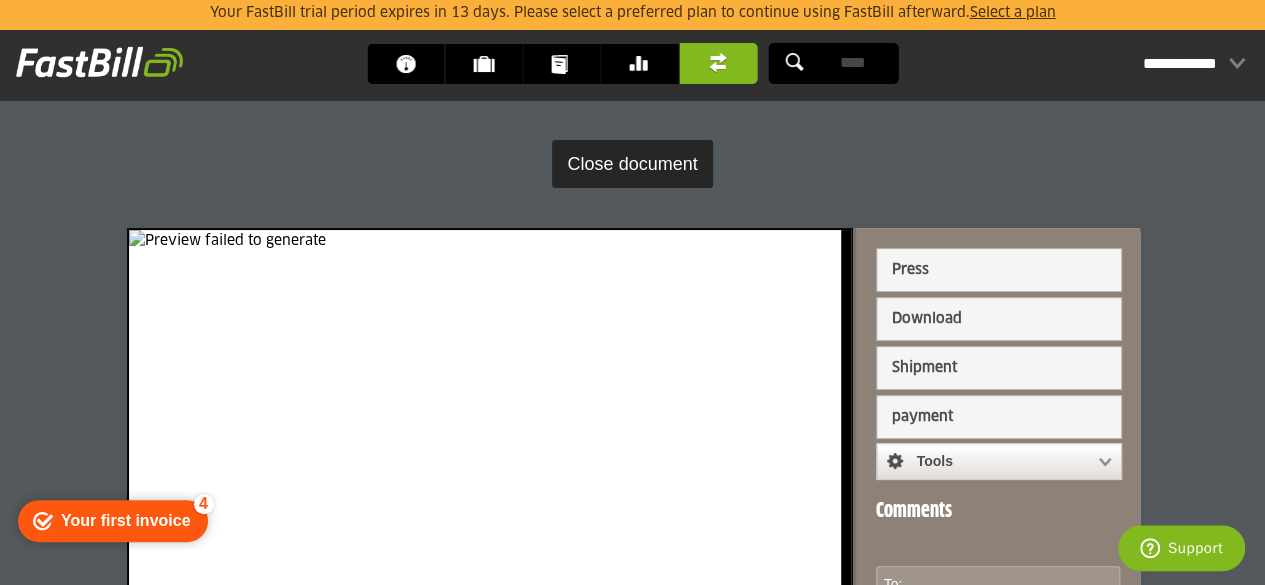 click on "Your FastBill trial period expires in 13 days. Please select a preferred plan to continue using FastBill afterward.                                                  Select a plan
Dashboard
Customers
Documents Banking Finance
Settings" at bounding box center (632, 703) 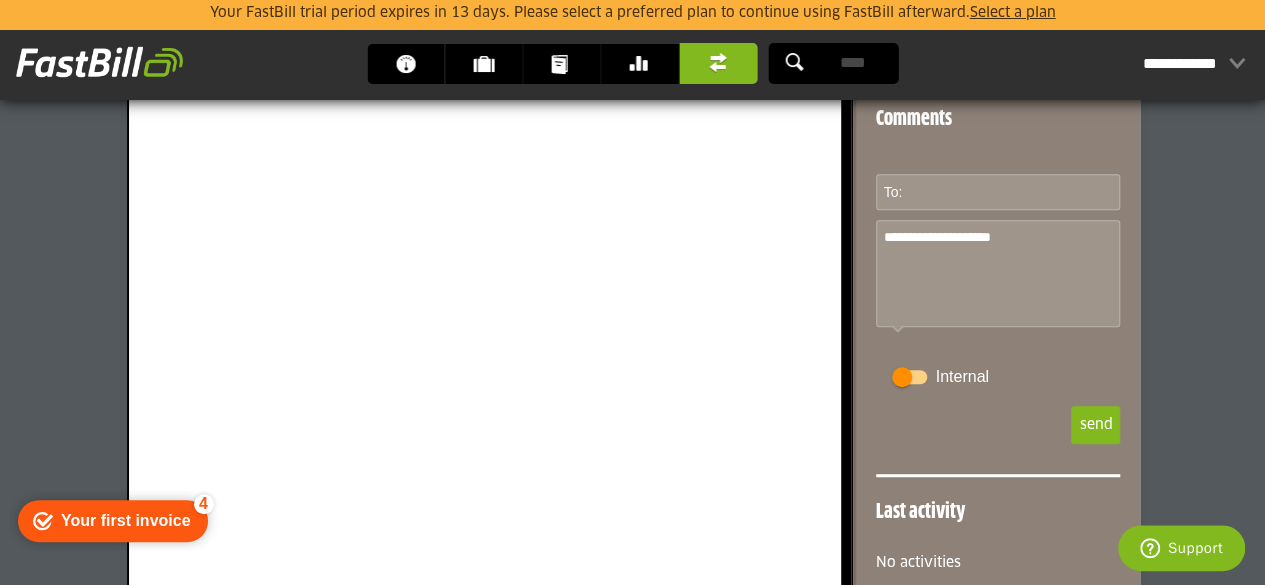 scroll, scrollTop: 399, scrollLeft: 0, axis: vertical 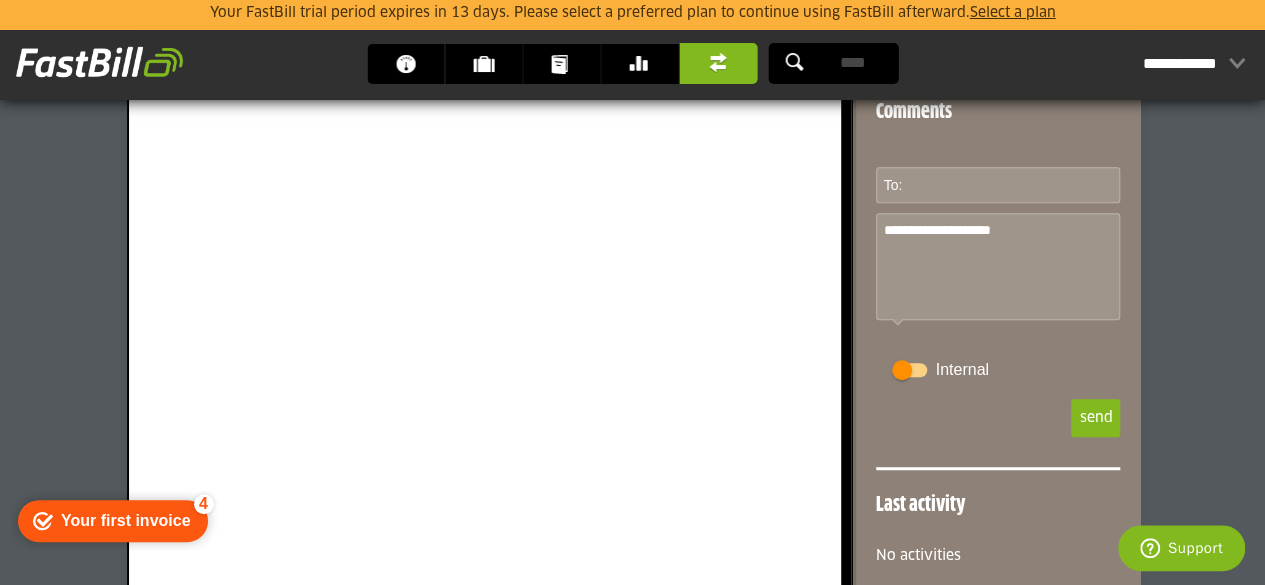 click on "**********" at bounding box center [1194, 64] 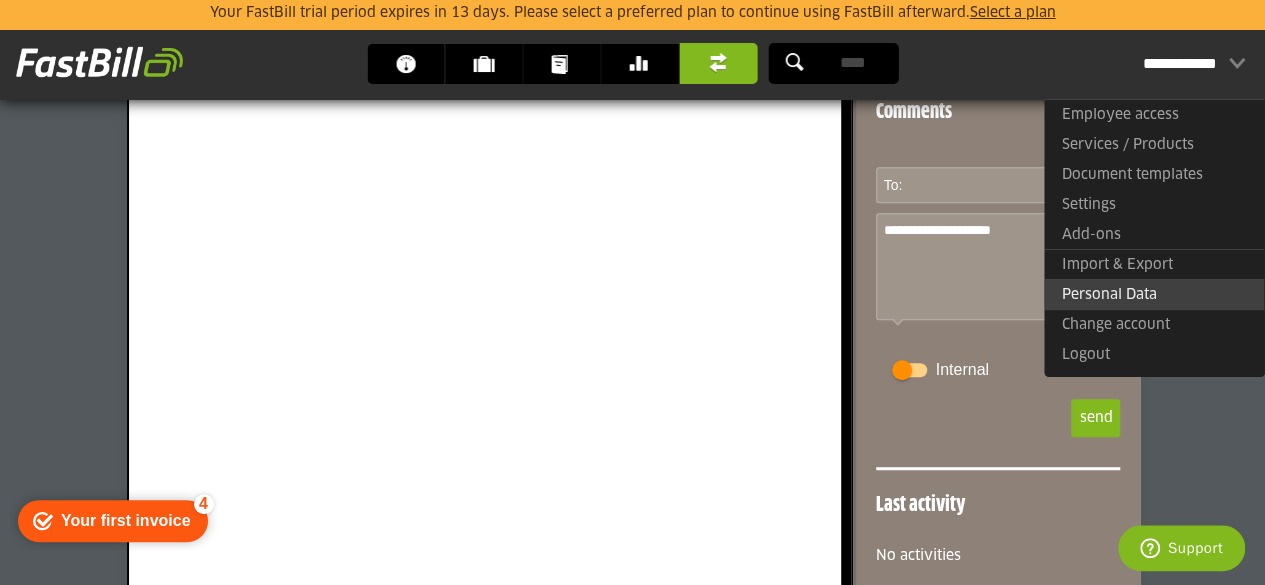 click on "Personal Data" at bounding box center (1154, 294) 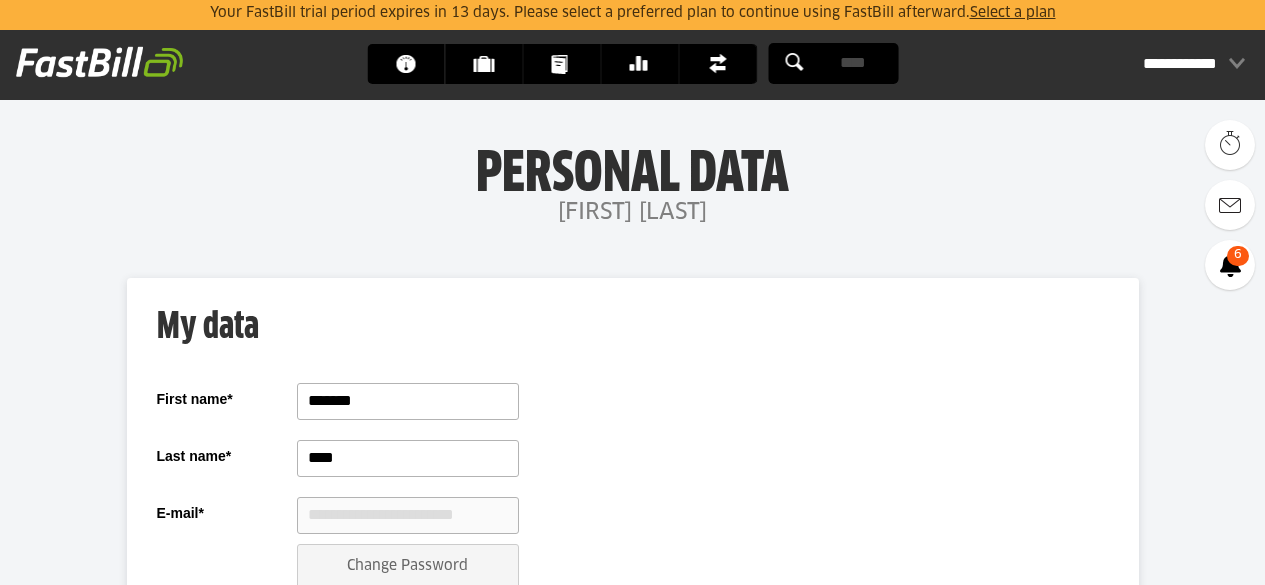 scroll, scrollTop: 0, scrollLeft: 0, axis: both 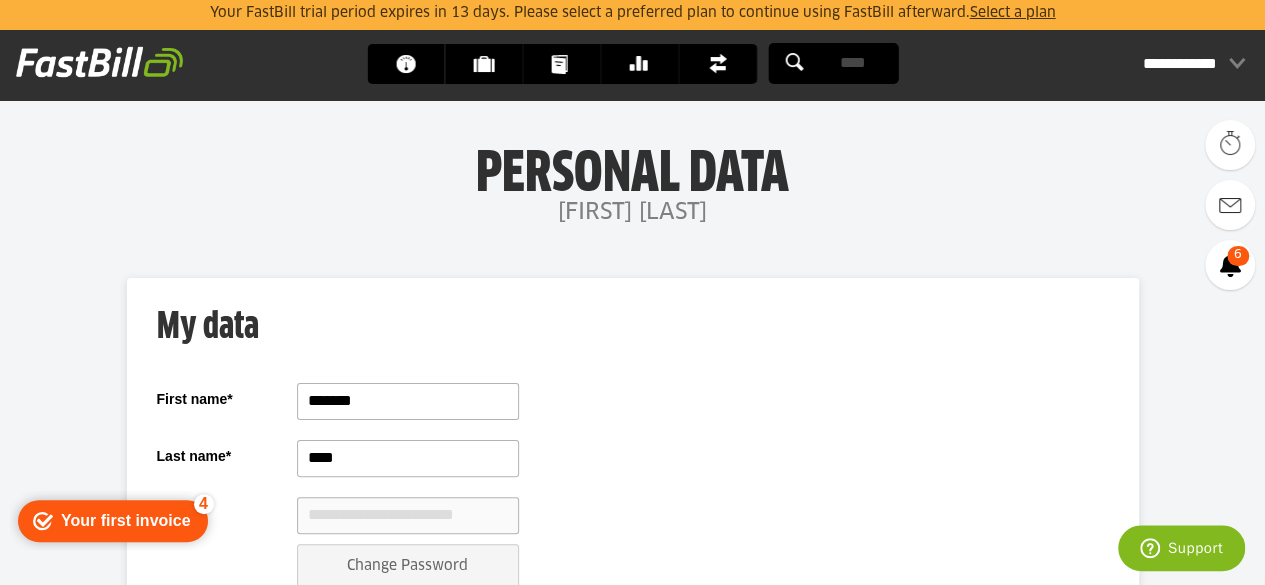 click on "**********" at bounding box center [1194, 64] 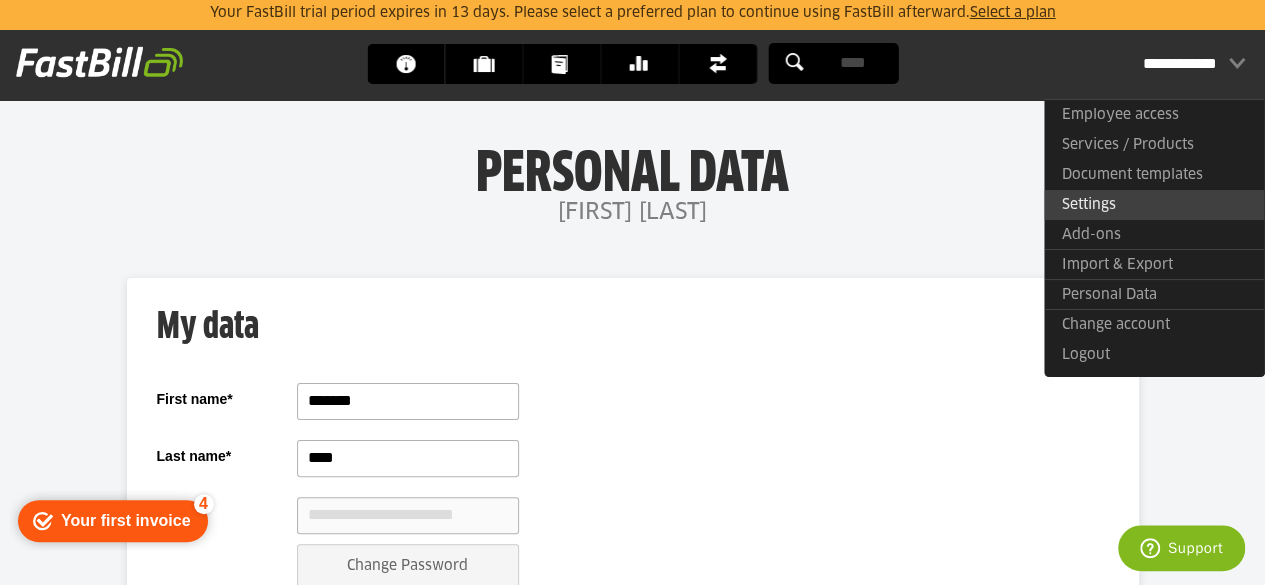 click on "Settings" at bounding box center [1154, 205] 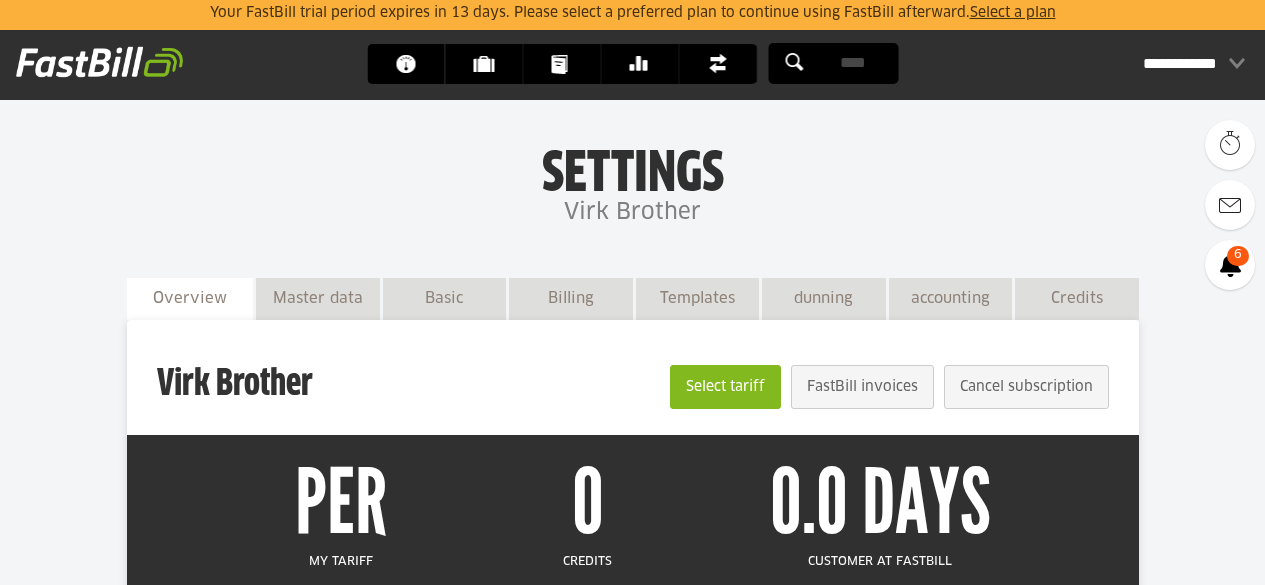 scroll, scrollTop: 160, scrollLeft: 0, axis: vertical 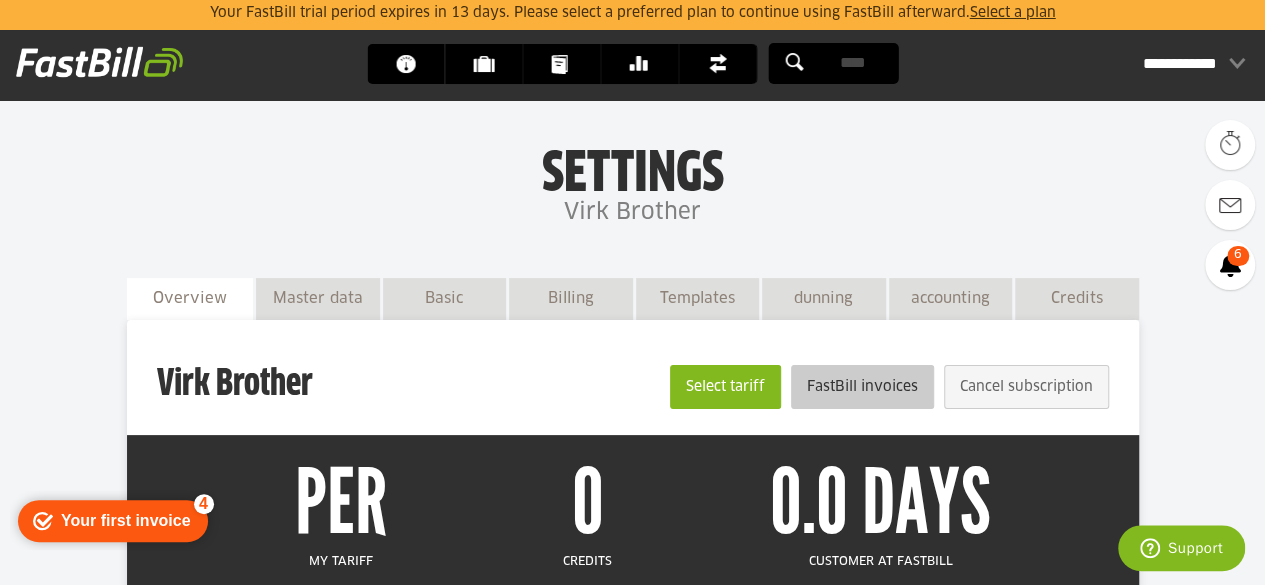 click on "FastBill invoices" at bounding box center (862, 387) 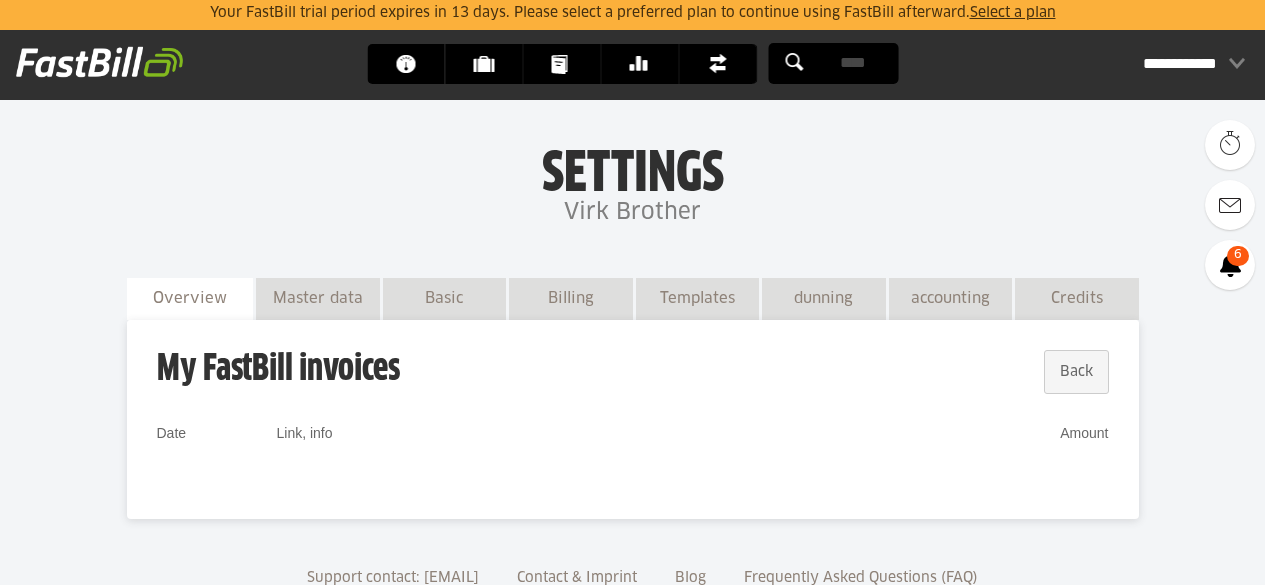 scroll, scrollTop: 0, scrollLeft: 0, axis: both 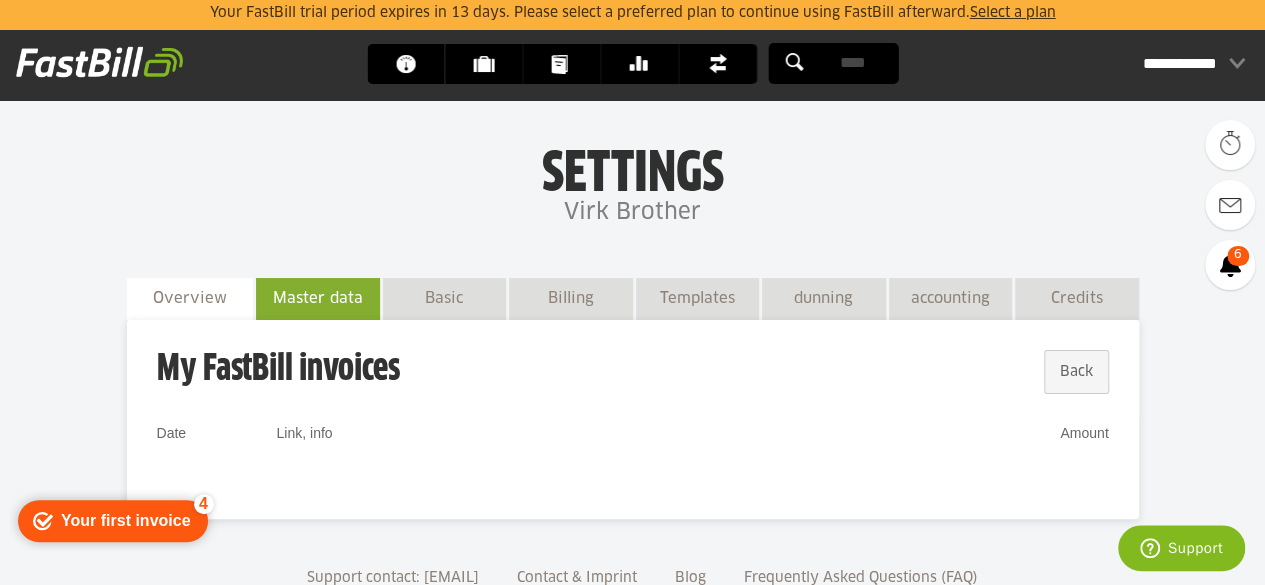 click on "Master data" at bounding box center (318, 298) 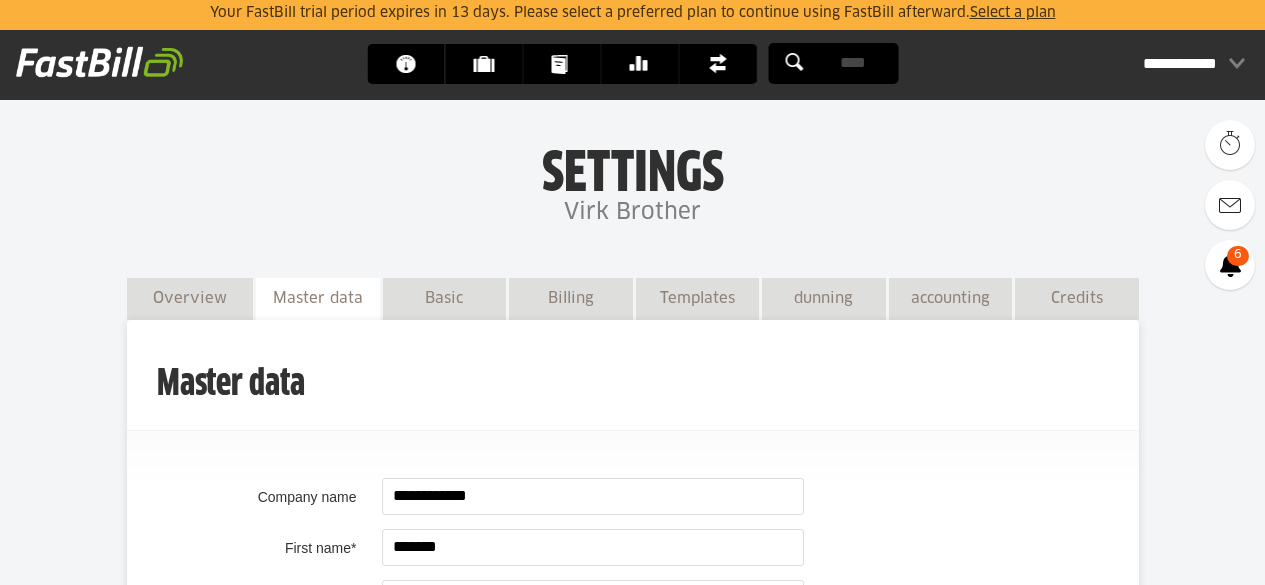 scroll, scrollTop: 0, scrollLeft: 0, axis: both 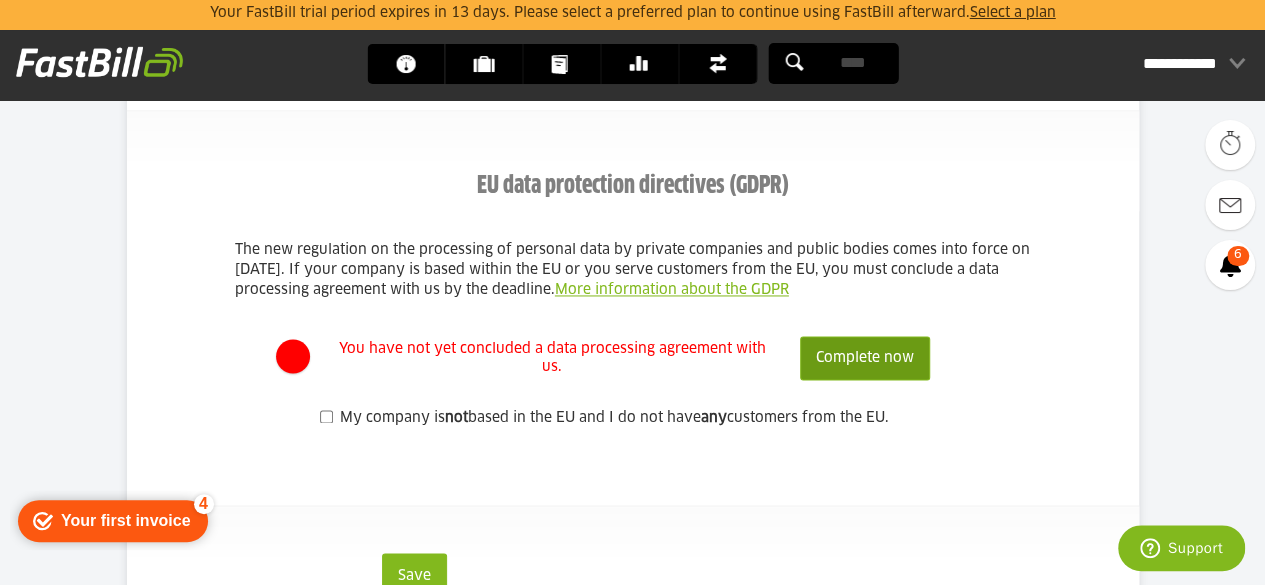 click on "Complete now" at bounding box center [865, 358] 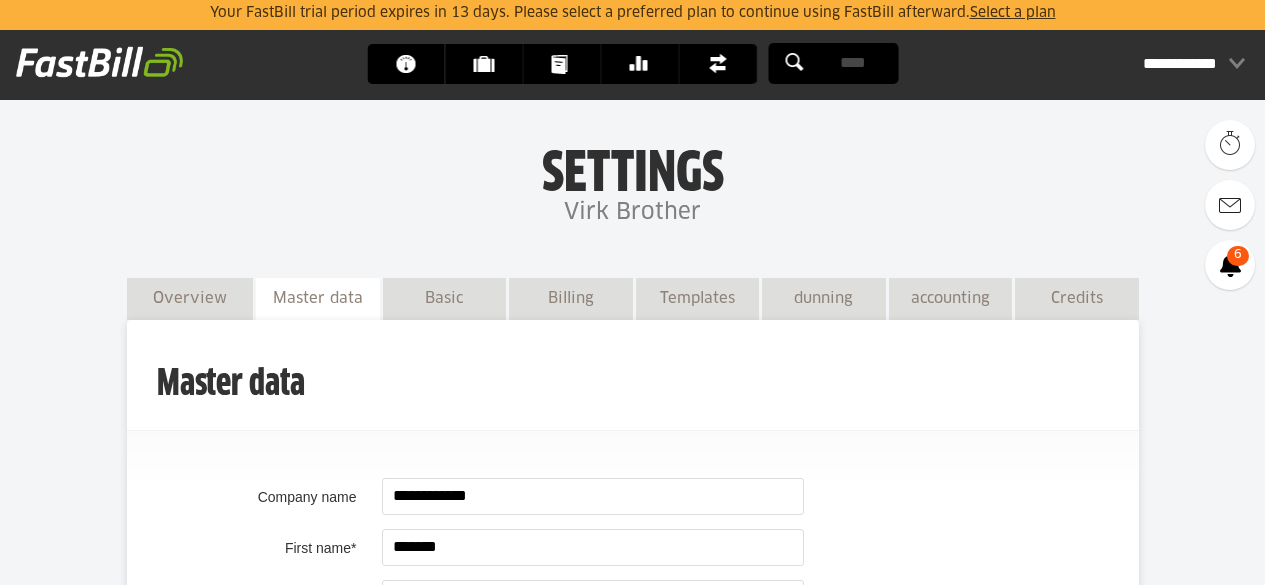 scroll, scrollTop: 1518, scrollLeft: 0, axis: vertical 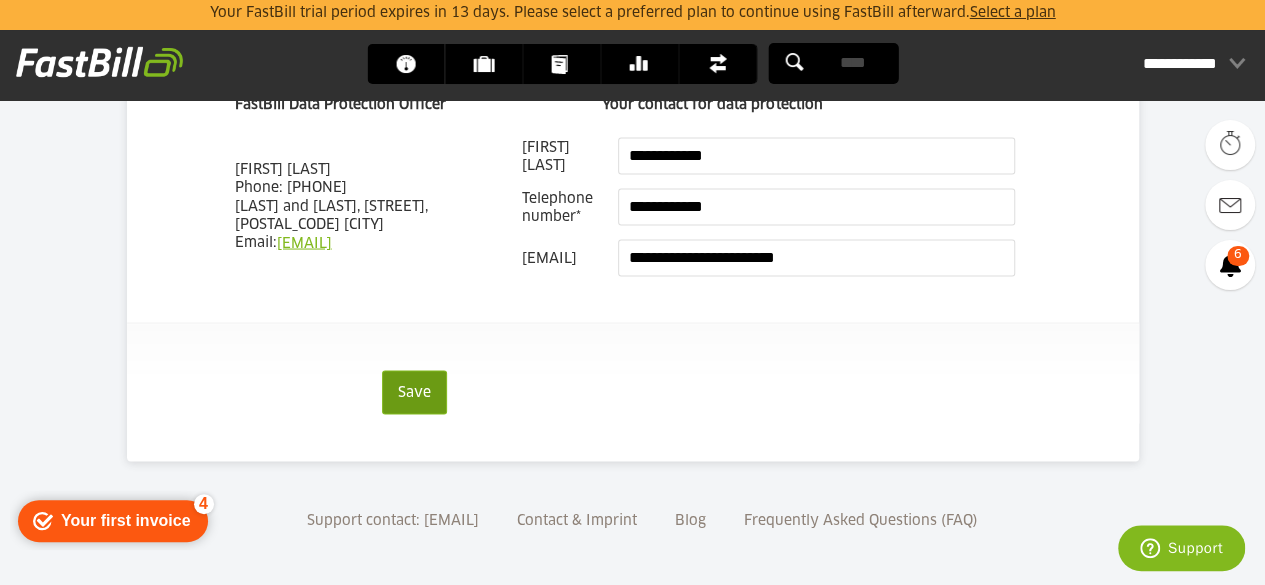click on "Save" at bounding box center [414, 392] 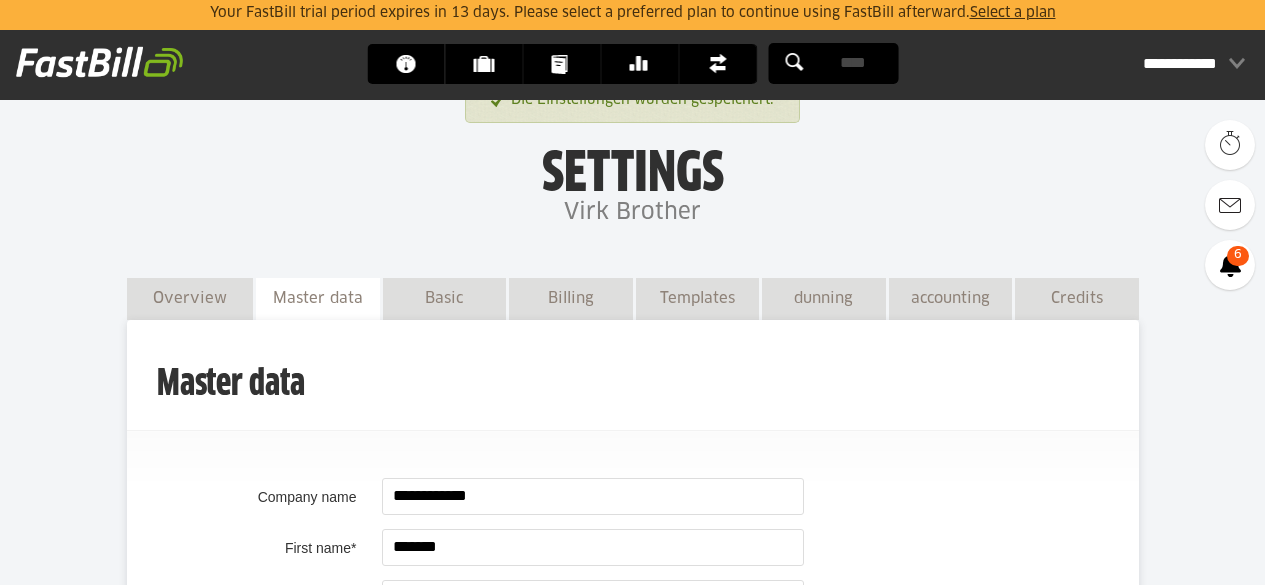 scroll, scrollTop: 0, scrollLeft: 0, axis: both 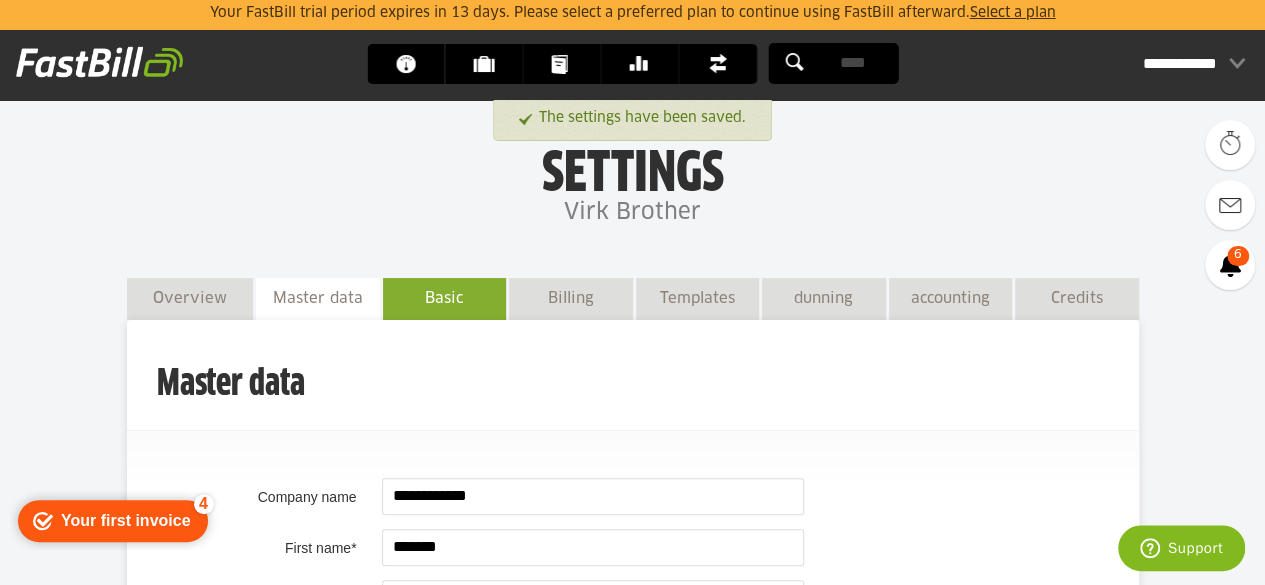 click on "Basic settings" at bounding box center (445, 319) 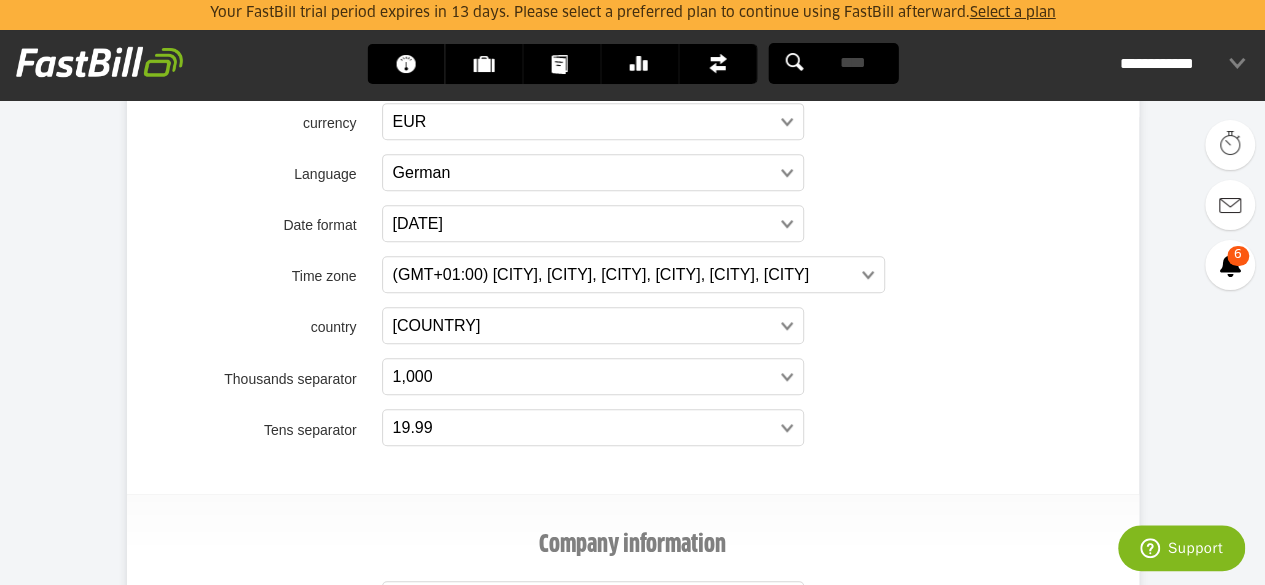 scroll, scrollTop: 415, scrollLeft: 0, axis: vertical 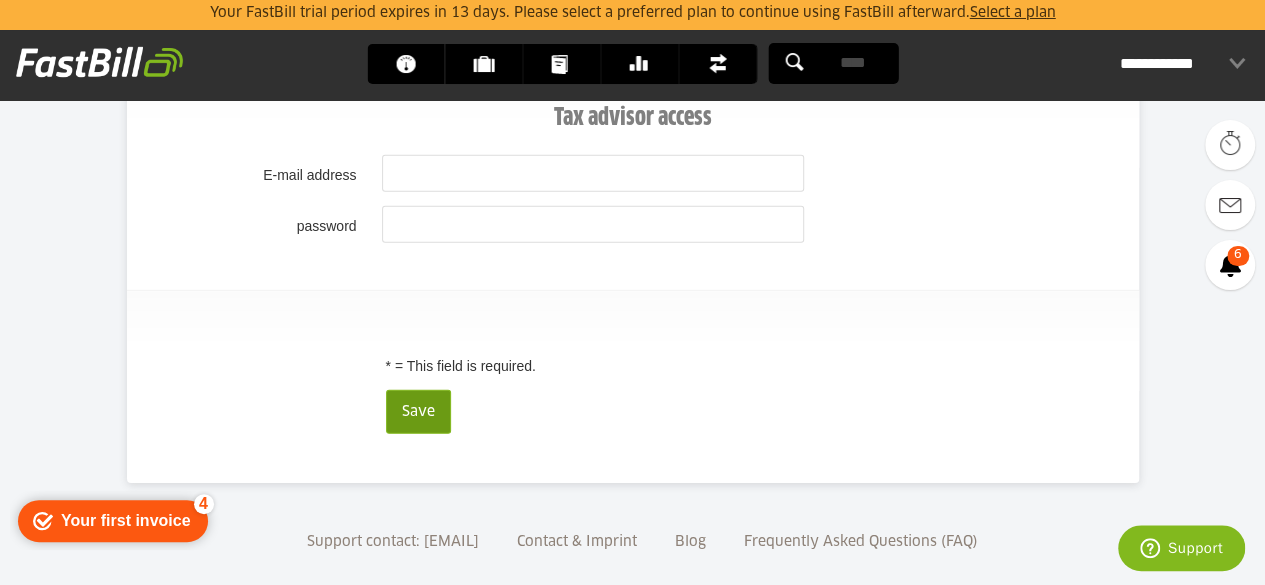 click on "Save" at bounding box center (418, 412) 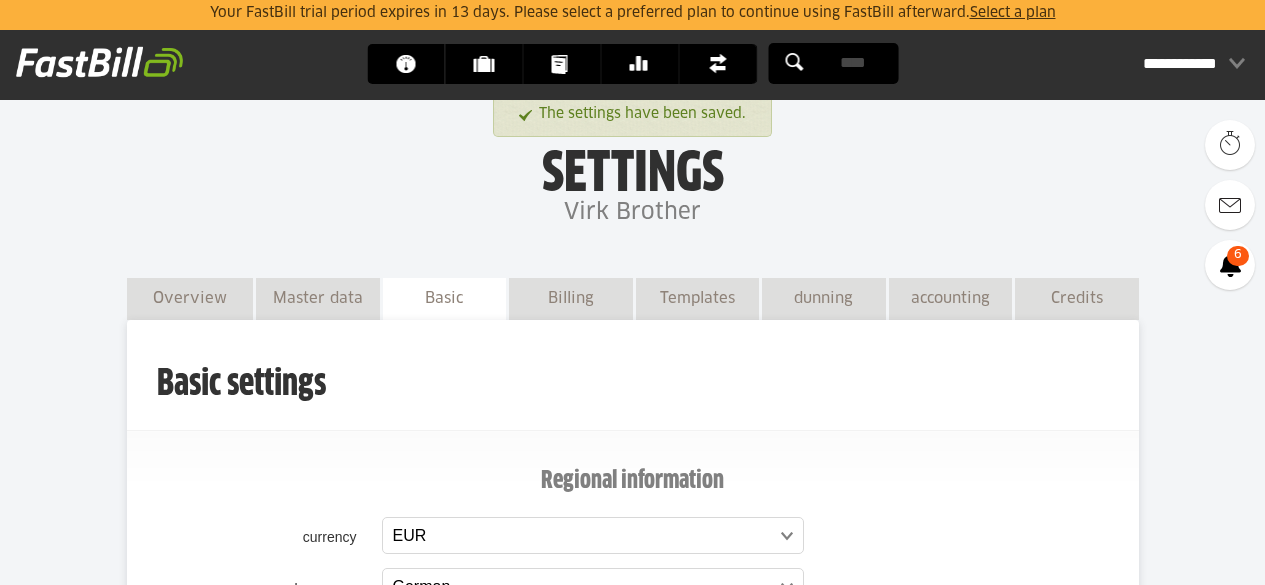 scroll, scrollTop: 0, scrollLeft: 0, axis: both 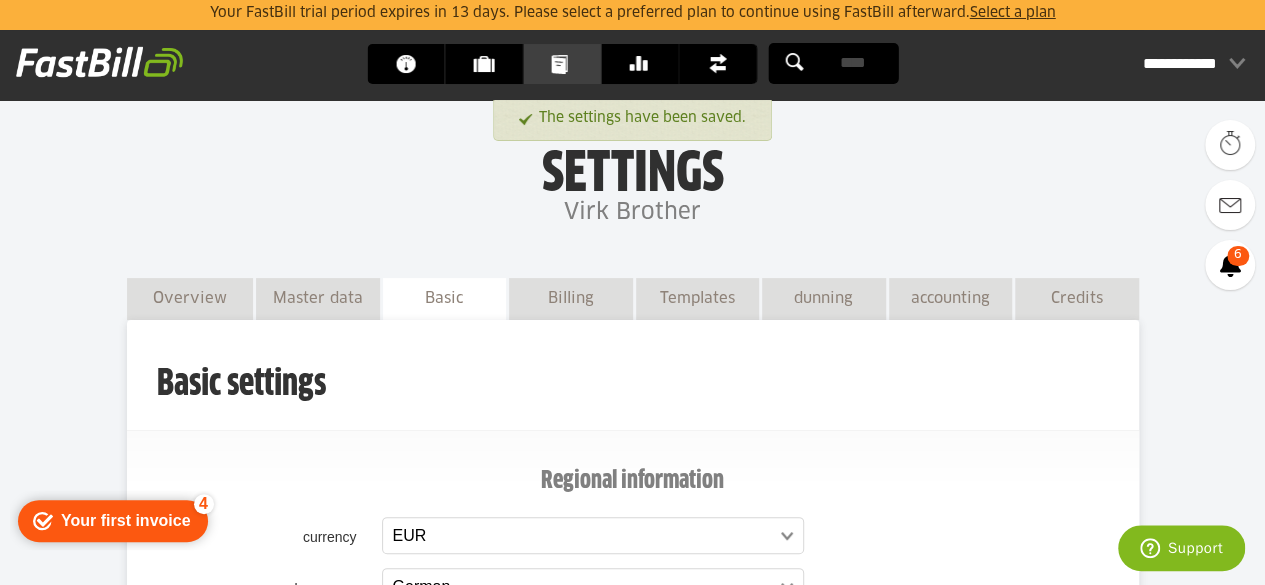 click on "Documents" at bounding box center (567, 64) 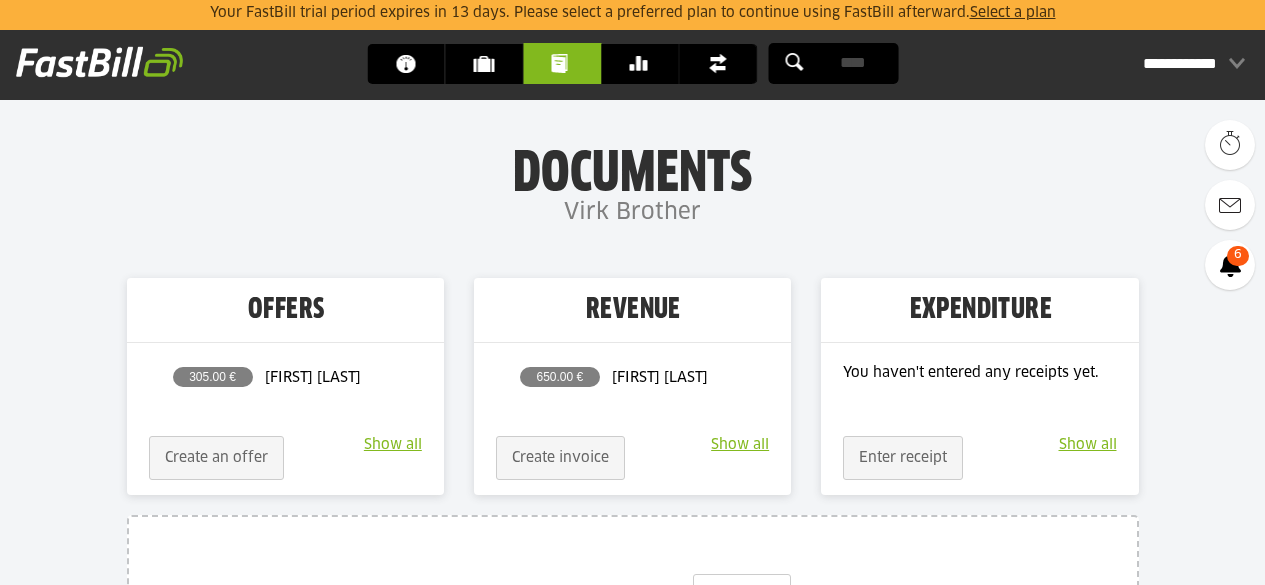 scroll, scrollTop: 0, scrollLeft: 0, axis: both 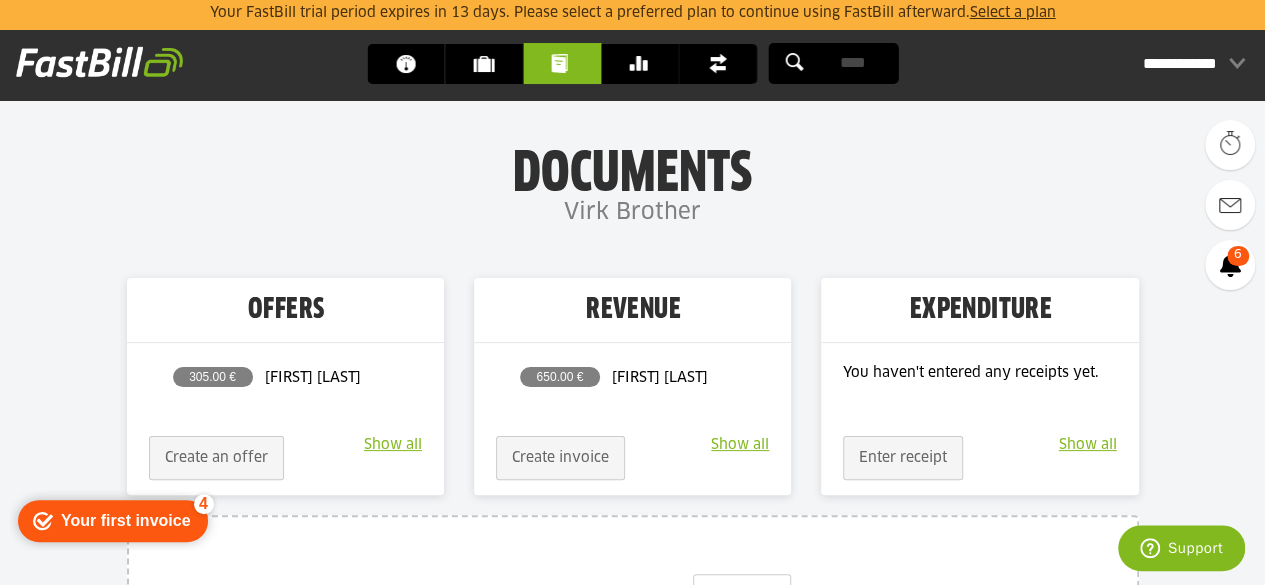click on "Show all" at bounding box center [740, 445] 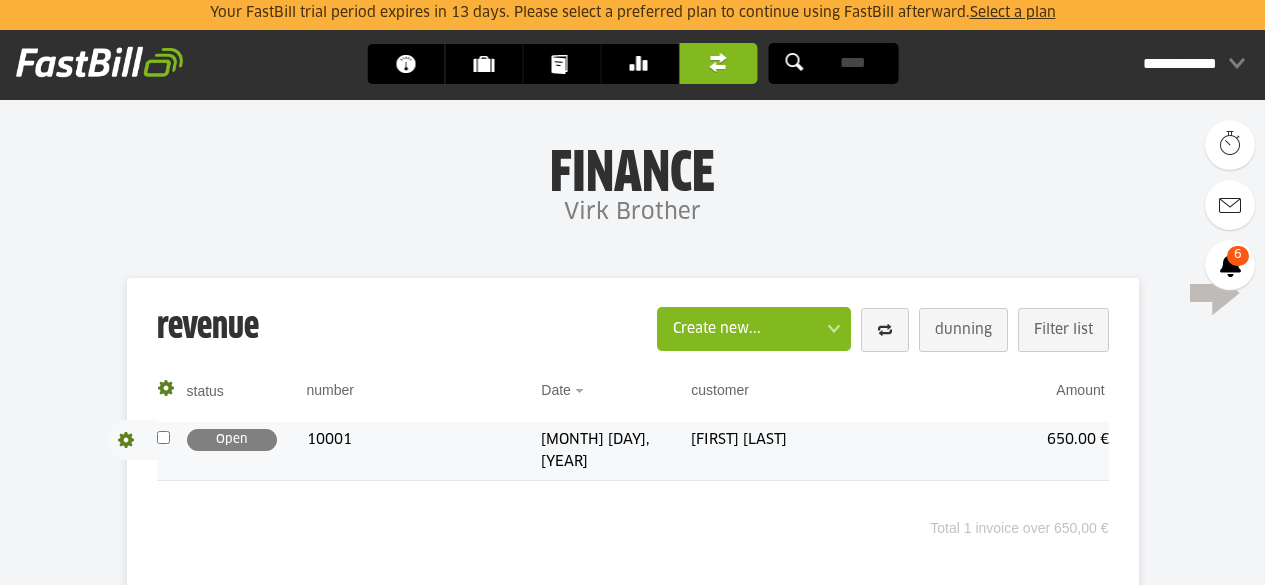 scroll, scrollTop: 0, scrollLeft: 0, axis: both 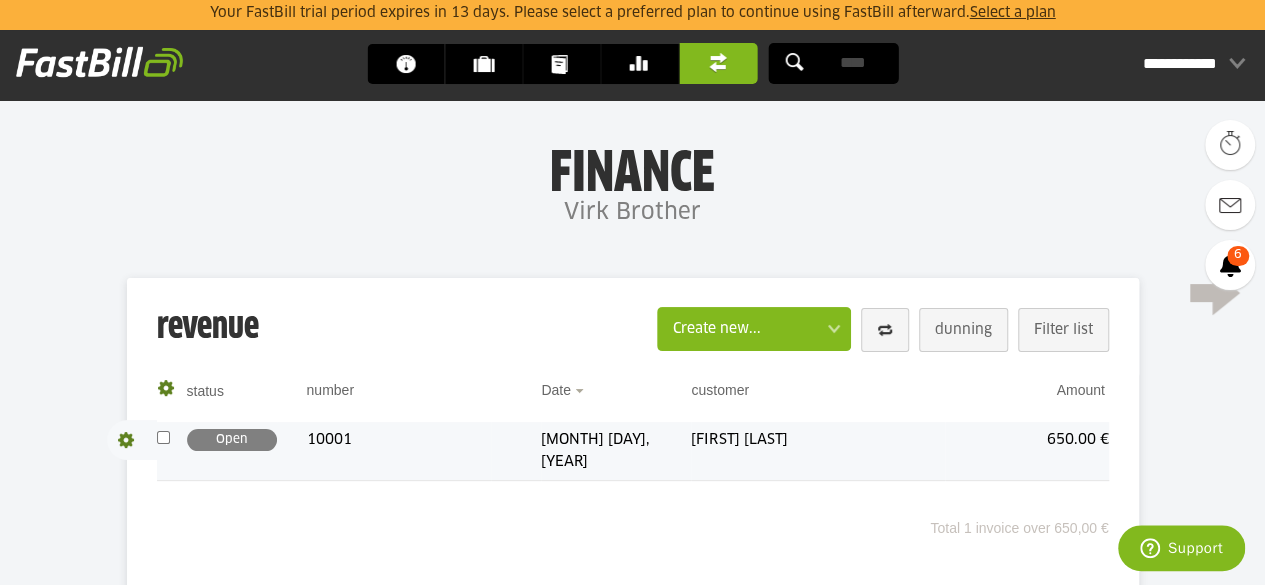 click on "[MONTH] [DD], [YYYY]" at bounding box center (616, 451) 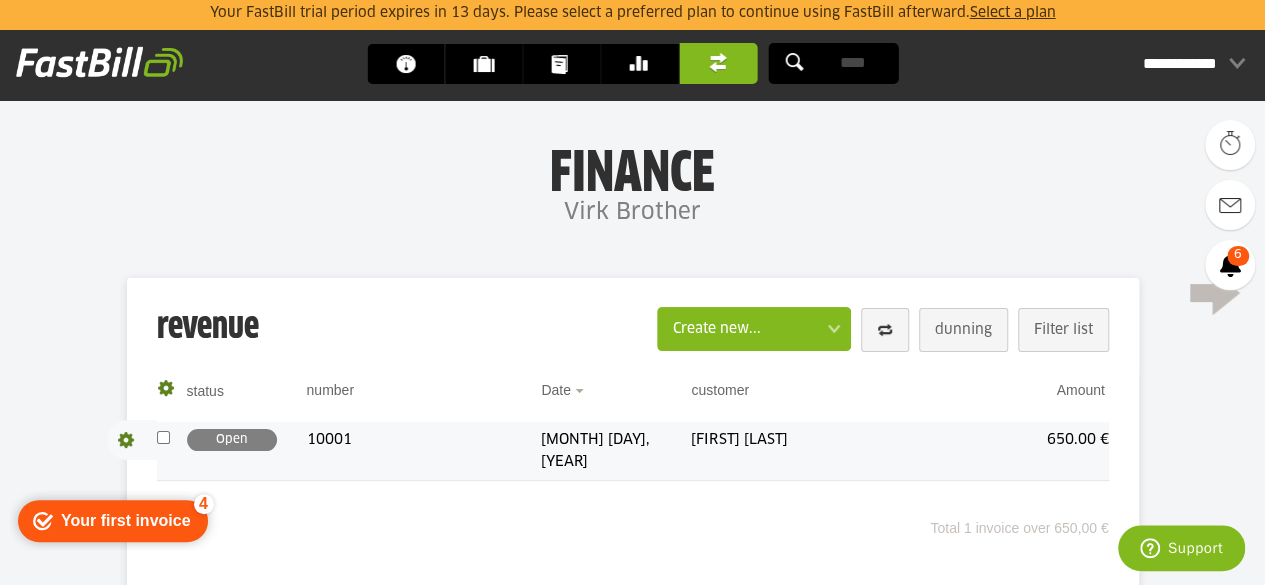 scroll, scrollTop: 0, scrollLeft: 0, axis: both 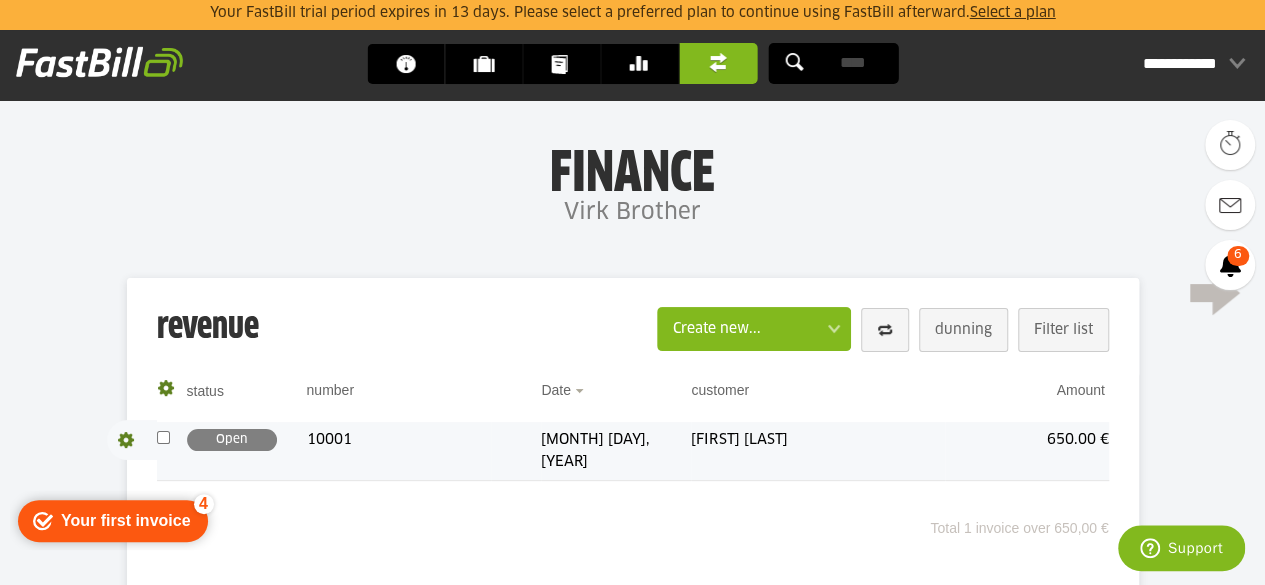 click at bounding box center (132, 440) 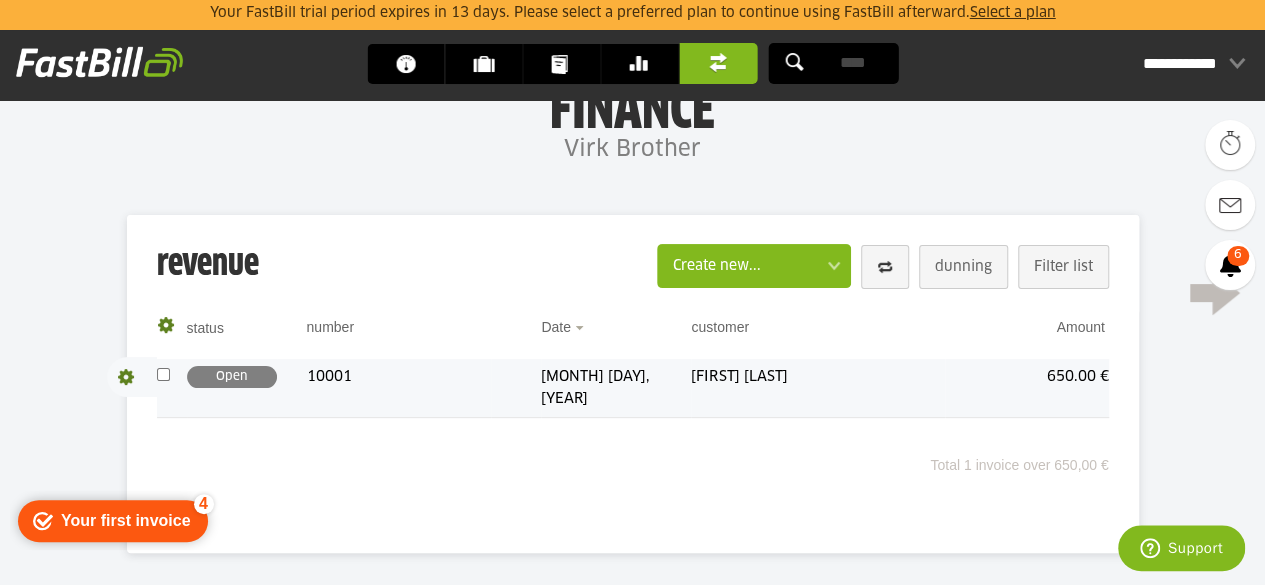 scroll, scrollTop: 136, scrollLeft: 0, axis: vertical 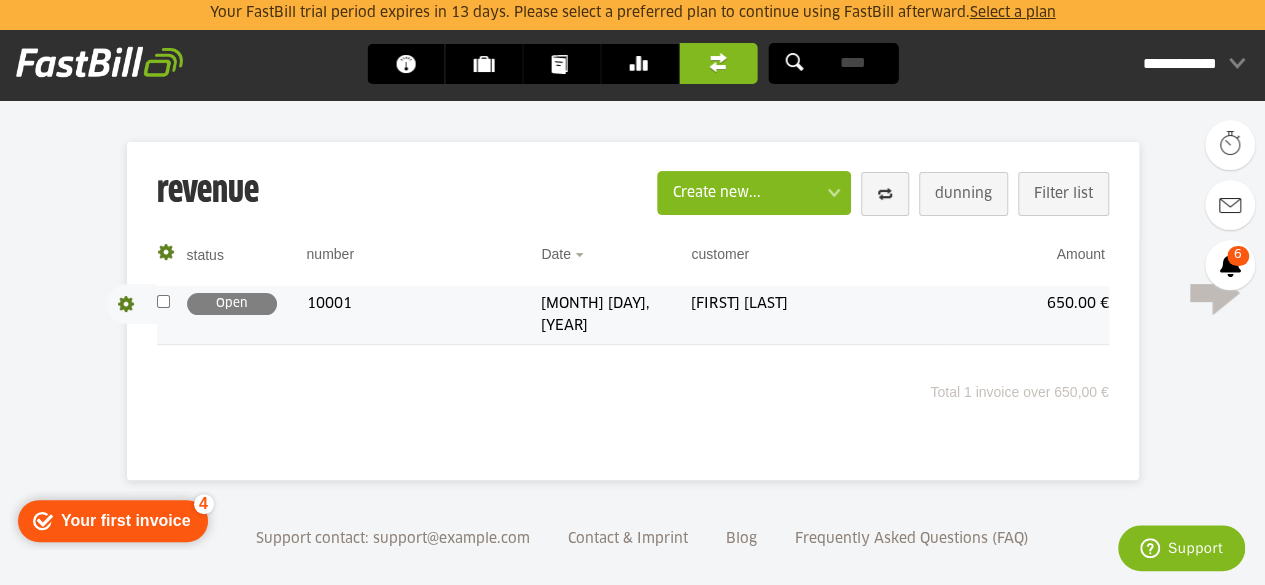 click on "Details Download Payments Copy" at bounding box center [132, 304] 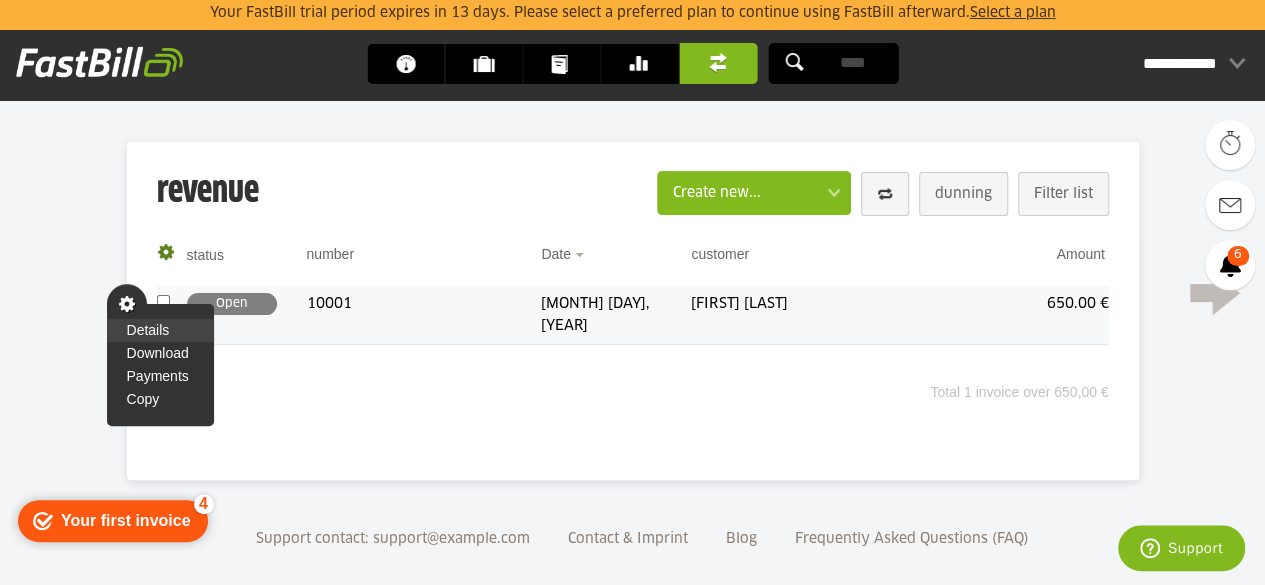 click on "Details" at bounding box center (148, 330) 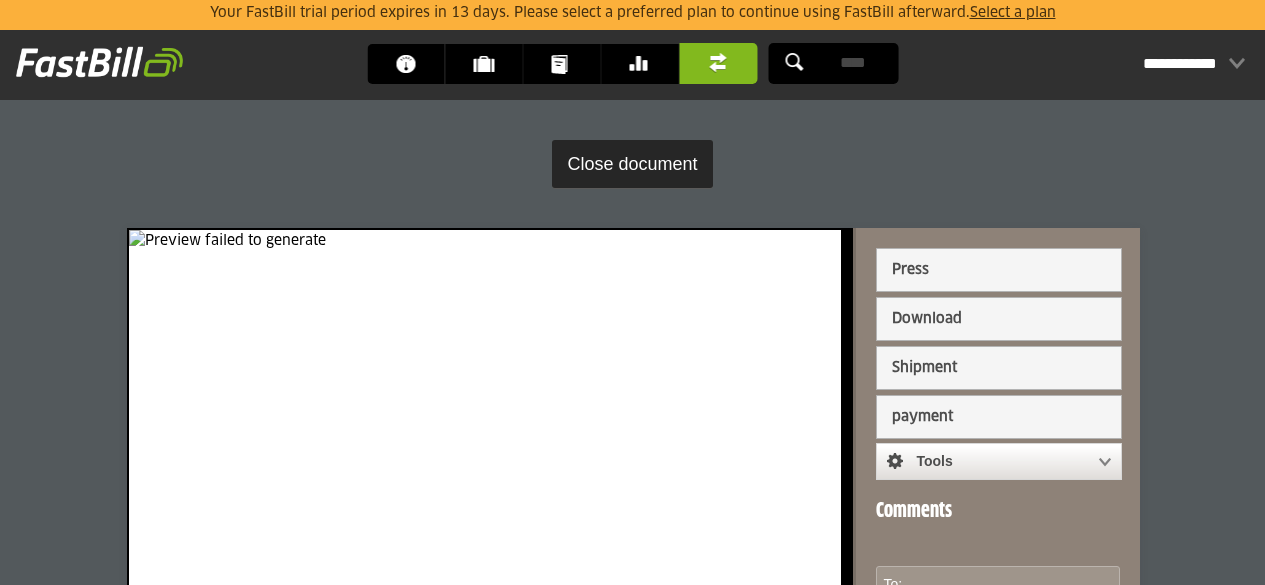 scroll, scrollTop: 0, scrollLeft: 0, axis: both 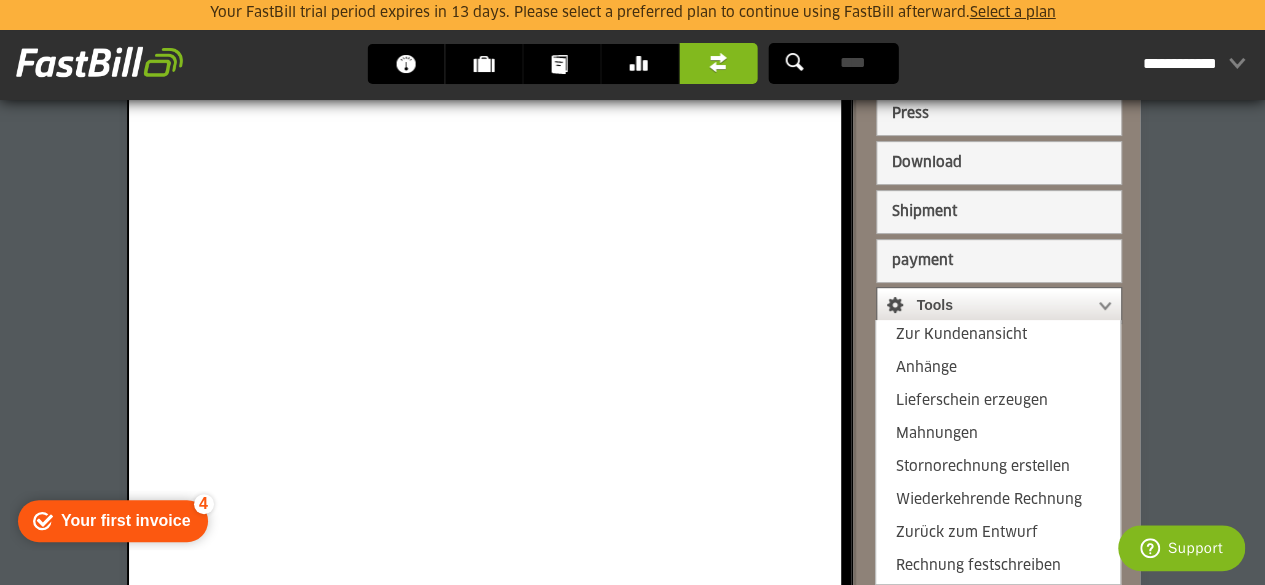 click at bounding box center (989, 306) 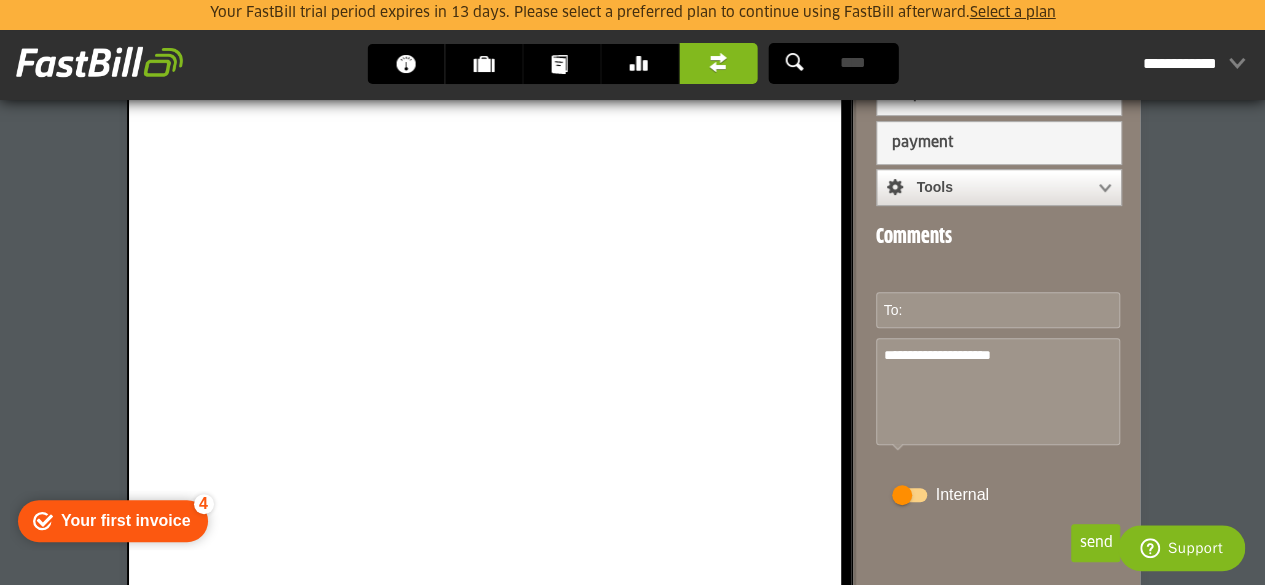 scroll, scrollTop: 299, scrollLeft: 0, axis: vertical 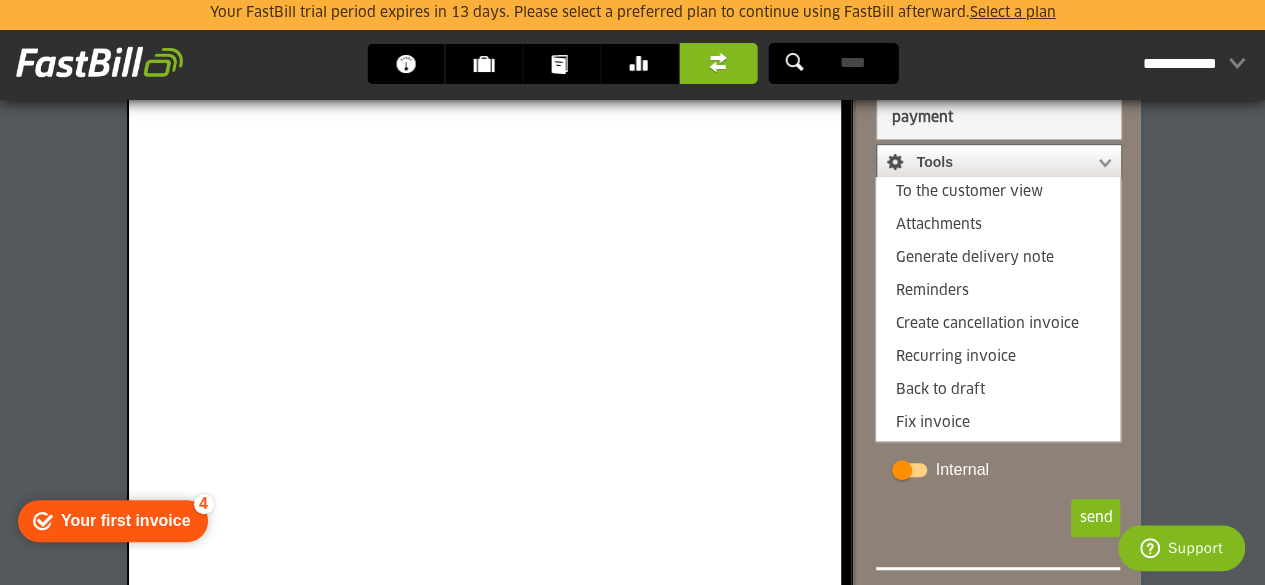 click at bounding box center (989, 163) 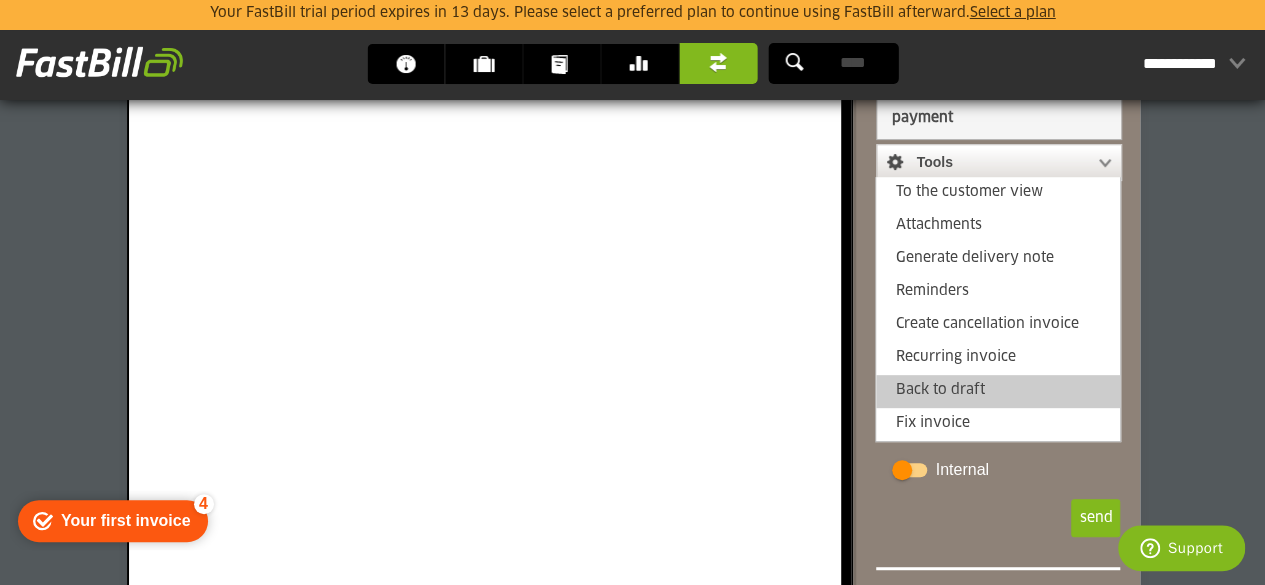 click on "Back to draft" at bounding box center (998, 391) 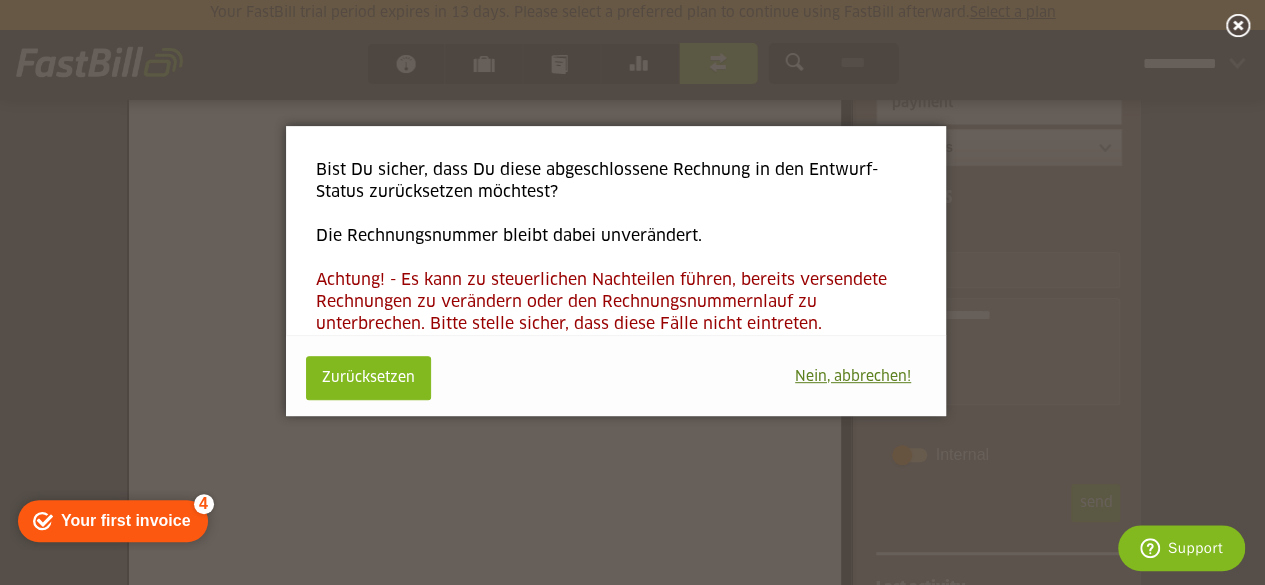 scroll, scrollTop: 284, scrollLeft: 0, axis: vertical 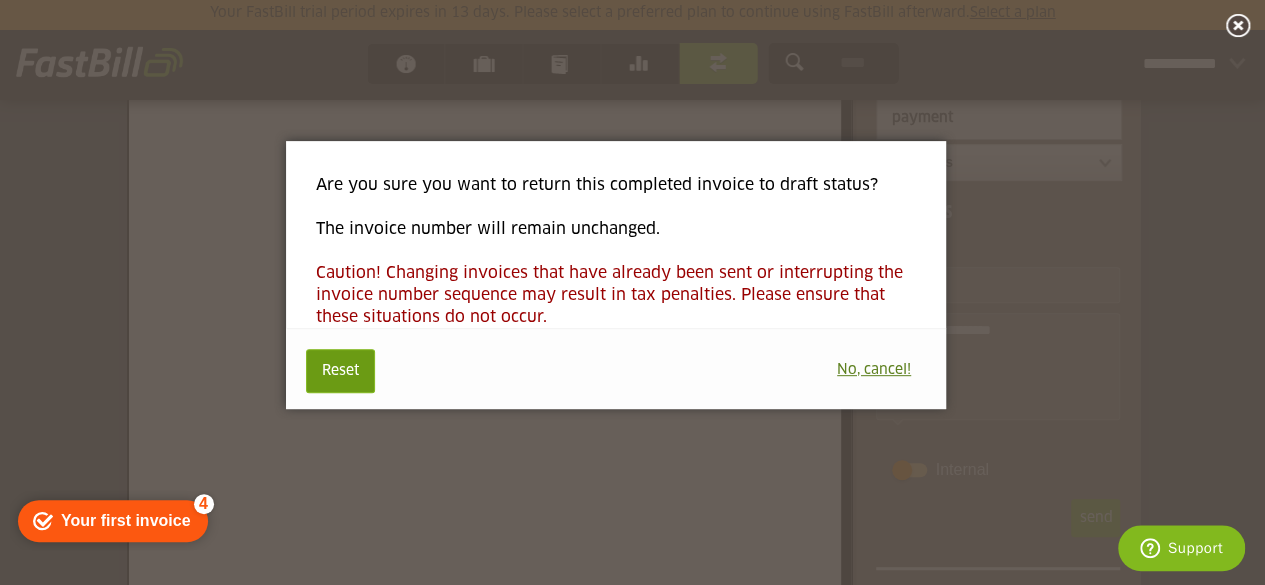 click on "Reset" at bounding box center (340, 371) 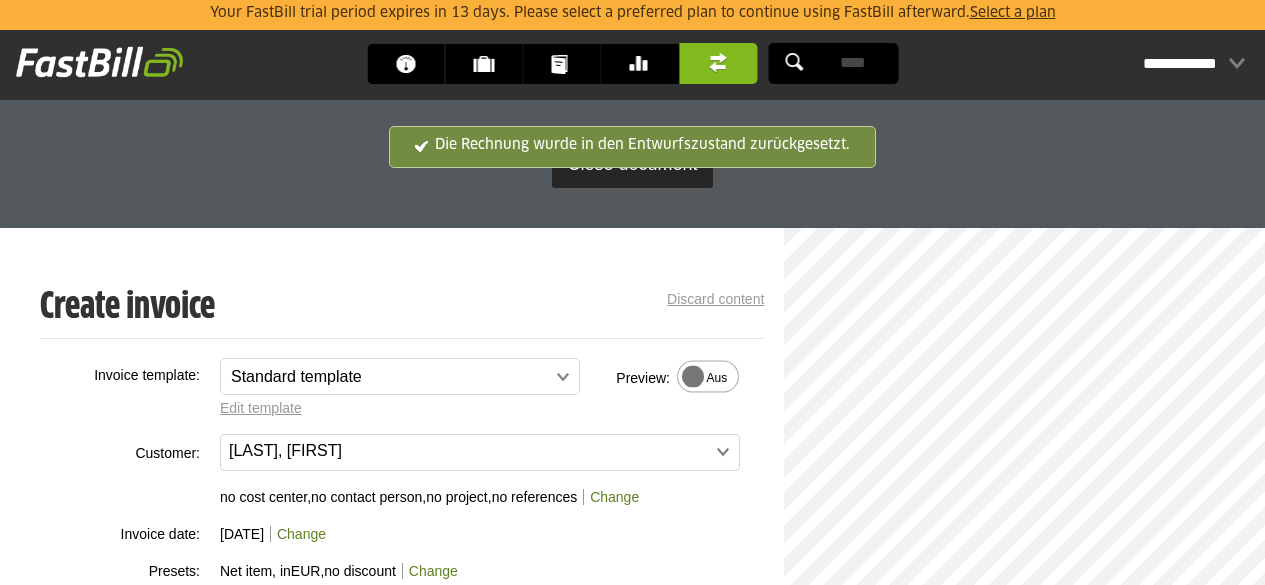 scroll, scrollTop: 0, scrollLeft: 0, axis: both 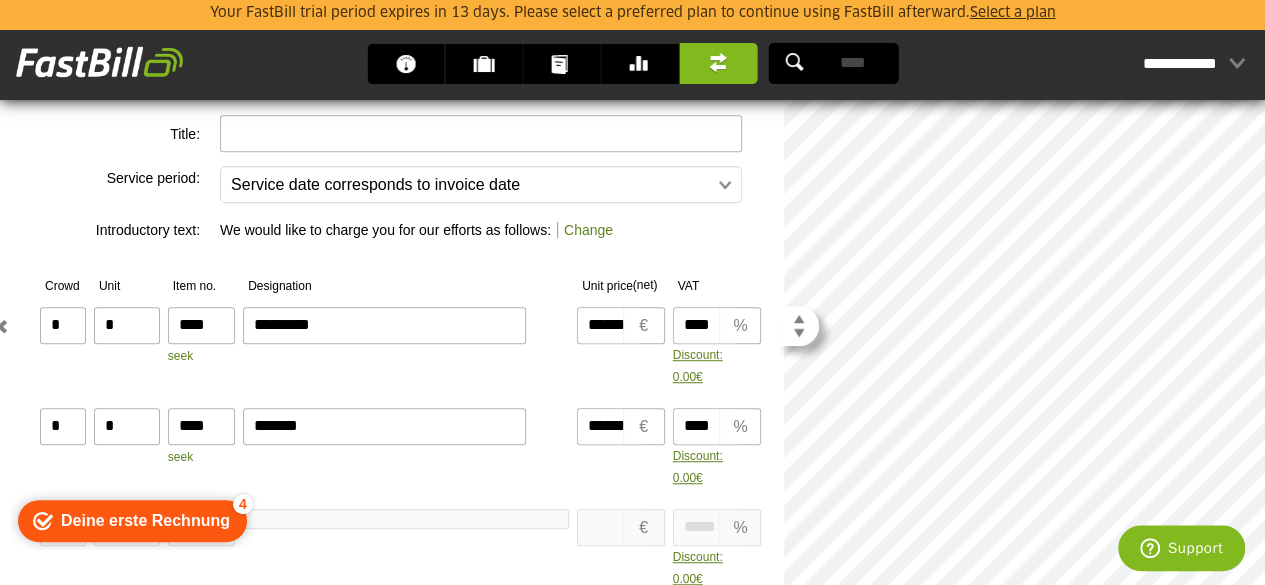 click on "****" at bounding box center [705, 325] 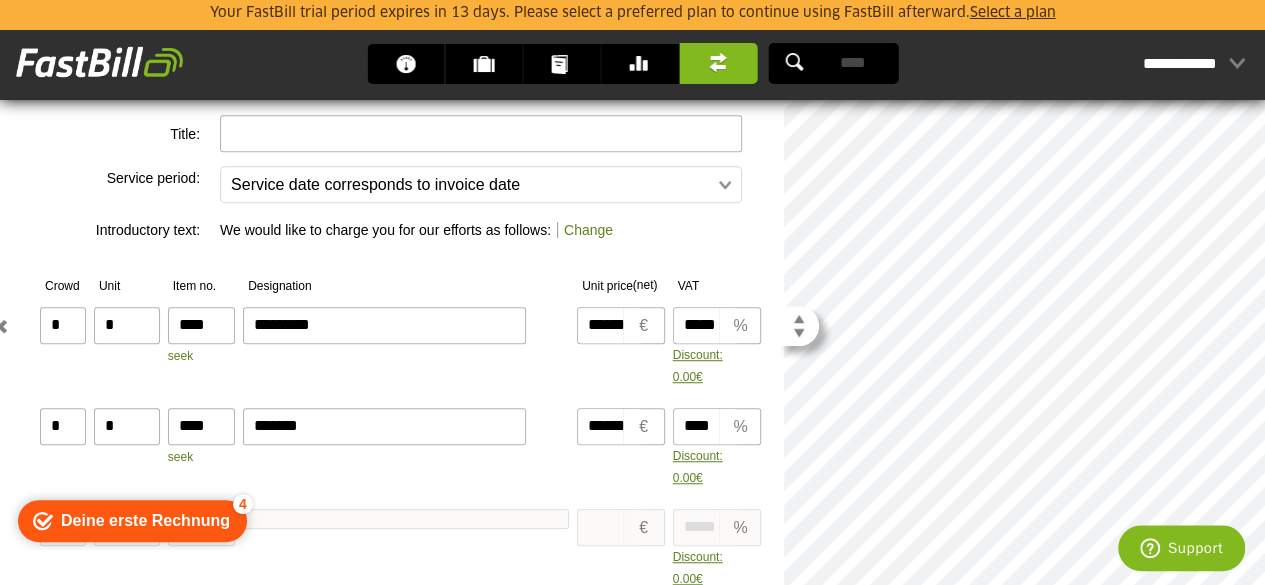 type on "*****" 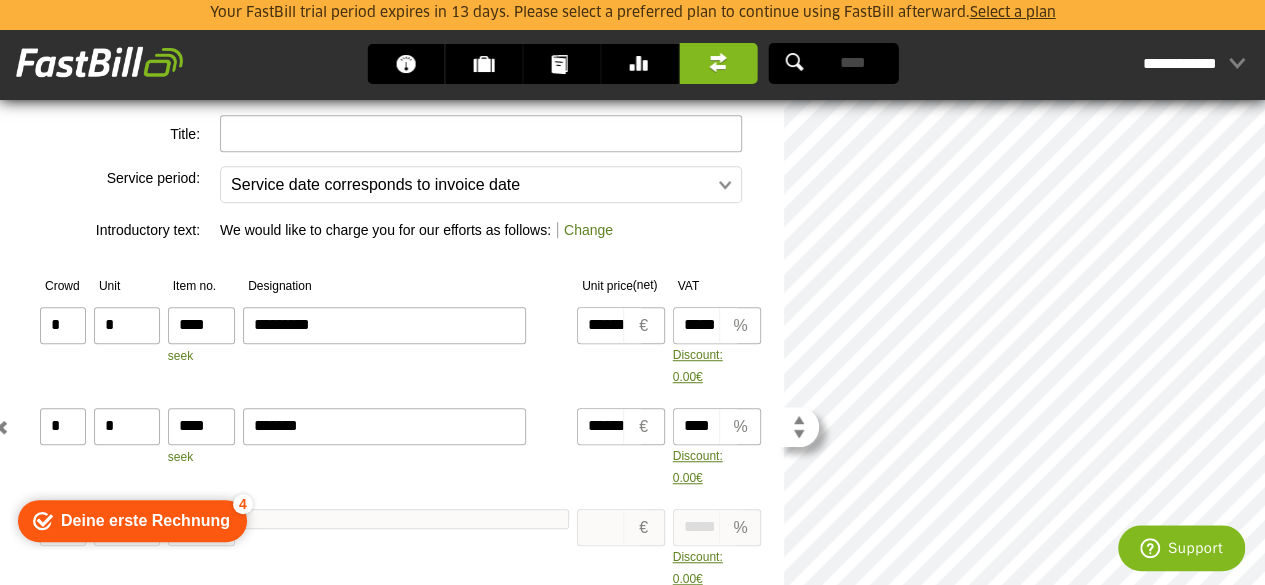 click on "****" at bounding box center (705, 426) 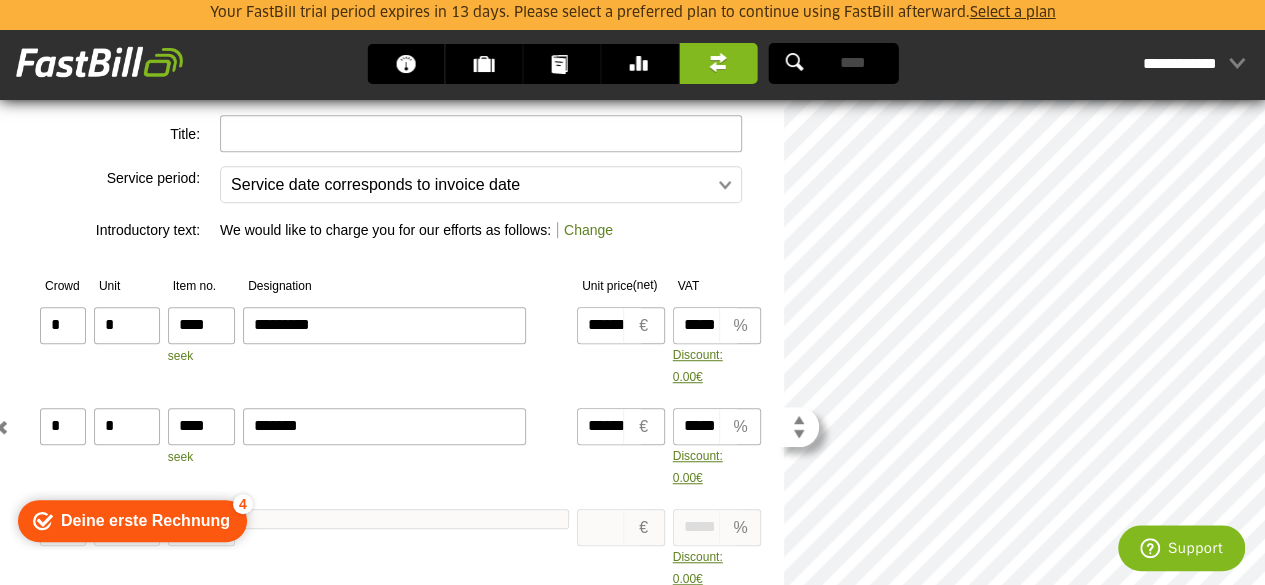 click on "*****" at bounding box center [705, 426] 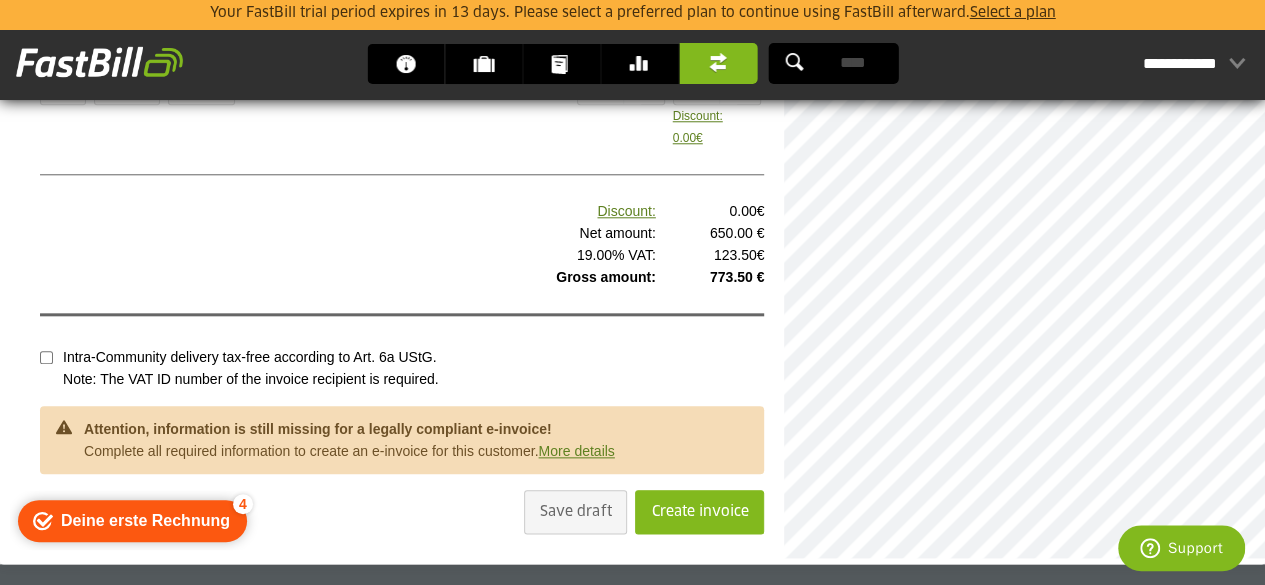 scroll, scrollTop: 989, scrollLeft: 0, axis: vertical 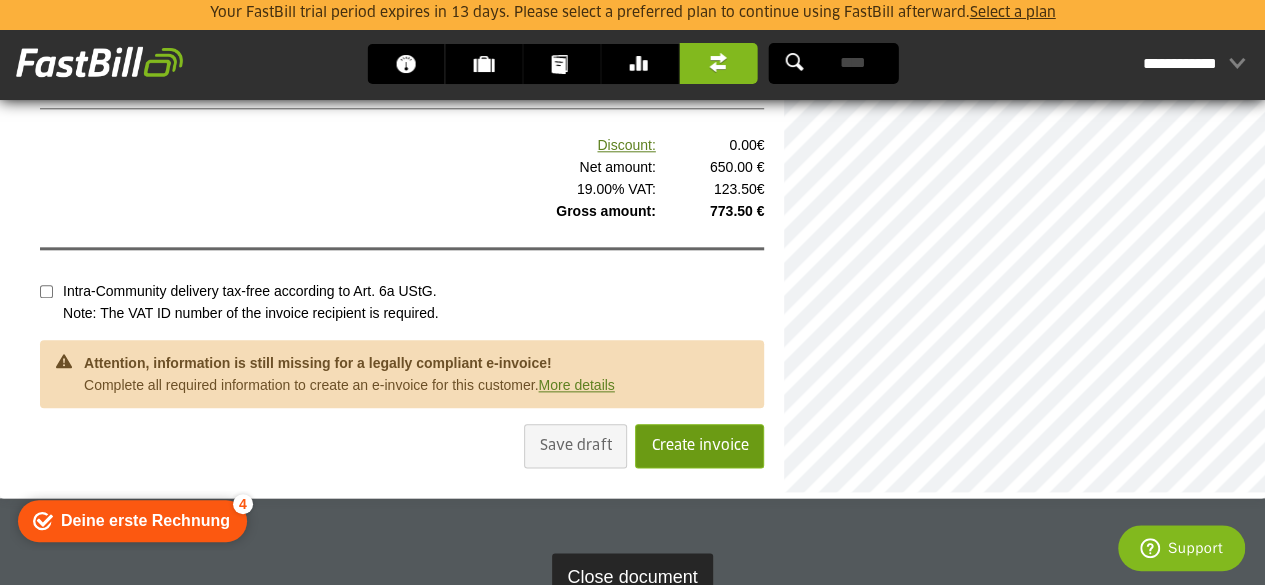 click on "Create invoice" at bounding box center [699, 446] 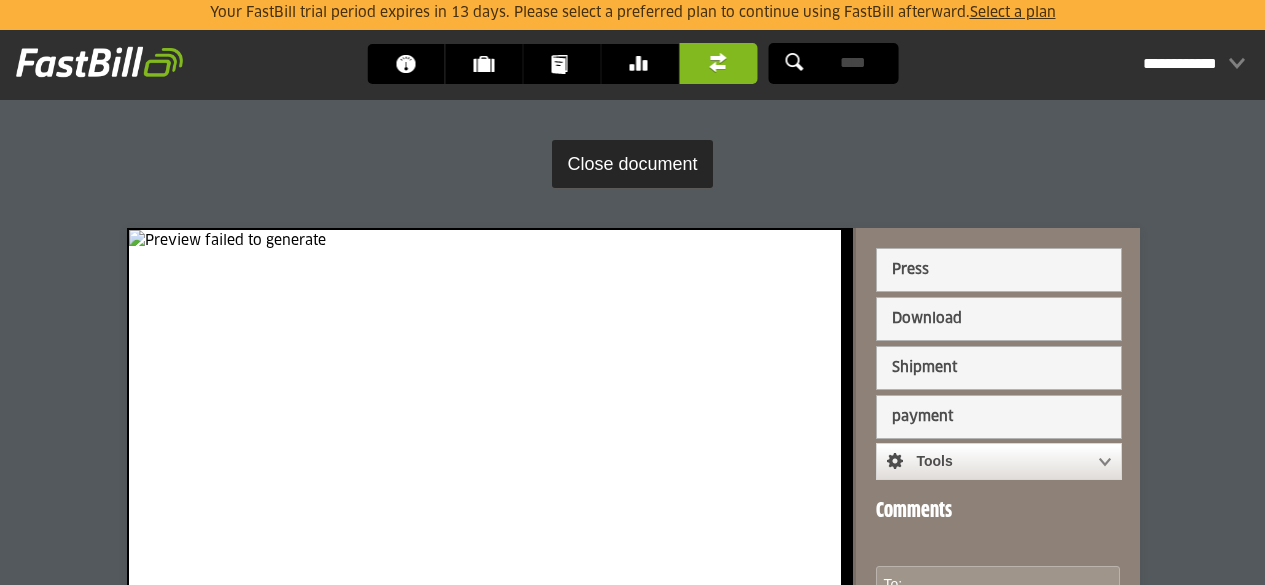 scroll, scrollTop: 0, scrollLeft: 0, axis: both 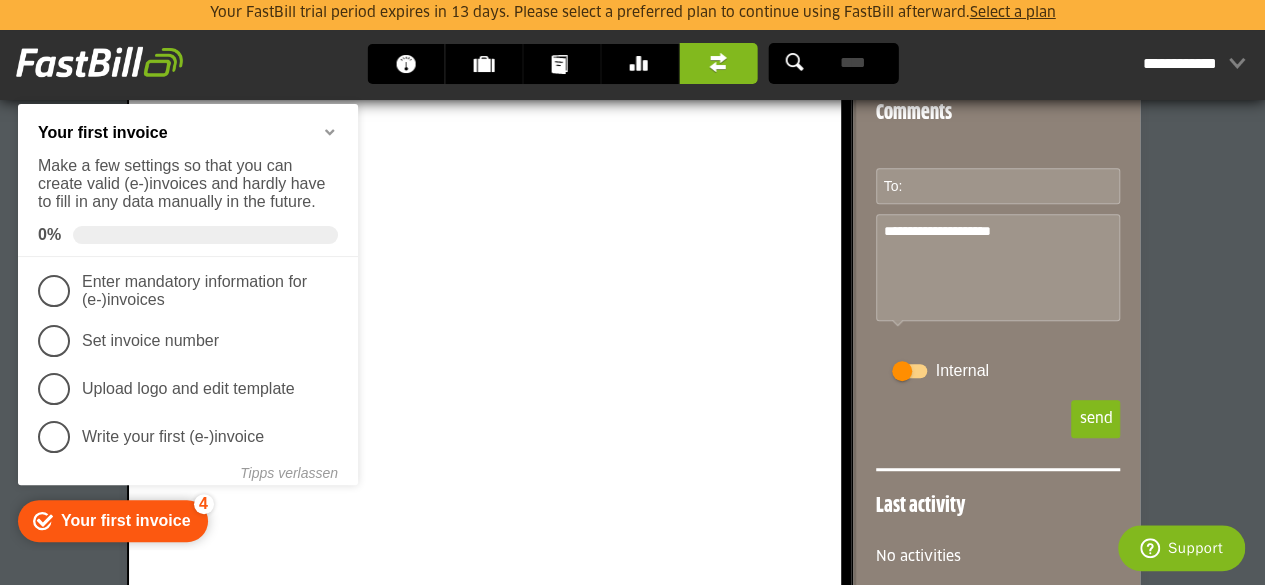 click at bounding box center (485, -157) 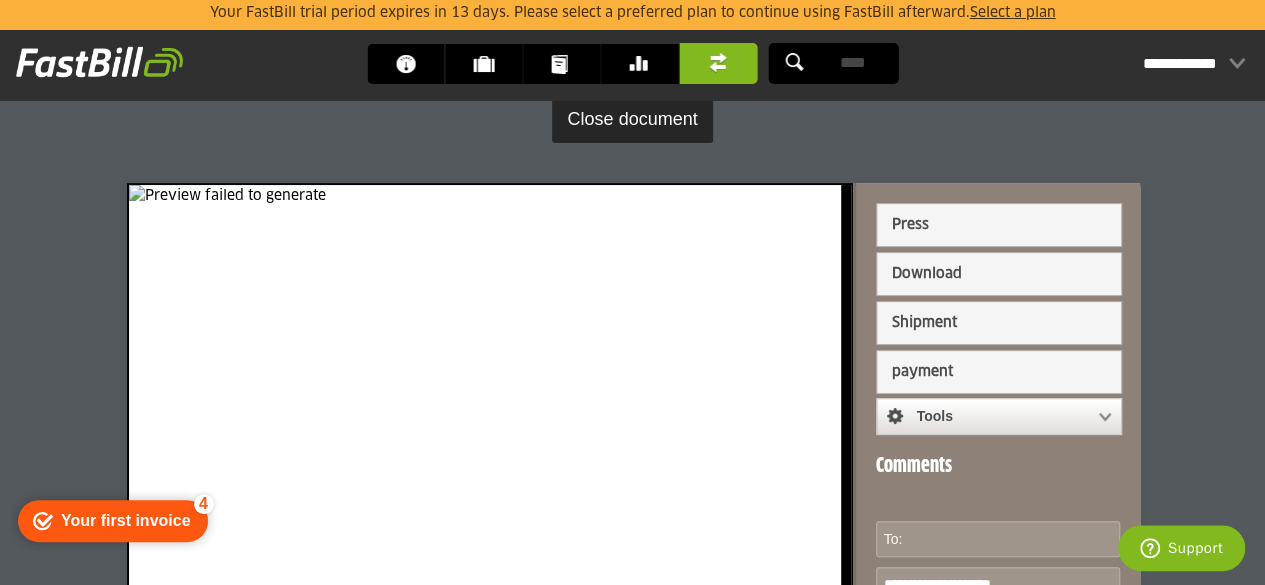 scroll, scrollTop: 0, scrollLeft: 0, axis: both 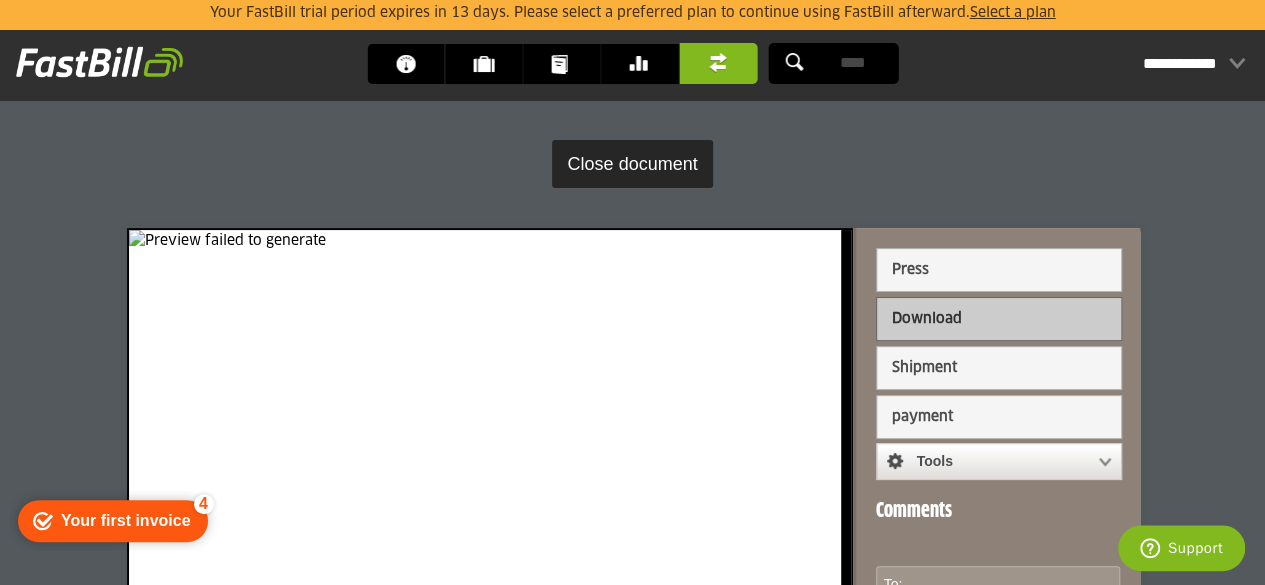 click on "Download" at bounding box center (927, 319) 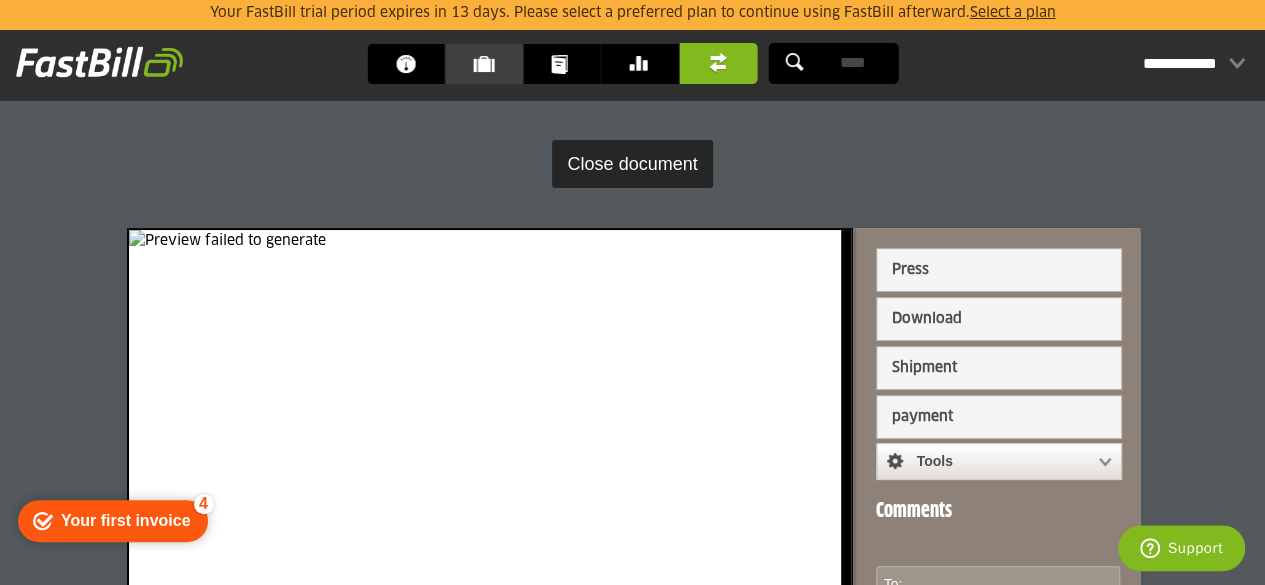 click on "Customers" at bounding box center [489, 64] 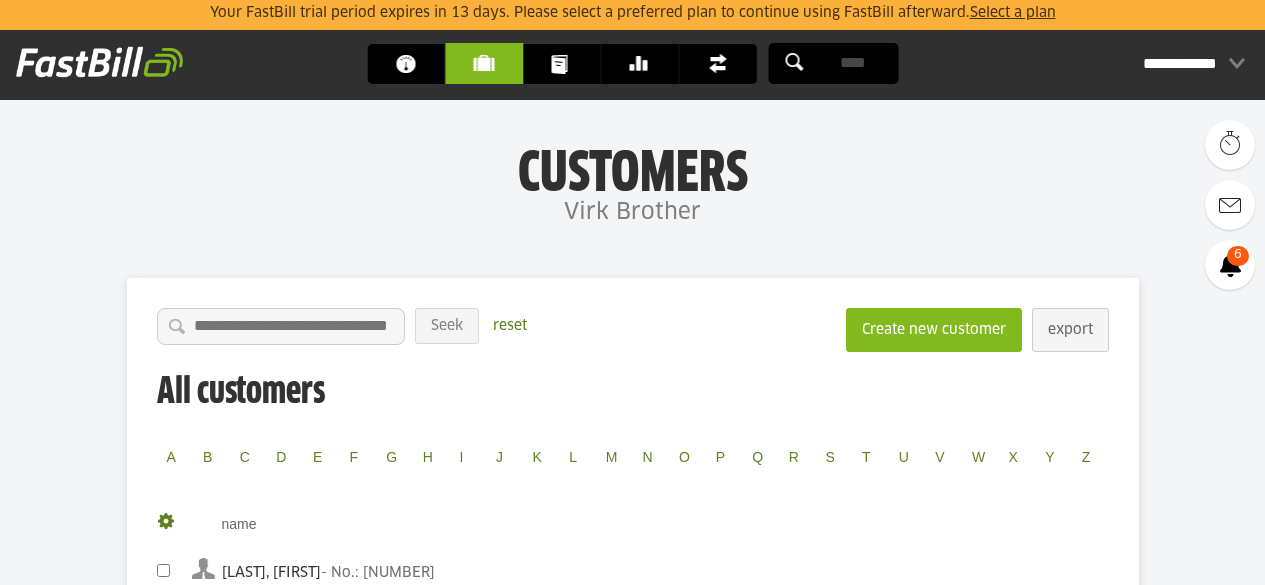 scroll, scrollTop: 0, scrollLeft: 0, axis: both 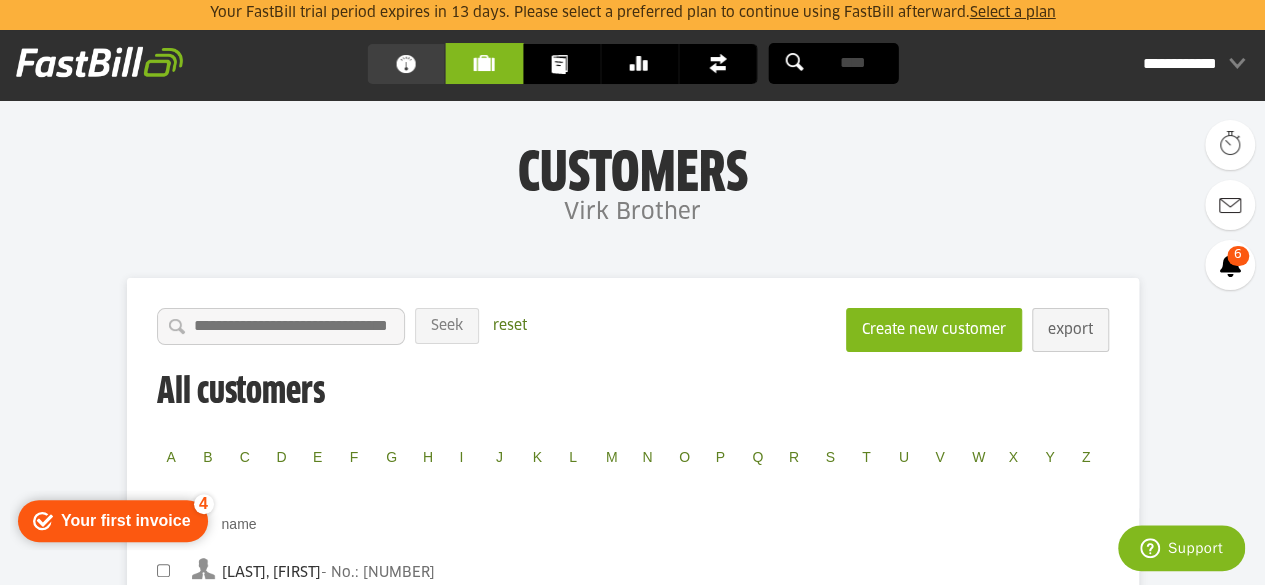 click on "Dashboard" at bounding box center (411, 64) 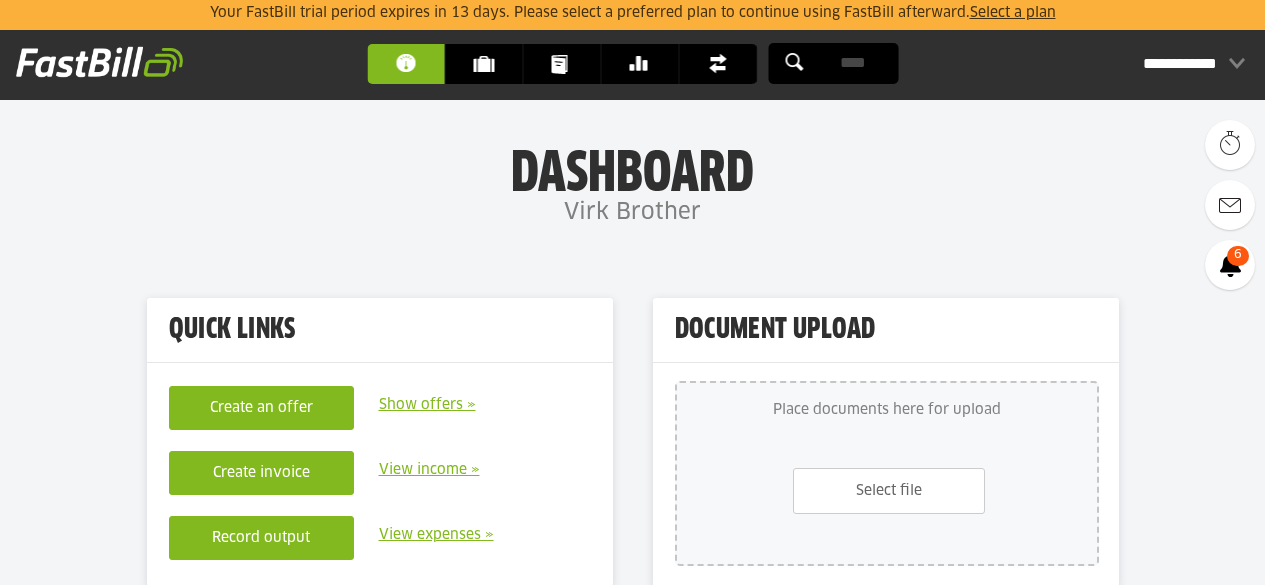scroll, scrollTop: 0, scrollLeft: 0, axis: both 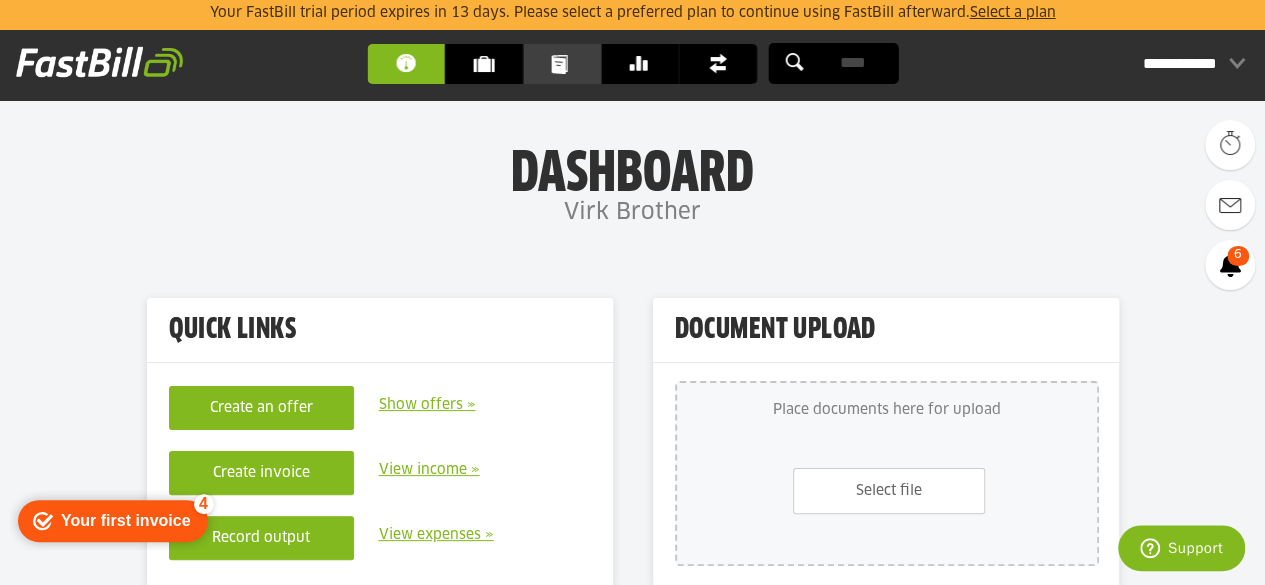 click on "Documents" at bounding box center (567, 64) 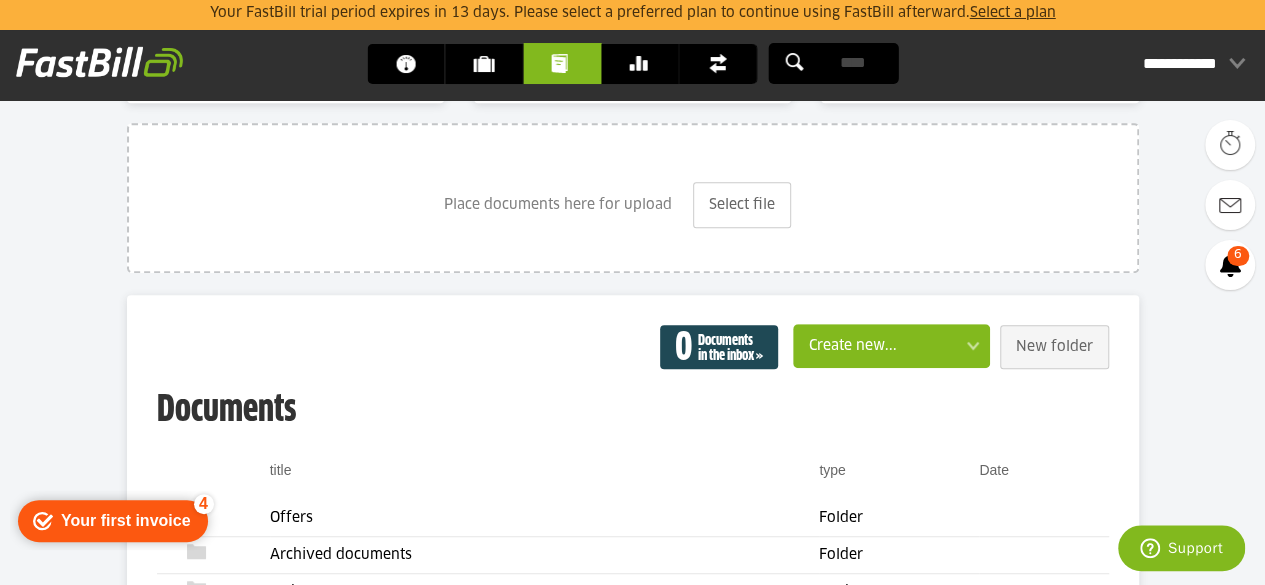 scroll, scrollTop: 0, scrollLeft: 0, axis: both 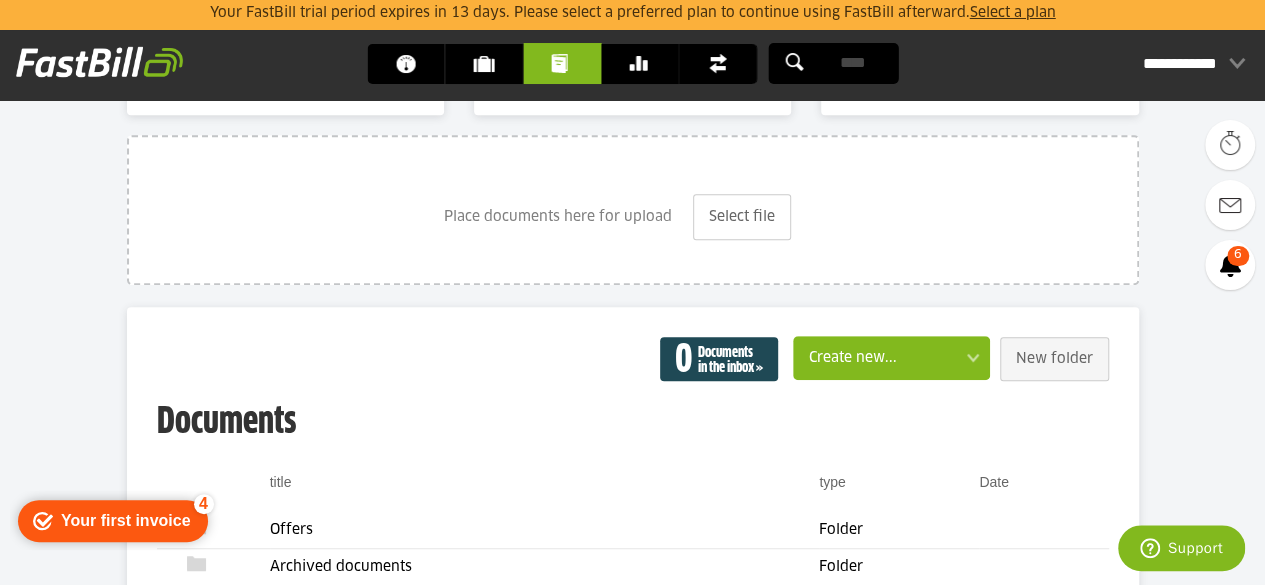 click on "**********" at bounding box center (1180, 63) 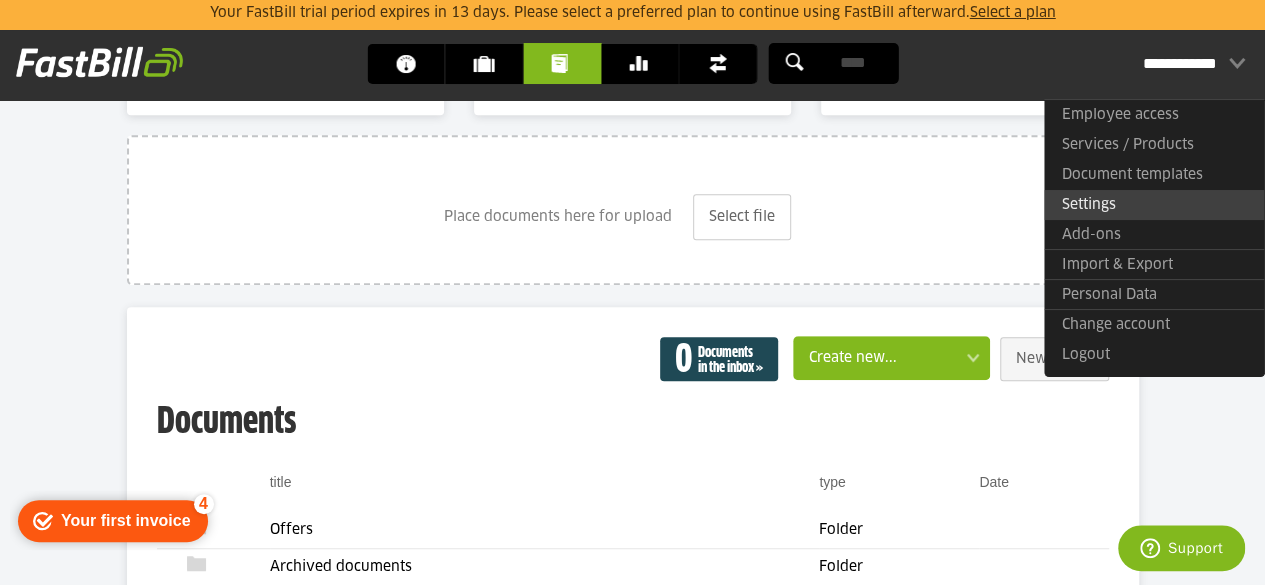 click on "Settings" at bounding box center (1089, 205) 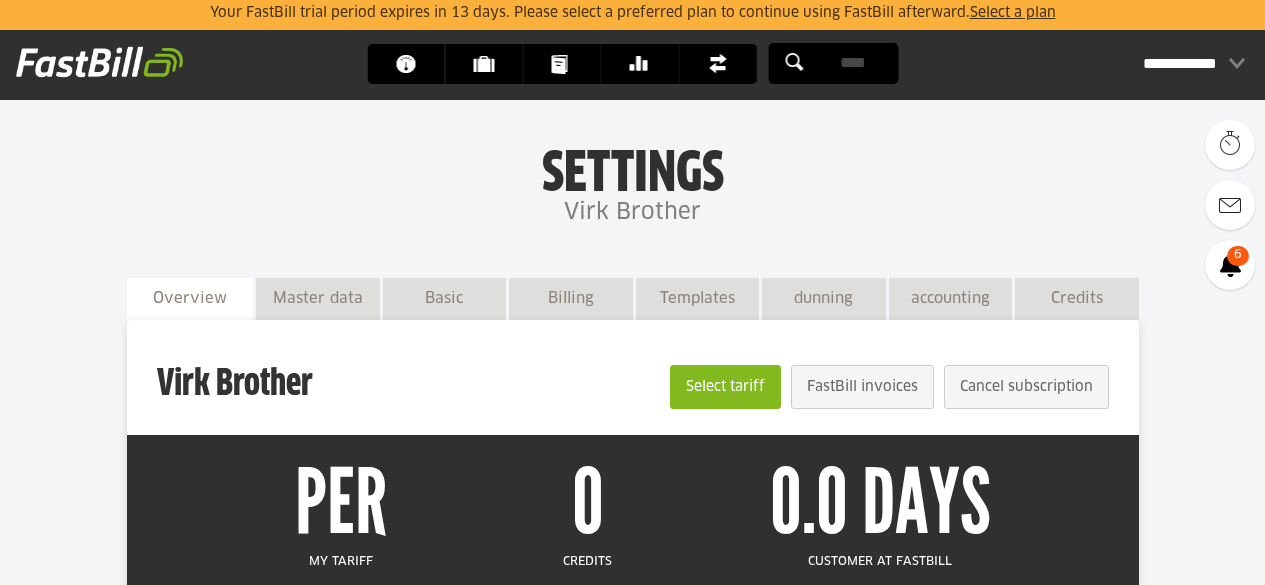 scroll, scrollTop: 0, scrollLeft: 0, axis: both 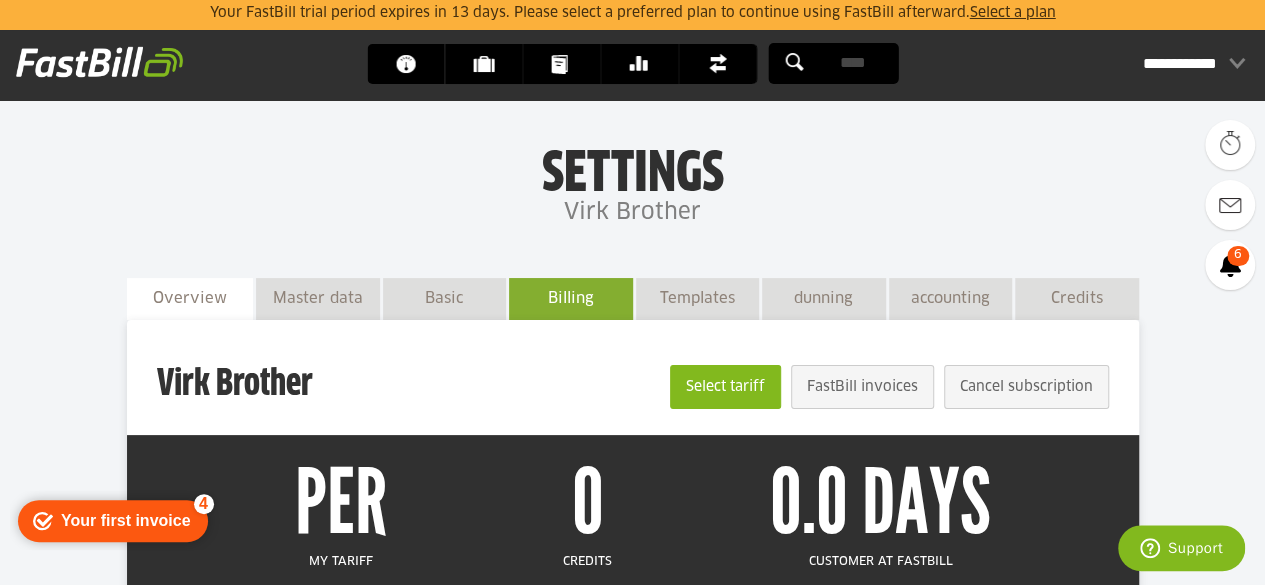 click on "Billing options" at bounding box center (571, 319) 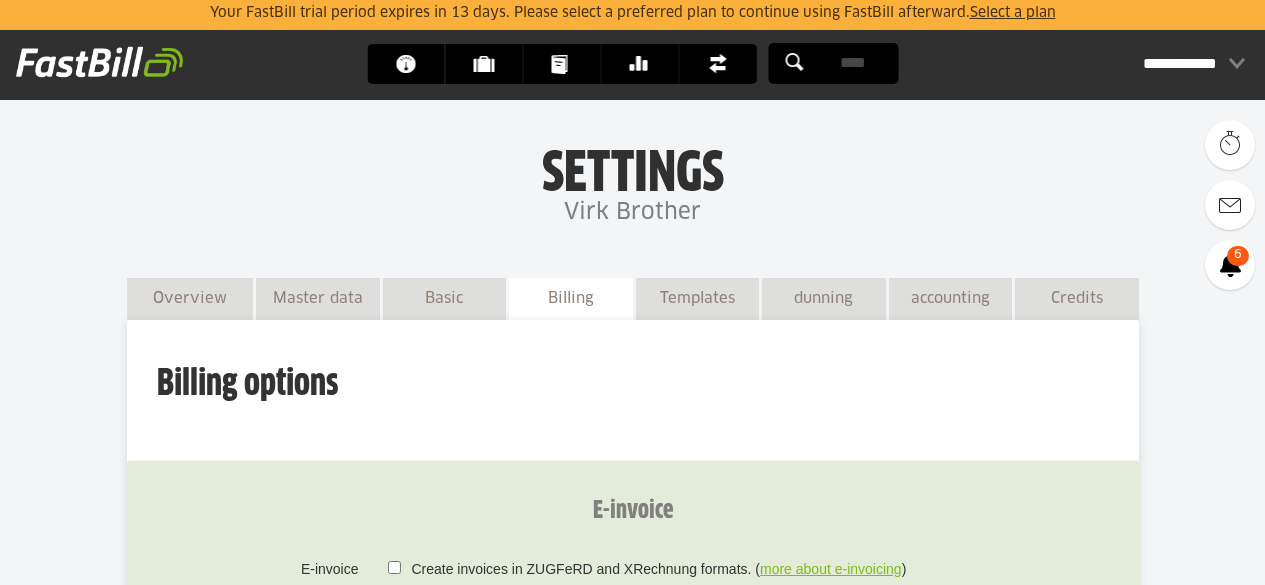 scroll, scrollTop: 0, scrollLeft: 0, axis: both 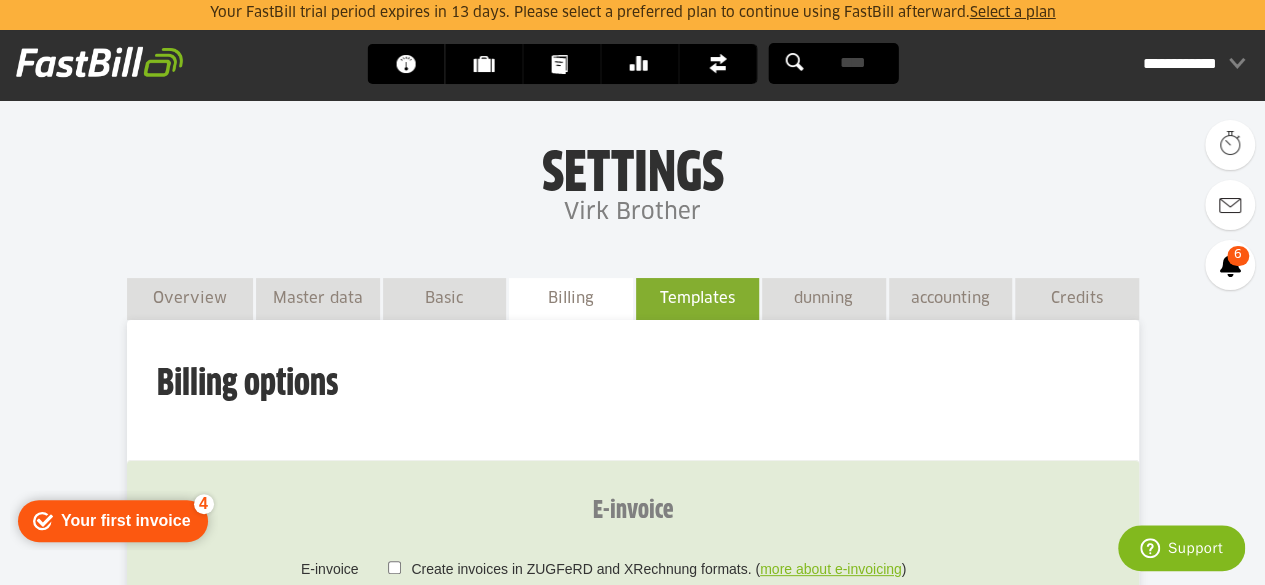 click on "Templates" at bounding box center [698, 298] 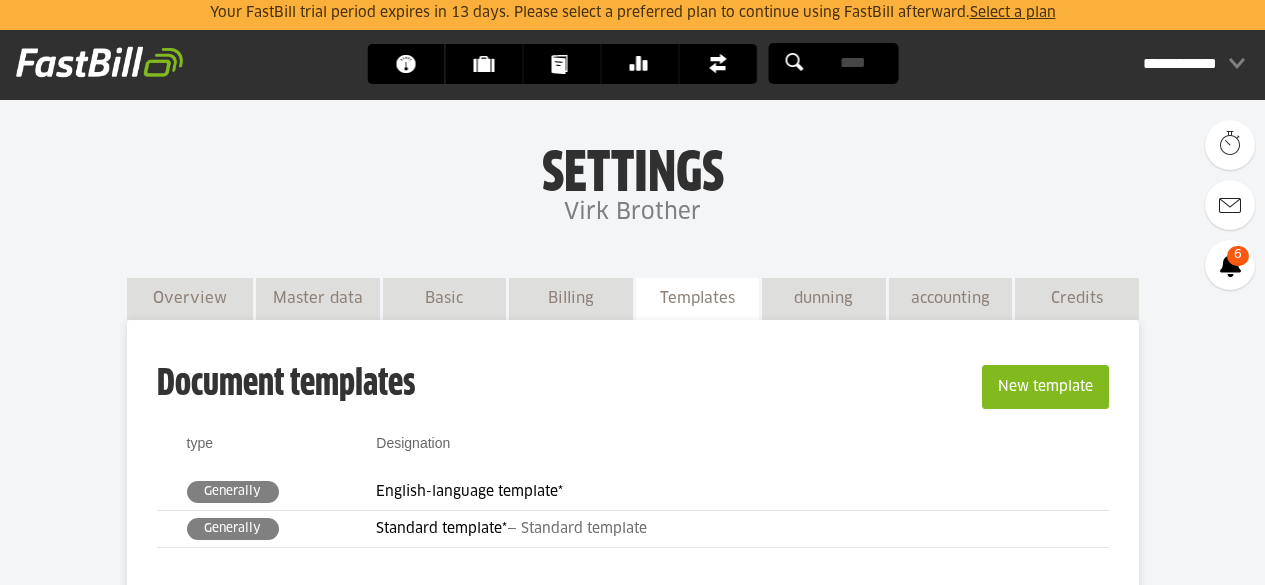 scroll, scrollTop: 0, scrollLeft: 0, axis: both 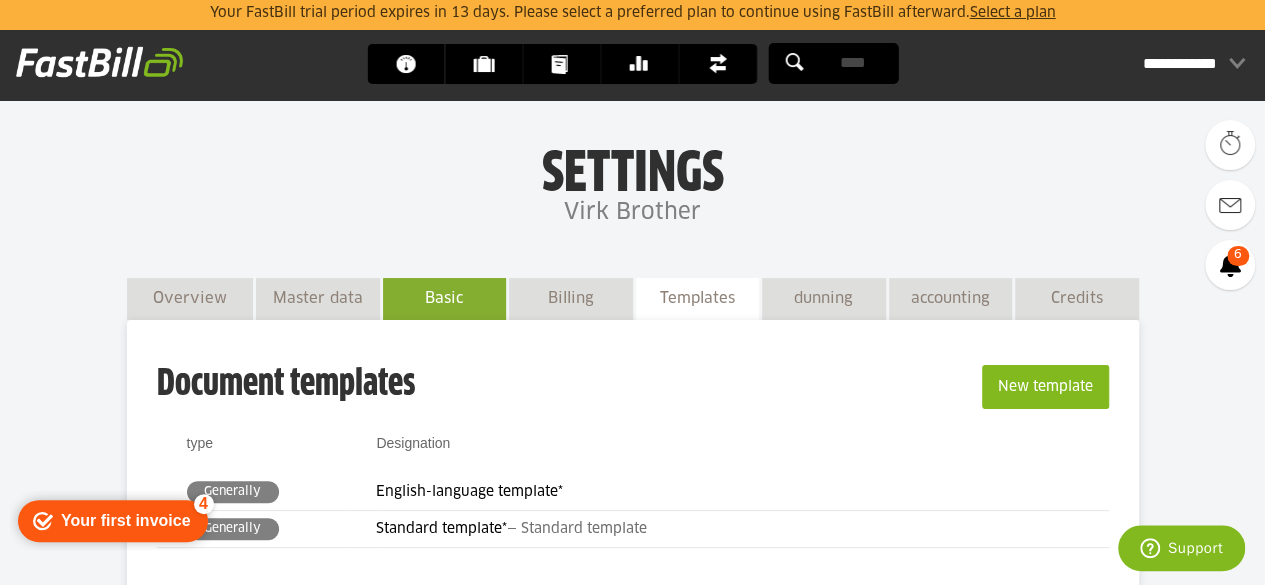 click on "Basic settings" at bounding box center (444, 319) 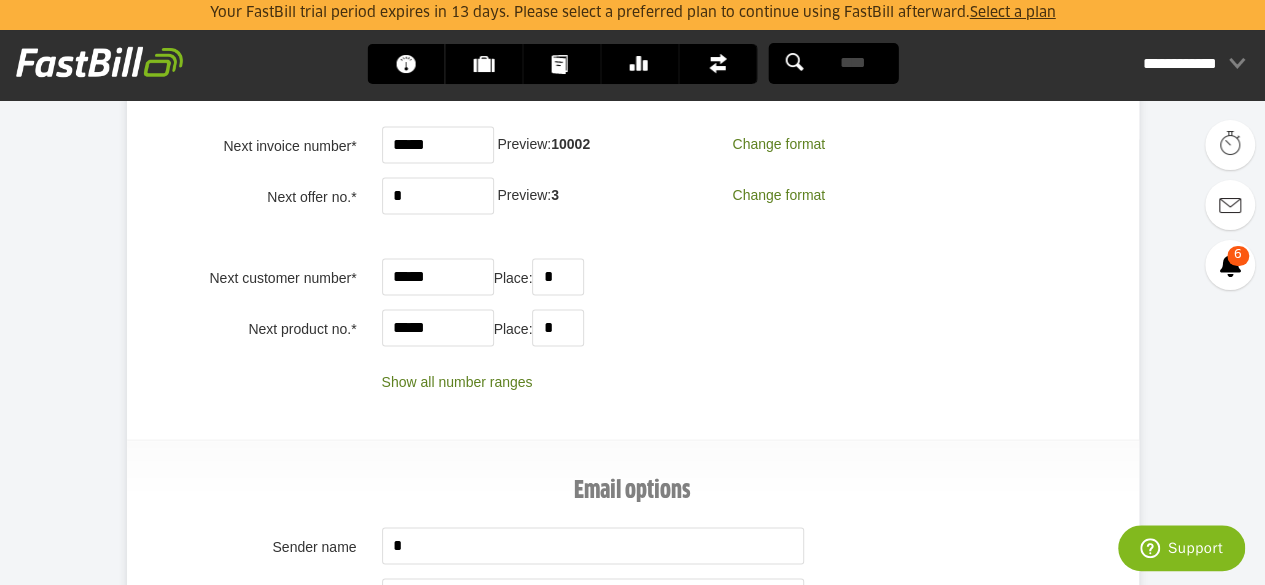 scroll, scrollTop: 0, scrollLeft: 0, axis: both 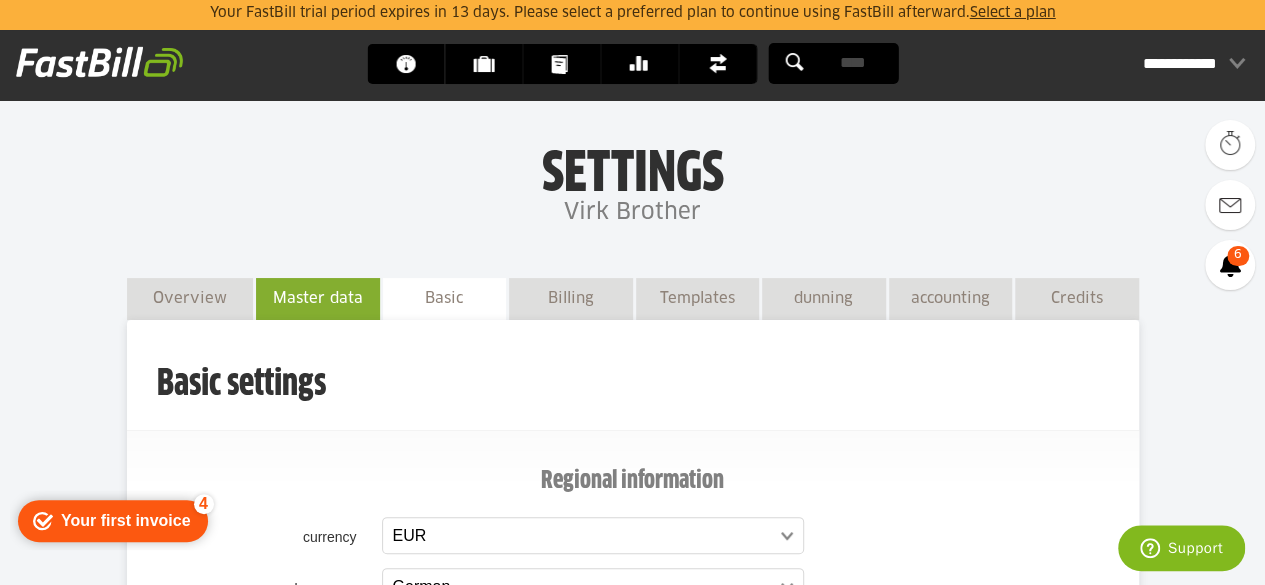 click on "Master data" at bounding box center [318, 298] 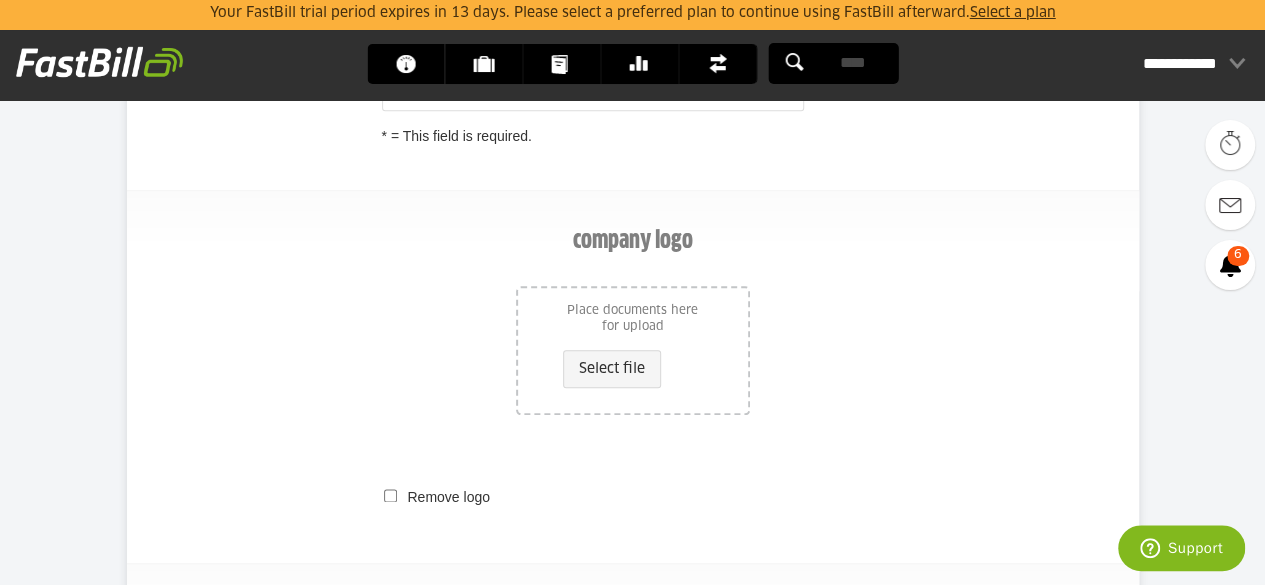 scroll, scrollTop: 0, scrollLeft: 0, axis: both 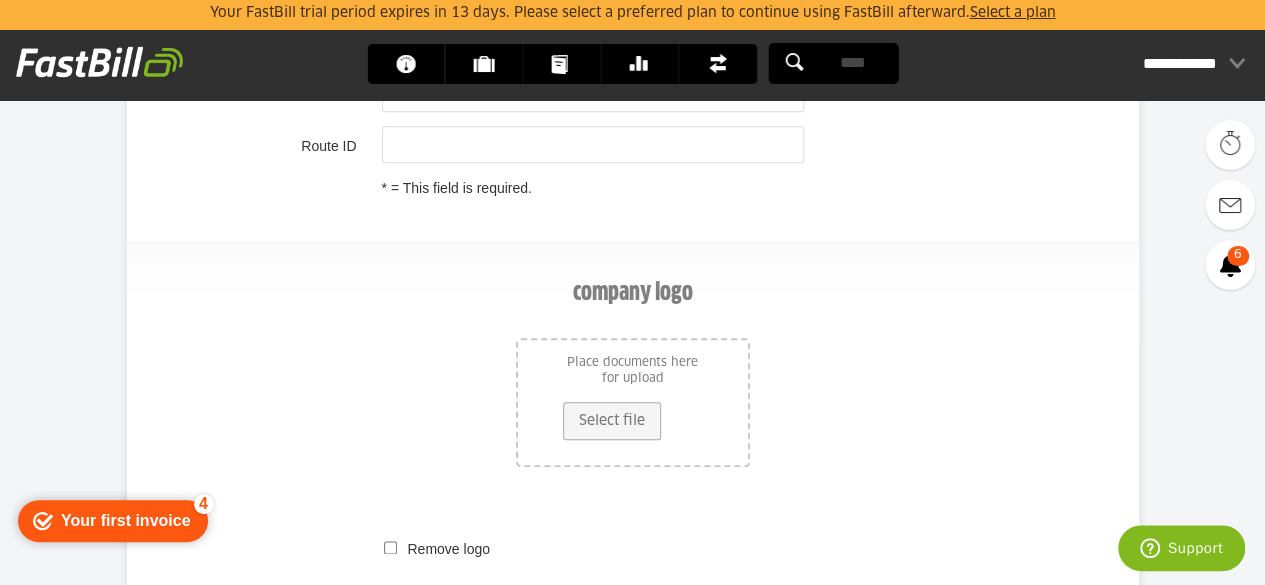 click on "Select file" at bounding box center [612, 421] 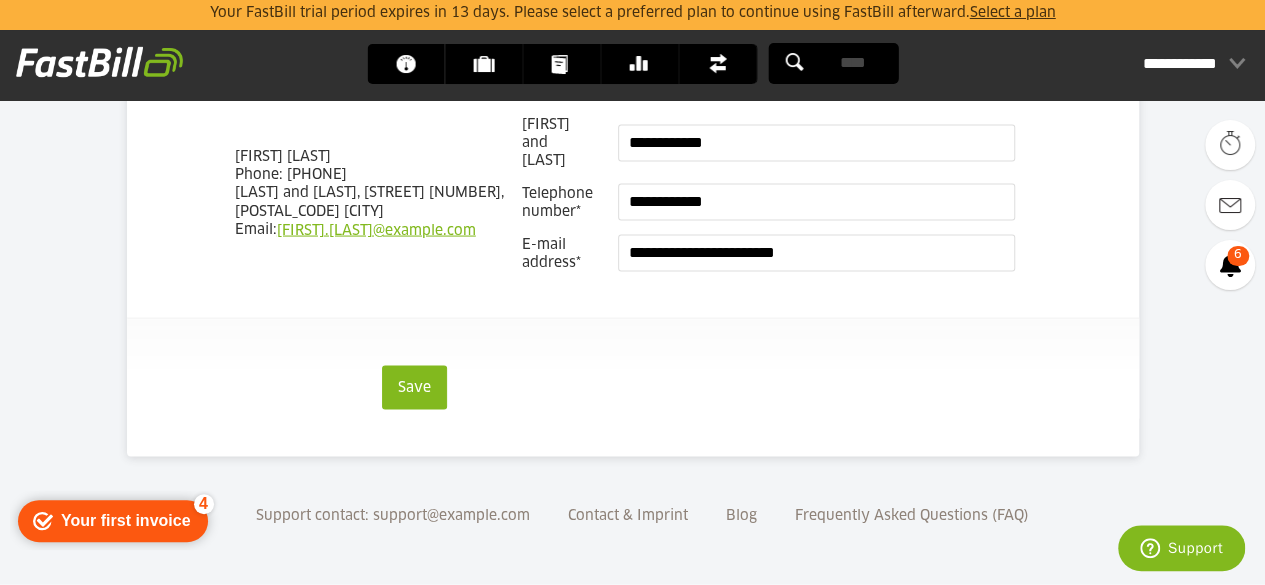 scroll, scrollTop: 1942, scrollLeft: 0, axis: vertical 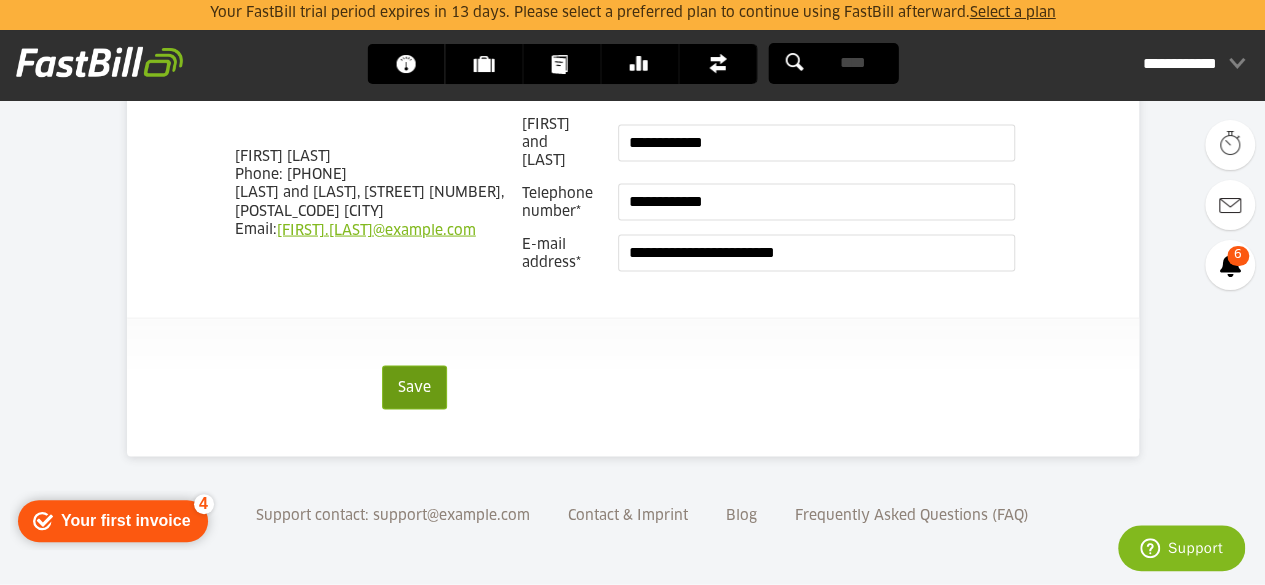 click on "Save" at bounding box center (414, 388) 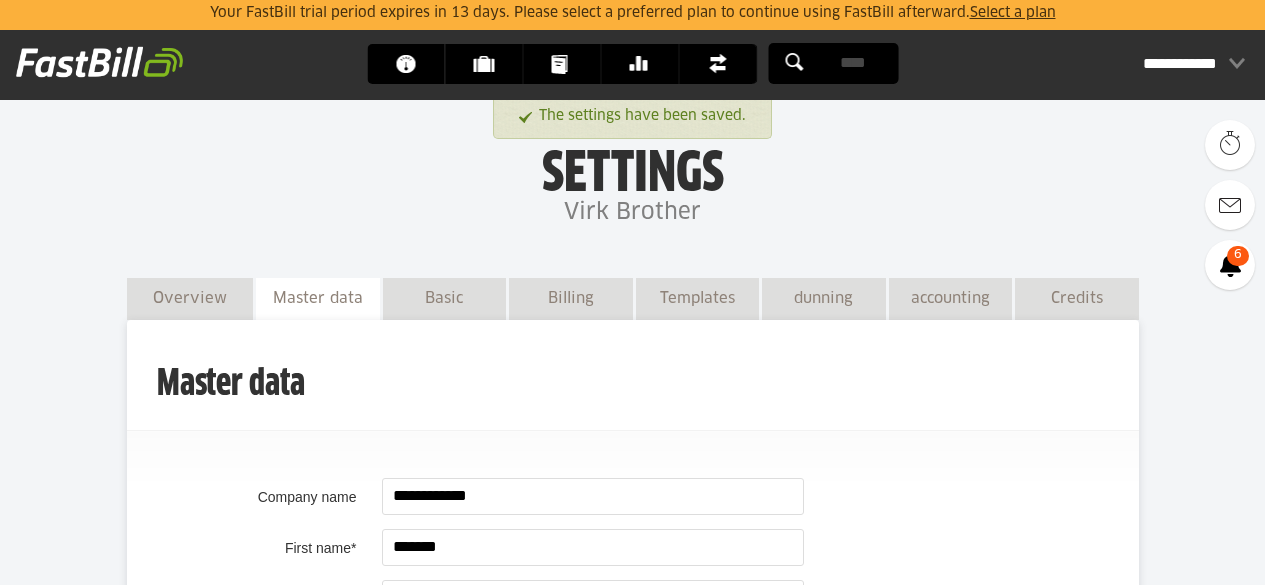 scroll, scrollTop: 0, scrollLeft: 0, axis: both 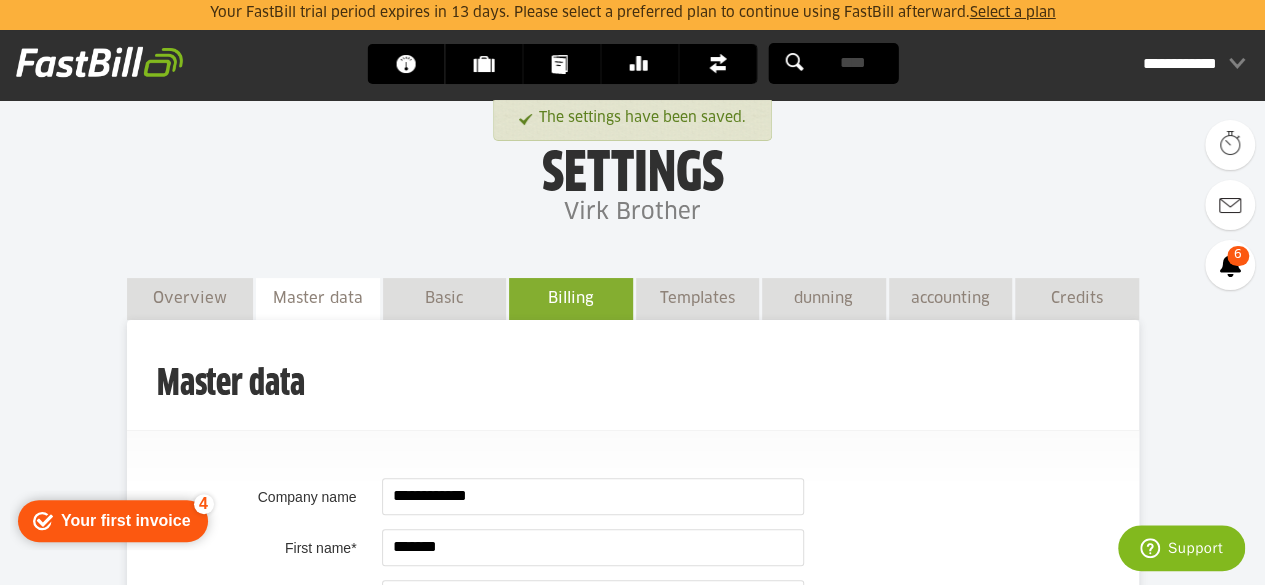 click on "Billing options" at bounding box center [571, 319] 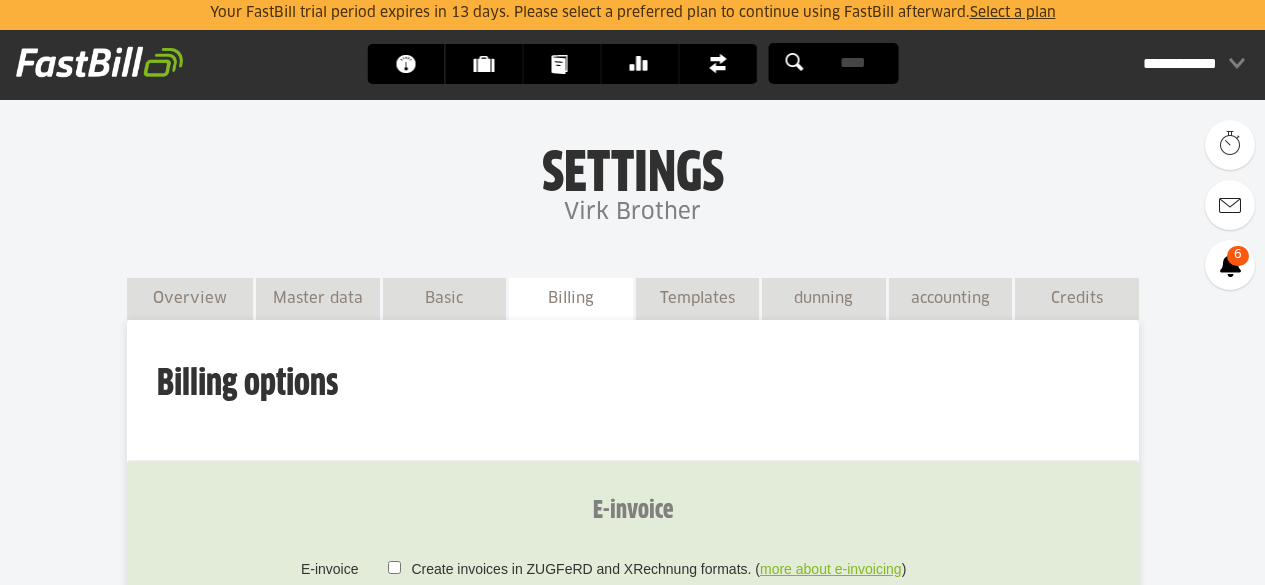 scroll, scrollTop: 0, scrollLeft: 0, axis: both 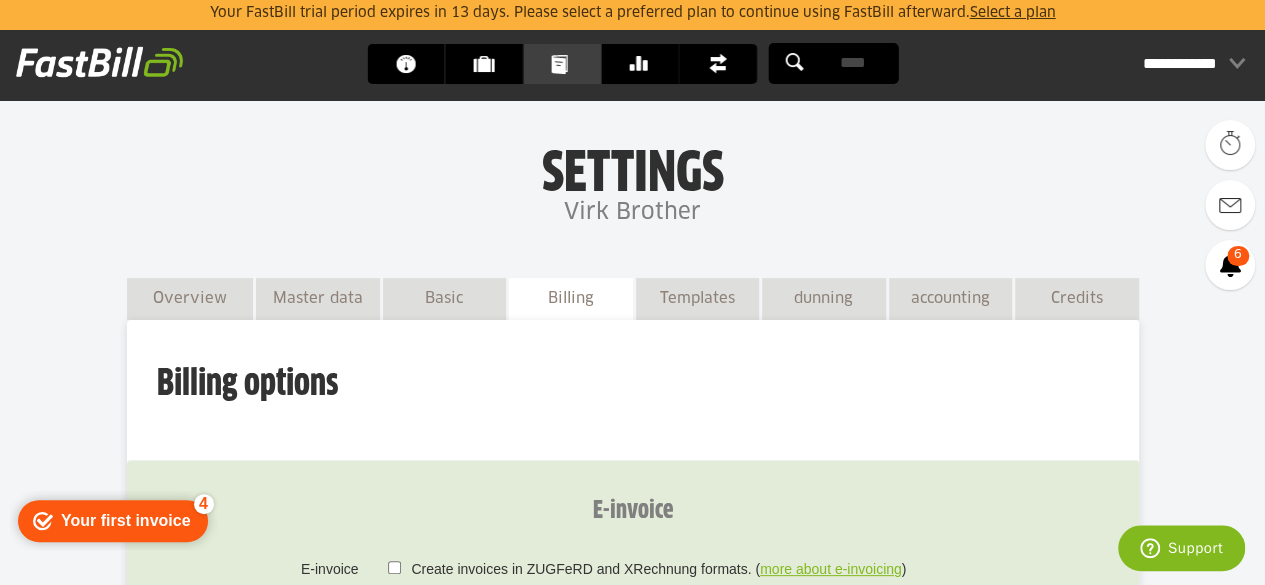 click on "Documents" at bounding box center (561, 64) 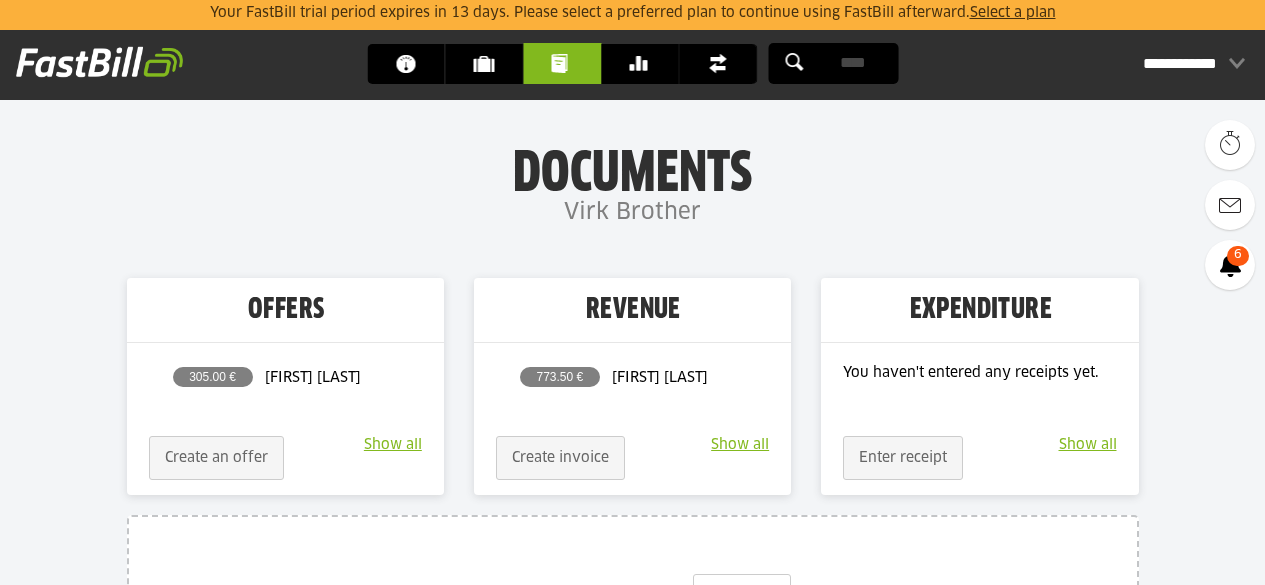 scroll, scrollTop: 0, scrollLeft: 0, axis: both 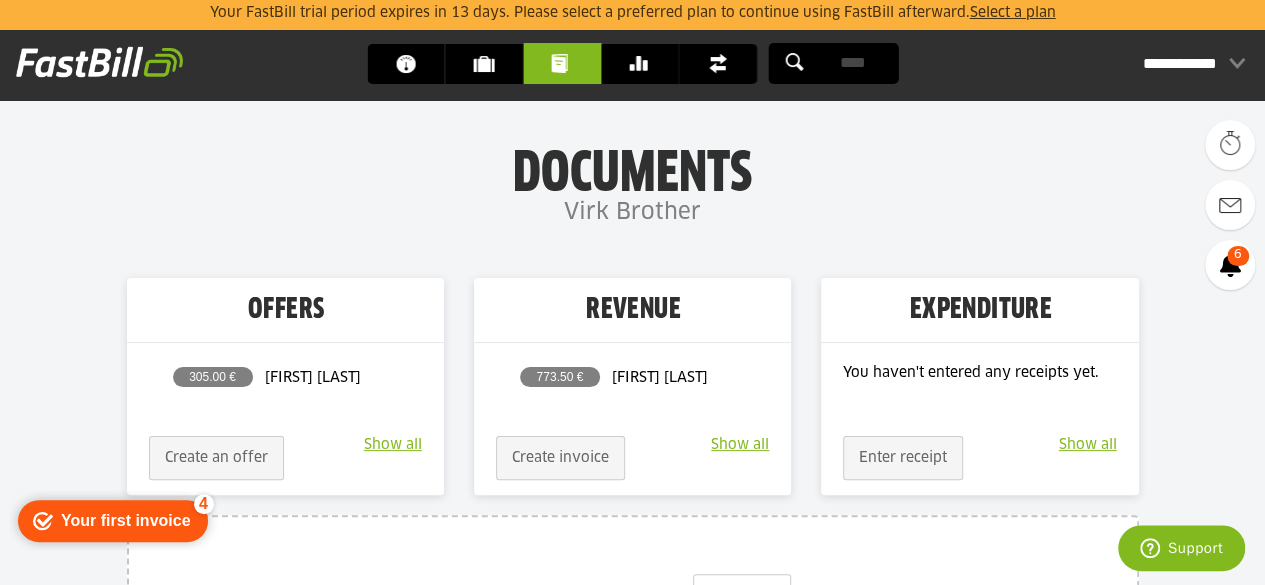 click on "Show all" at bounding box center (740, 445) 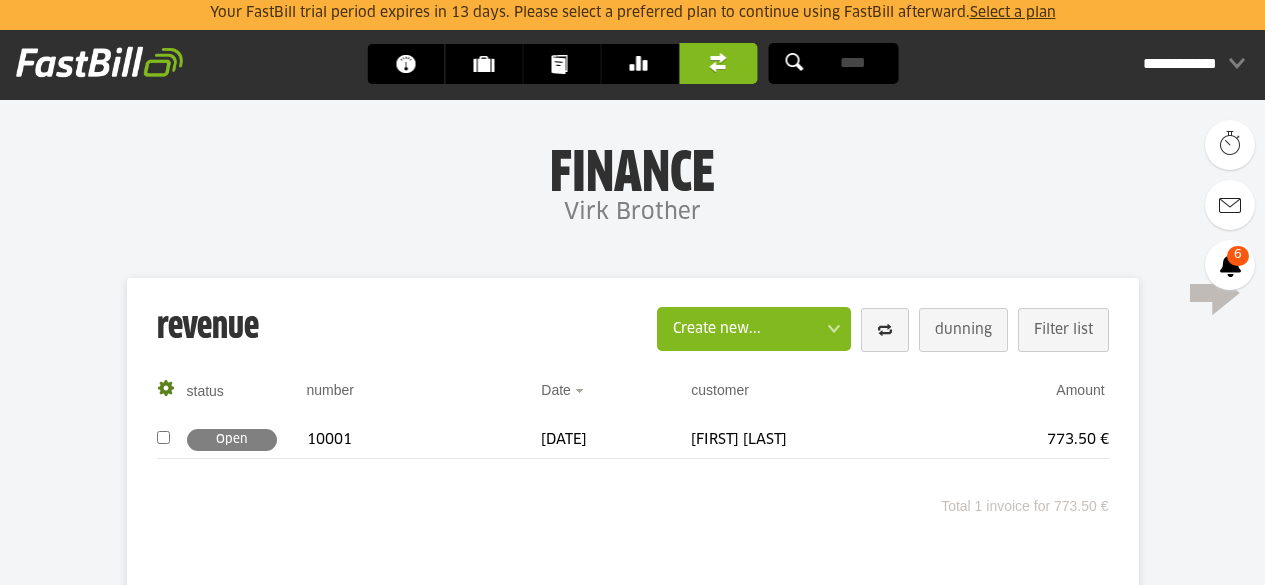 scroll, scrollTop: 0, scrollLeft: 0, axis: both 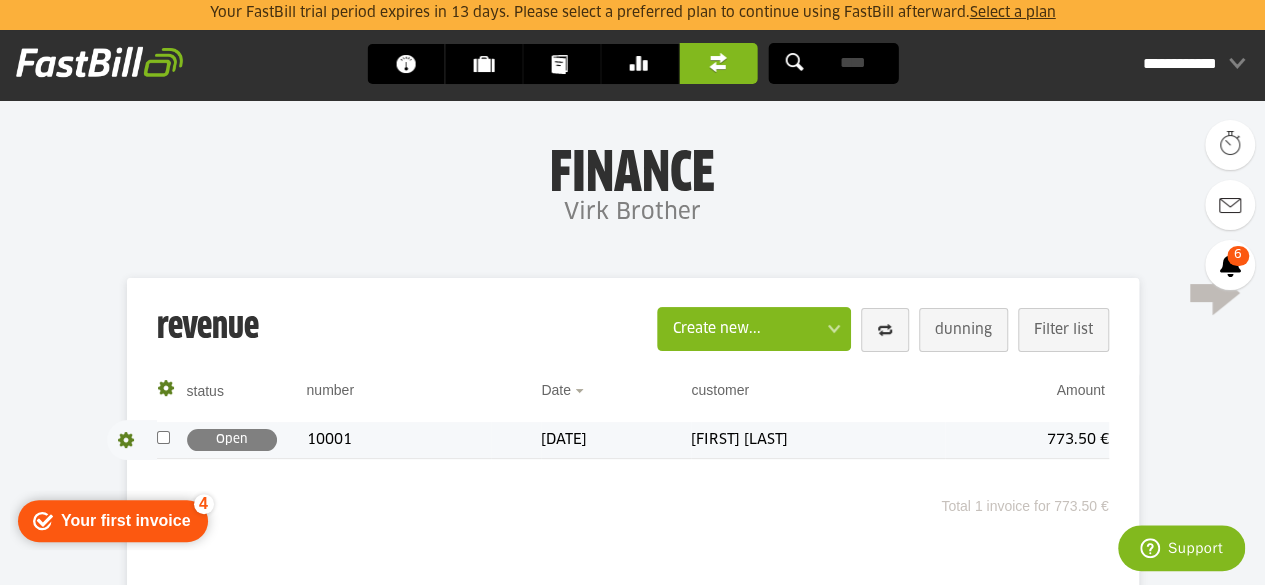 click at bounding box center (132, 440) 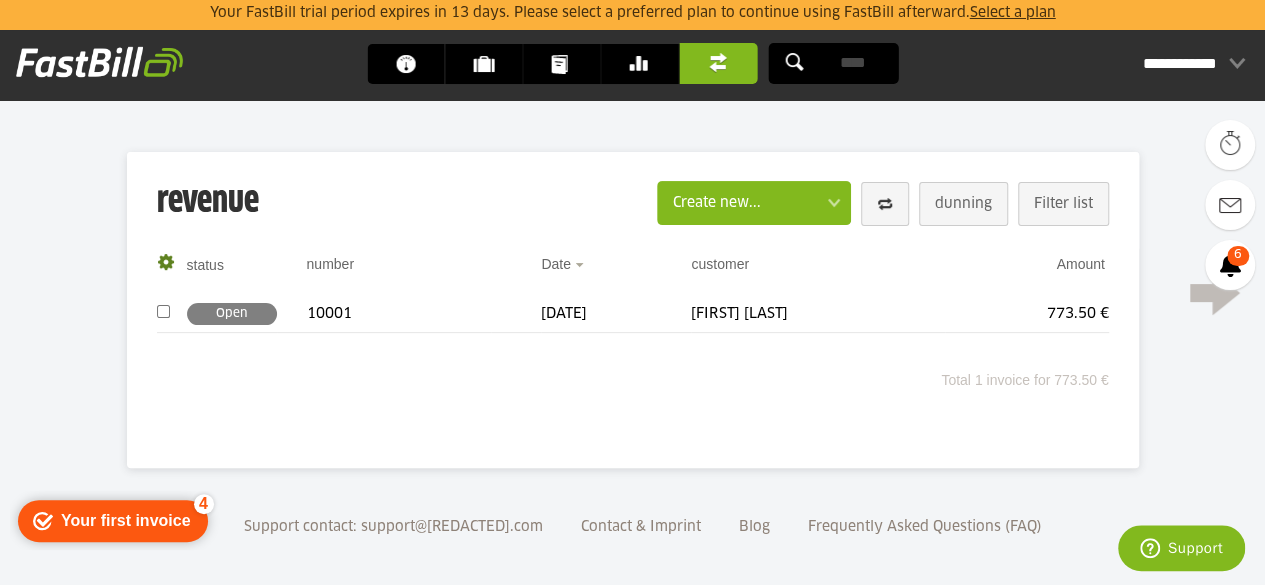 scroll, scrollTop: 136, scrollLeft: 0, axis: vertical 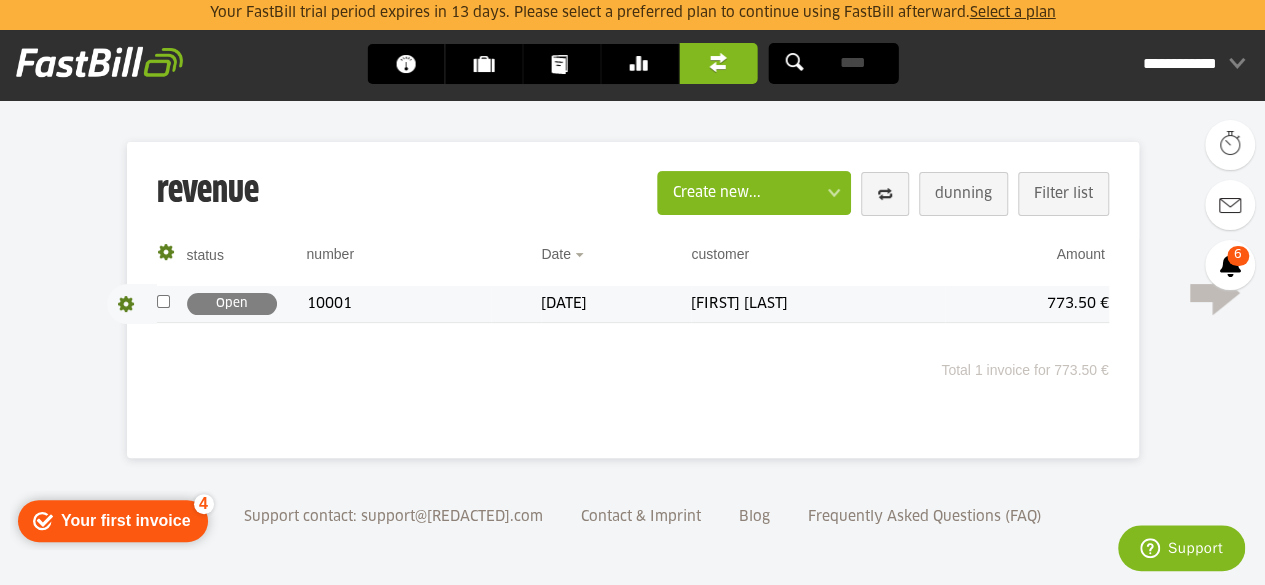 click on "Details Download Payments Copy" at bounding box center (132, 304) 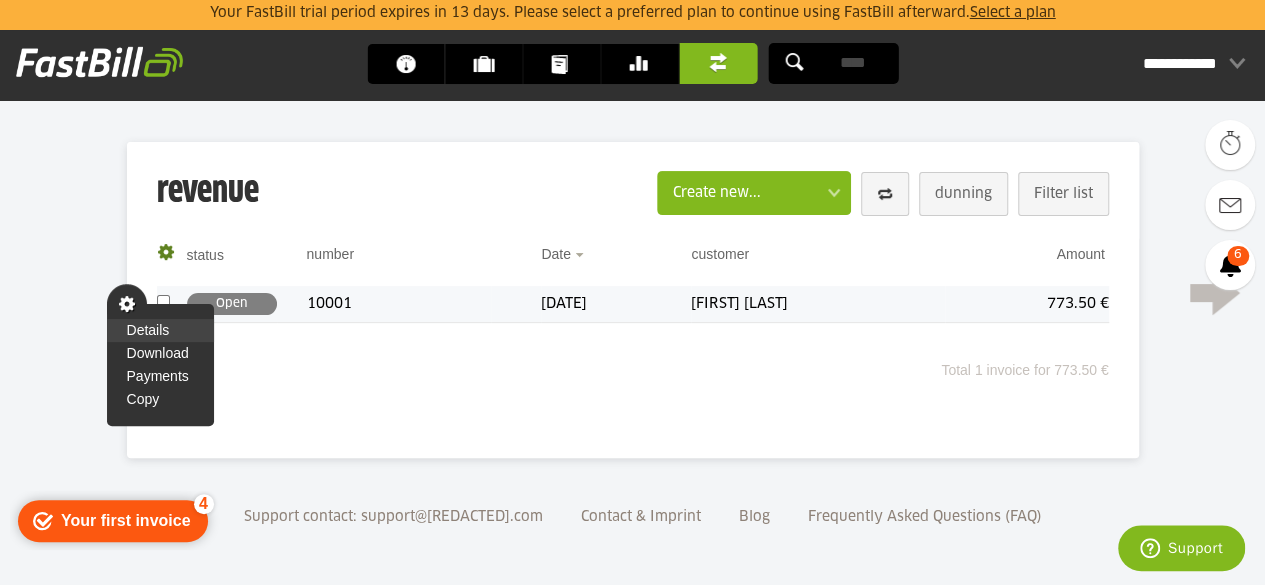 click on "Details" at bounding box center (148, 330) 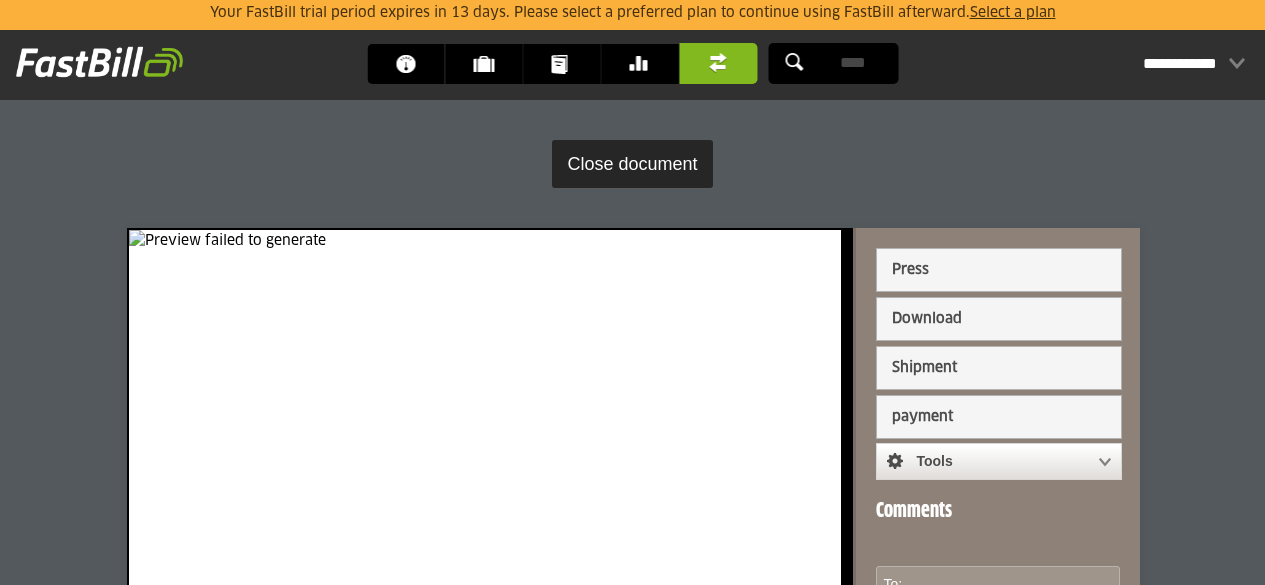 scroll, scrollTop: 0, scrollLeft: 0, axis: both 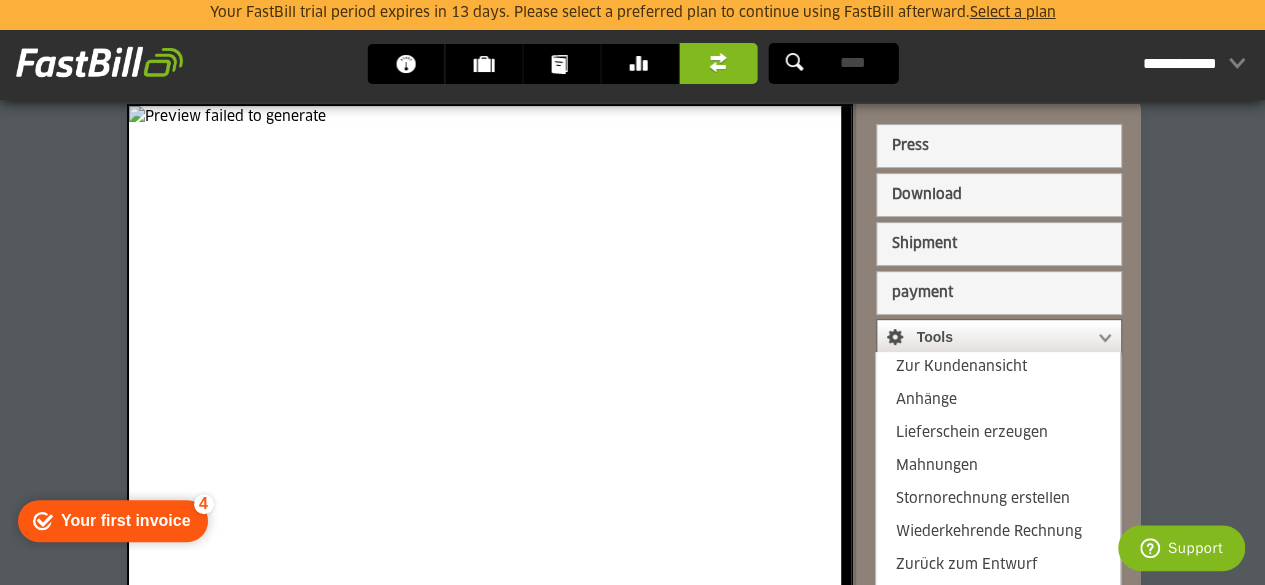 click at bounding box center [989, 338] 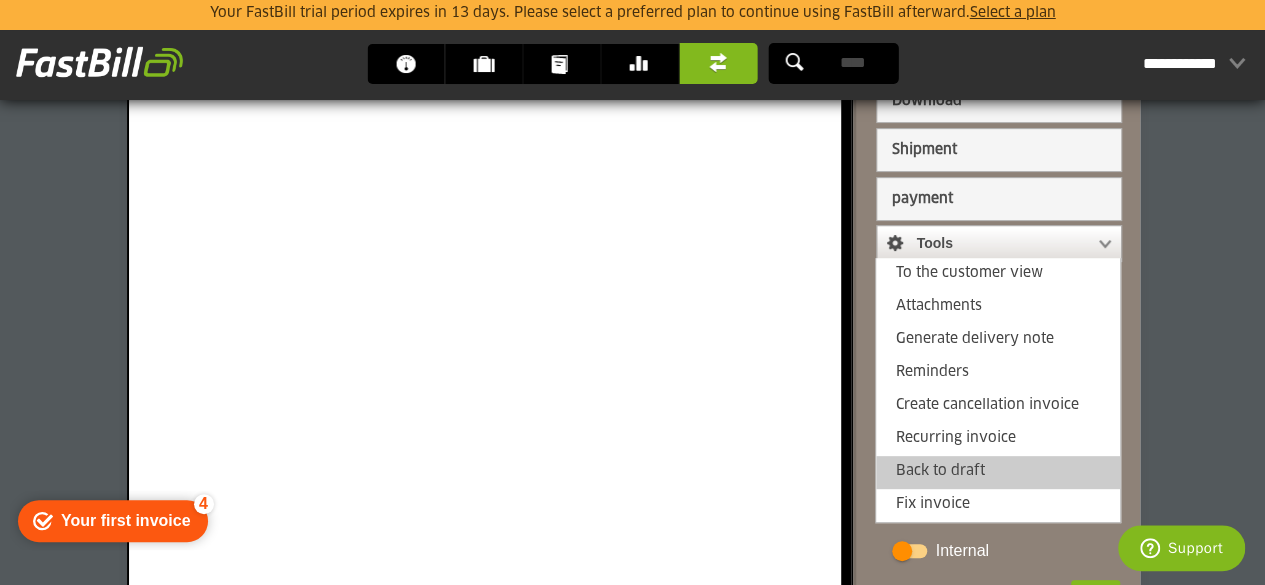 scroll, scrollTop: 224, scrollLeft: 0, axis: vertical 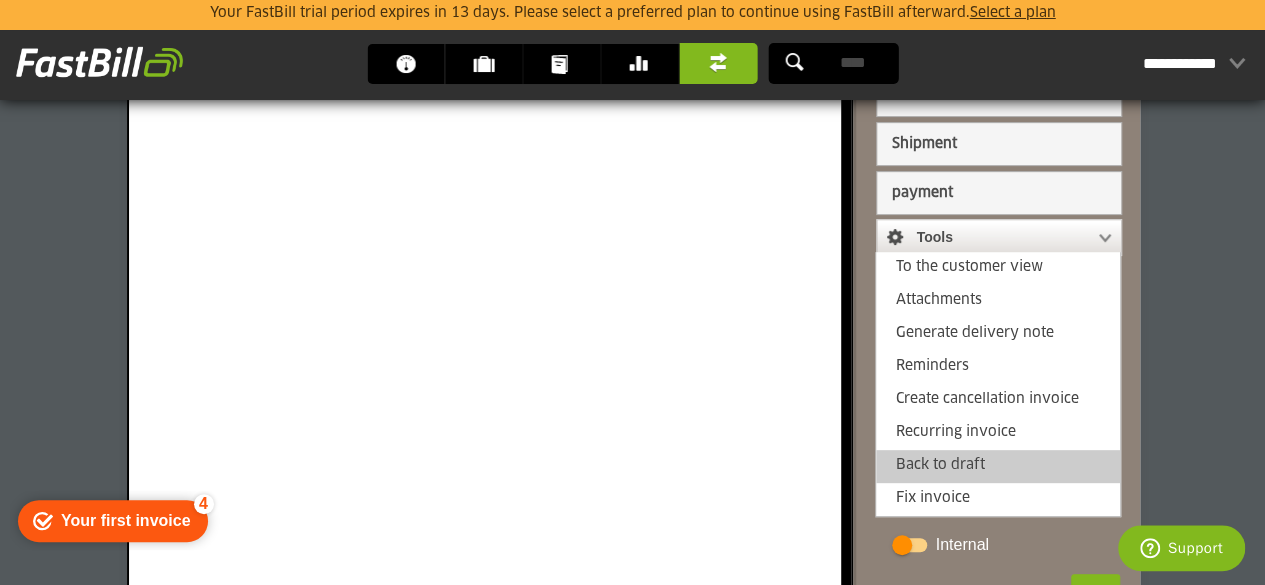click on "Back to draft" at bounding box center [998, 466] 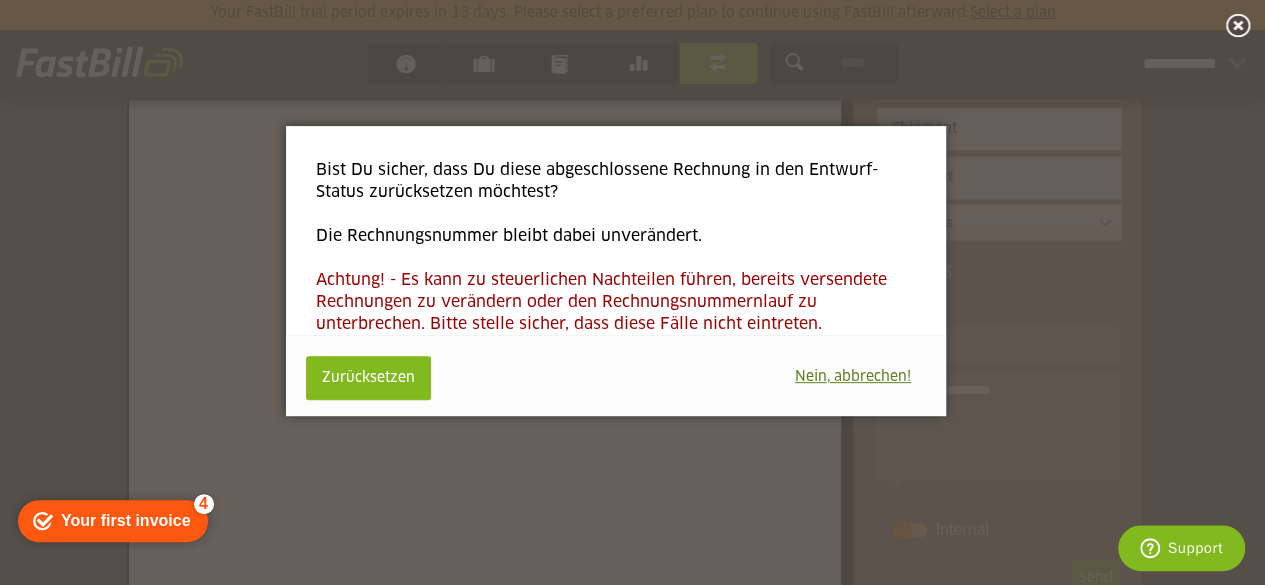 scroll, scrollTop: 210, scrollLeft: 0, axis: vertical 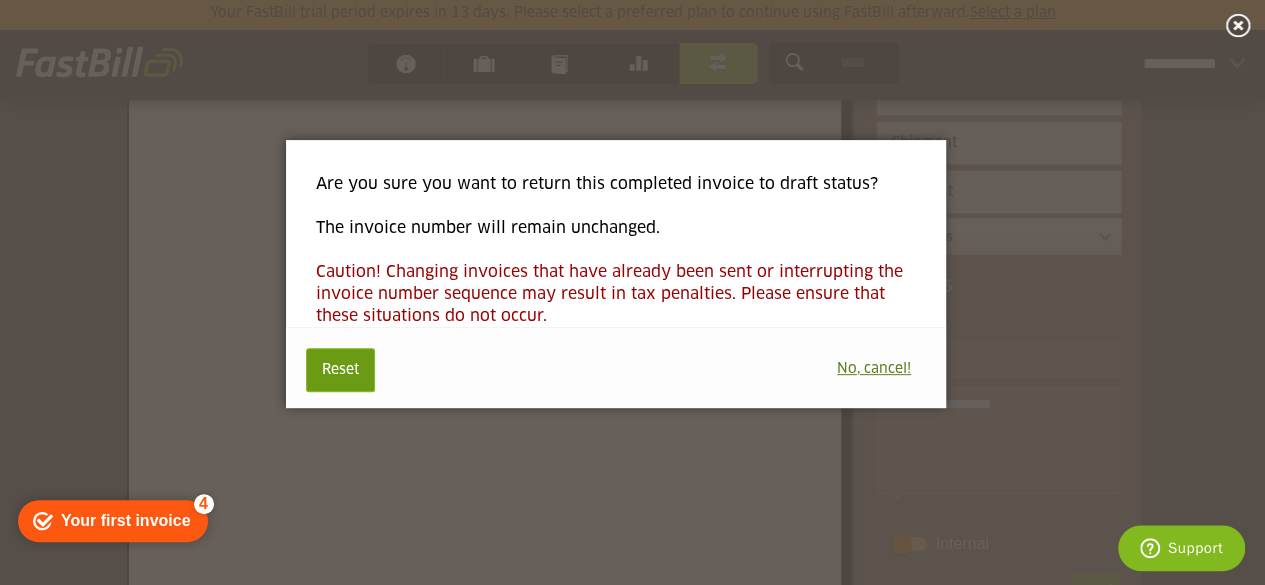 click on "Reset" at bounding box center (340, 370) 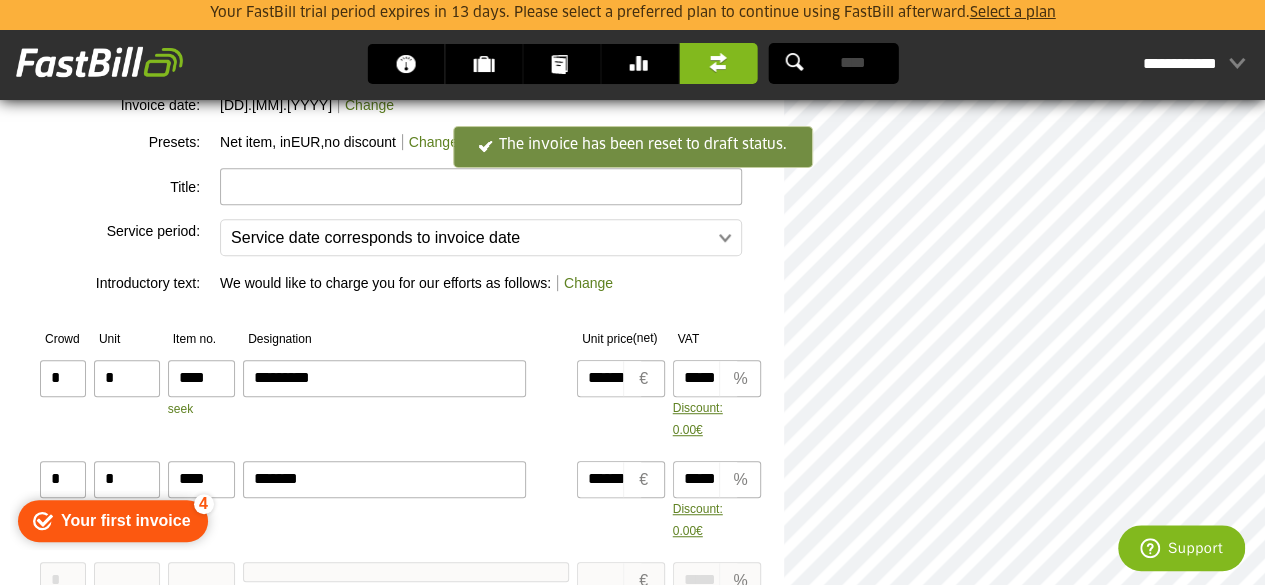 scroll, scrollTop: 305, scrollLeft: 0, axis: vertical 